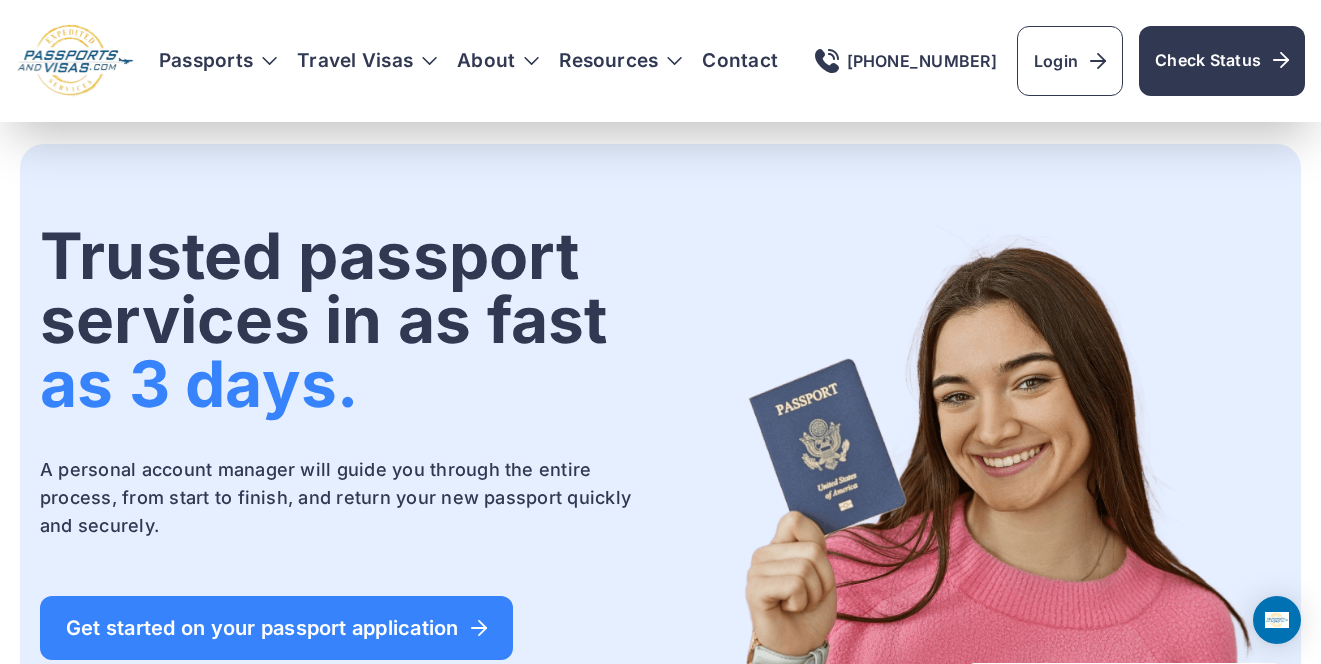 scroll, scrollTop: 254, scrollLeft: 0, axis: vertical 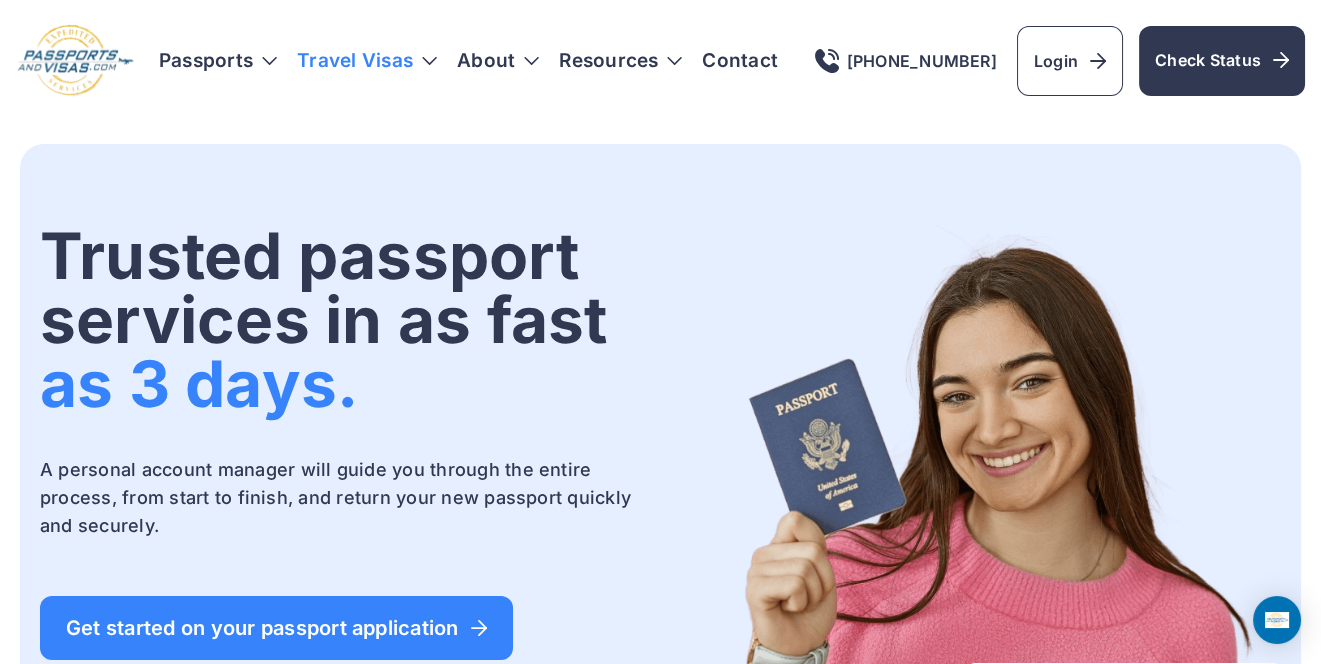 click on "Travel Visas" at bounding box center [367, 61] 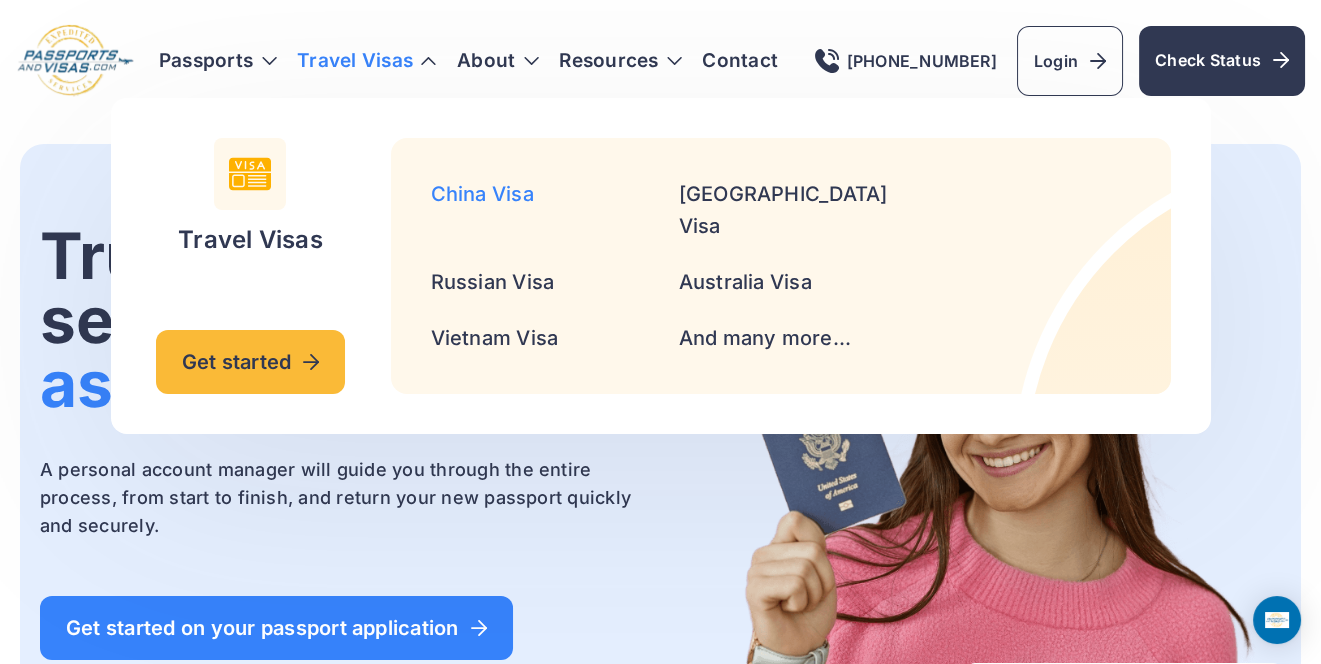 click on "China Visa" at bounding box center [482, 194] 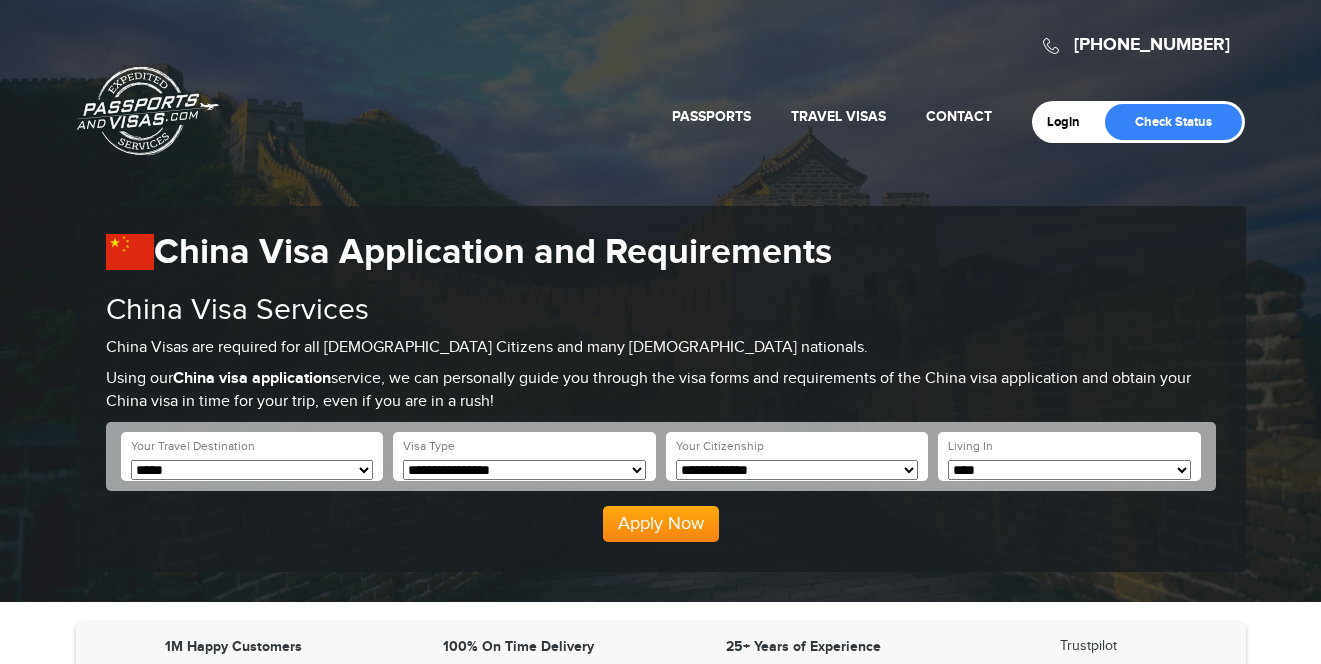 scroll, scrollTop: 0, scrollLeft: 0, axis: both 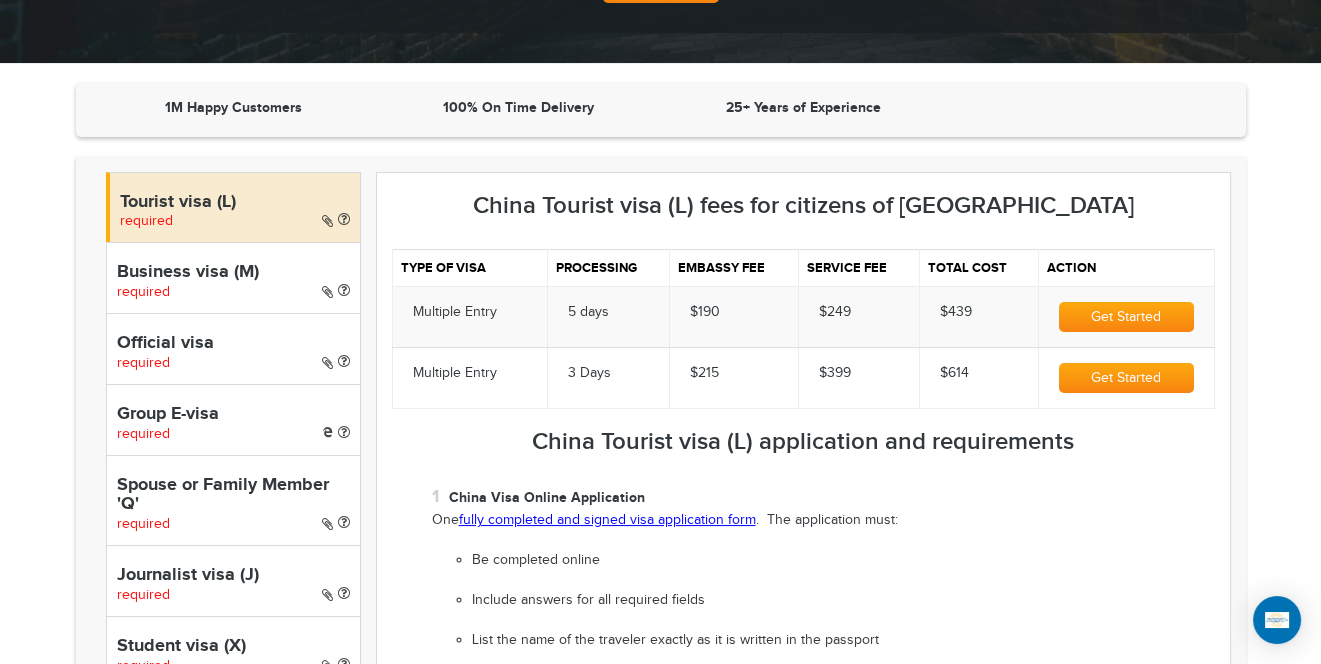 click on "1M Happy Customers
100% On Time Delivery
25+ Years of Experience
Tourist visa (L)
required
Business visa (M)
required
Official visa
required" at bounding box center [660, 1088] 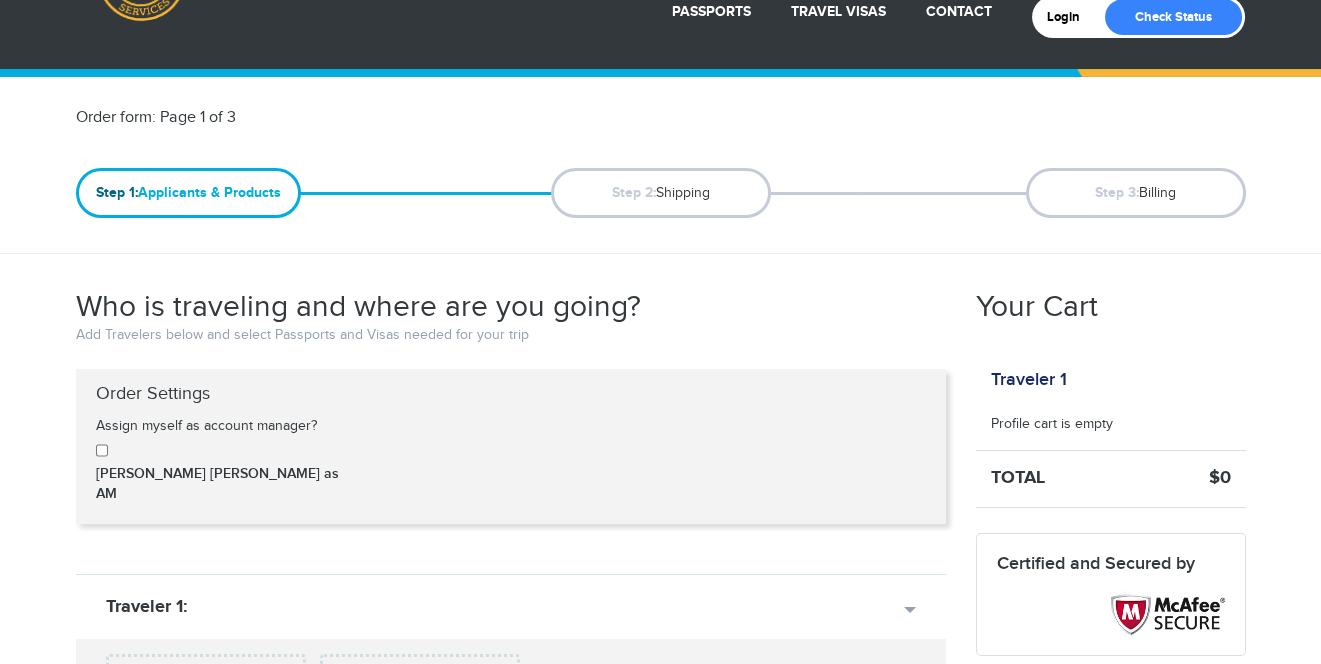 scroll, scrollTop: 0, scrollLeft: 0, axis: both 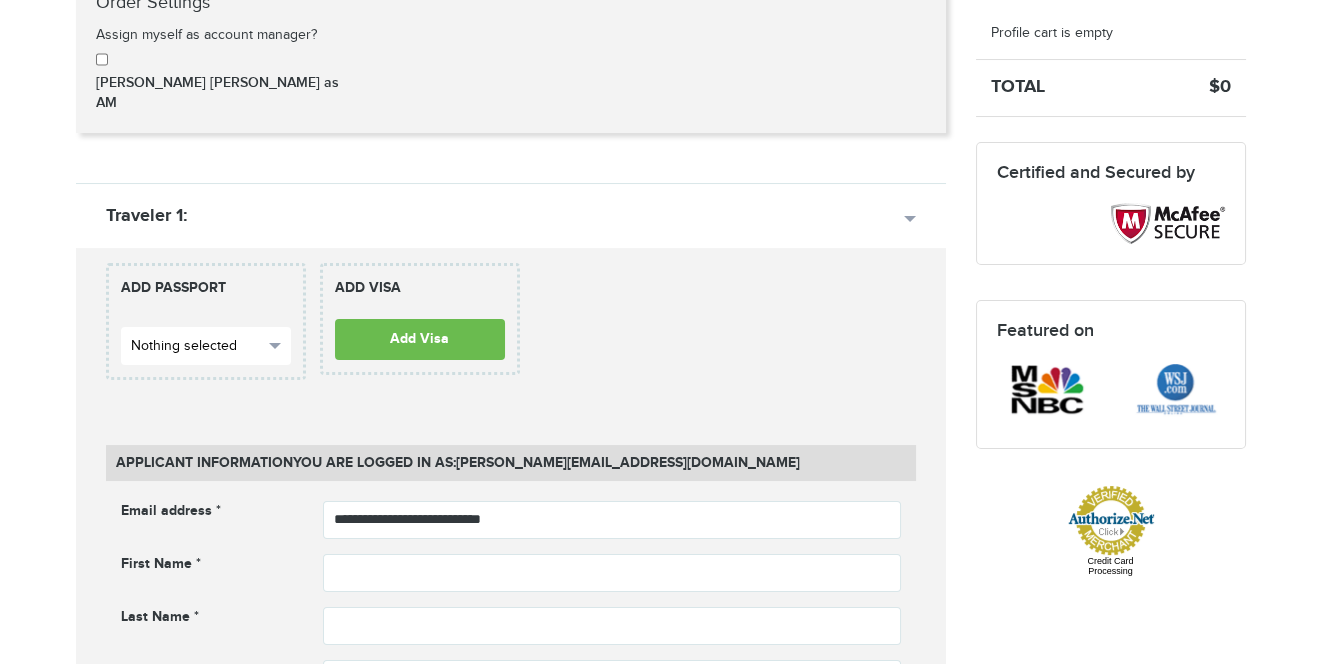 click on "Nothing selected" at bounding box center [197, 346] 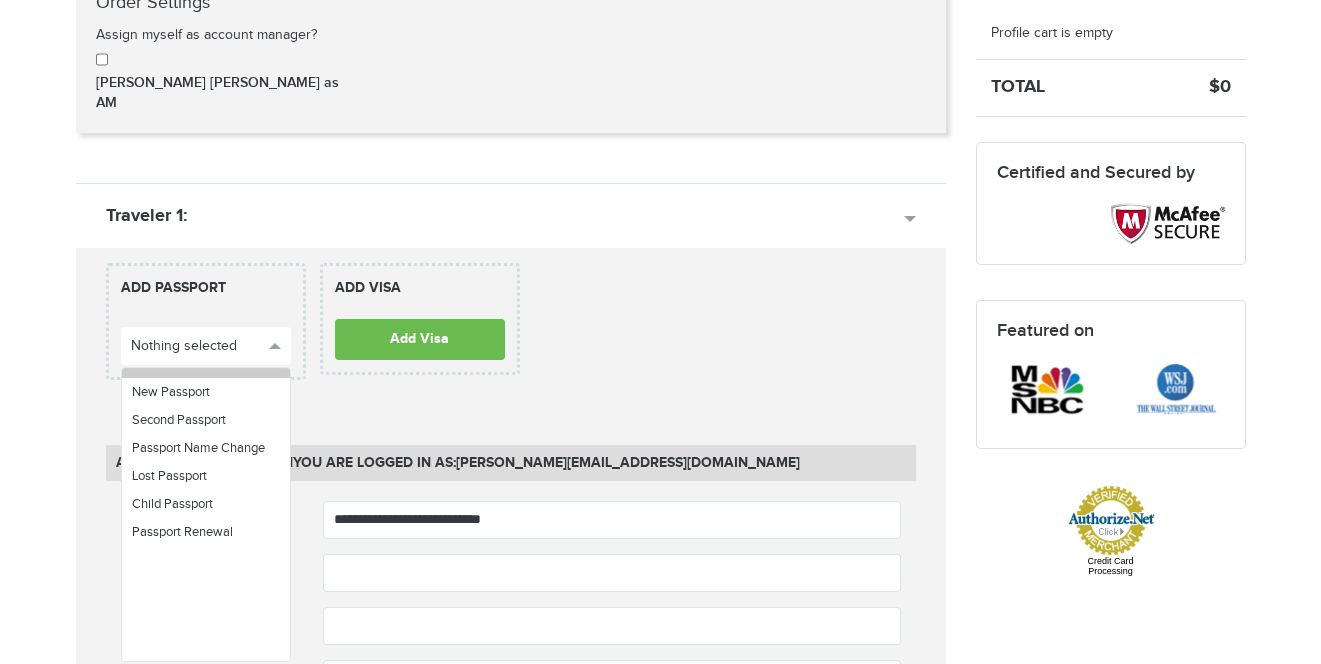 scroll, scrollTop: 0, scrollLeft: 0, axis: both 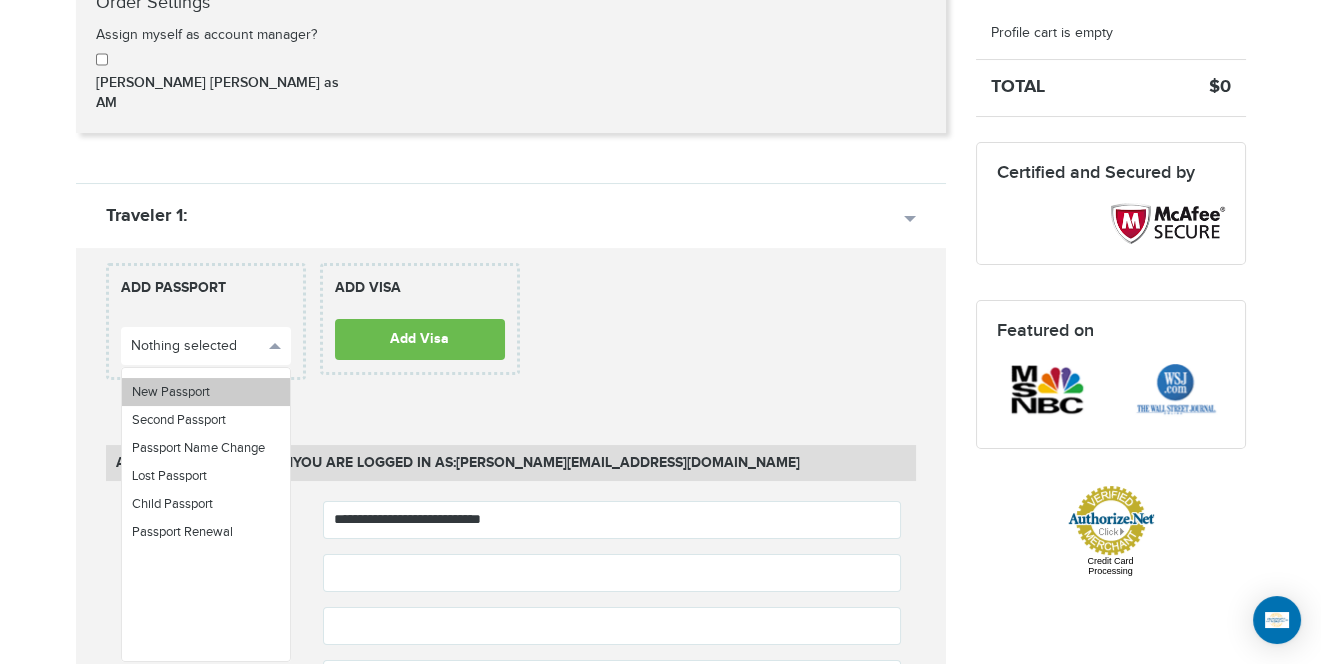 click on "New Passport" at bounding box center [206, 392] 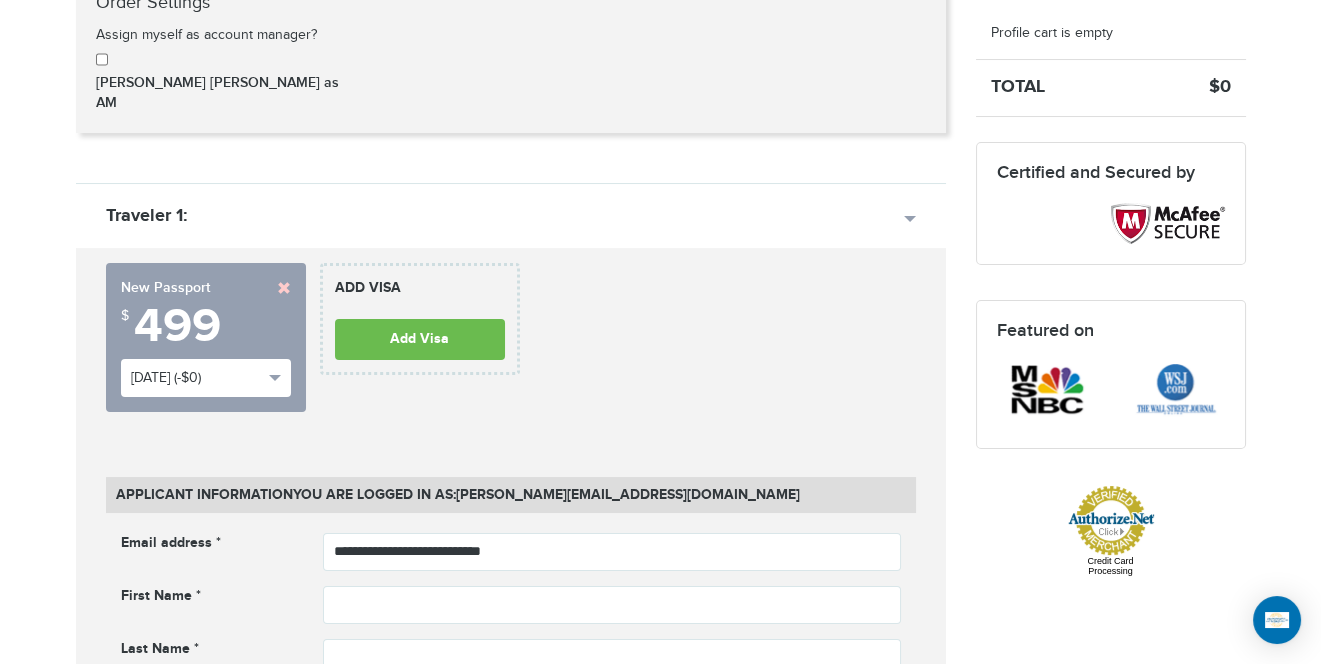 click on "**********" at bounding box center [511, 1522] 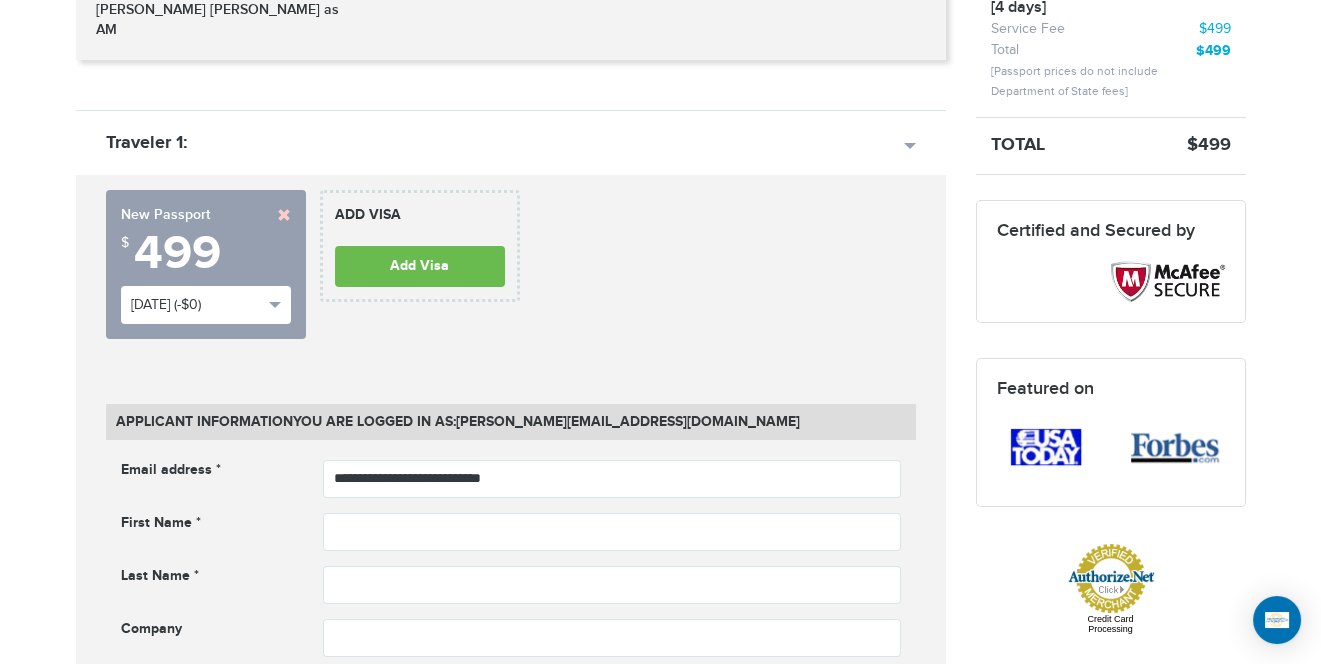 scroll, scrollTop: 586, scrollLeft: 0, axis: vertical 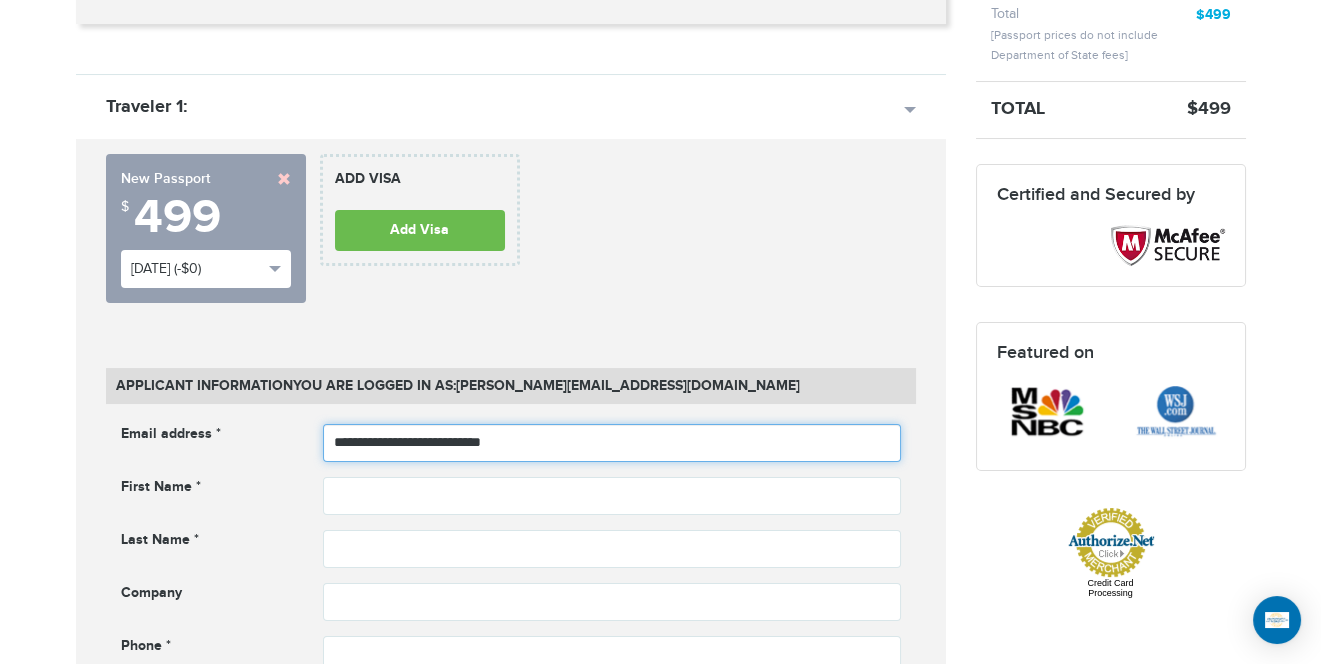 click on "**********" at bounding box center (612, 443) 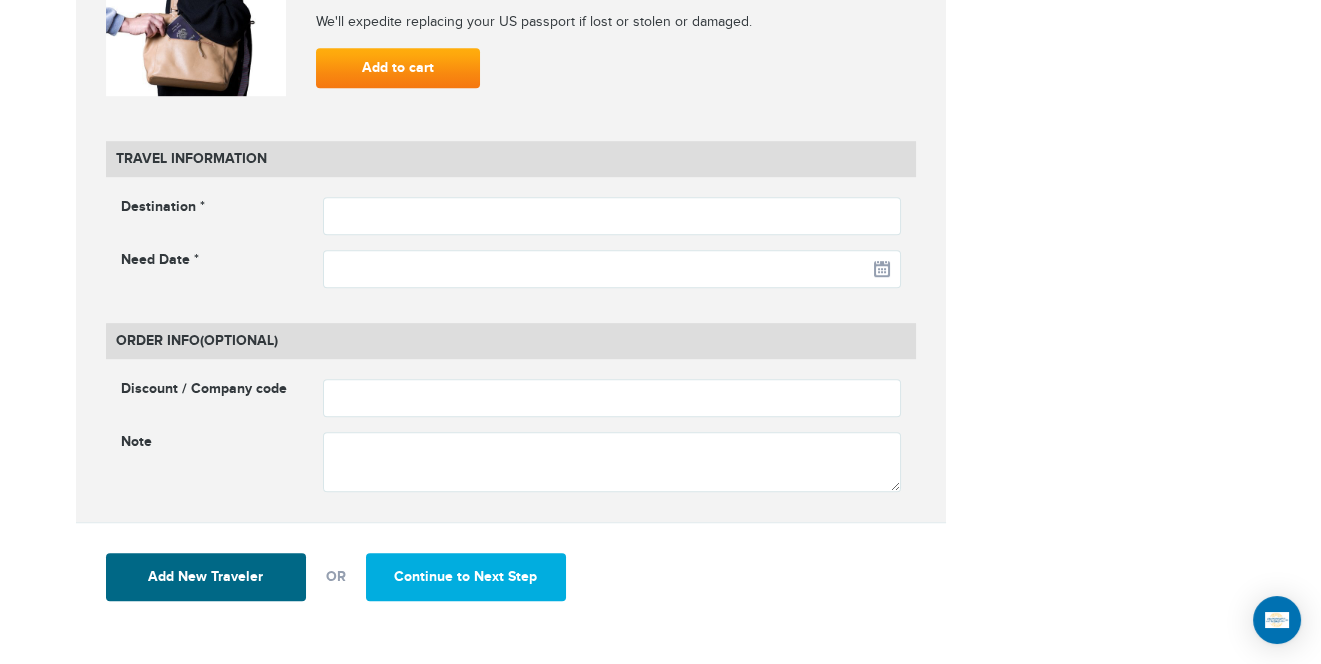 scroll, scrollTop: 2569, scrollLeft: 0, axis: vertical 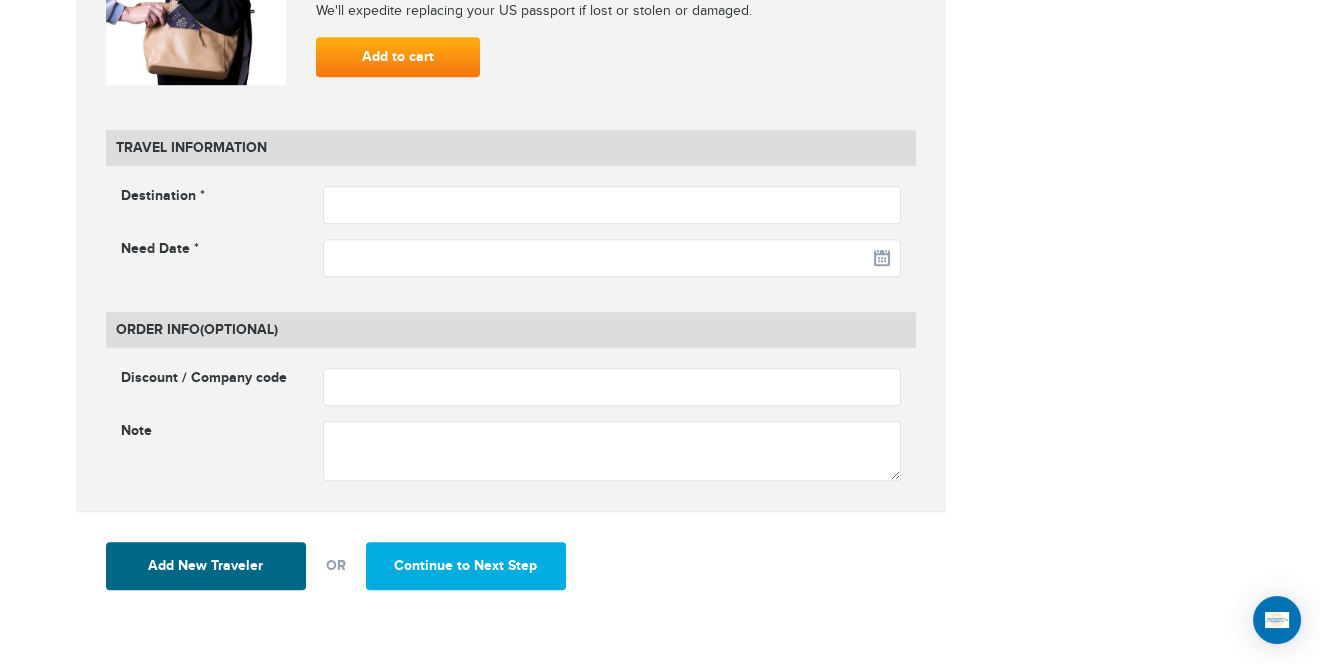 type 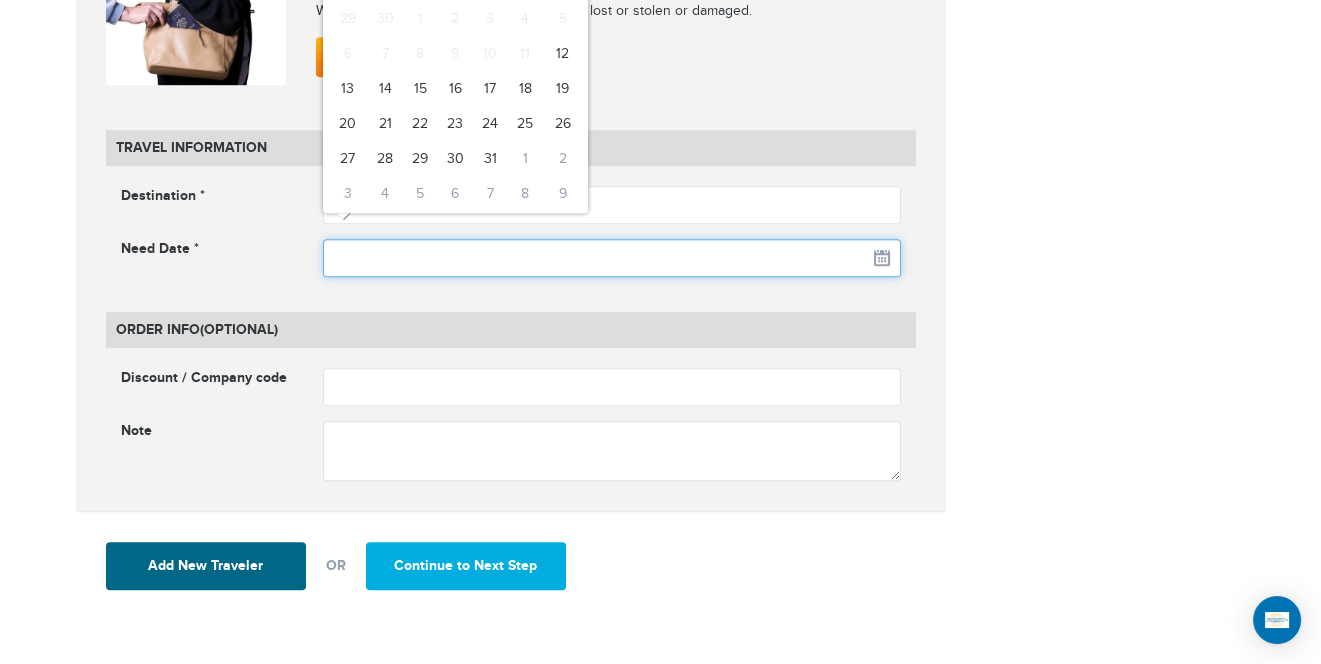 click on "720-706-2859
Passports & Visas.com
Hello, Lourisha Nottage
Passports
Passport Renewal
New Passport
Second Passport
Passport Name Change
Lost Passport
Child Passport
US Passport FAQ" at bounding box center [660, -2237] 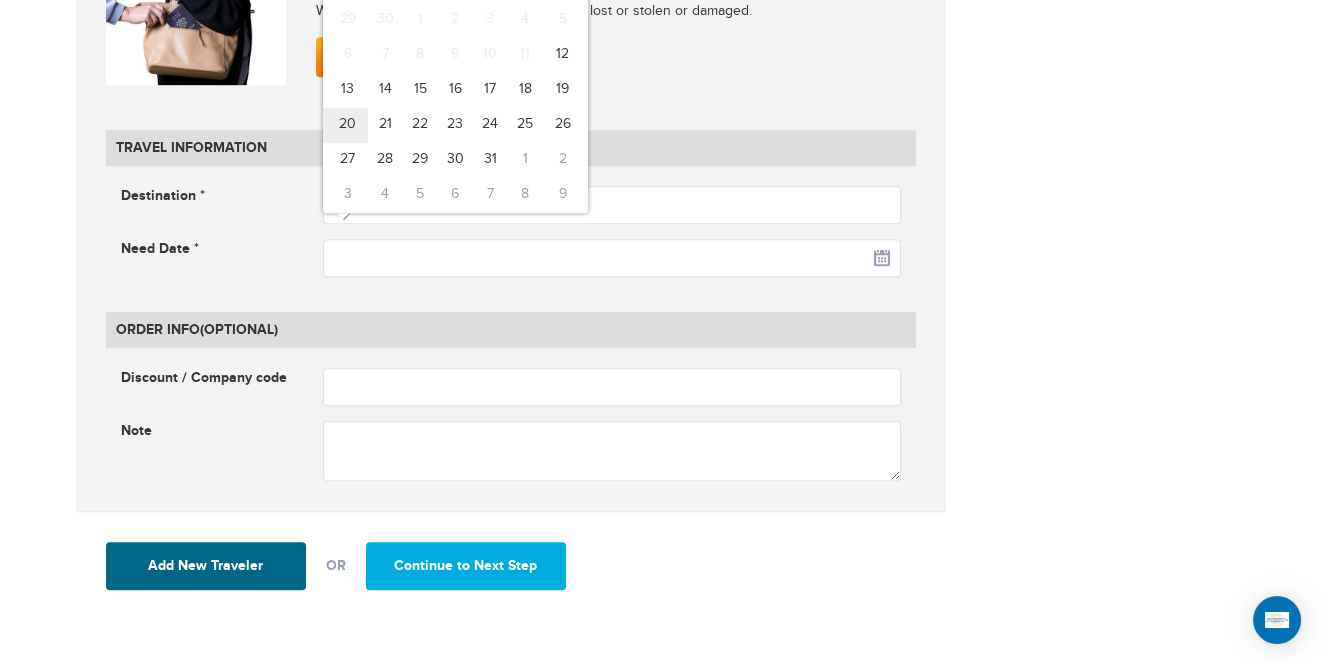 click on "20" at bounding box center (345, 125) 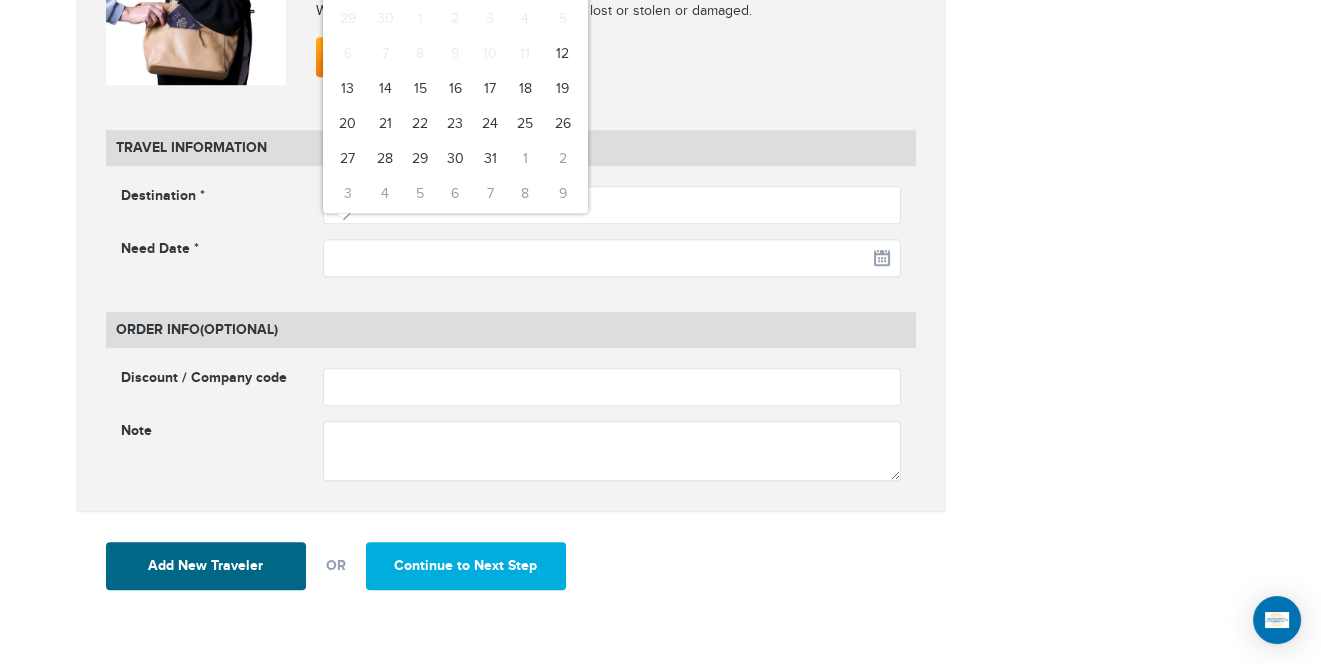 type on "**********" 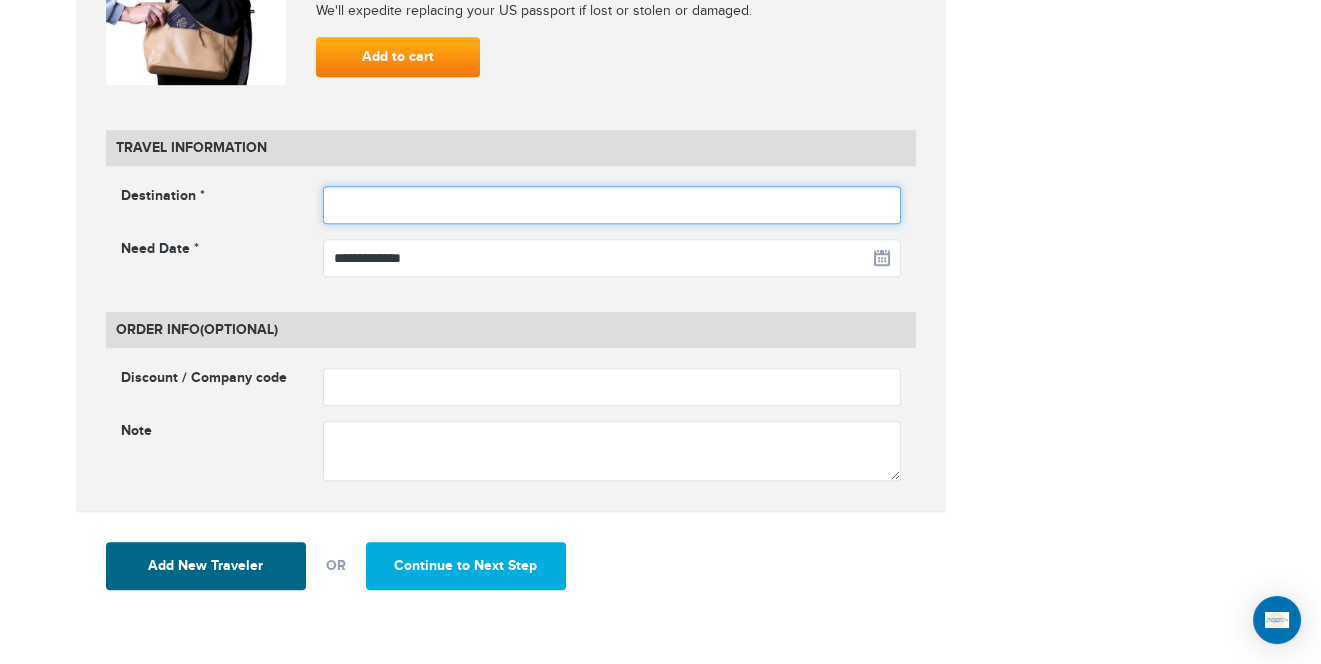 click at bounding box center (612, 205) 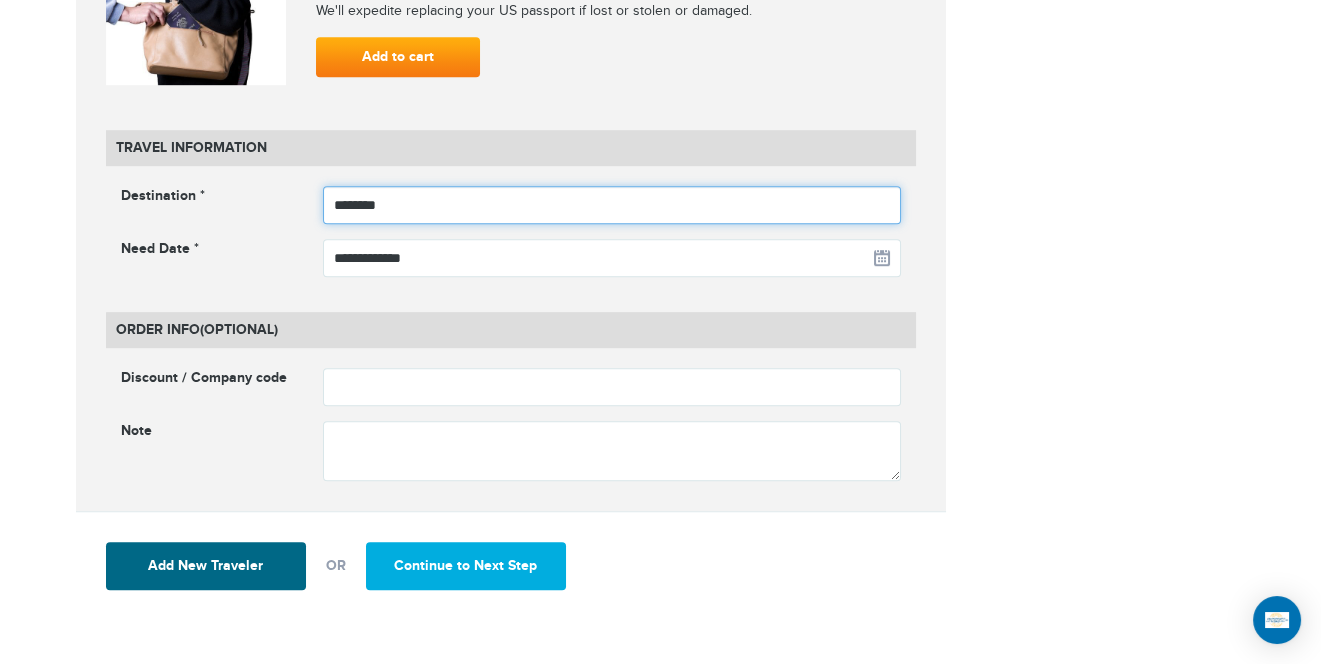 type on "********" 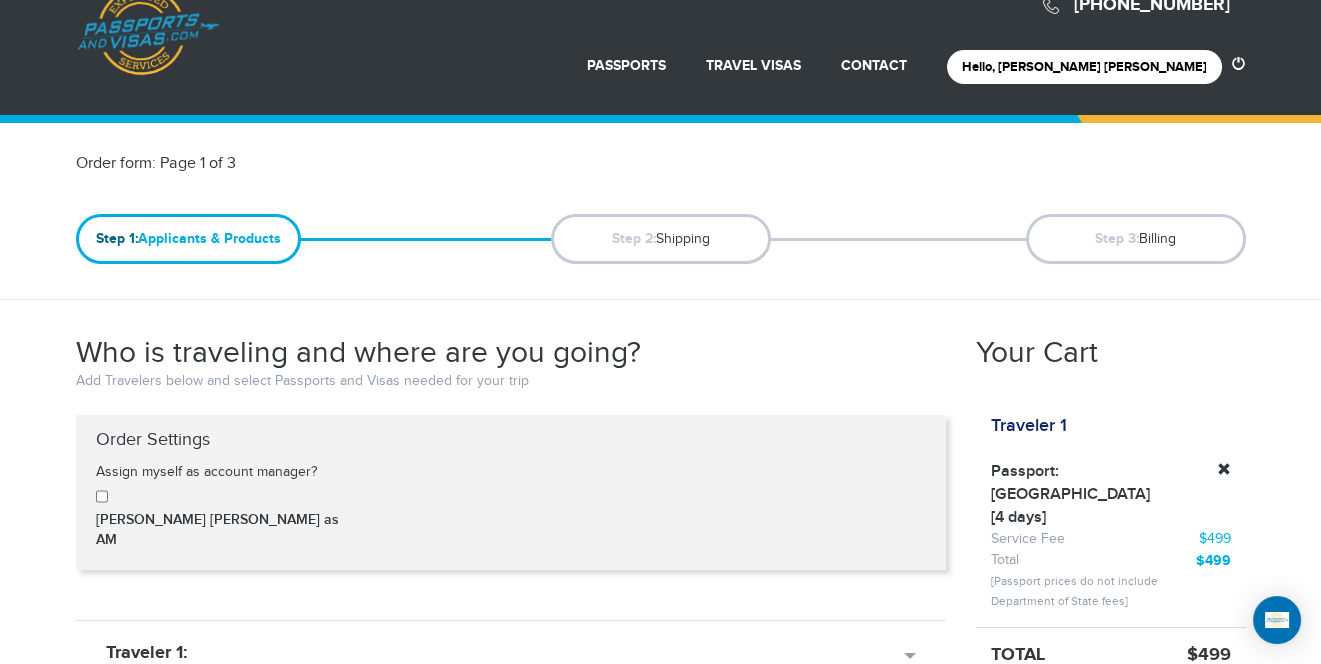 scroll, scrollTop: 0, scrollLeft: 0, axis: both 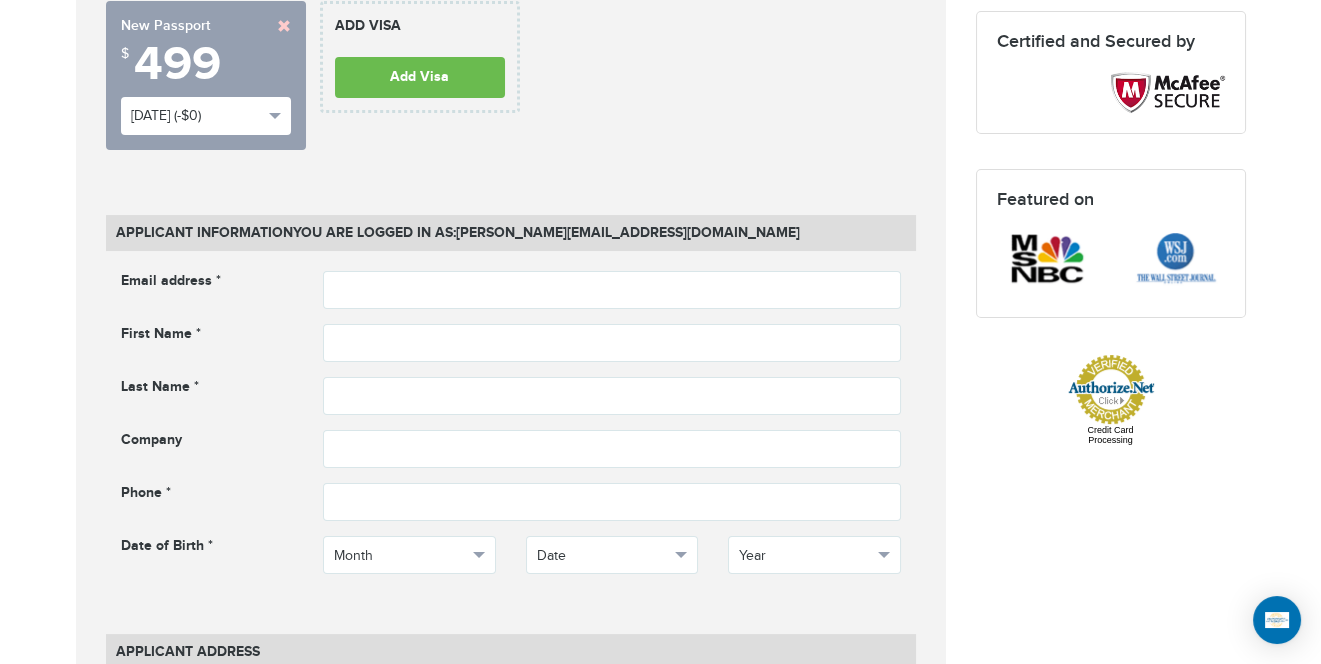 click on "**********" at bounding box center [511, 83] 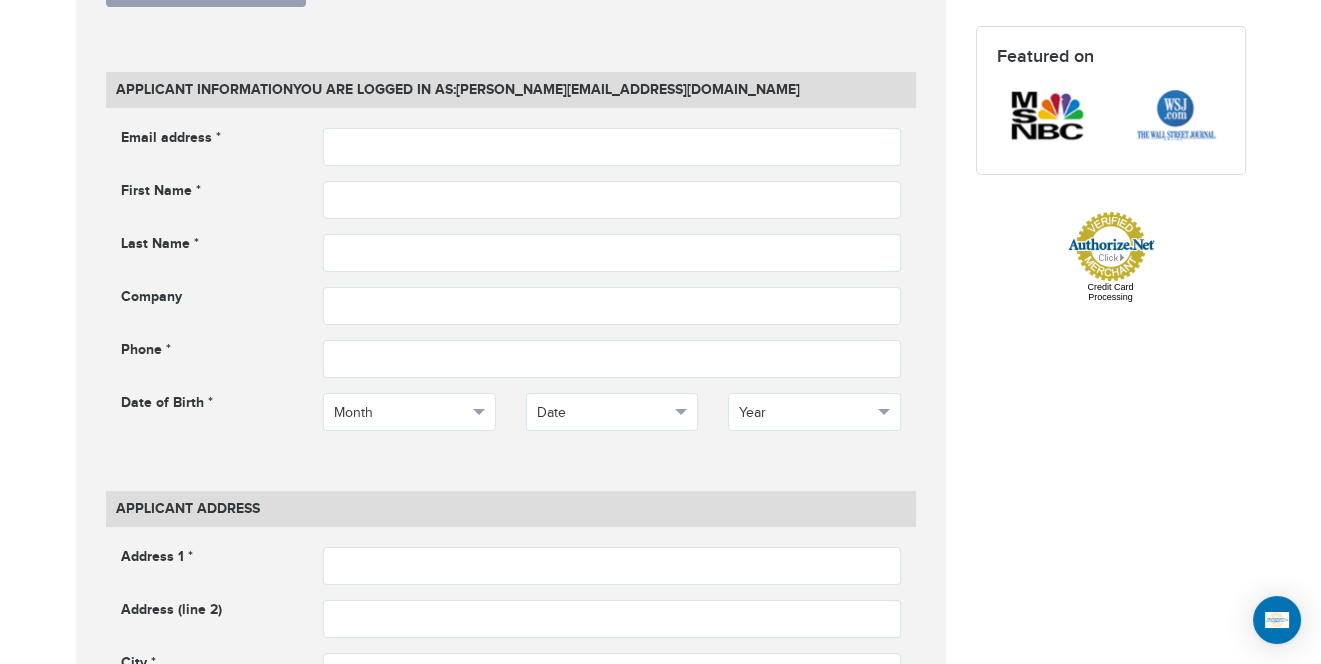 scroll, scrollTop: 884, scrollLeft: 0, axis: vertical 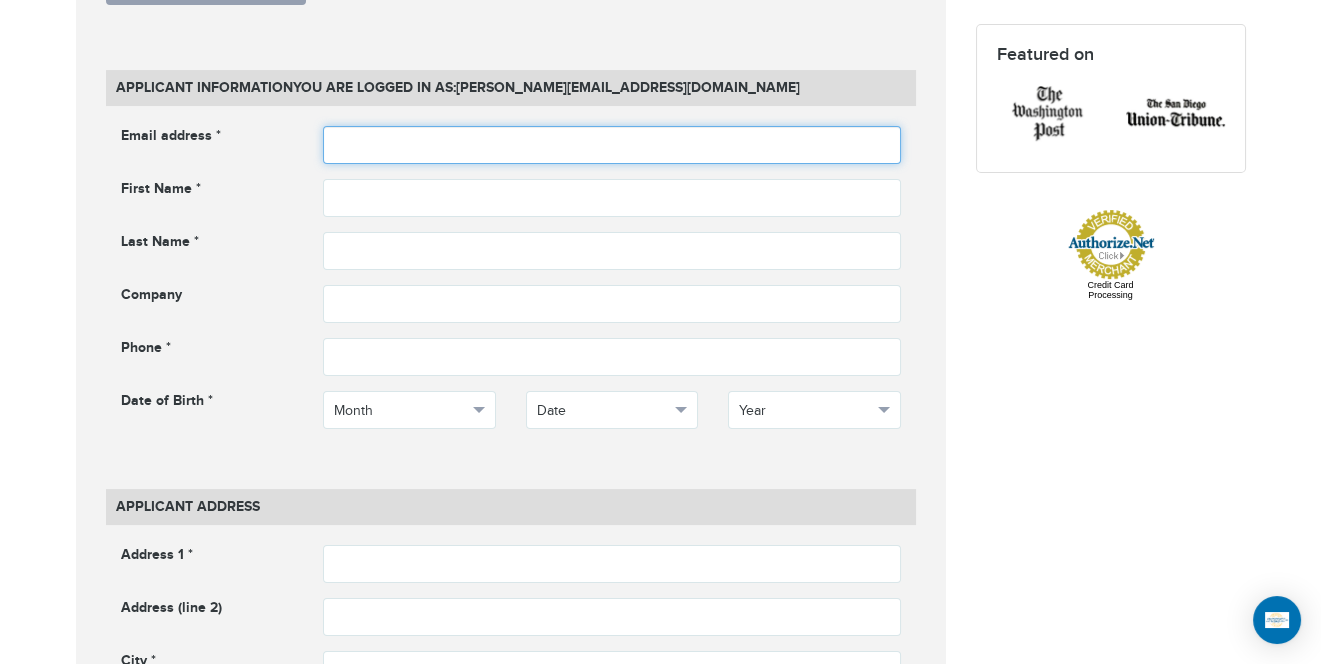 click at bounding box center [612, 145] 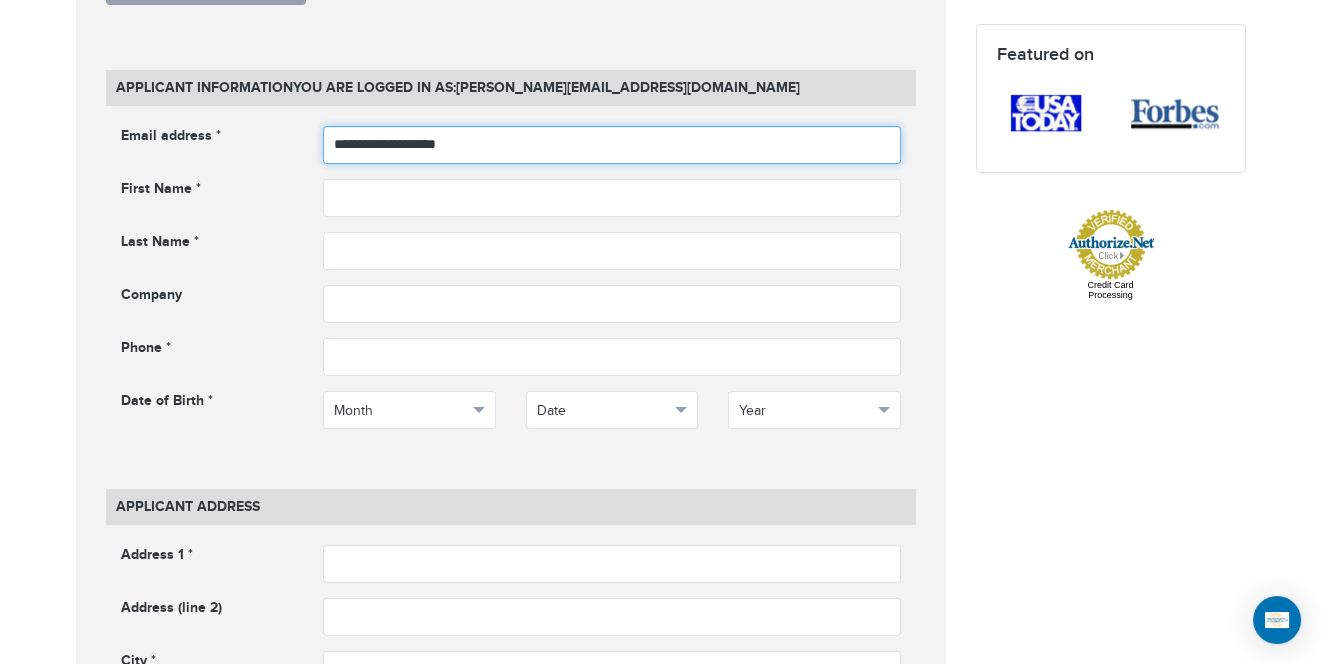 type on "**********" 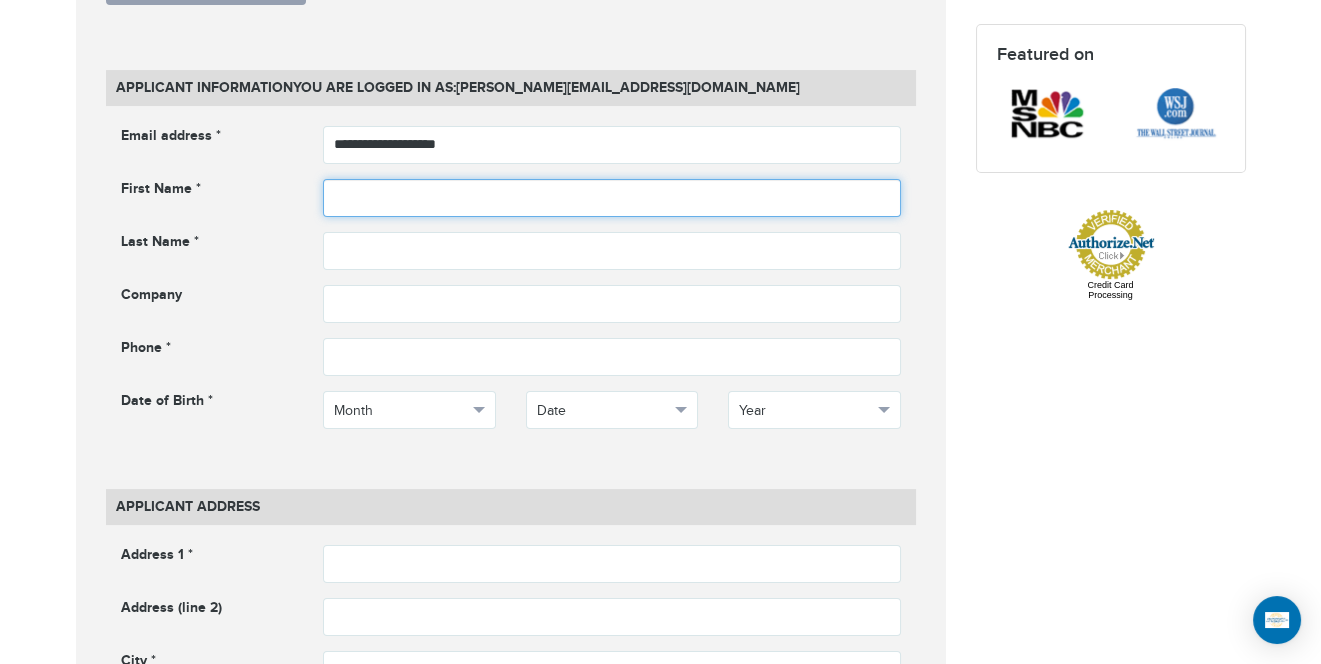 click at bounding box center (612, 198) 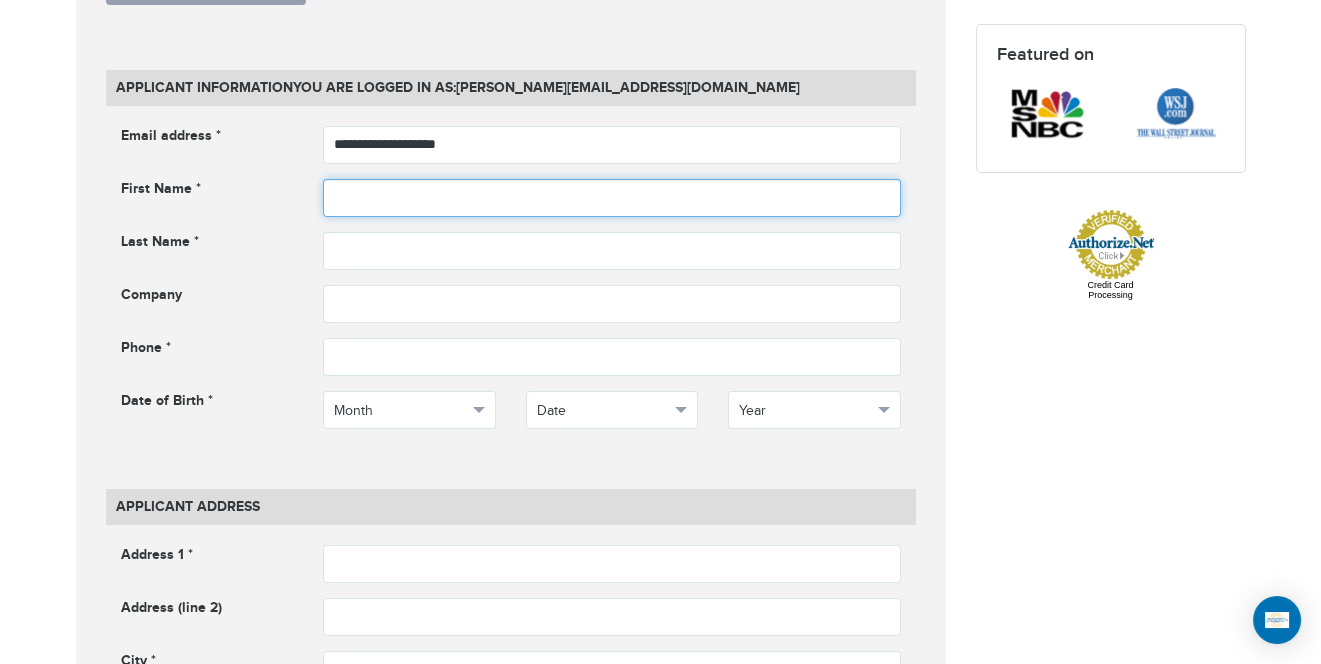 click at bounding box center [612, 198] 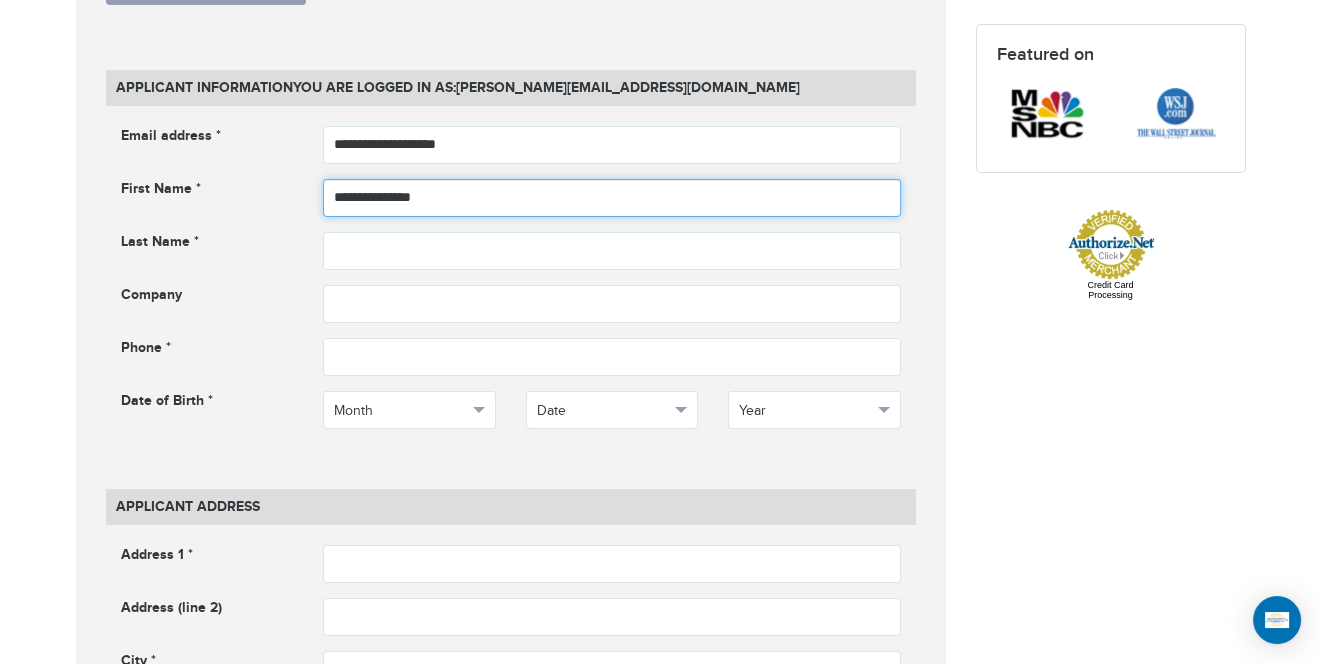 type on "**********" 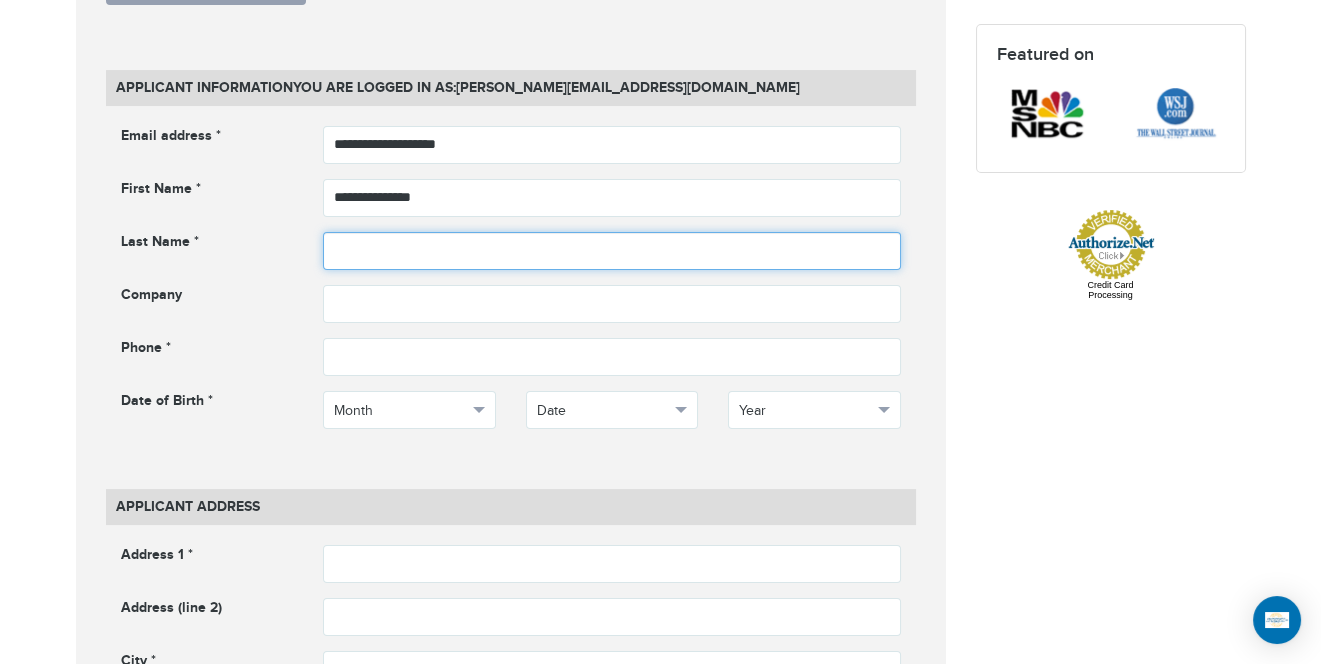 click at bounding box center [612, 251] 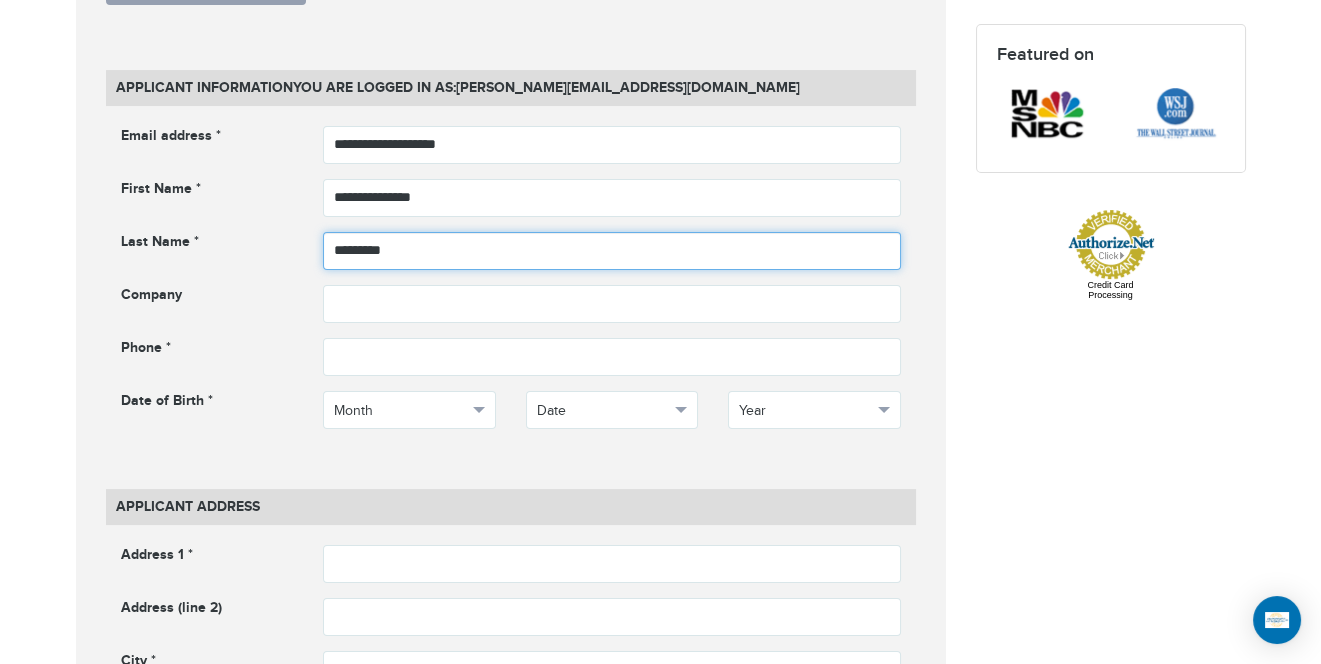 type on "*********" 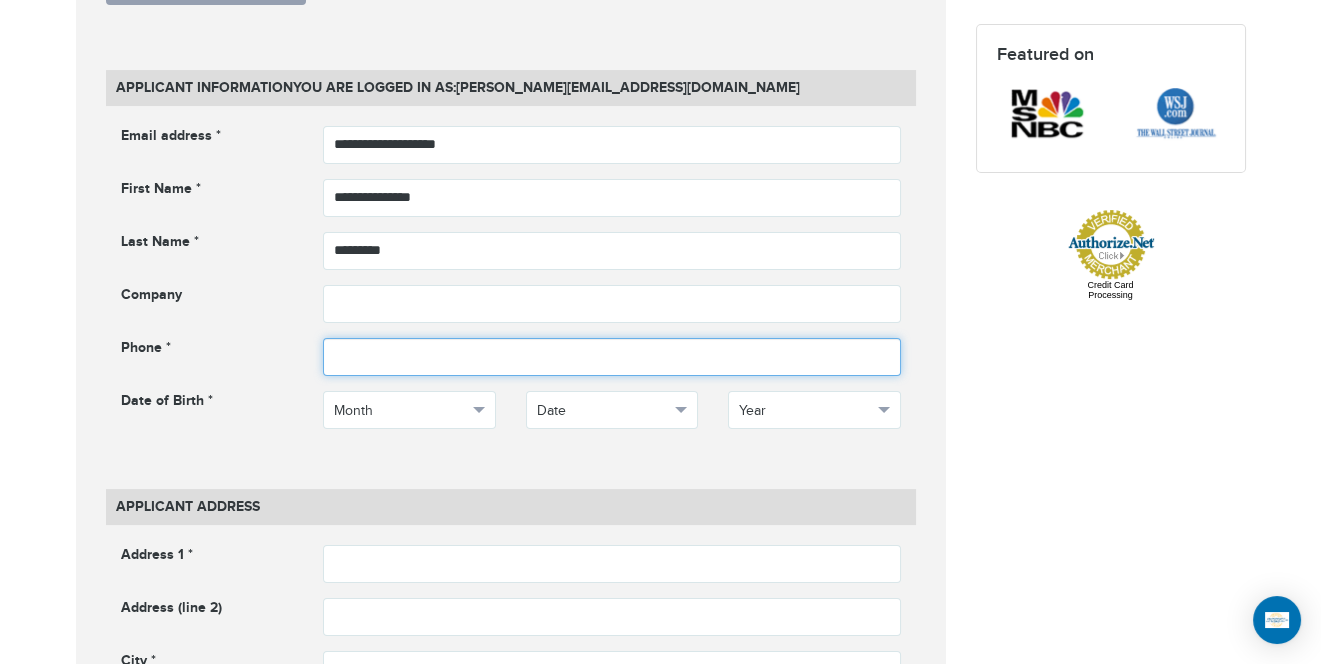 click at bounding box center (612, 357) 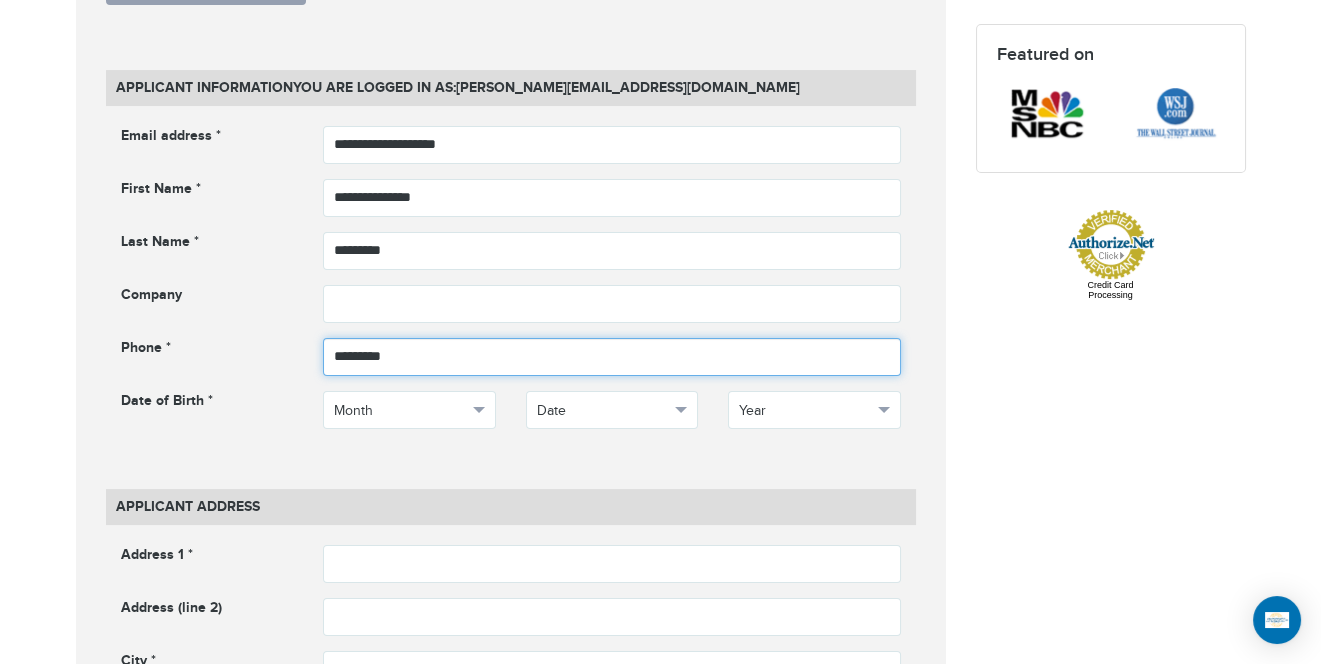 click at bounding box center [612, 357] 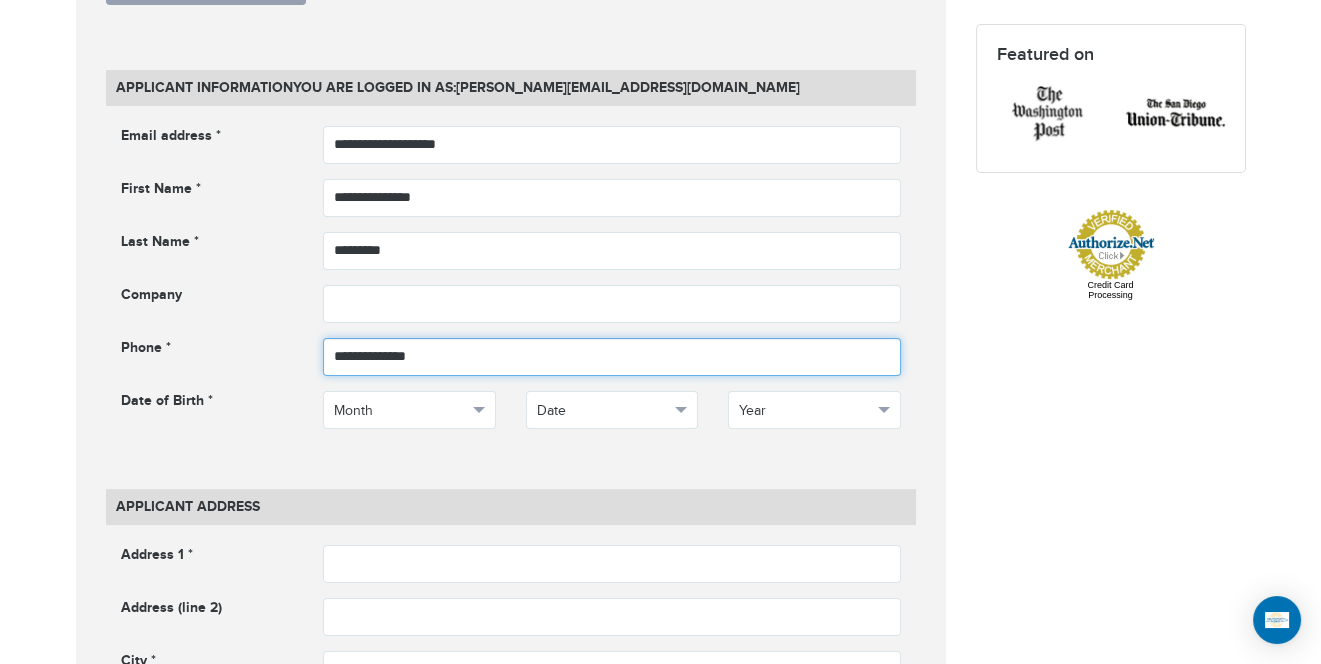 type on "**********" 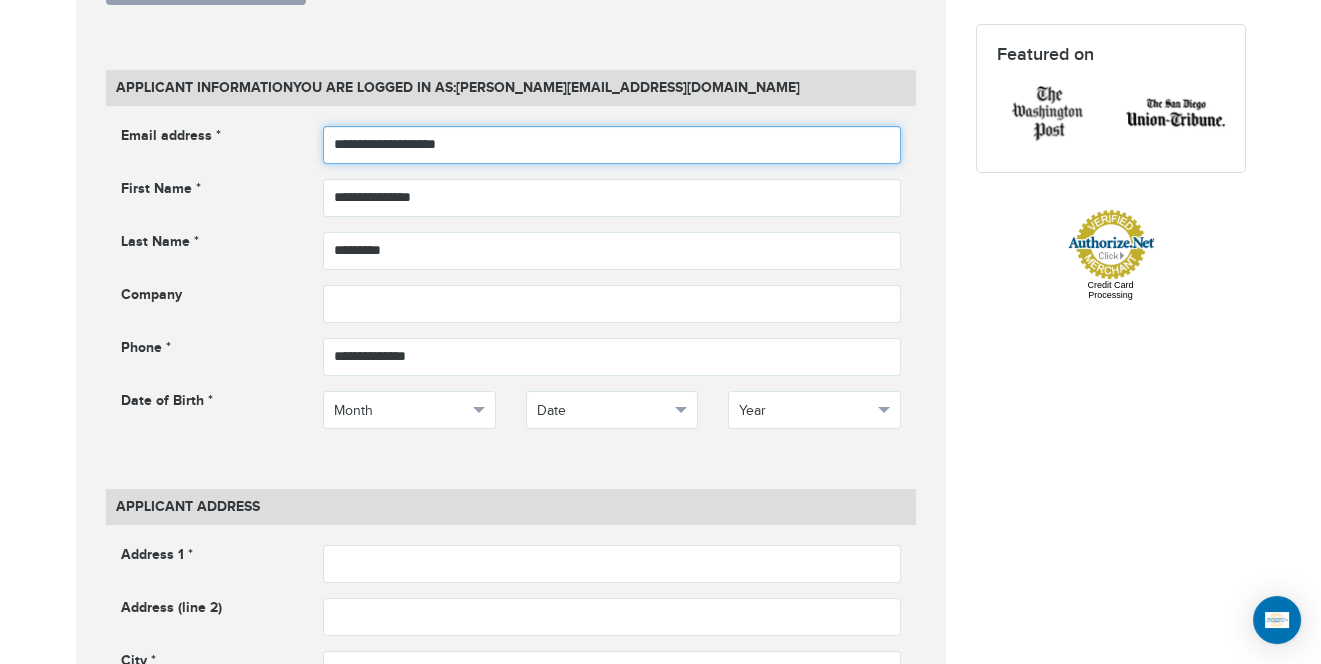 click on "**********" at bounding box center (612, 145) 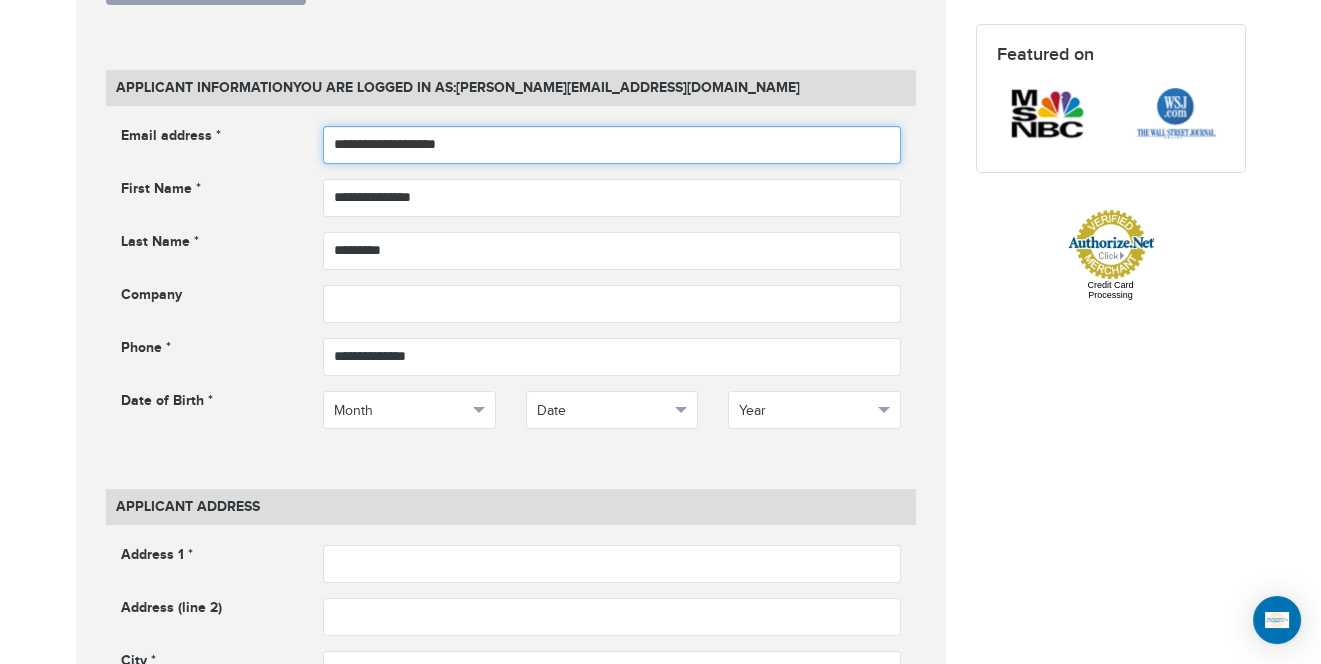 type on "**********" 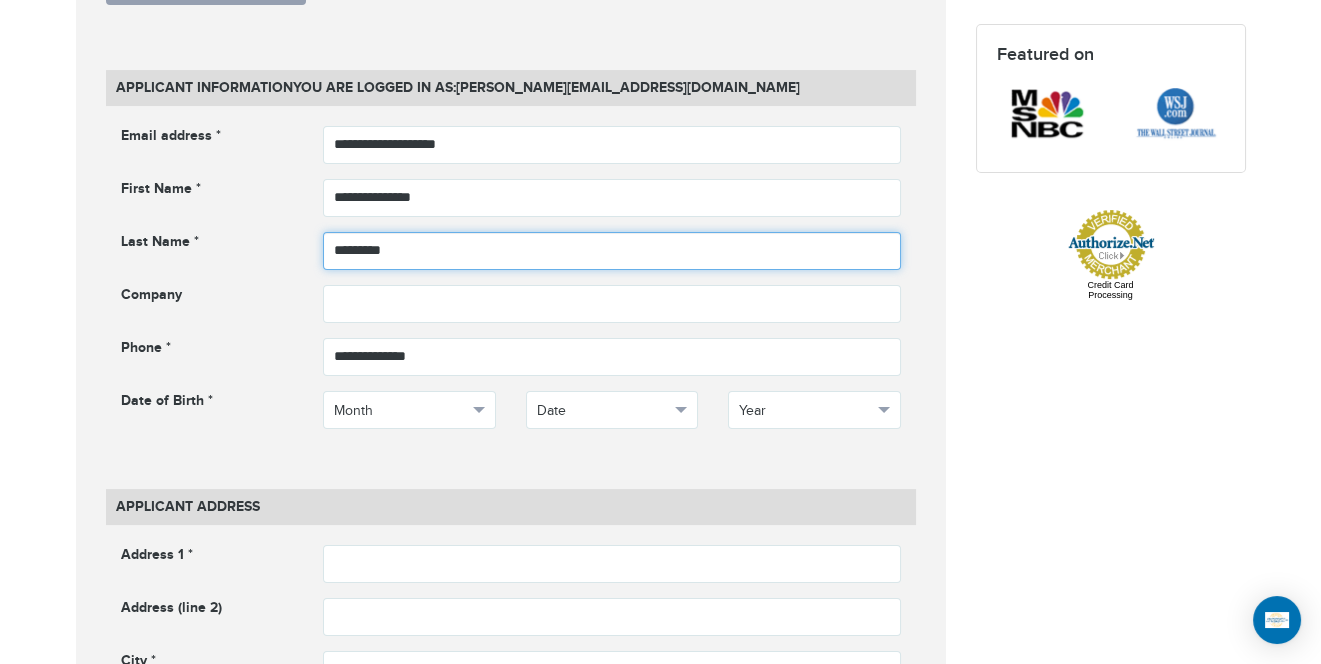 click on "*********" at bounding box center [612, 251] 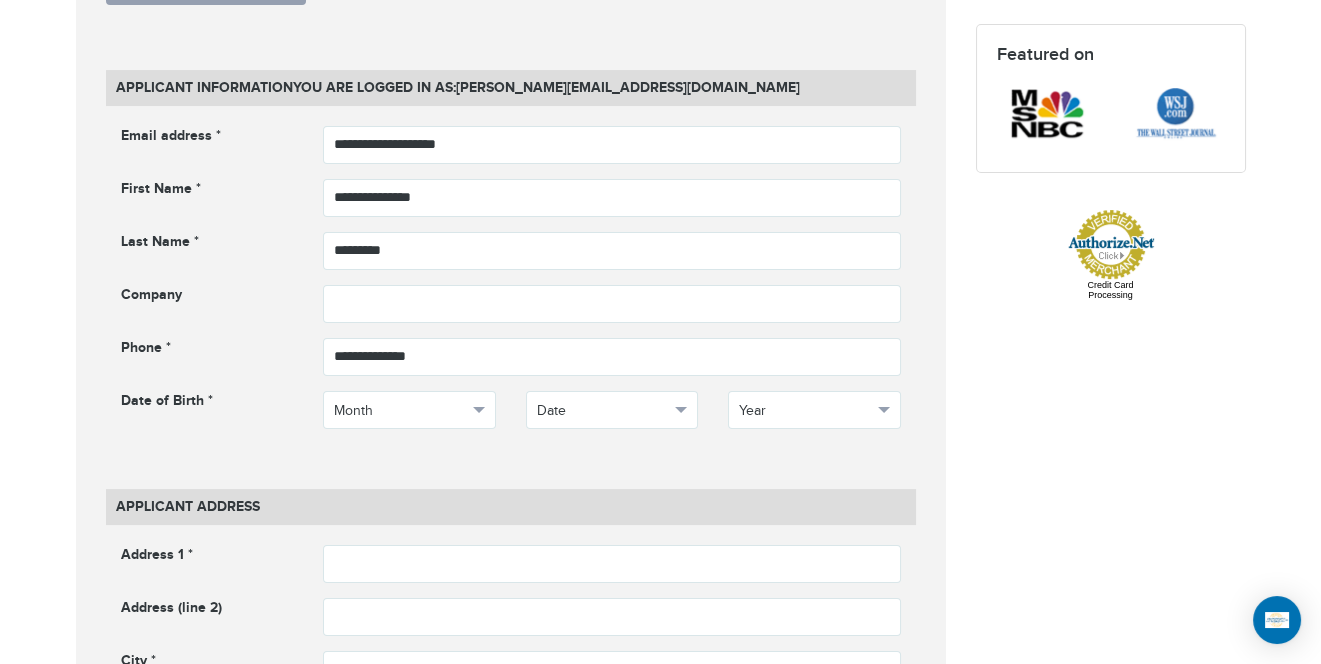 click on "**********" at bounding box center (661, 898) 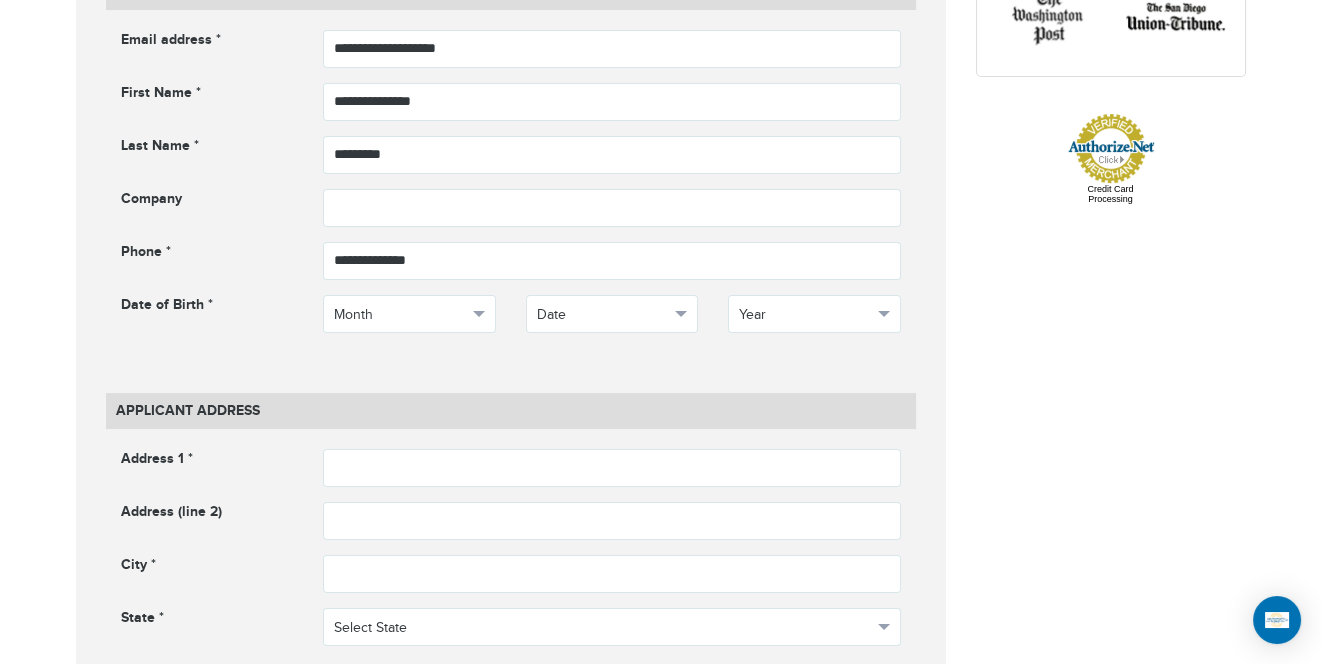 scroll, scrollTop: 983, scrollLeft: 0, axis: vertical 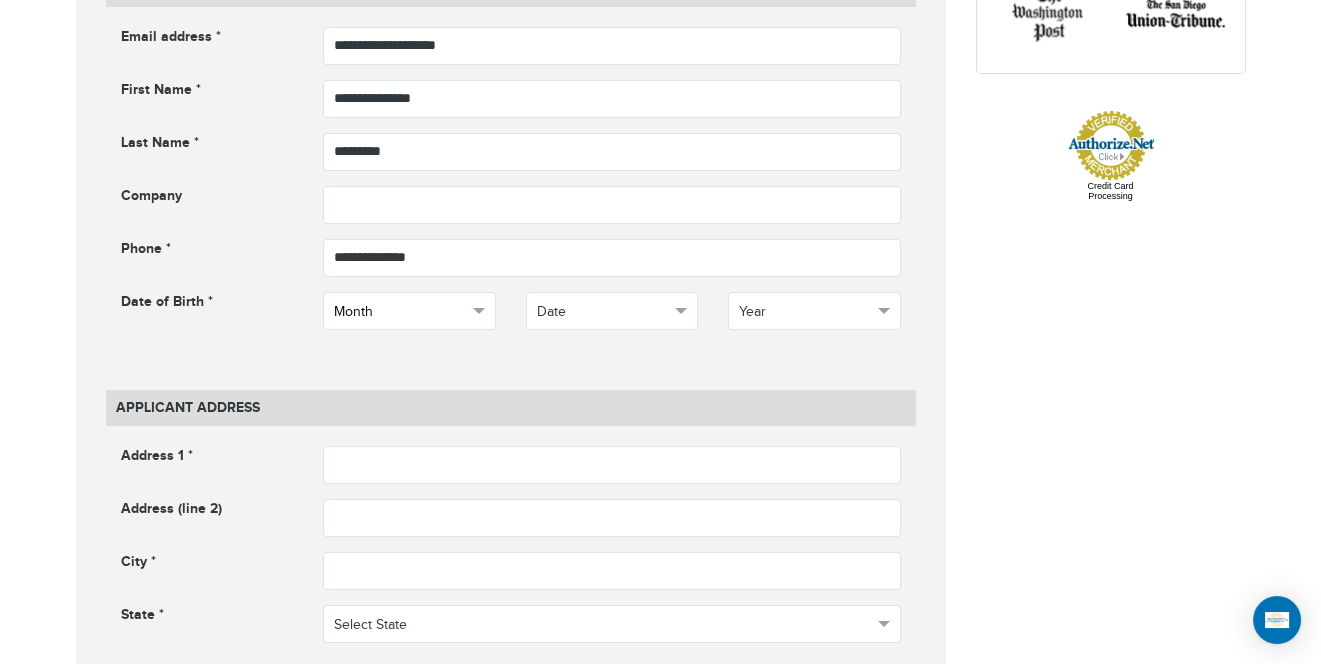 click on "Month" at bounding box center (400, 312) 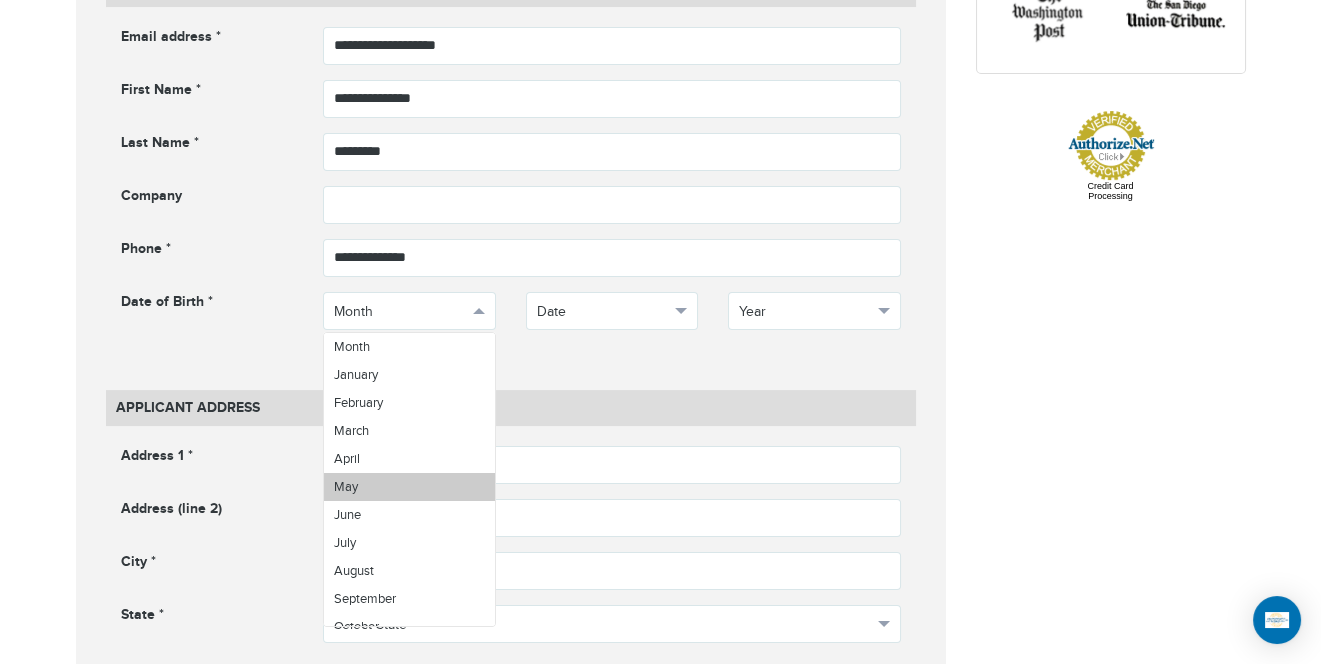click on "May" at bounding box center (409, 487) 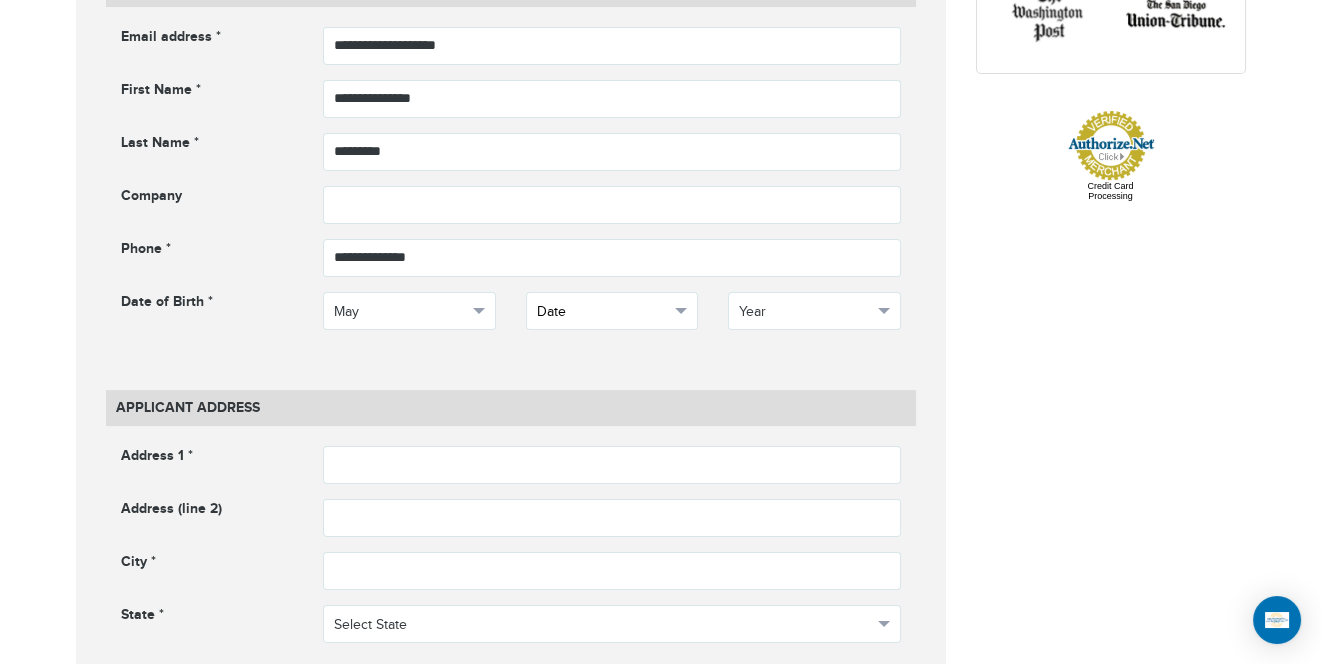 click on "Date" at bounding box center (612, 311) 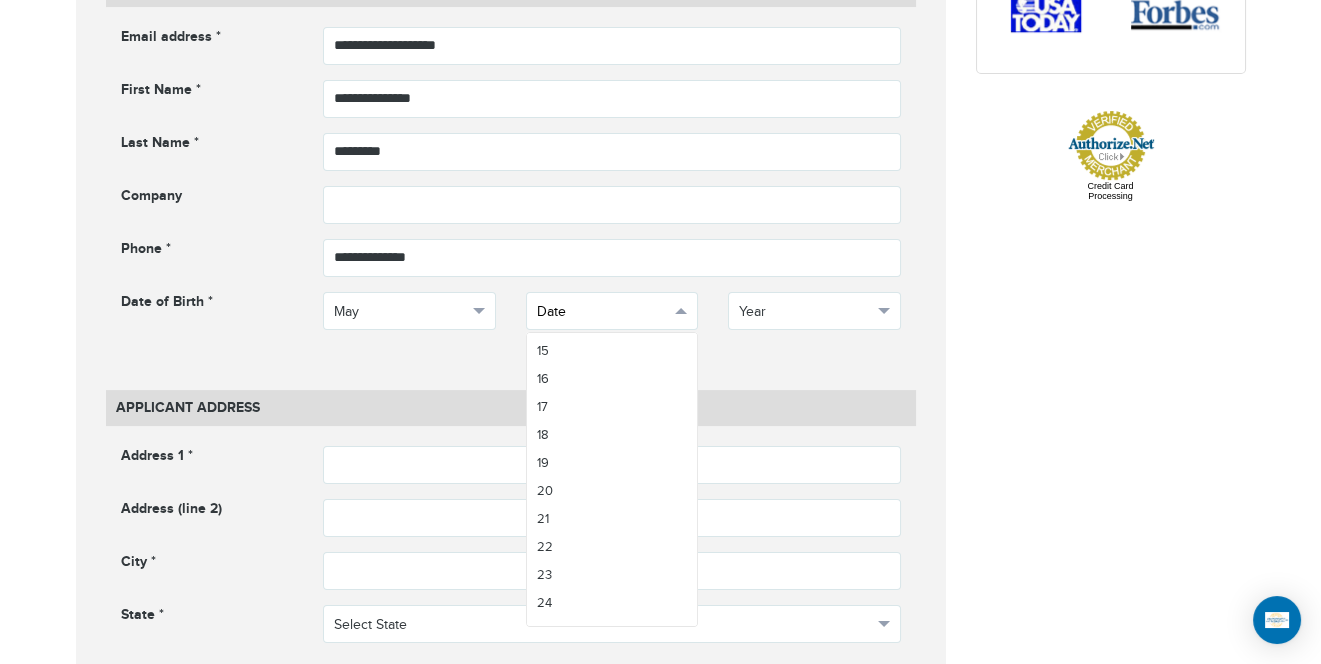 scroll, scrollTop: 417, scrollLeft: 0, axis: vertical 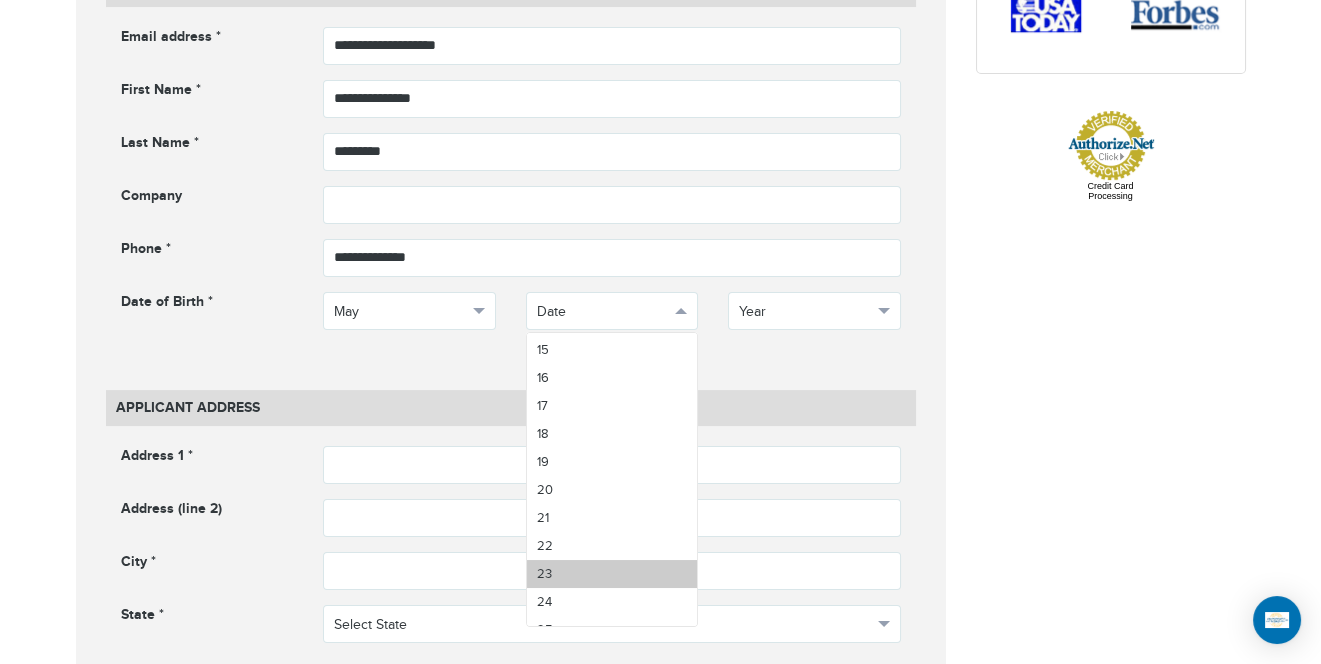click on "23" at bounding box center (612, 574) 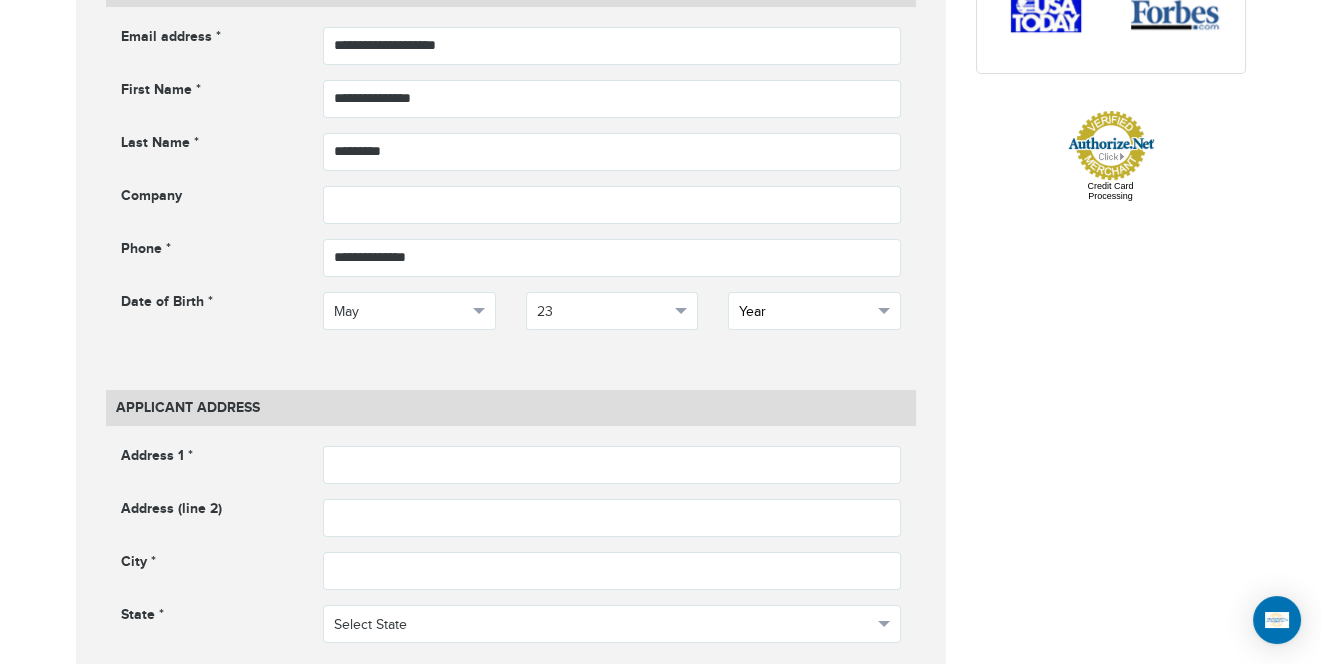 click on "Year" at bounding box center (814, 311) 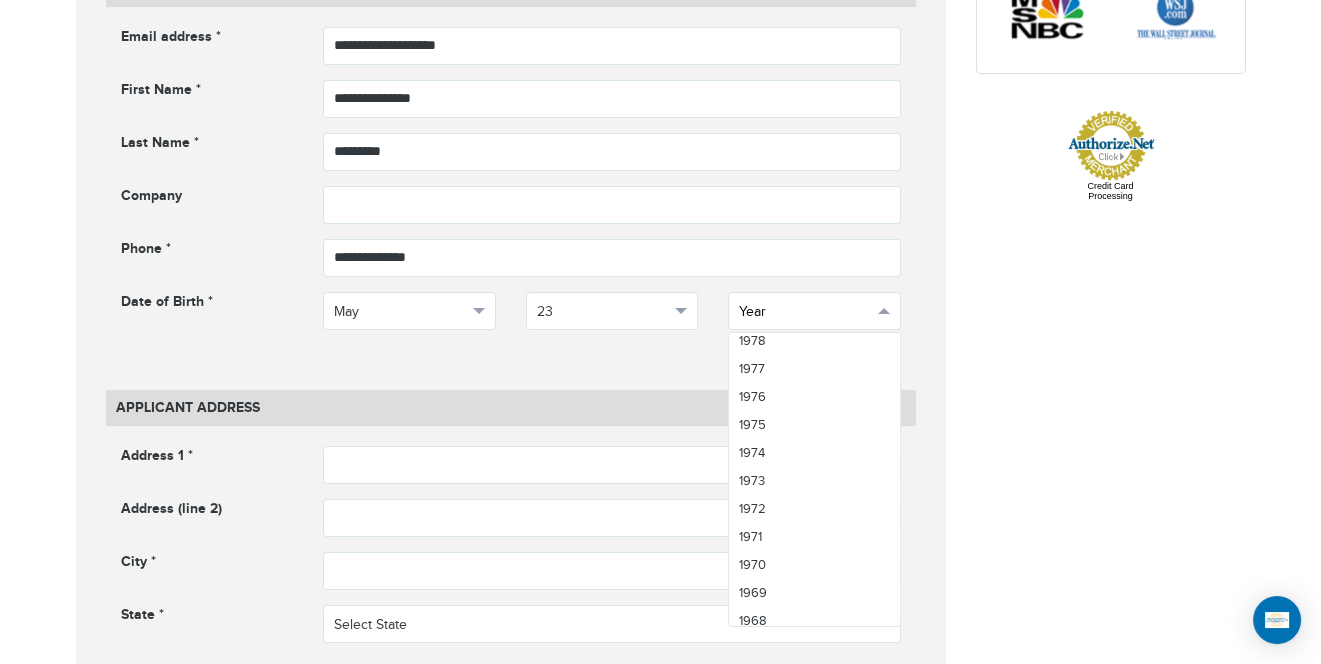 scroll, scrollTop: 1354, scrollLeft: 0, axis: vertical 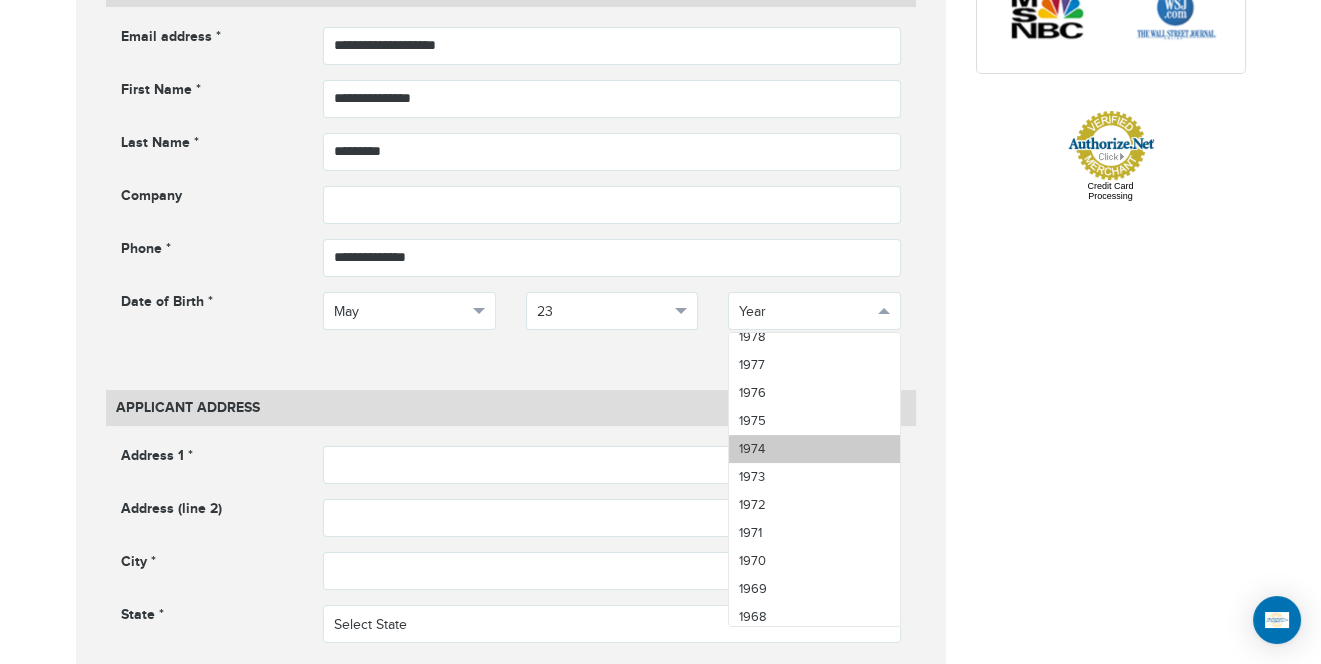click on "1974" at bounding box center [814, 449] 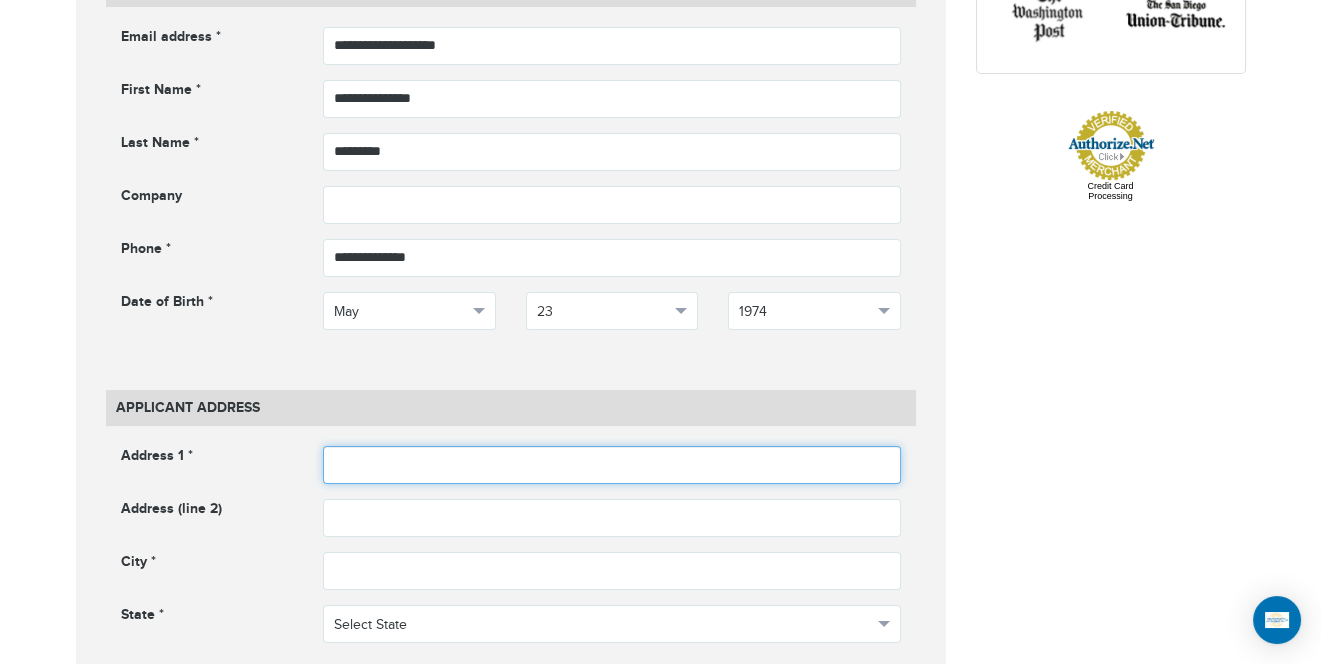 click at bounding box center [612, 465] 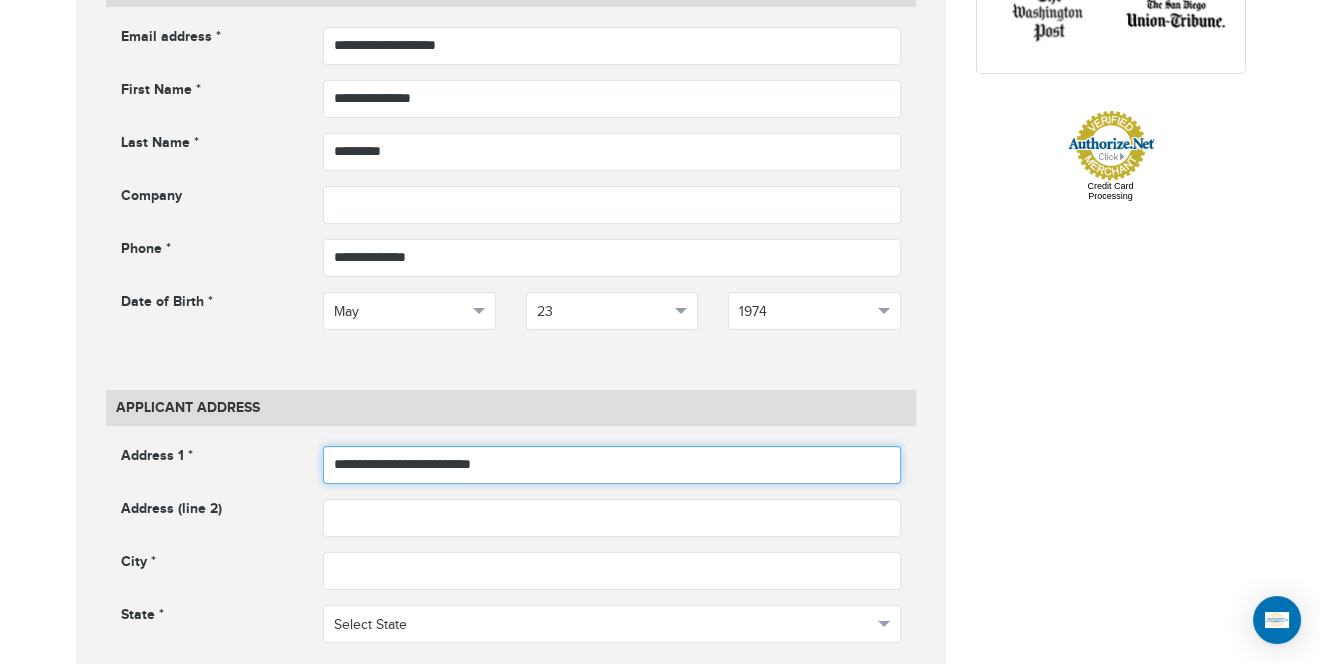 type on "**********" 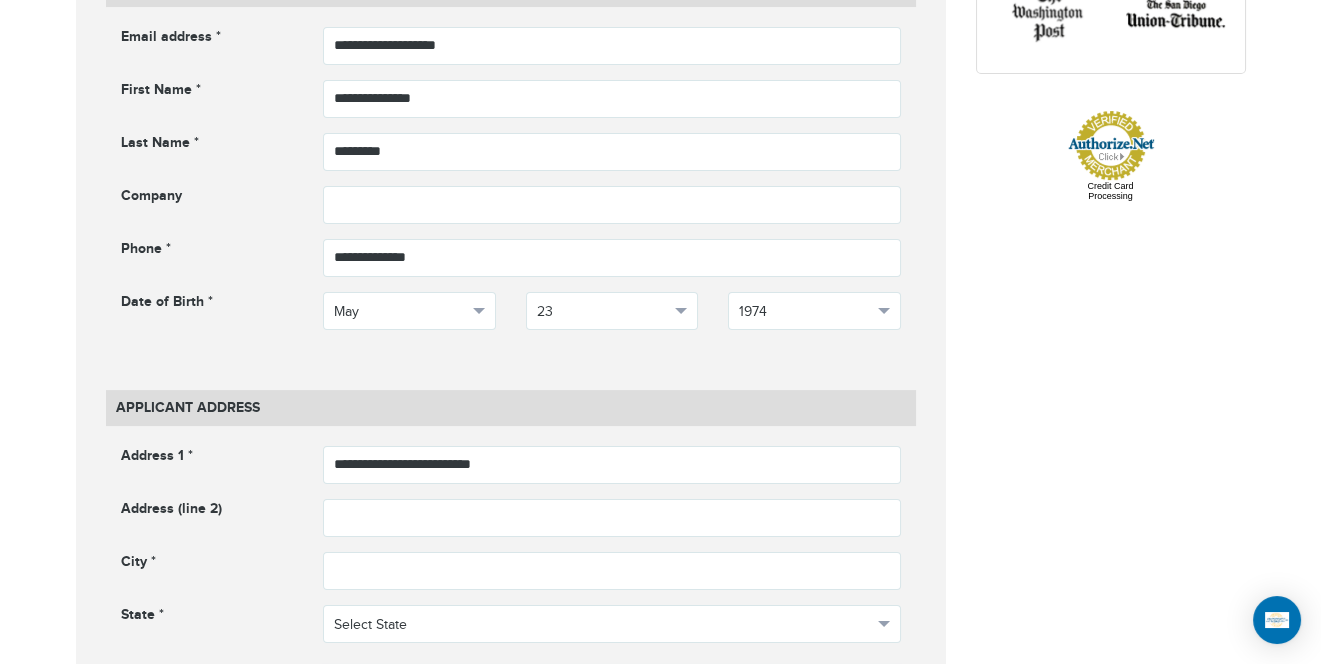 click at bounding box center [612, 692] 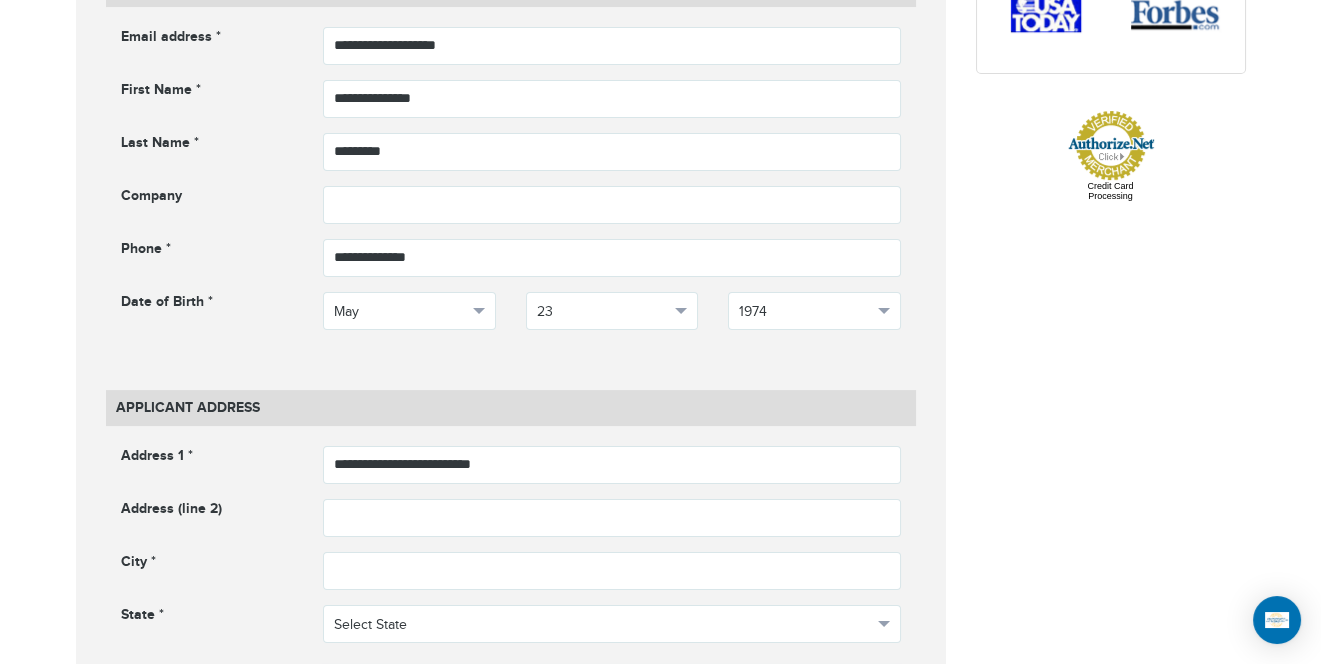 type on "*****" 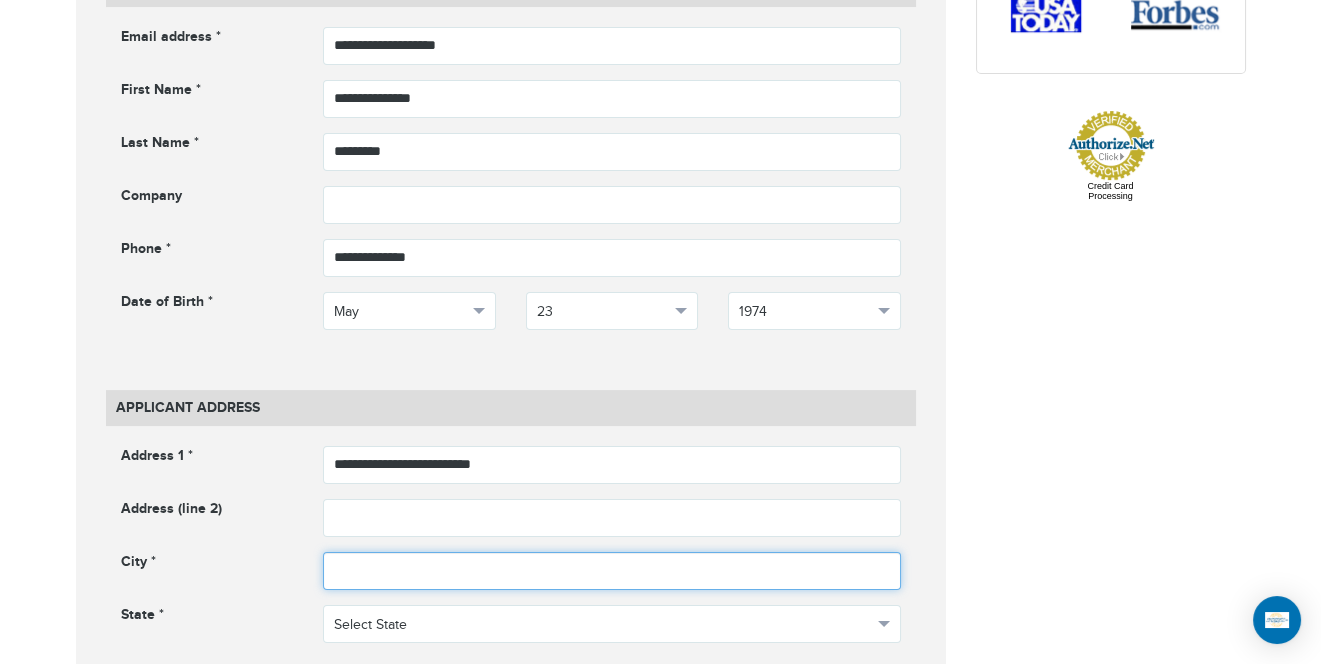 click at bounding box center (612, 571) 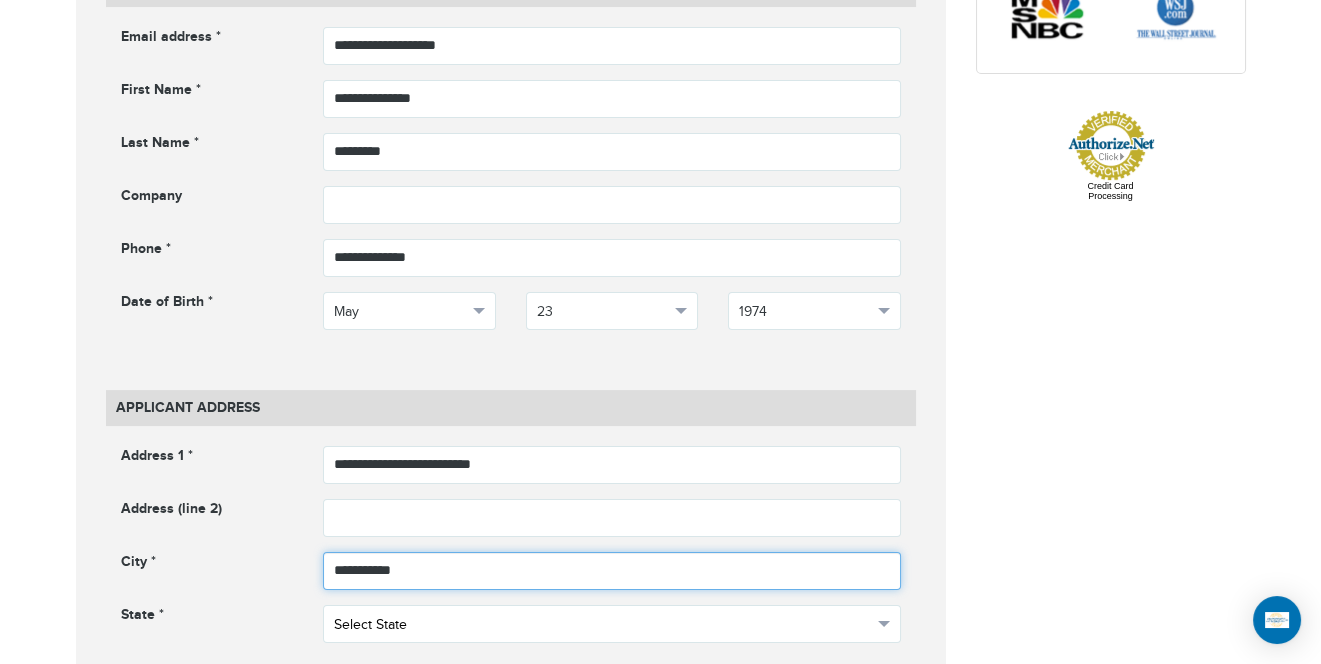 type on "**********" 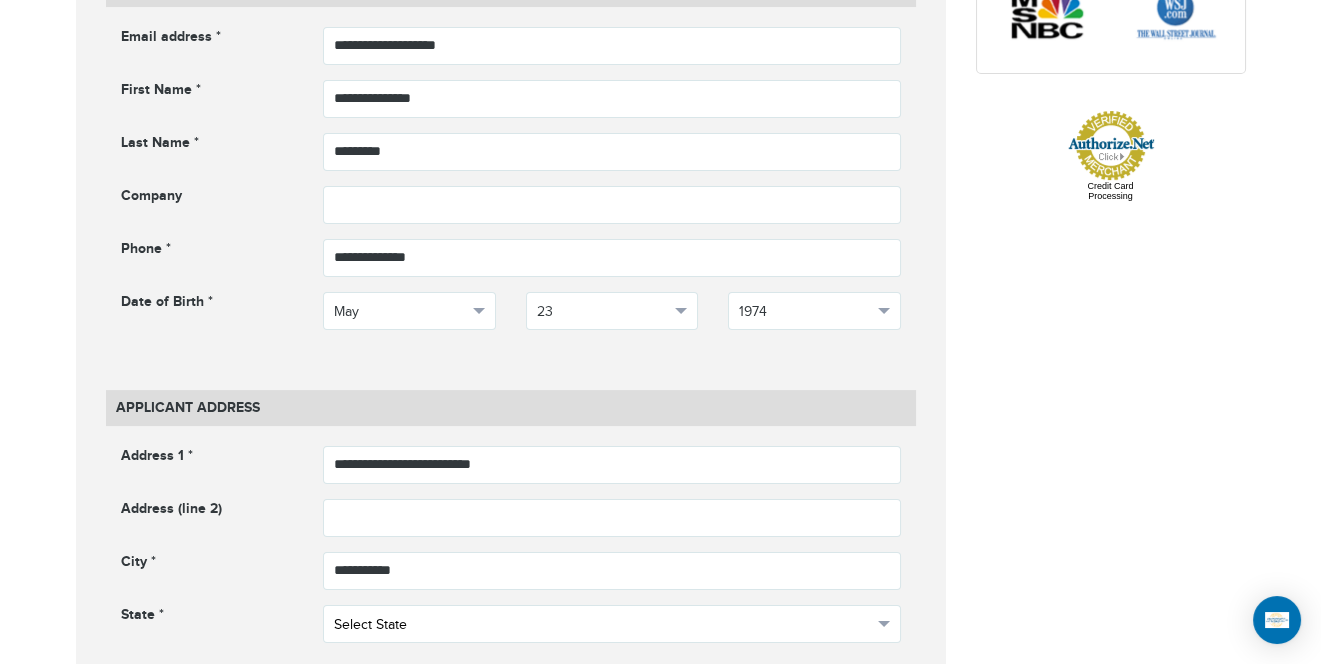 click on "Select State" at bounding box center (603, 625) 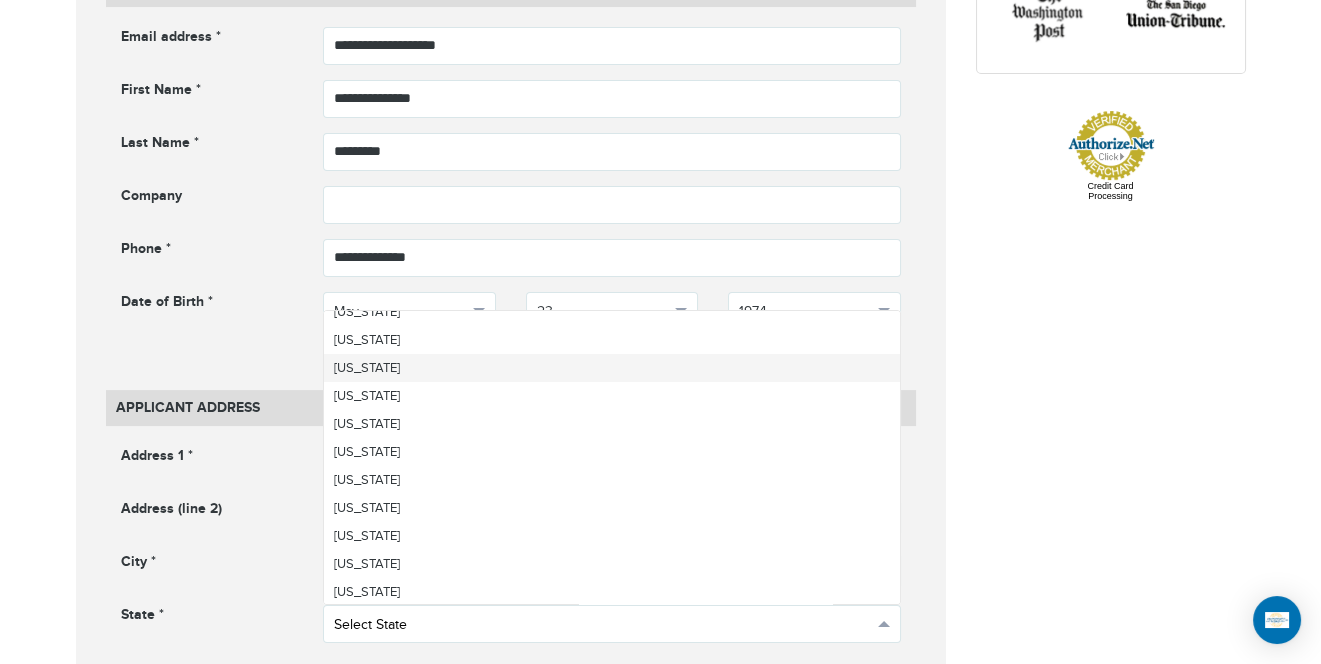 scroll, scrollTop: 770, scrollLeft: 0, axis: vertical 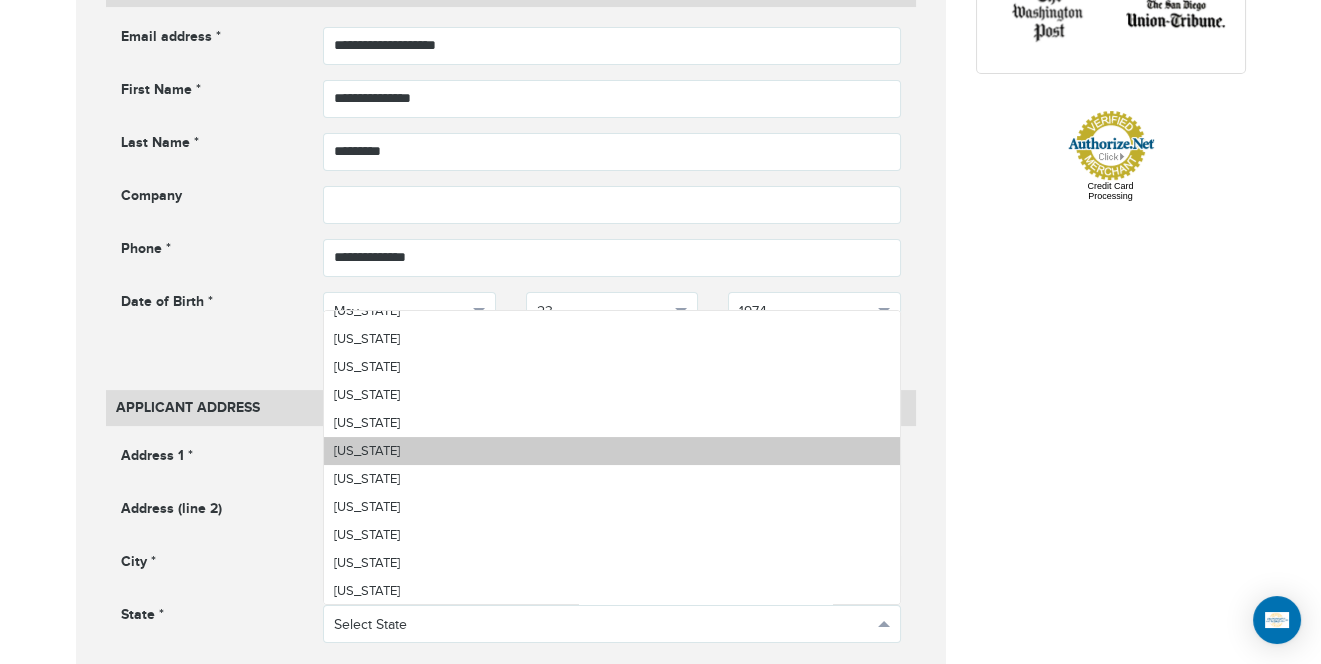click on "New Jersey" at bounding box center [612, 451] 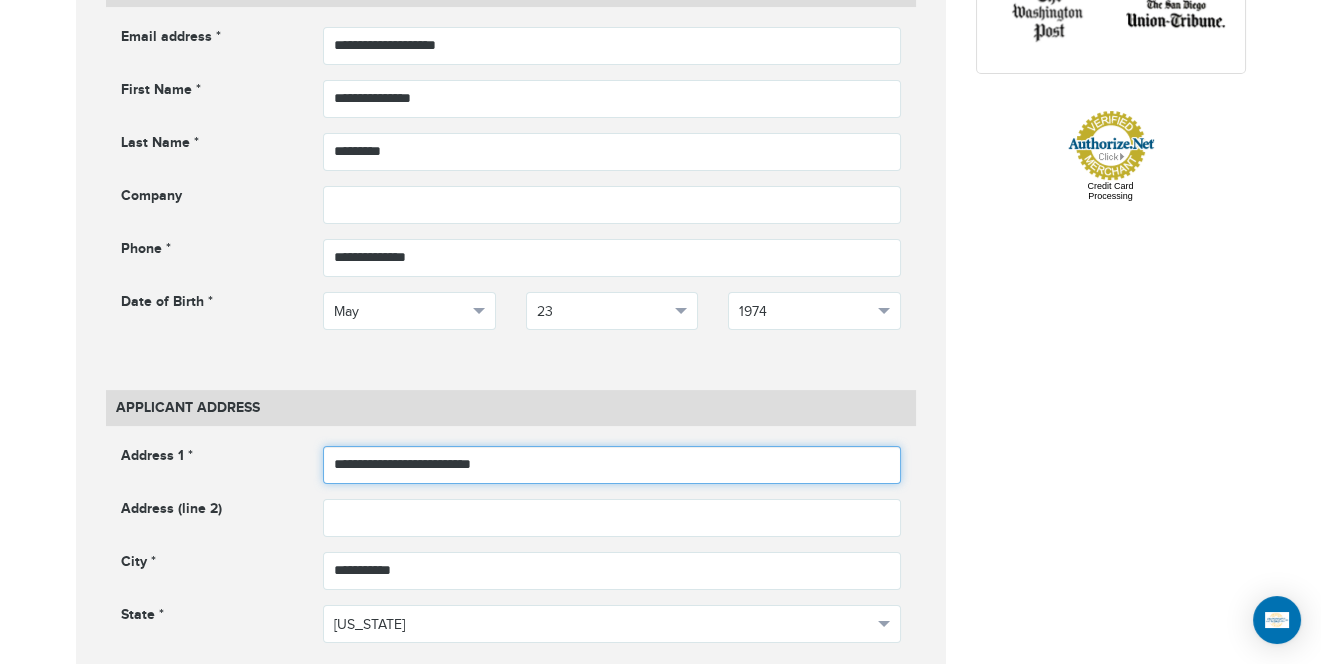 click on "**********" at bounding box center (612, 465) 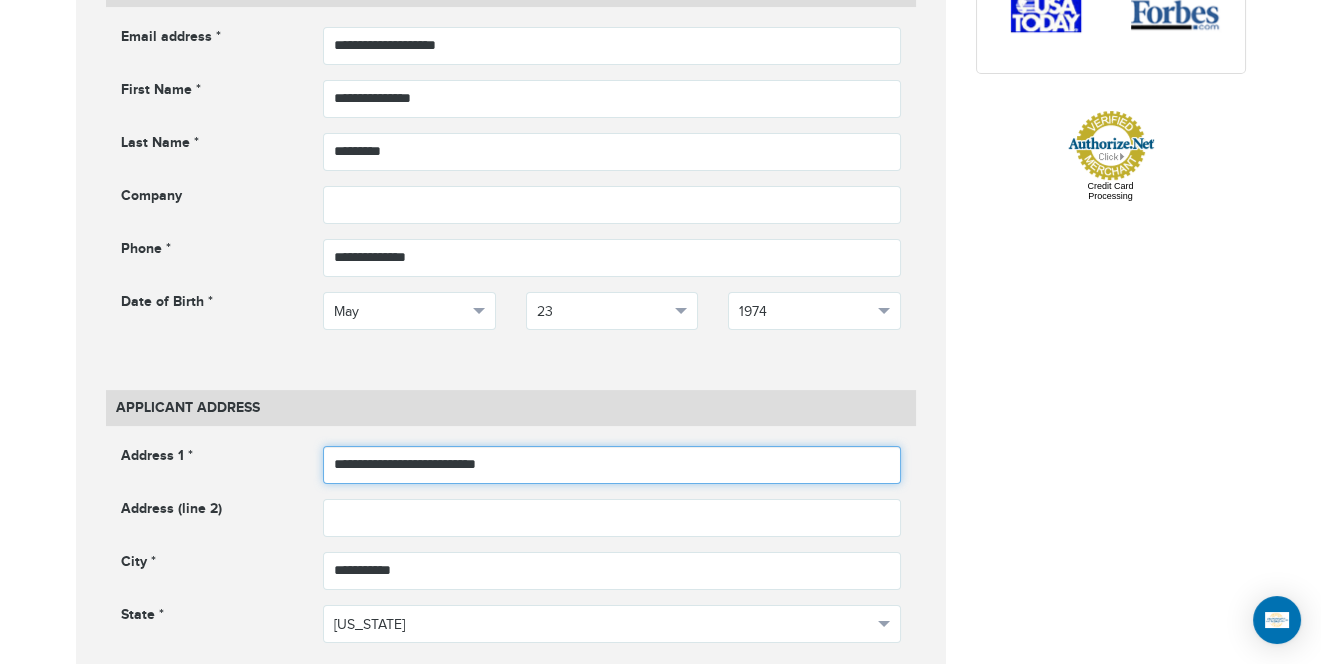 click on "**********" at bounding box center [612, 465] 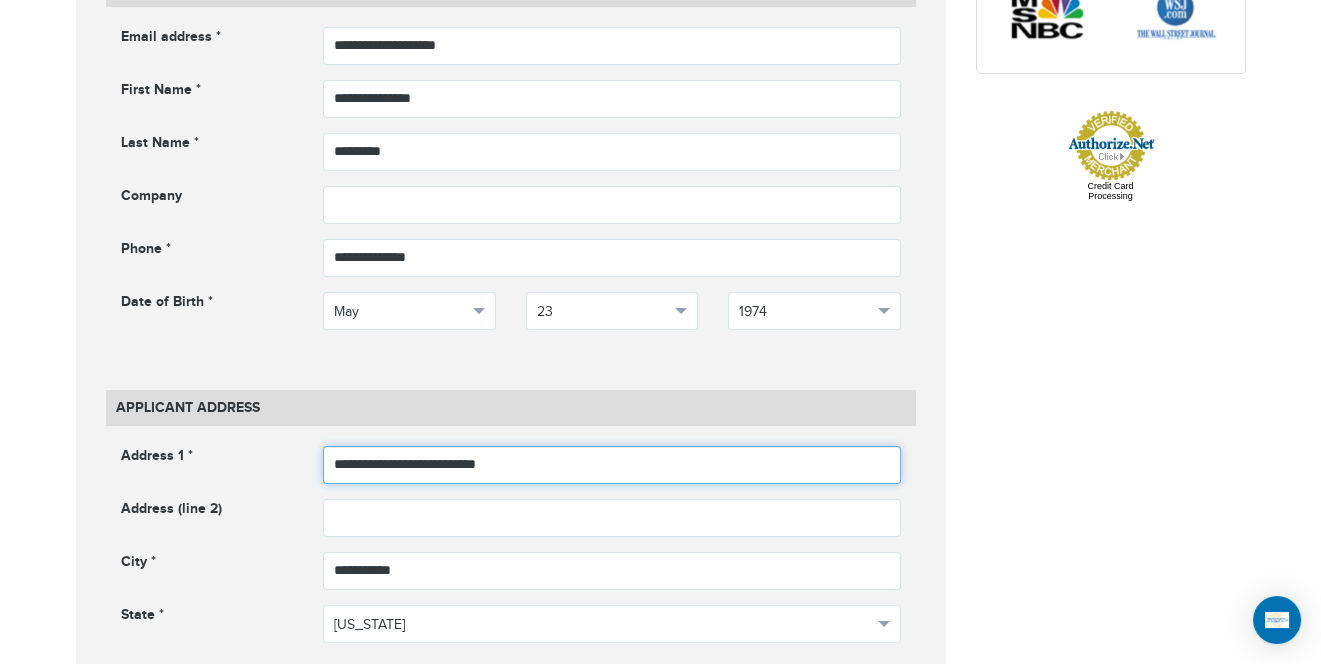 click on "**********" at bounding box center (612, 465) 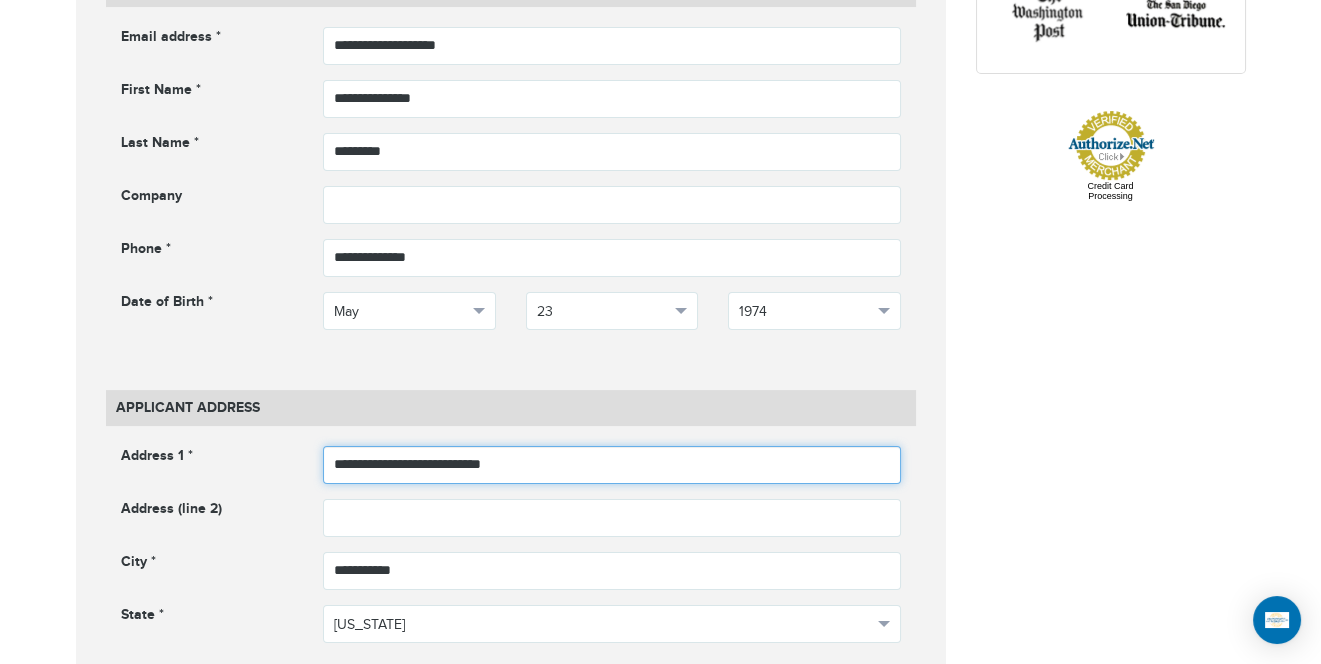 click on "**********" at bounding box center [612, 465] 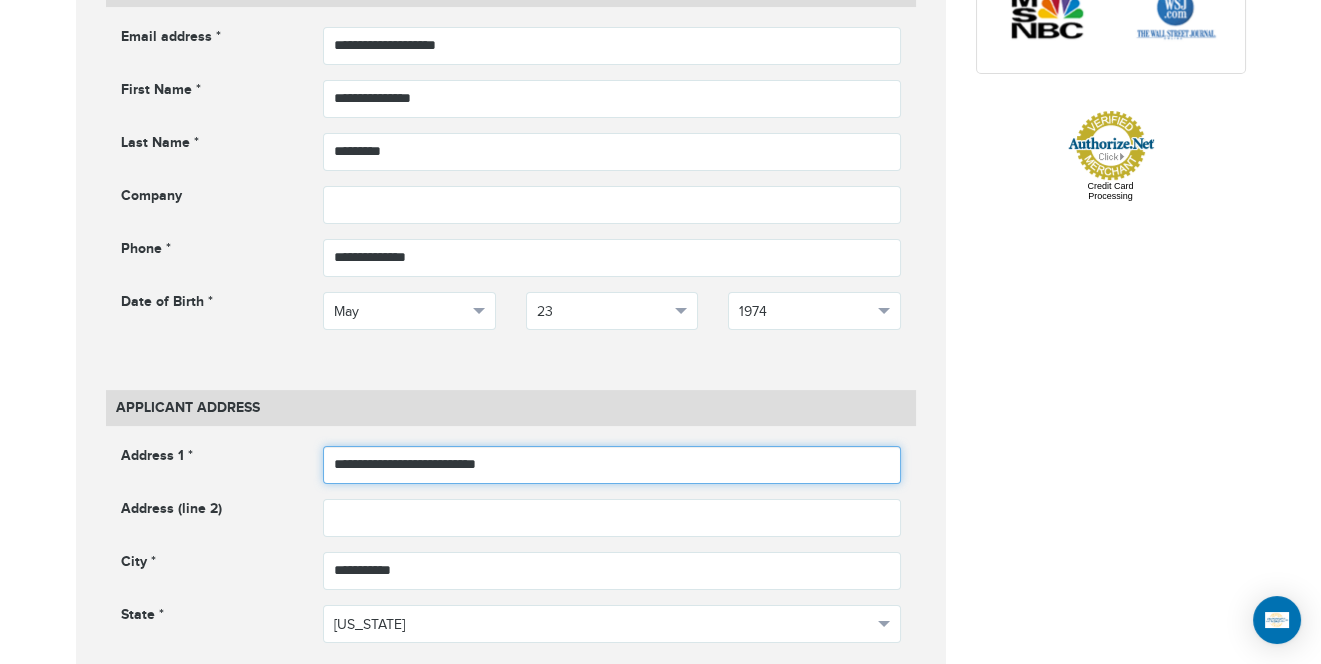 click on "**********" at bounding box center [612, 465] 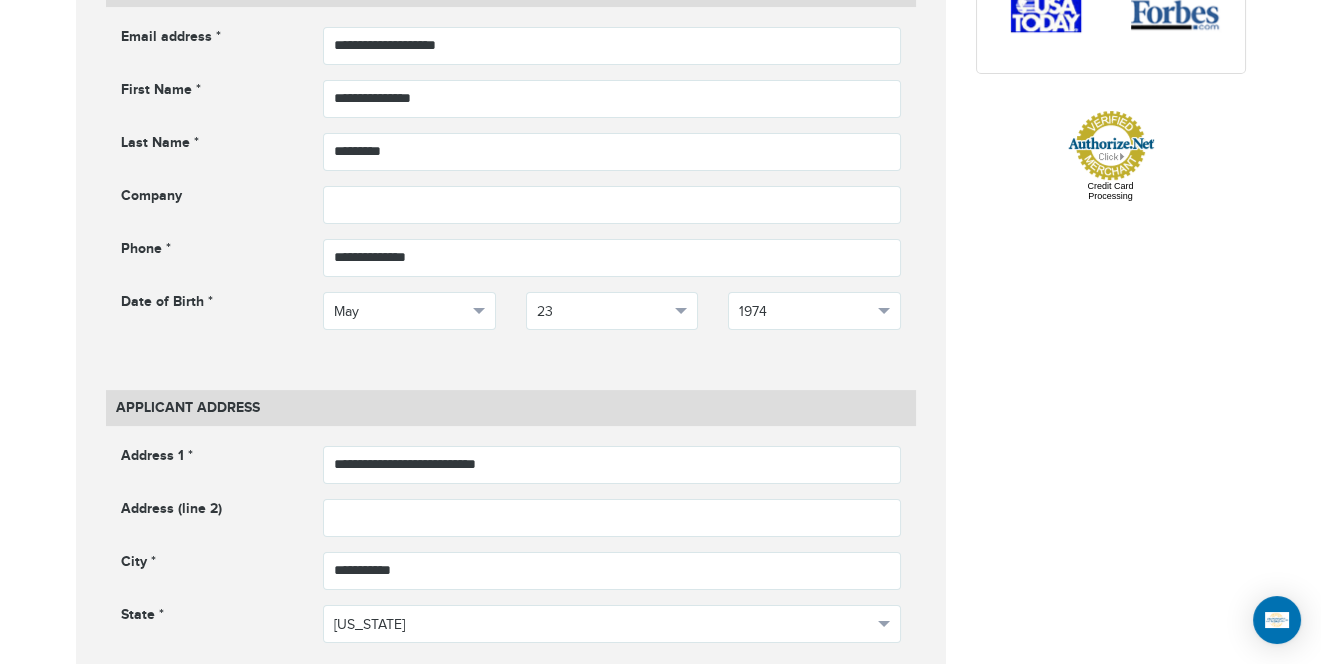 click on "**********" at bounding box center [661, 799] 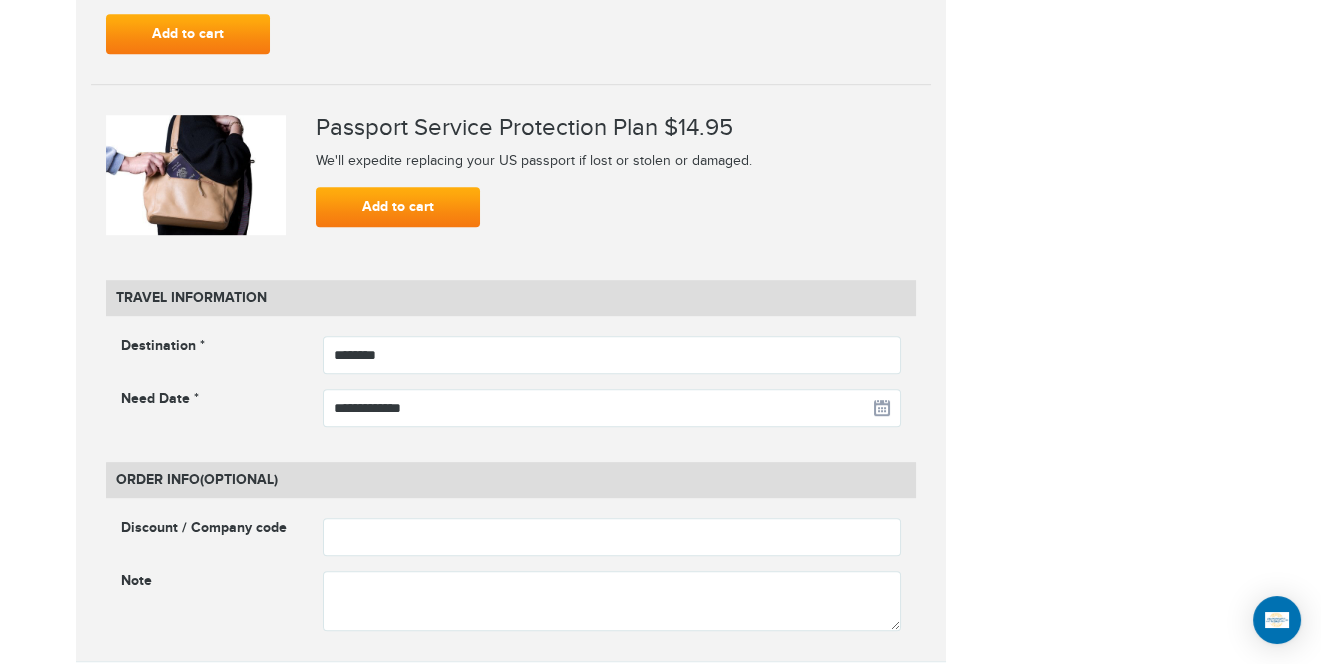 scroll, scrollTop: 2656, scrollLeft: 0, axis: vertical 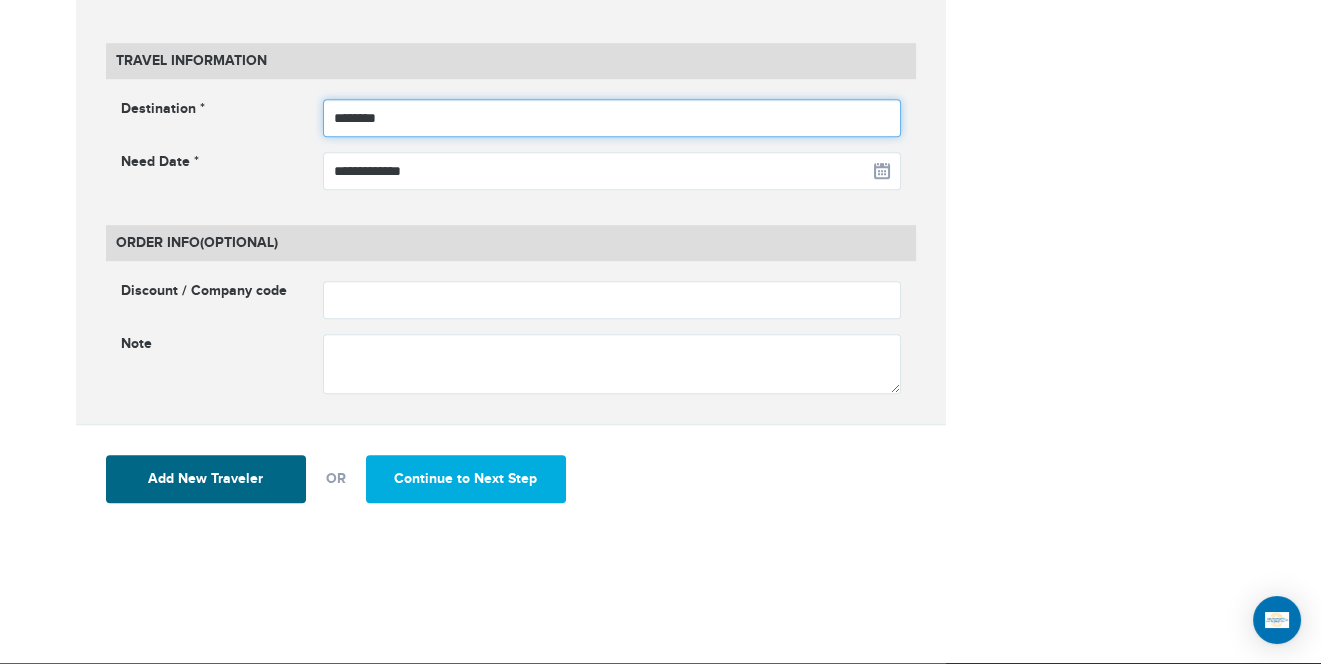 click on "********" at bounding box center [612, 118] 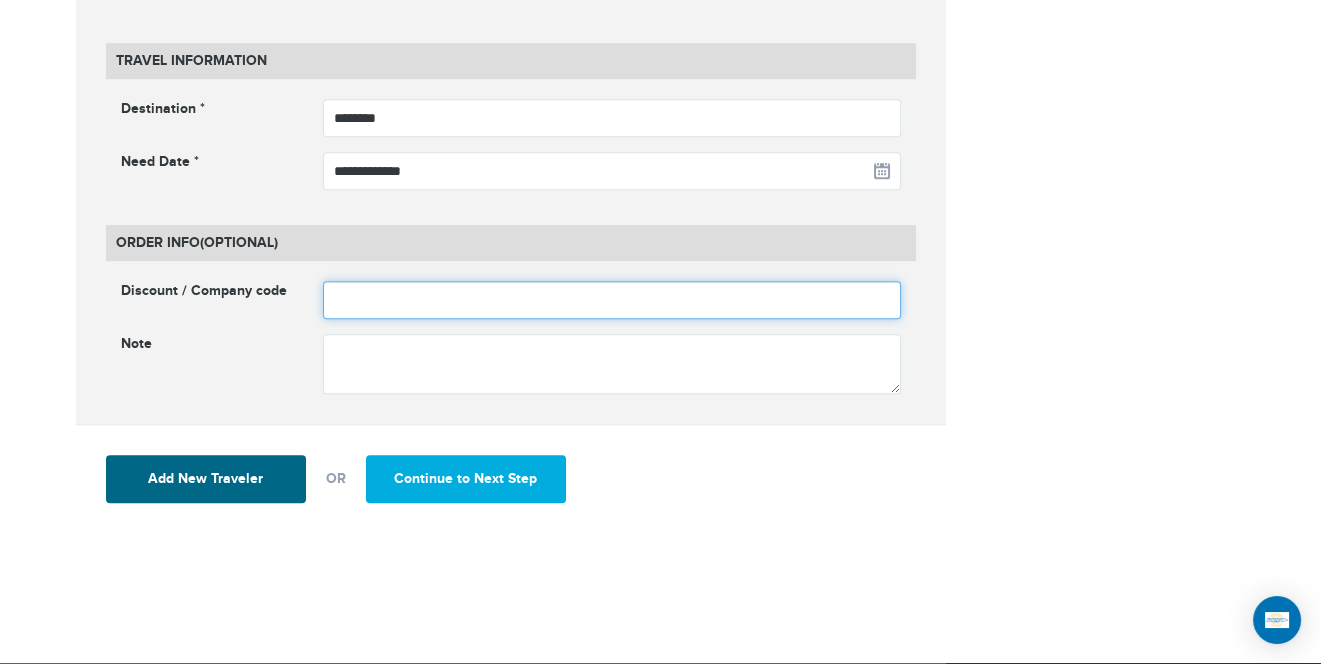paste on "********" 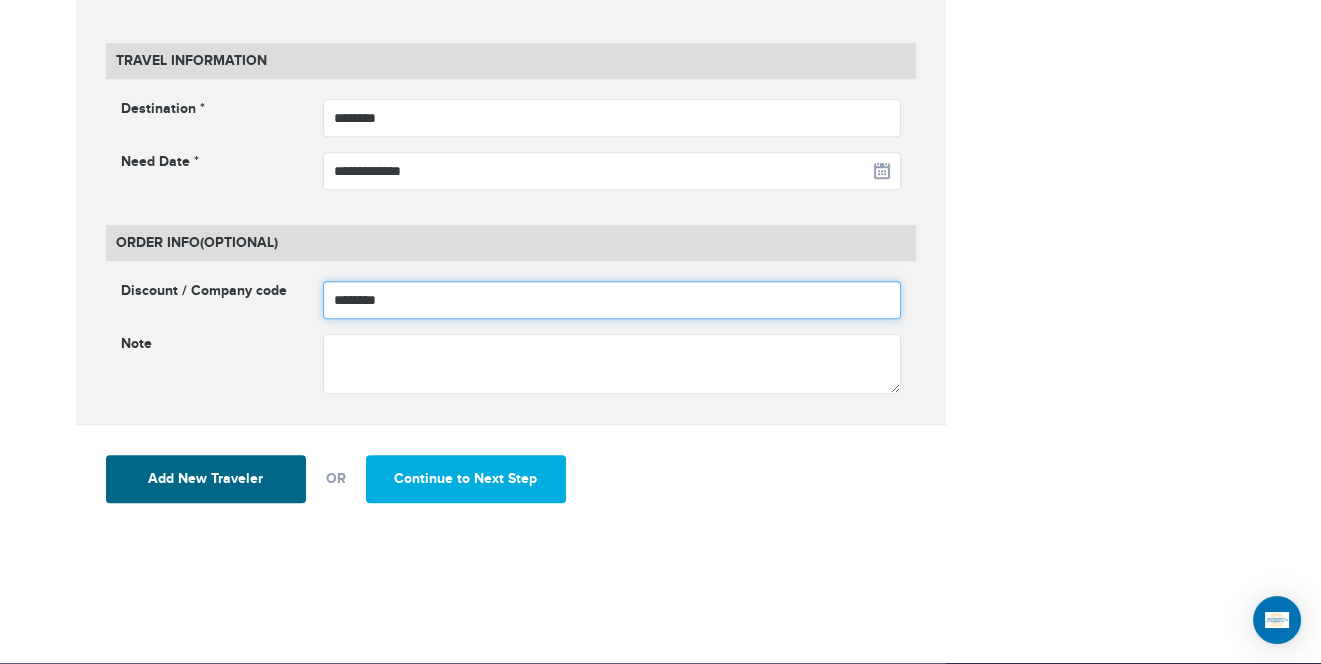 click on "********" at bounding box center [612, 300] 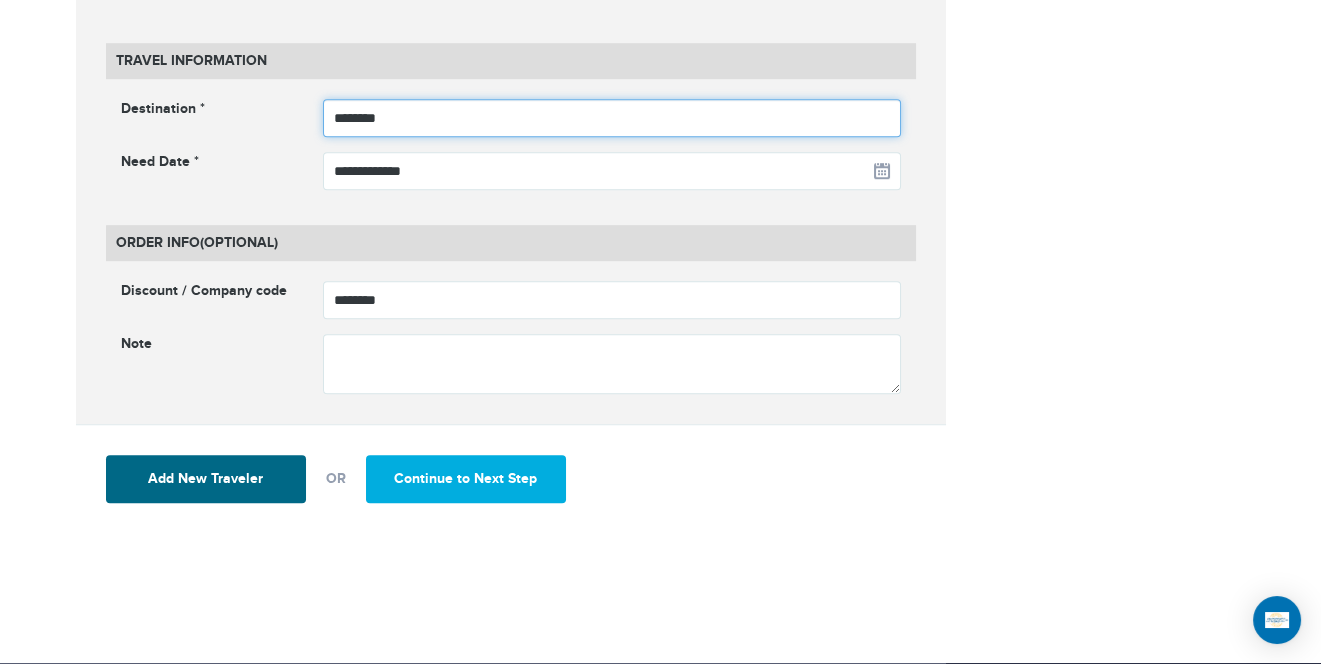 click on "********" at bounding box center [612, 118] 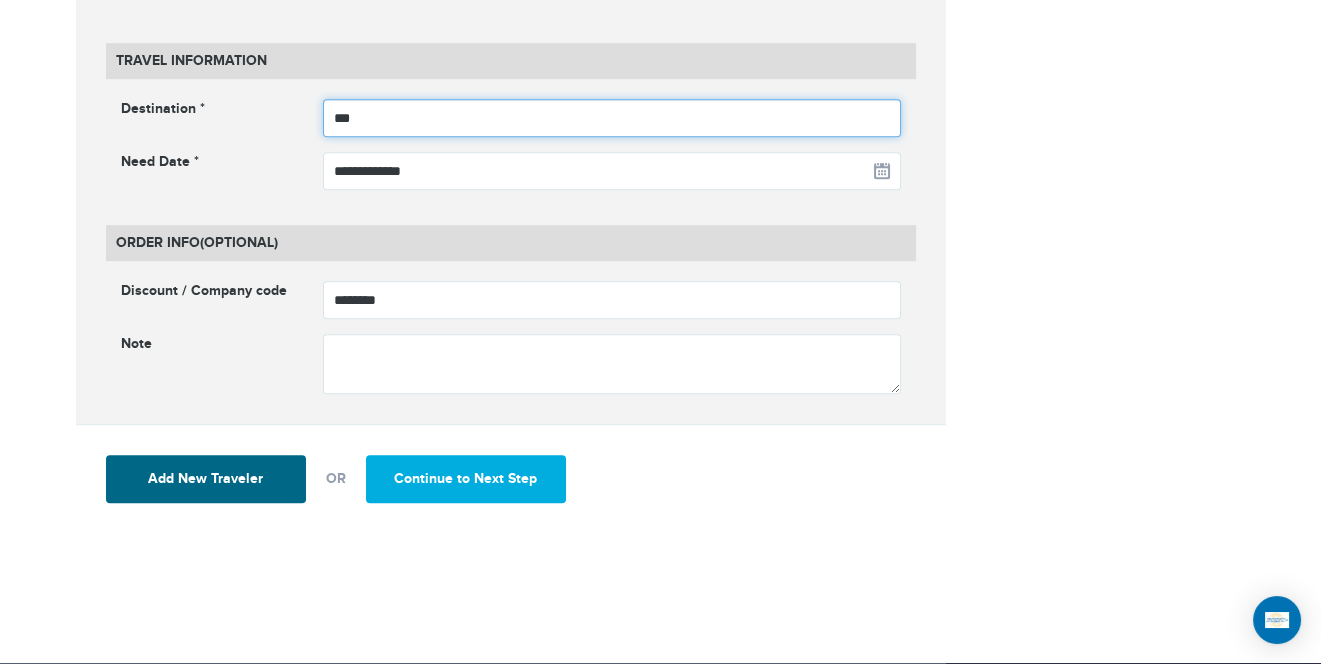 type on "*********" 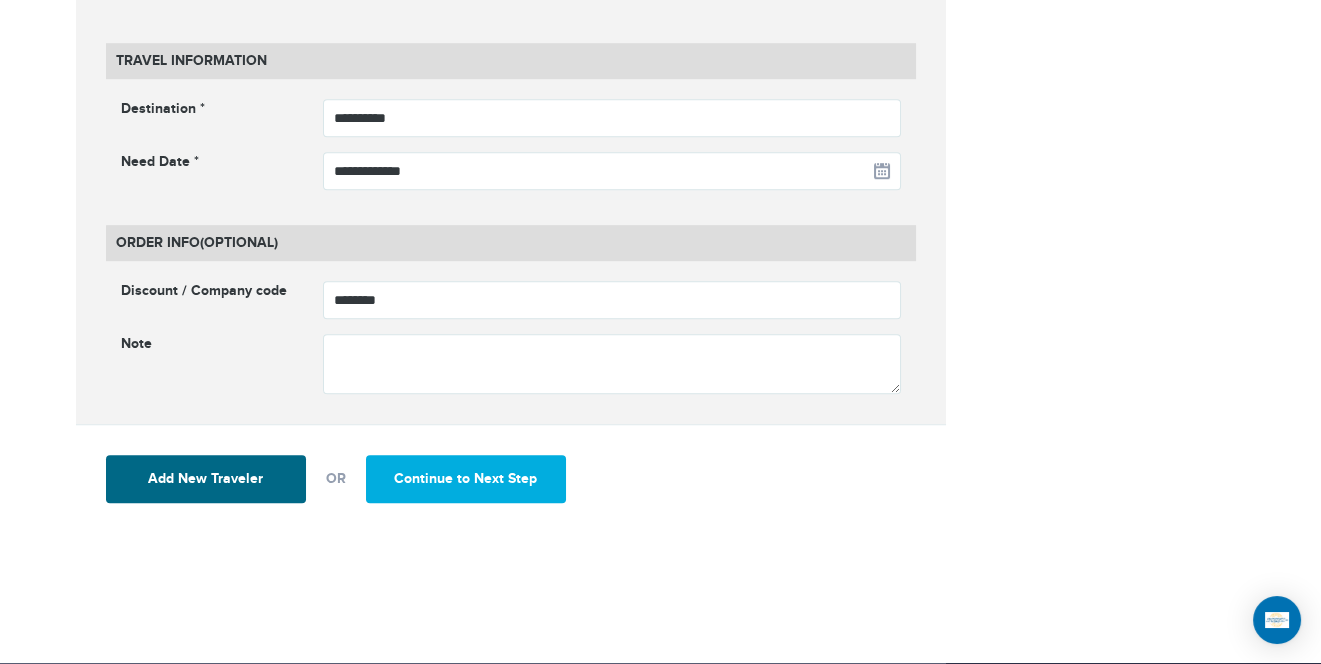 click on "**********" at bounding box center [661, -874] 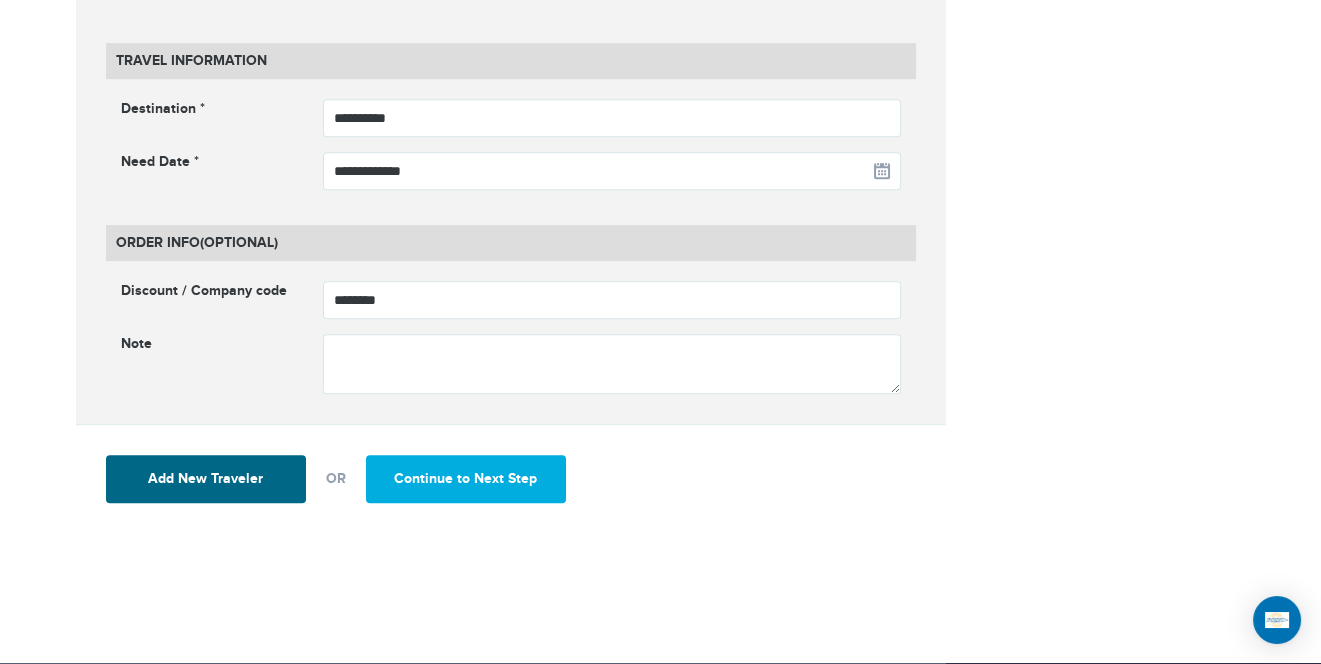 scroll, scrollTop: 2620, scrollLeft: 0, axis: vertical 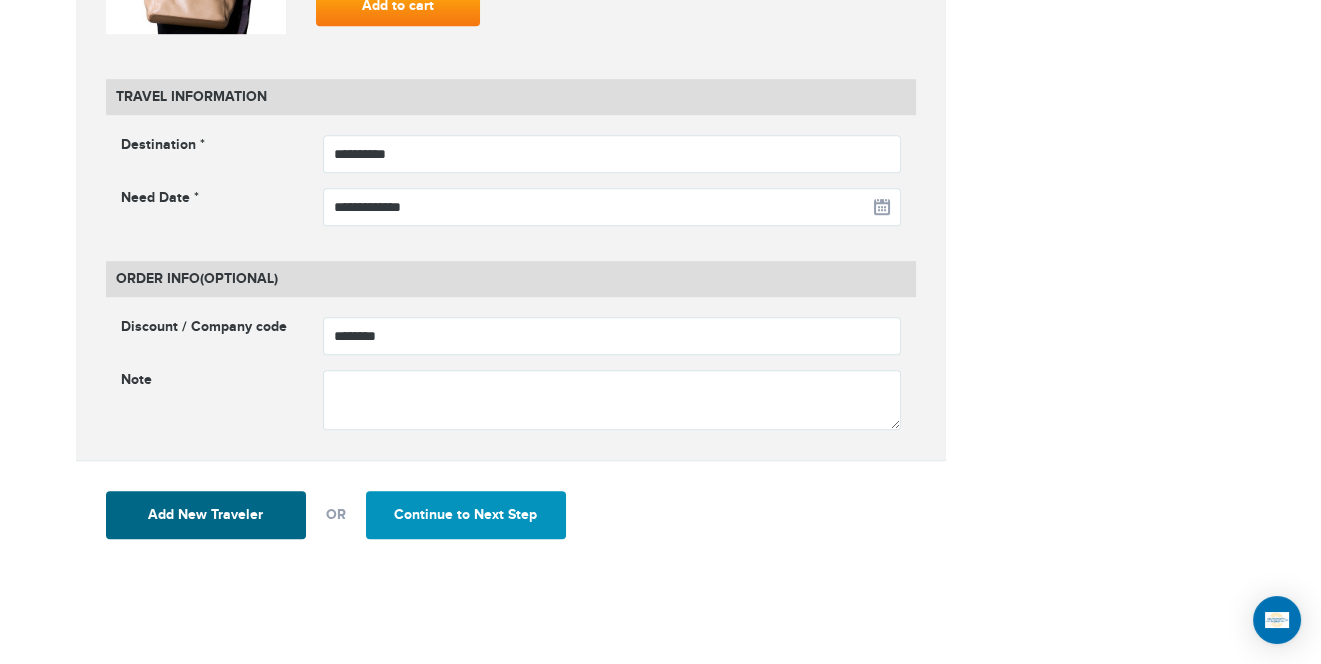 click on "Continue to Next Step" at bounding box center [466, 515] 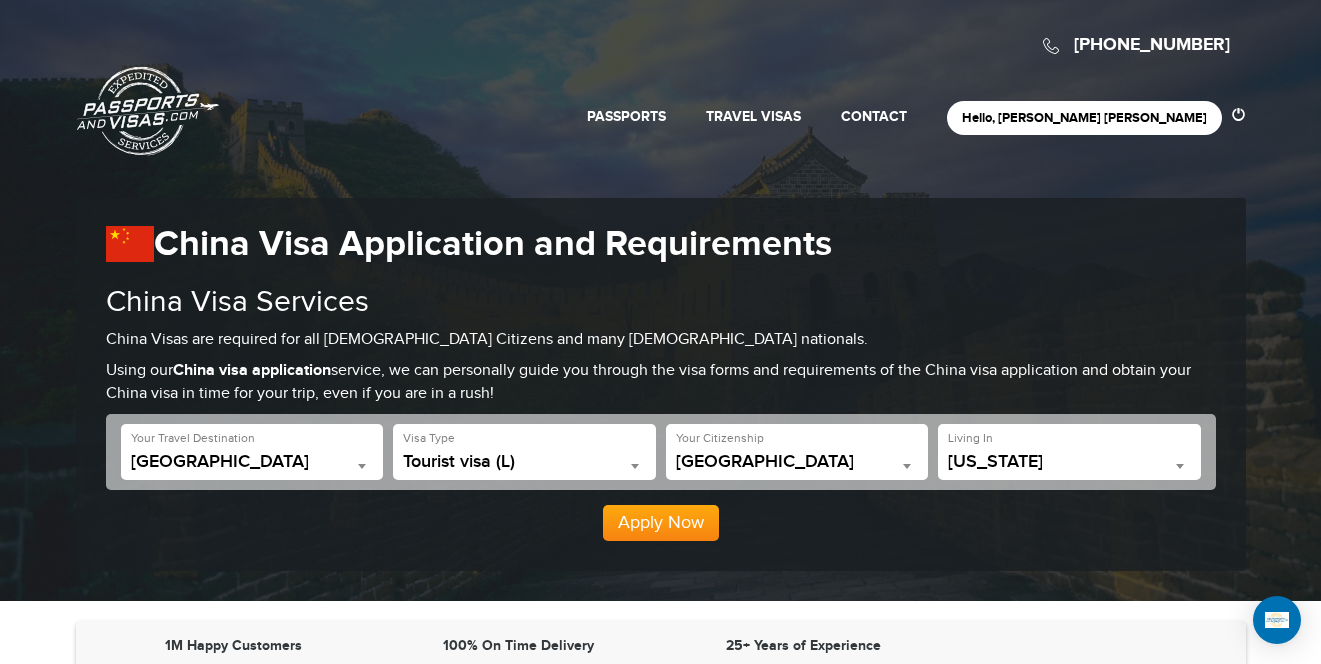 scroll, scrollTop: 538, scrollLeft: 0, axis: vertical 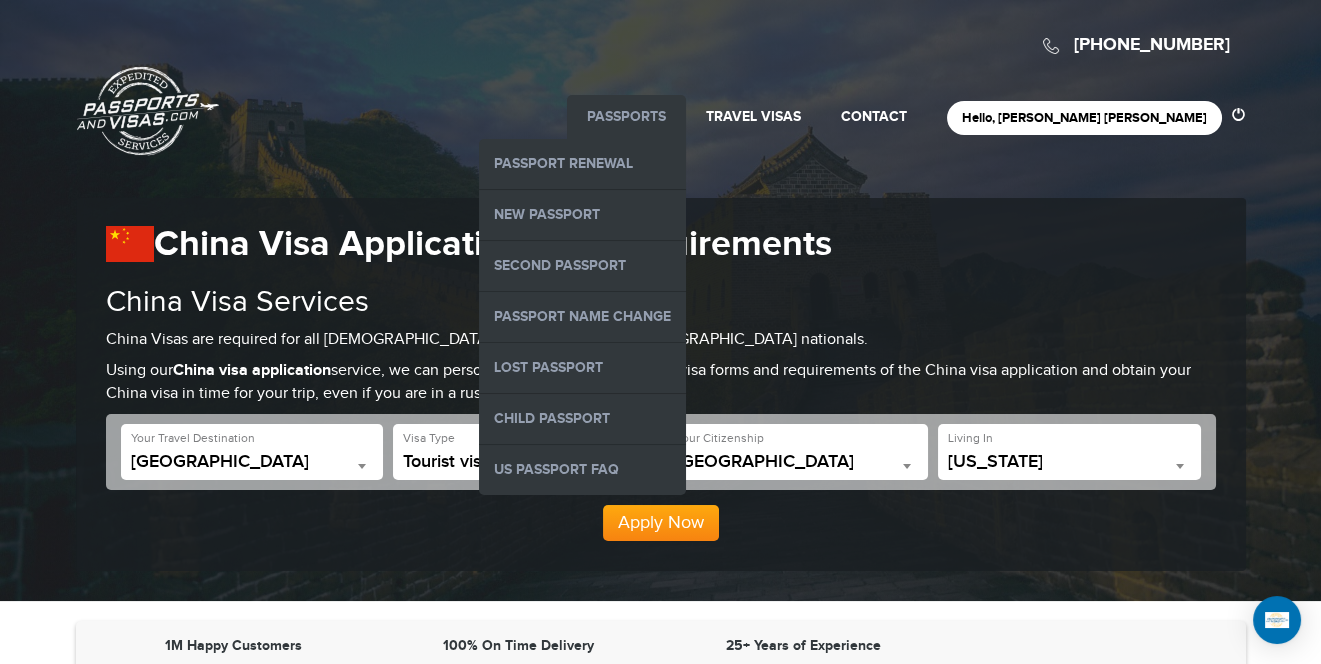 click on "Passports" at bounding box center [626, 116] 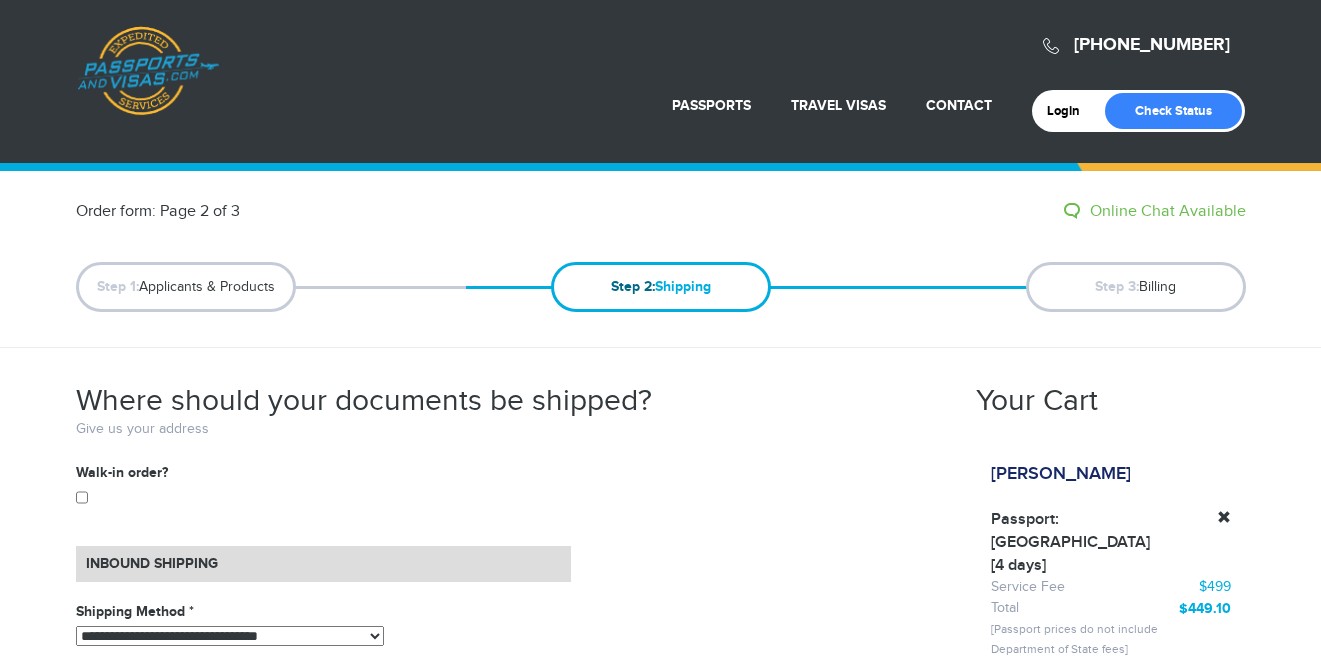 scroll, scrollTop: 36, scrollLeft: 0, axis: vertical 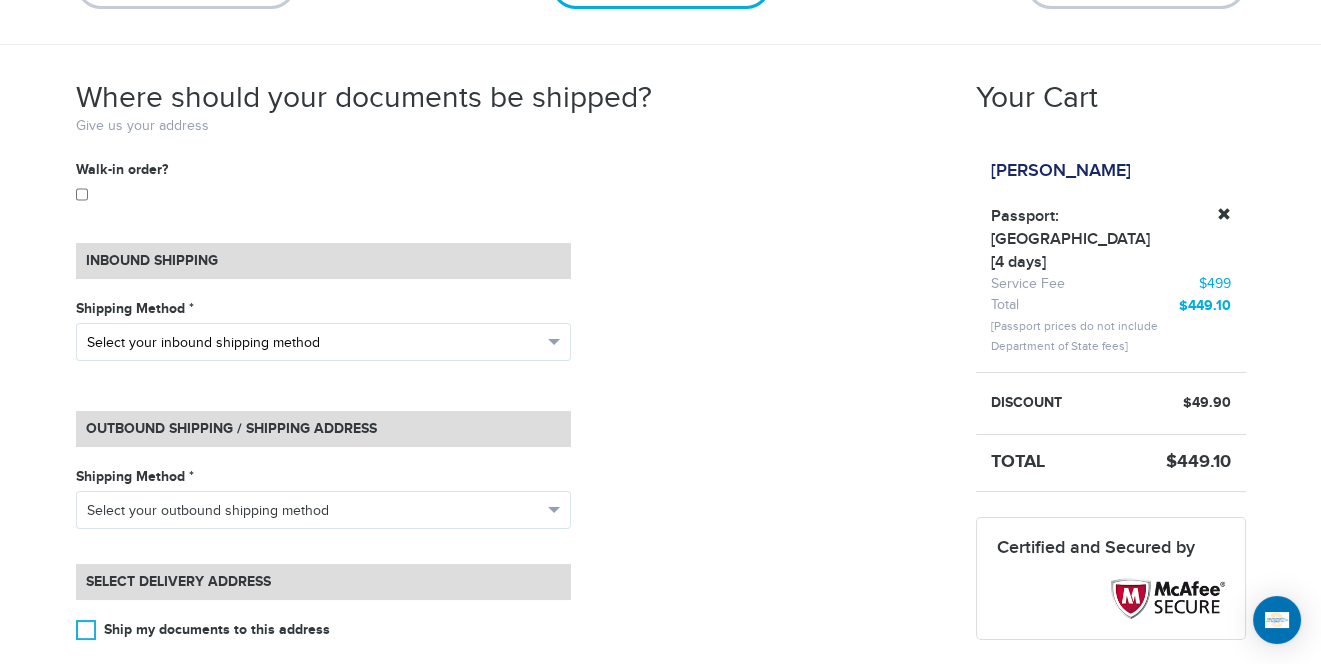 click on "Select your inbound shipping method" at bounding box center (314, 343) 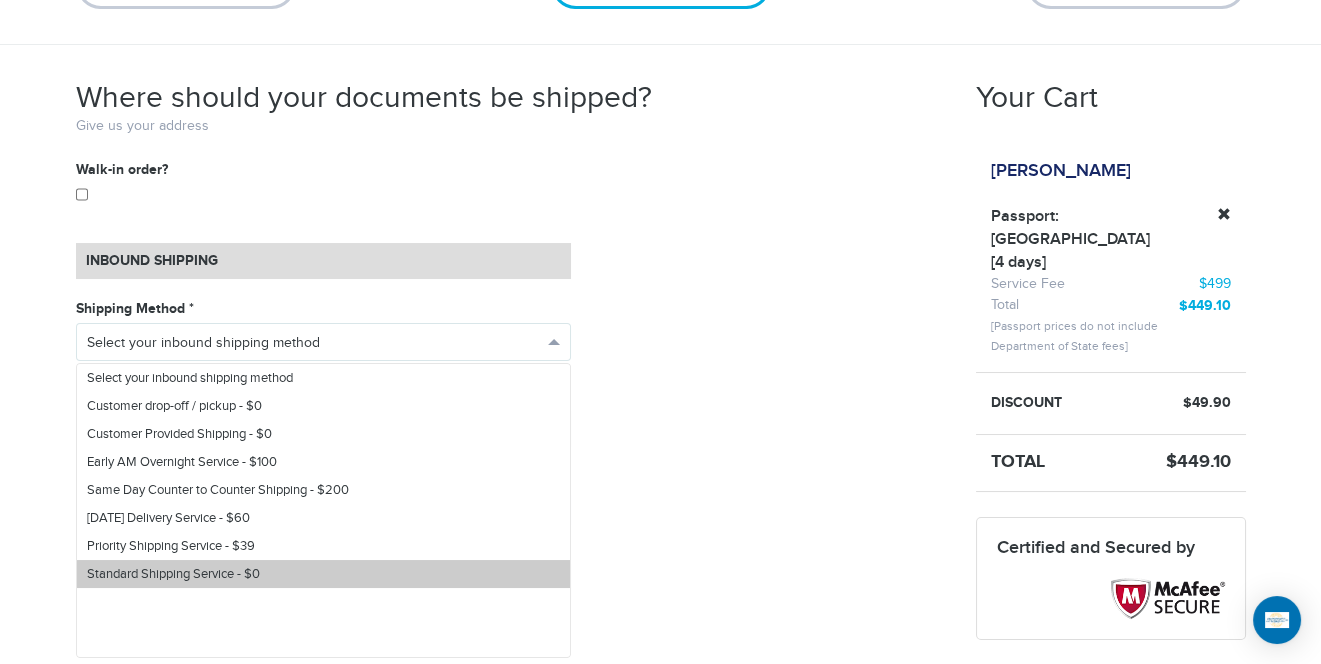 click on "Standard Shipping Service - $0" at bounding box center [323, 574] 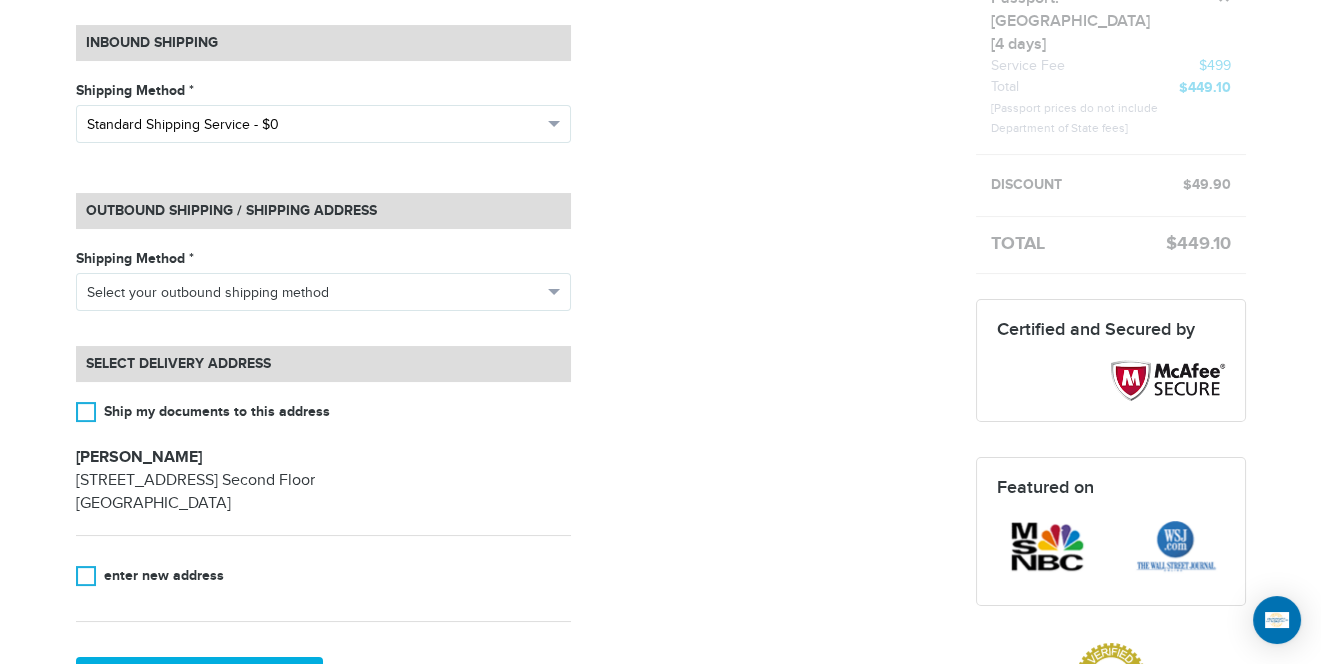 scroll, scrollTop: 570, scrollLeft: 0, axis: vertical 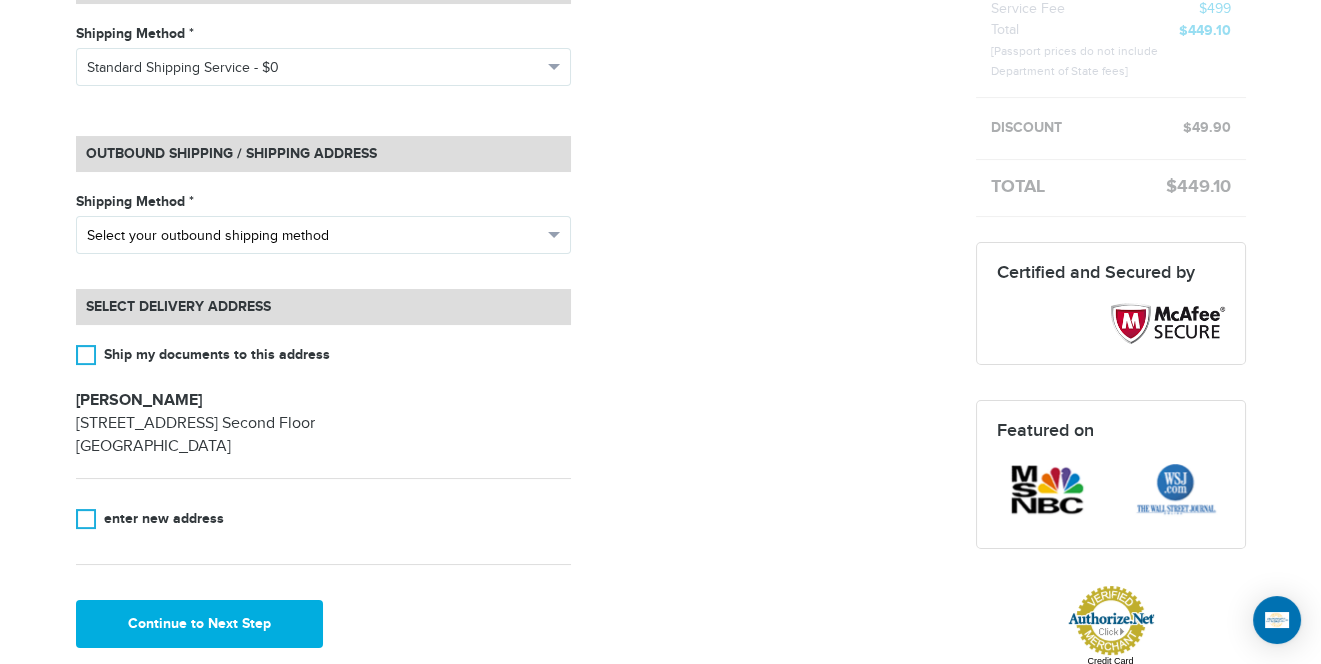 click on "Select your outbound shipping method" at bounding box center (314, 236) 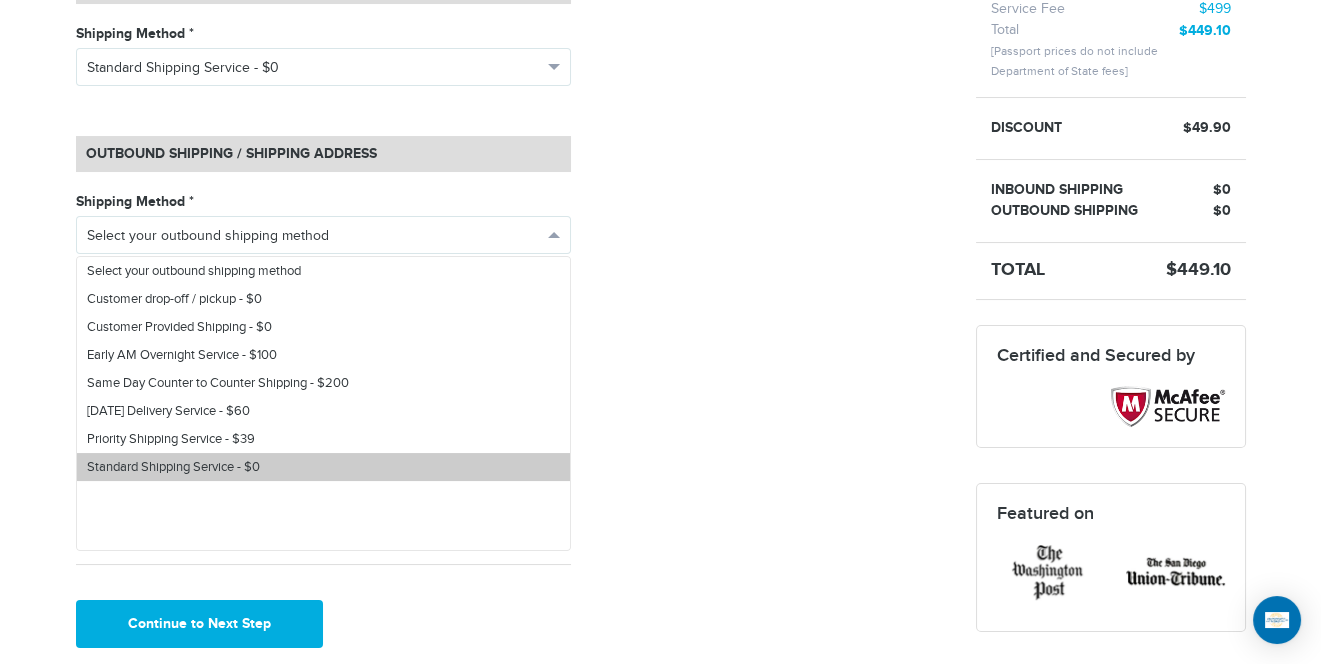 click on "Standard Shipping Service - $0" at bounding box center (323, 467) 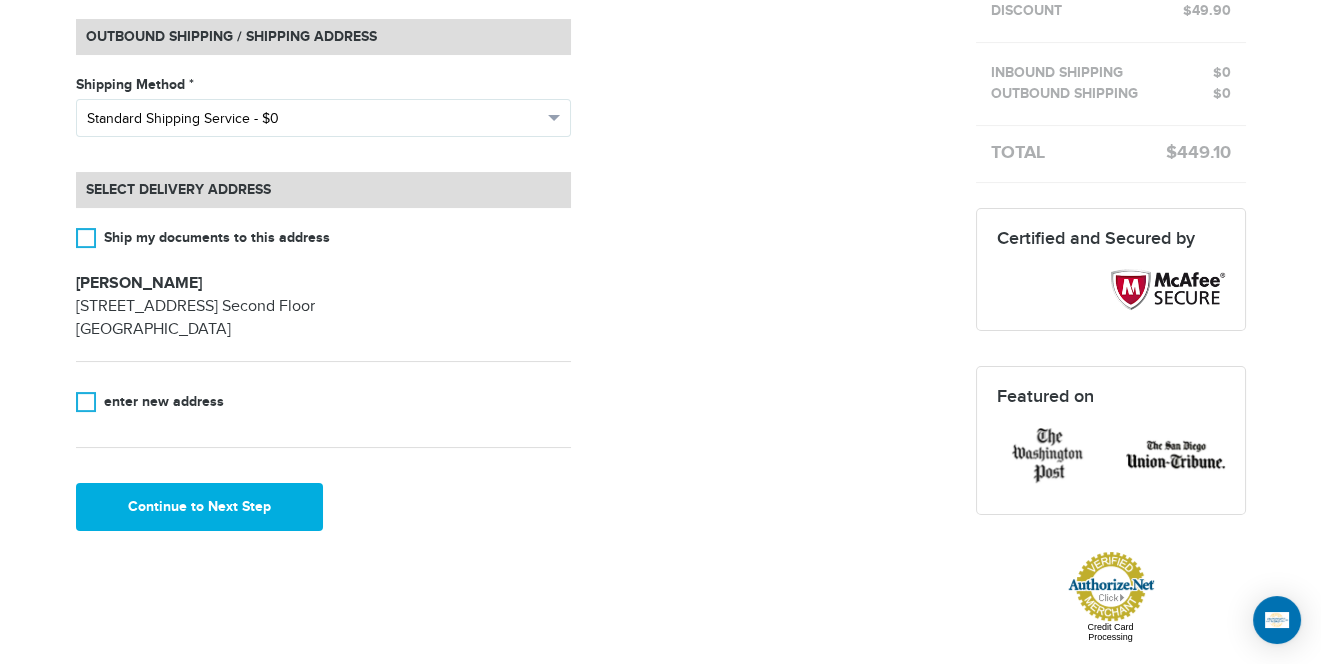 scroll, scrollTop: 688, scrollLeft: 0, axis: vertical 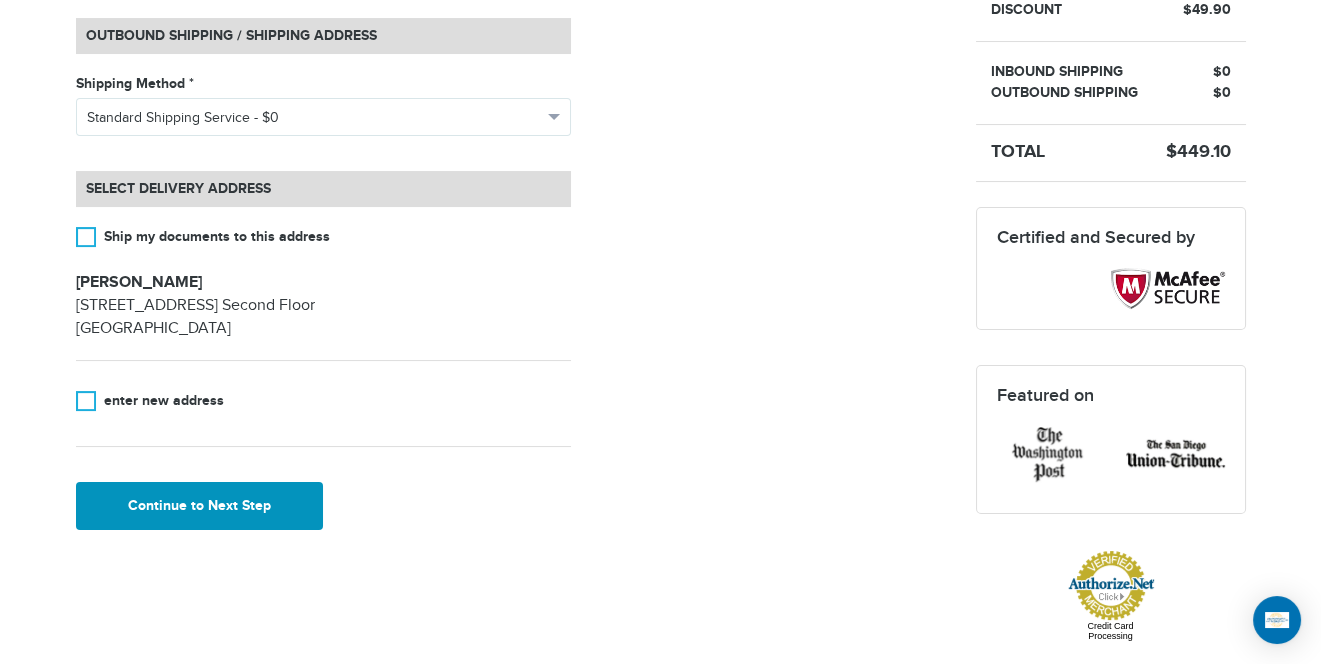 click on "Continue to Next Step" at bounding box center [200, 506] 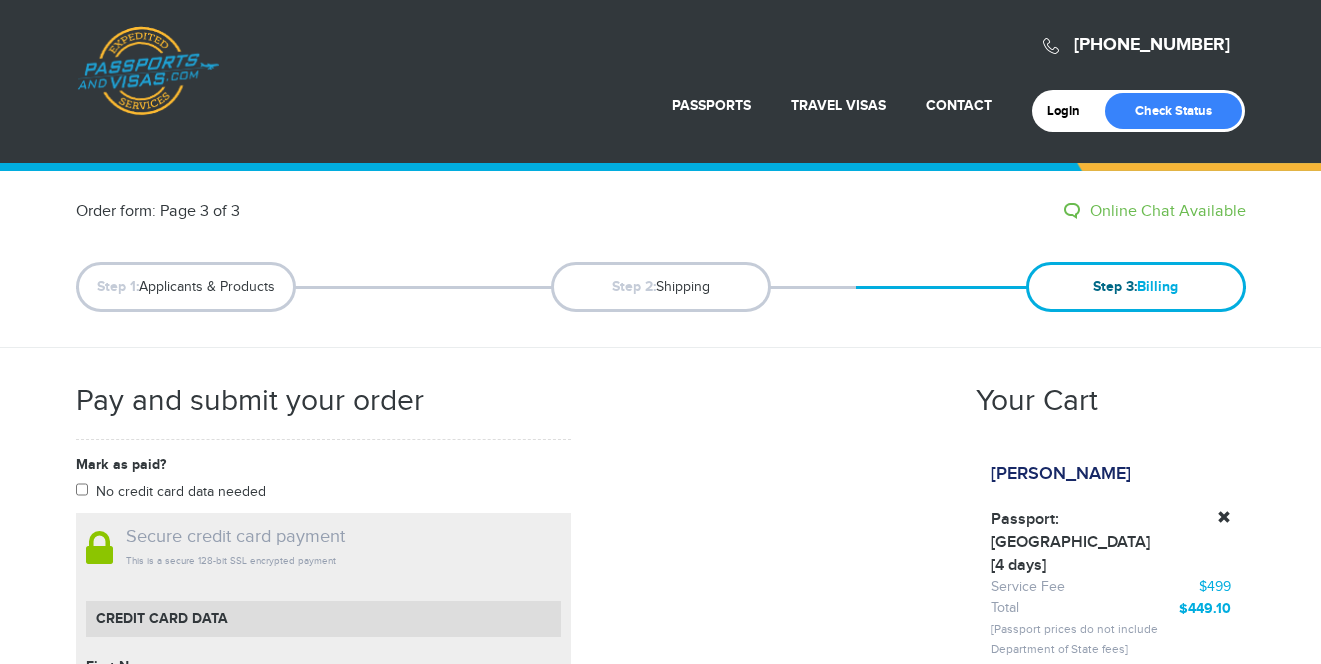 scroll, scrollTop: 0, scrollLeft: 0, axis: both 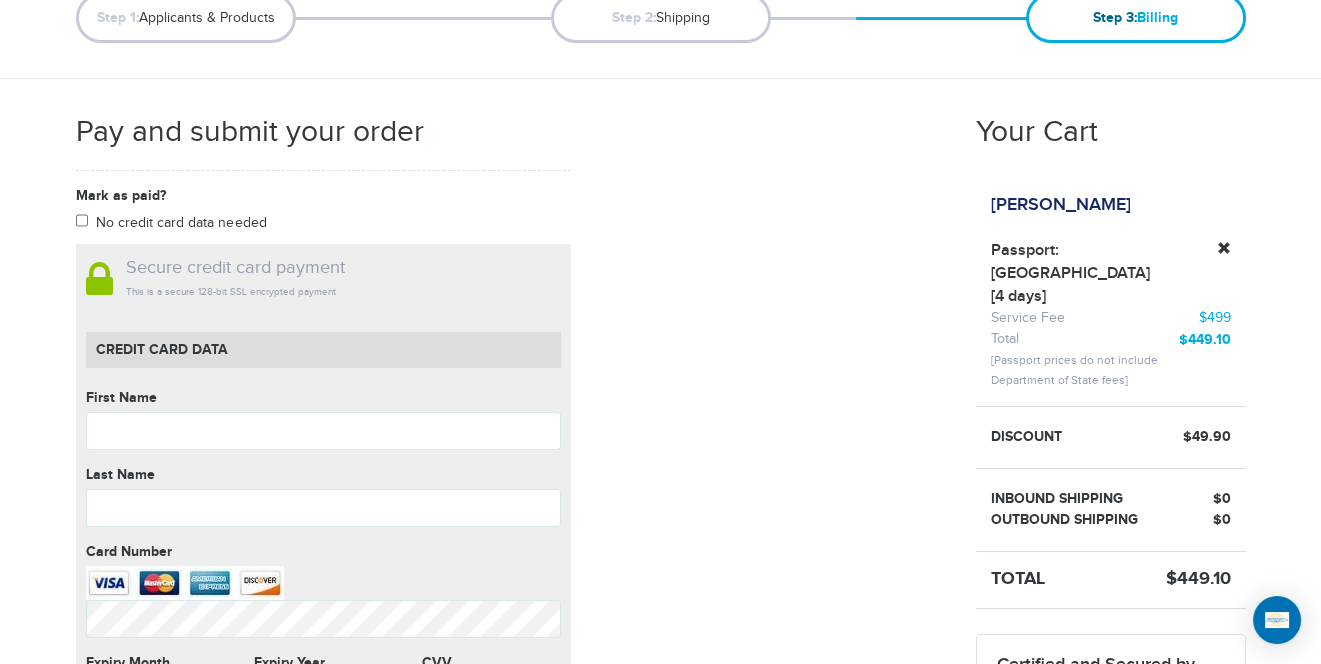 drag, startPoint x: 1198, startPoint y: 196, endPoint x: 984, endPoint y: 200, distance: 214.03738 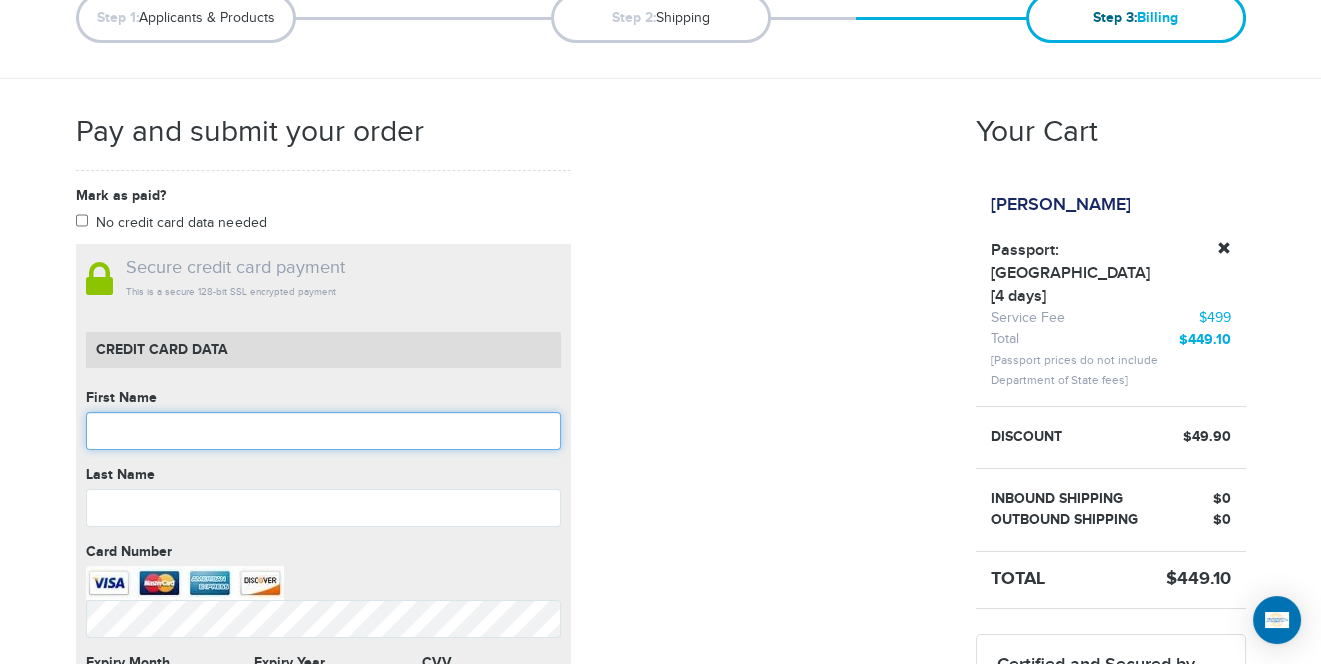 paste on "**********" 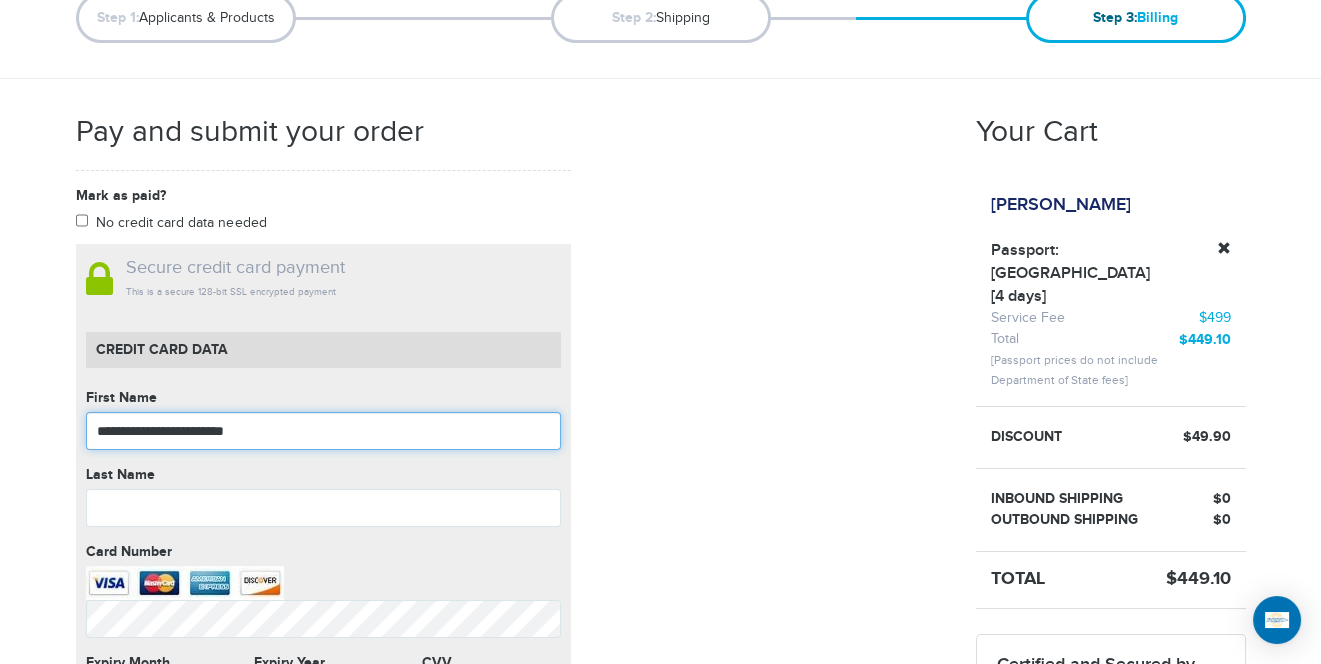 drag, startPoint x: 245, startPoint y: 418, endPoint x: 127, endPoint y: 509, distance: 149.01343 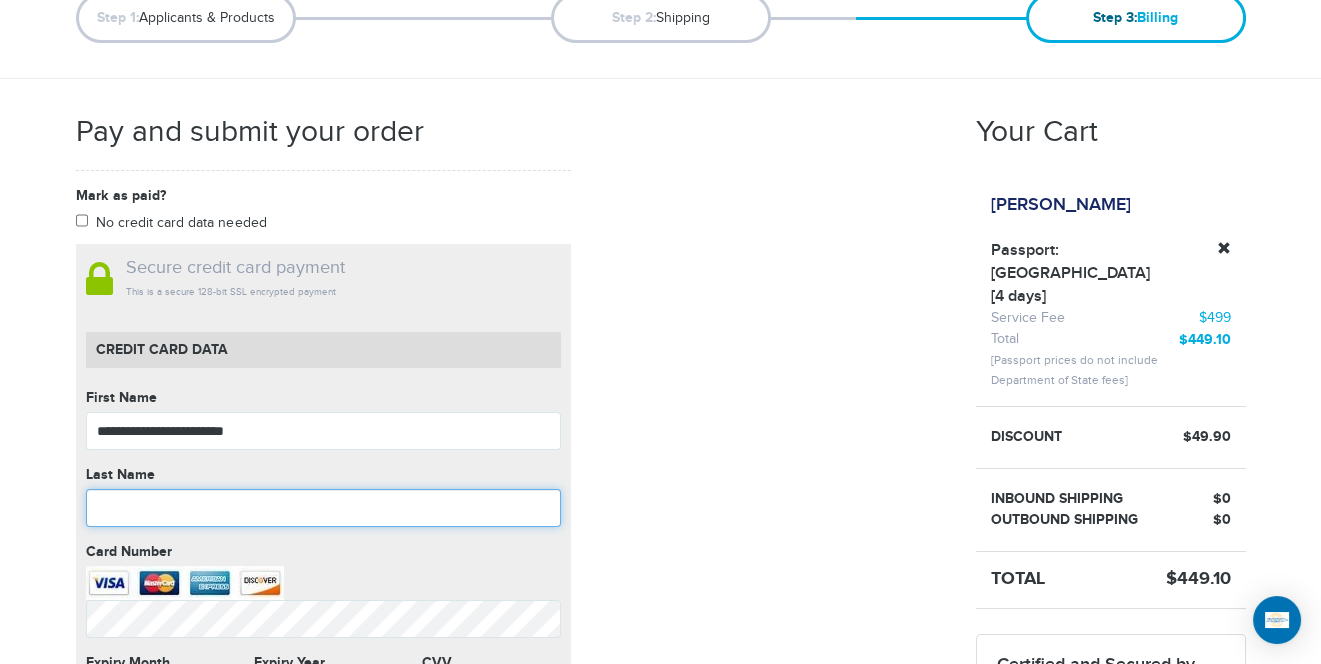 click at bounding box center (323, 508) 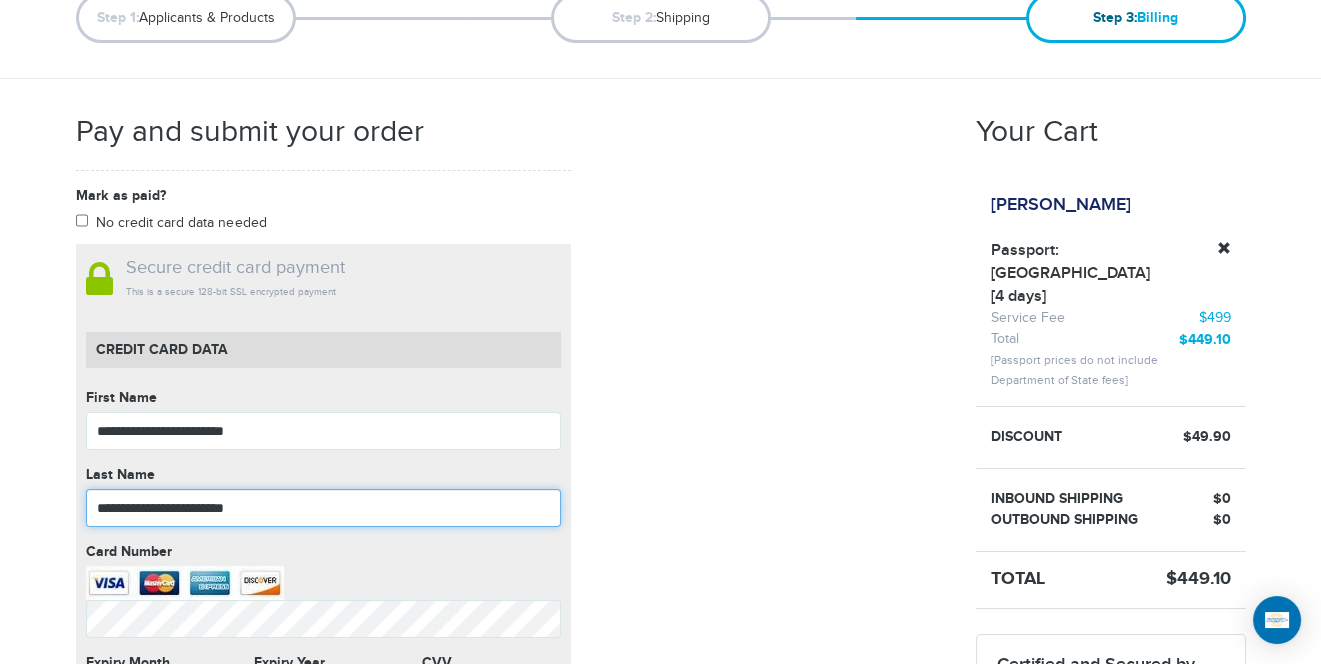 drag, startPoint x: 197, startPoint y: 503, endPoint x: 23, endPoint y: 517, distance: 174.56232 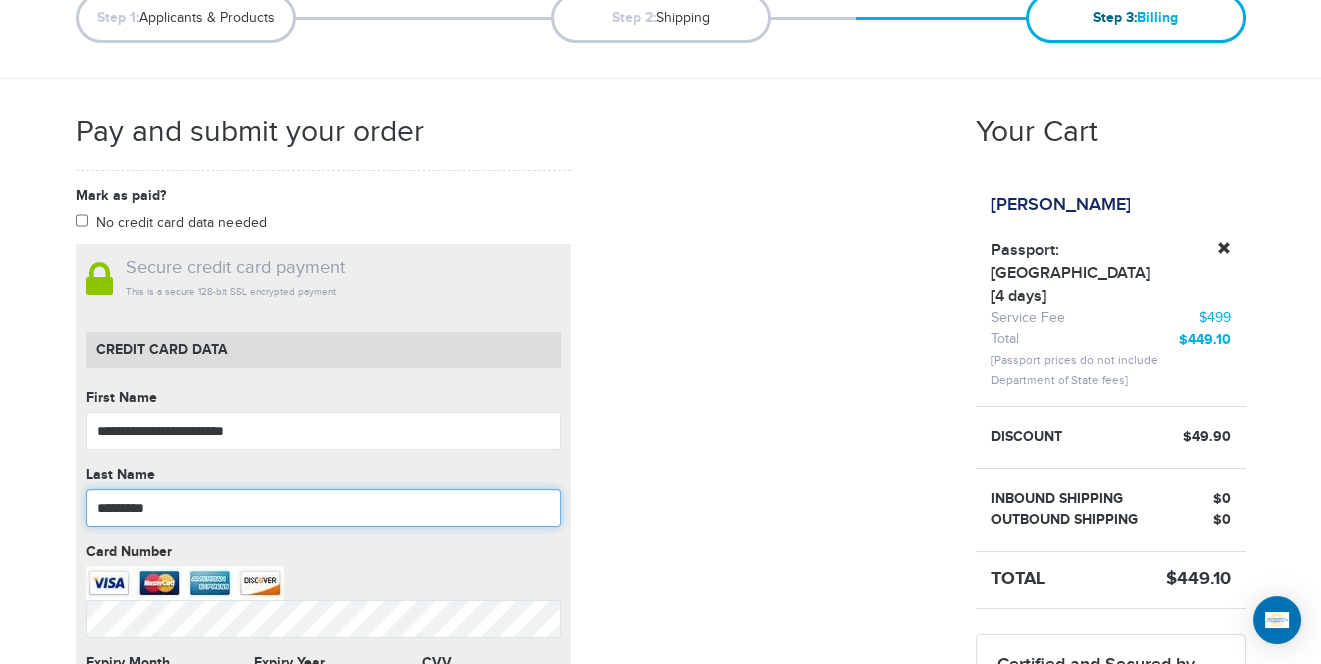 type on "*********" 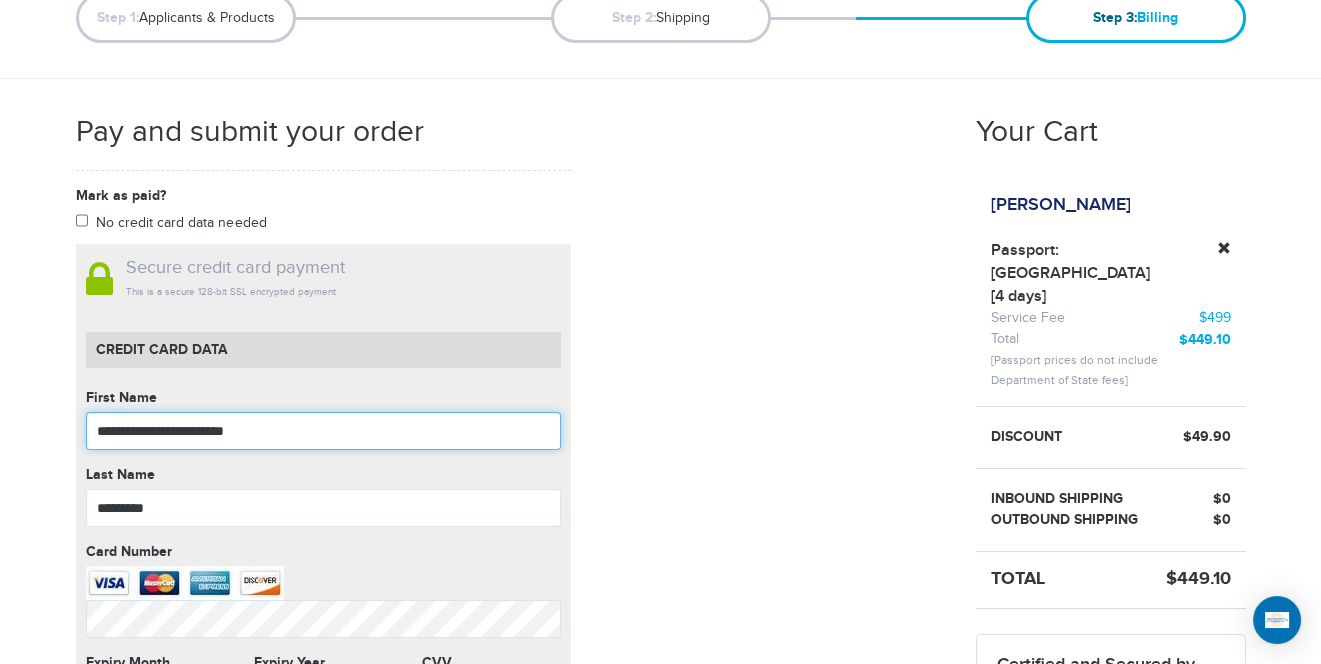 drag, startPoint x: 279, startPoint y: 428, endPoint x: 164, endPoint y: 422, distance: 115.15642 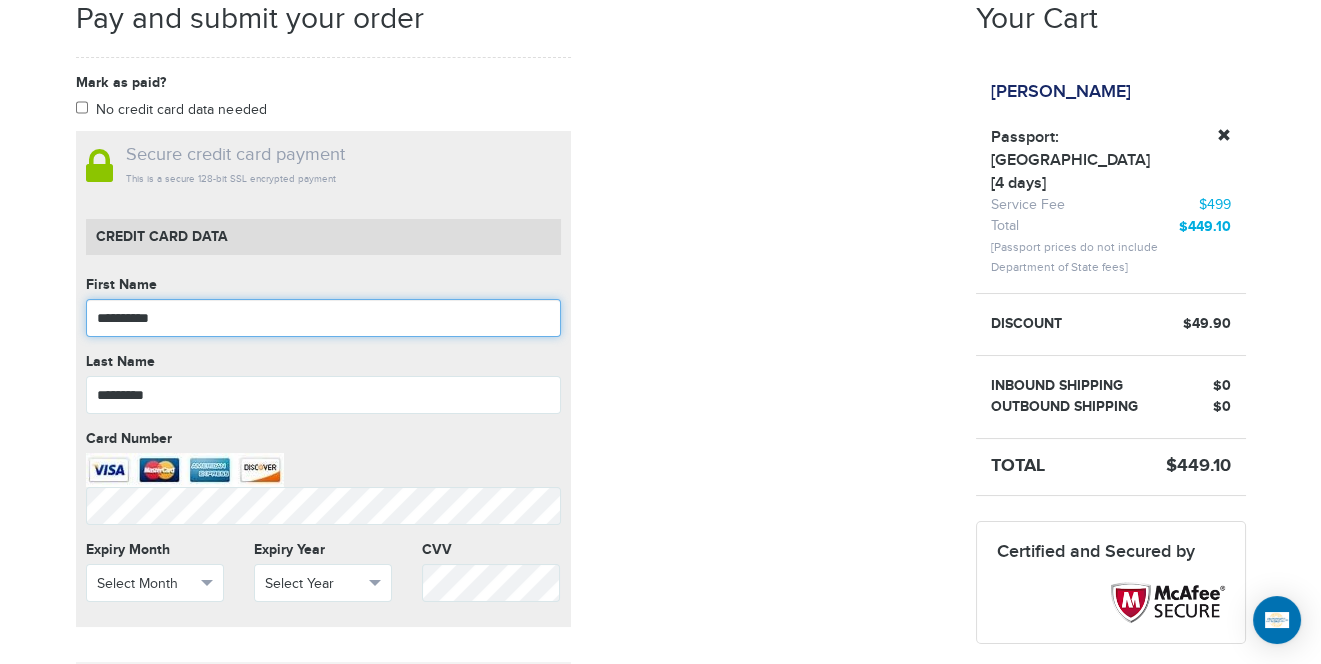 scroll, scrollTop: 512, scrollLeft: 0, axis: vertical 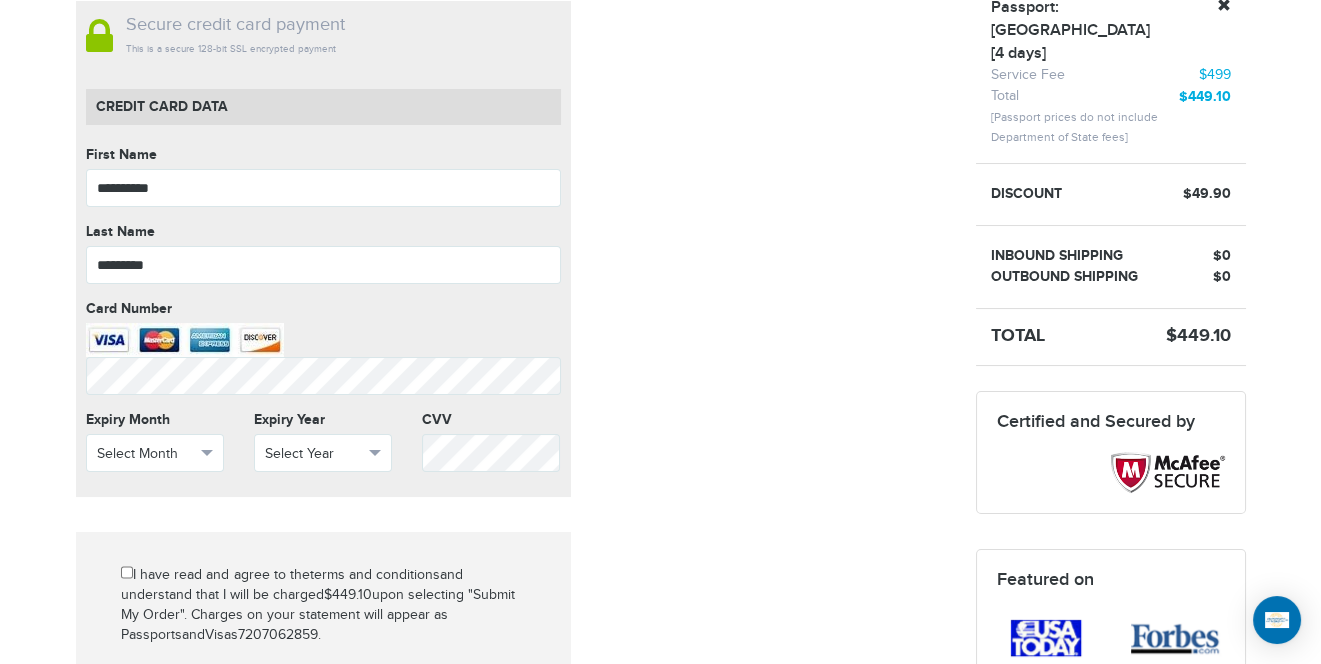 click on "**********" at bounding box center (511, 393) 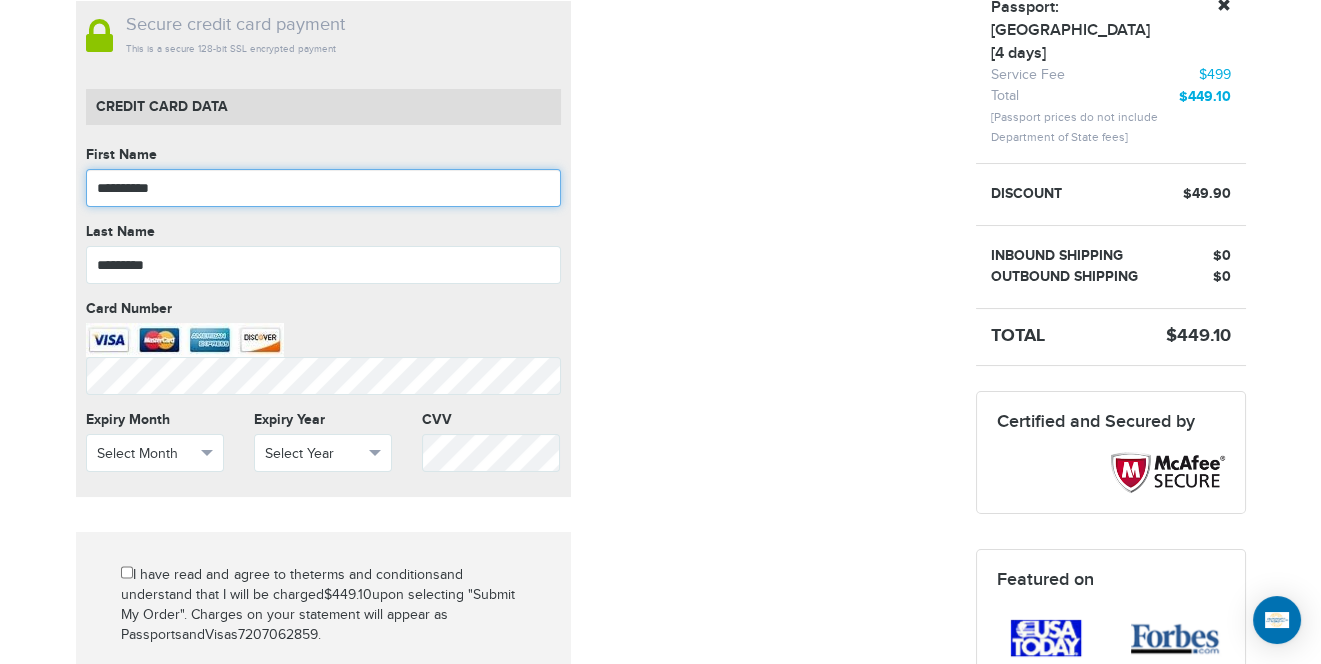 click on "**********" at bounding box center (323, 188) 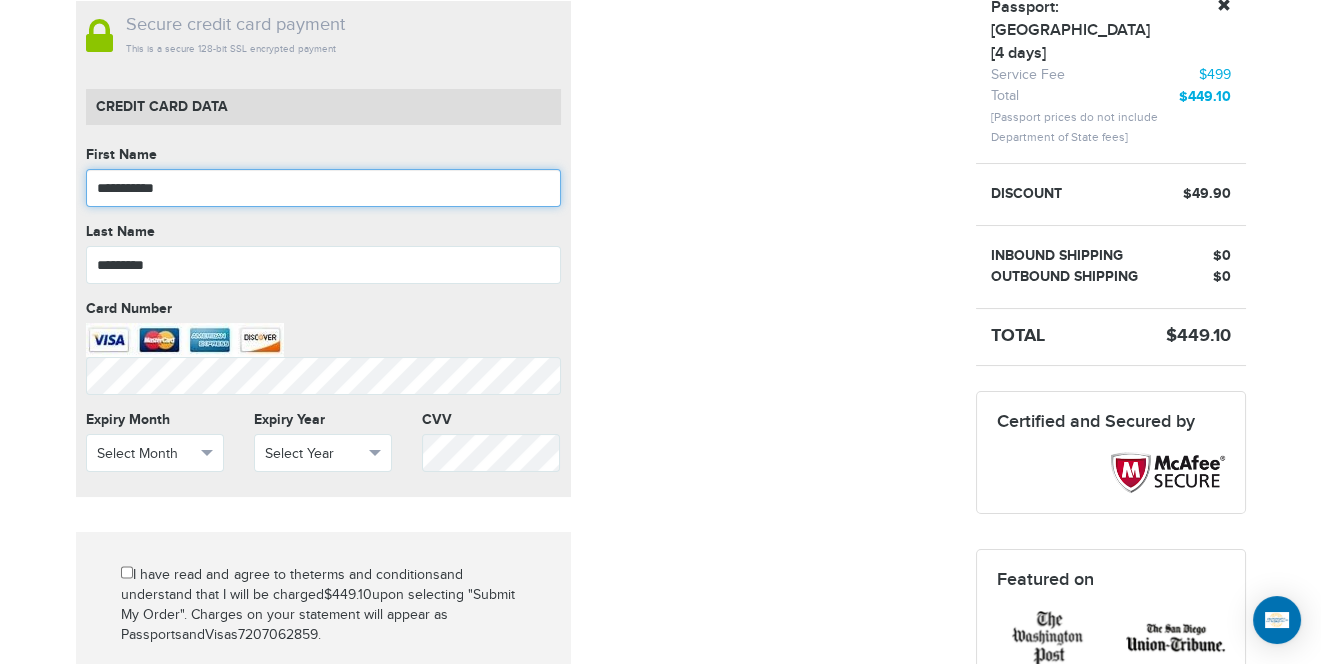 drag, startPoint x: 205, startPoint y: 184, endPoint x: 108, endPoint y: 187, distance: 97.04638 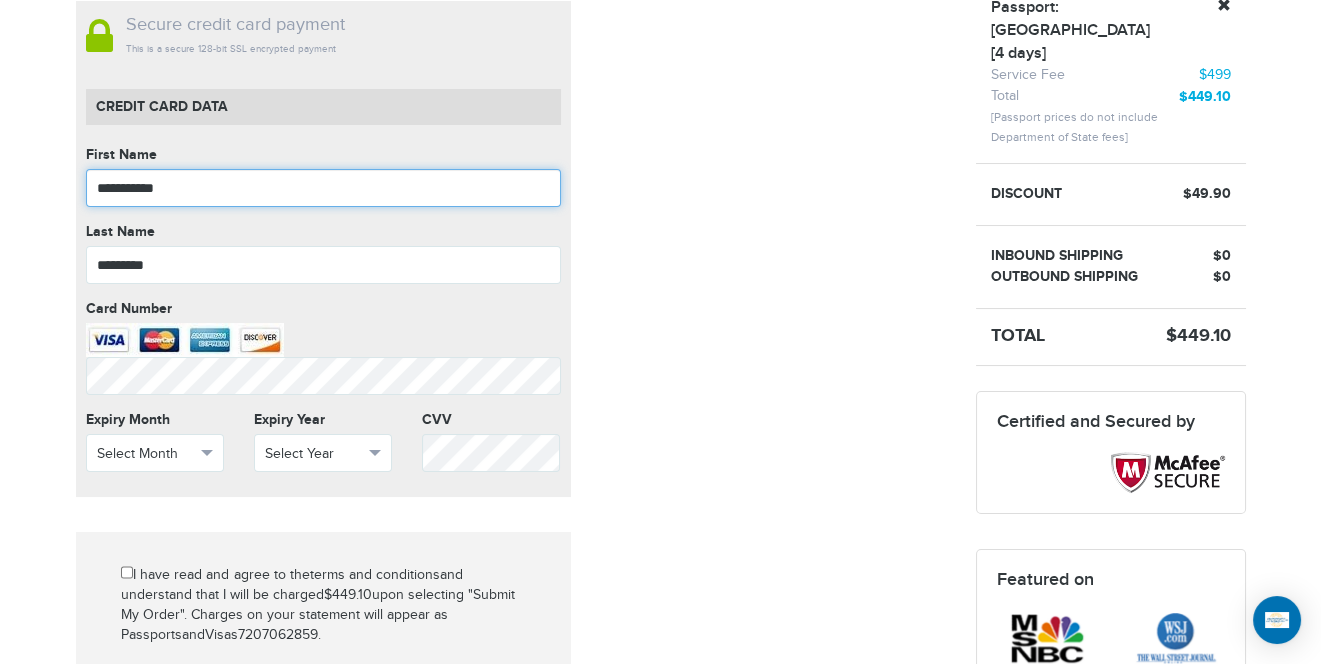 type on "**********" 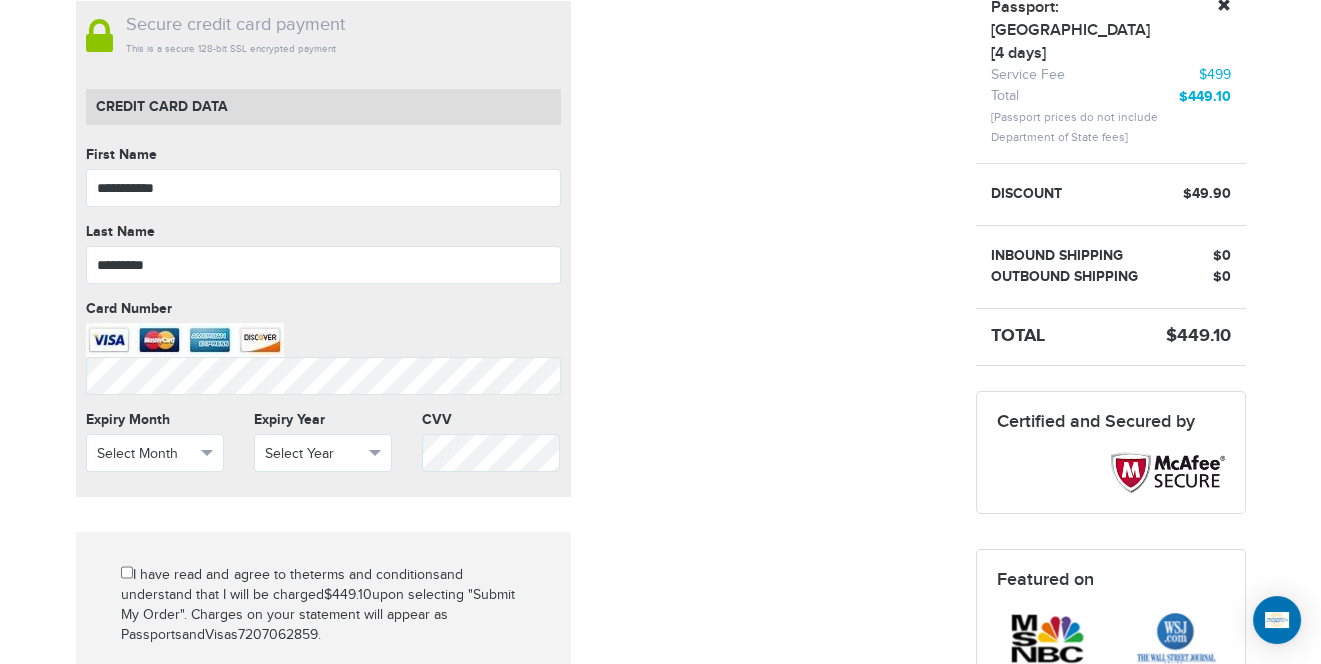 click on "**********" at bounding box center (511, 393) 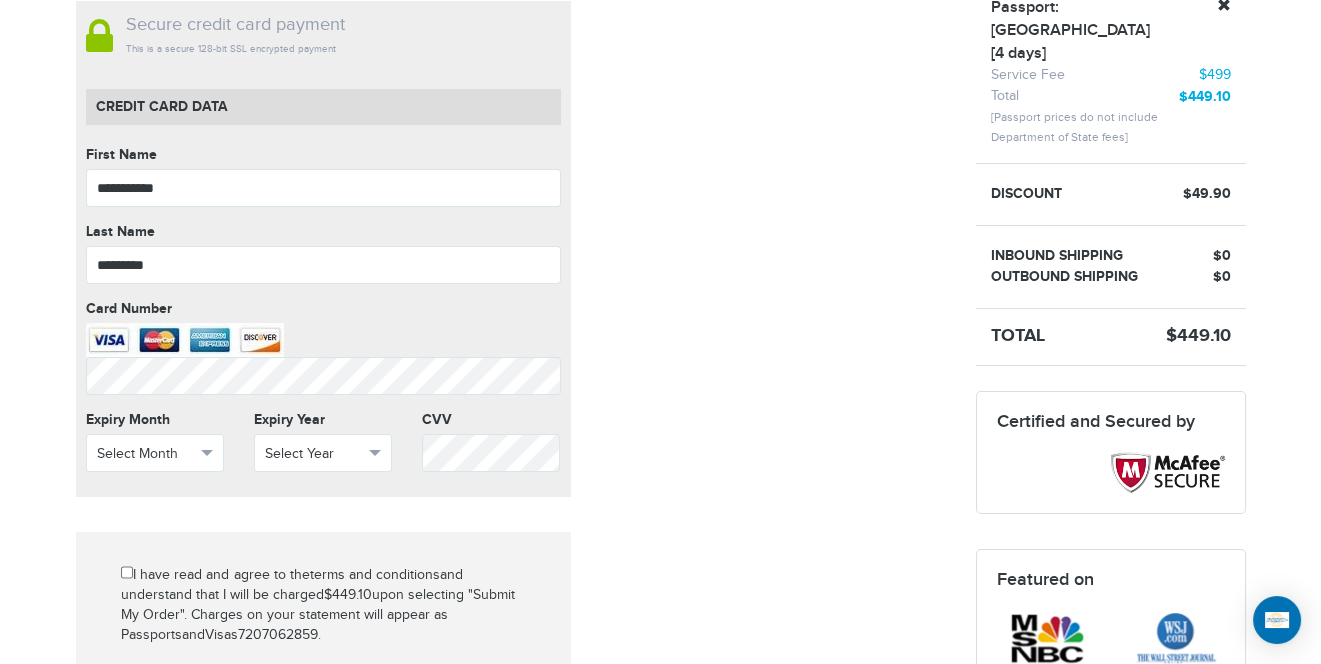 click on "**********" at bounding box center [511, 393] 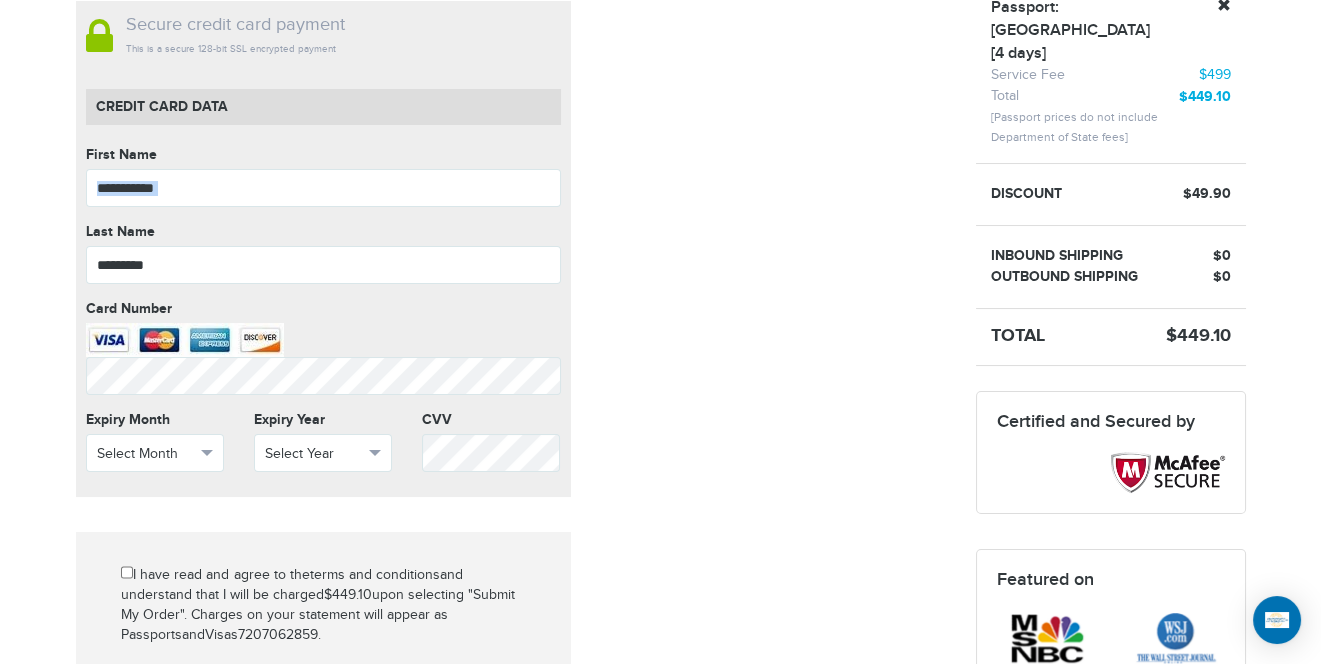 click on "**********" at bounding box center (511, 393) 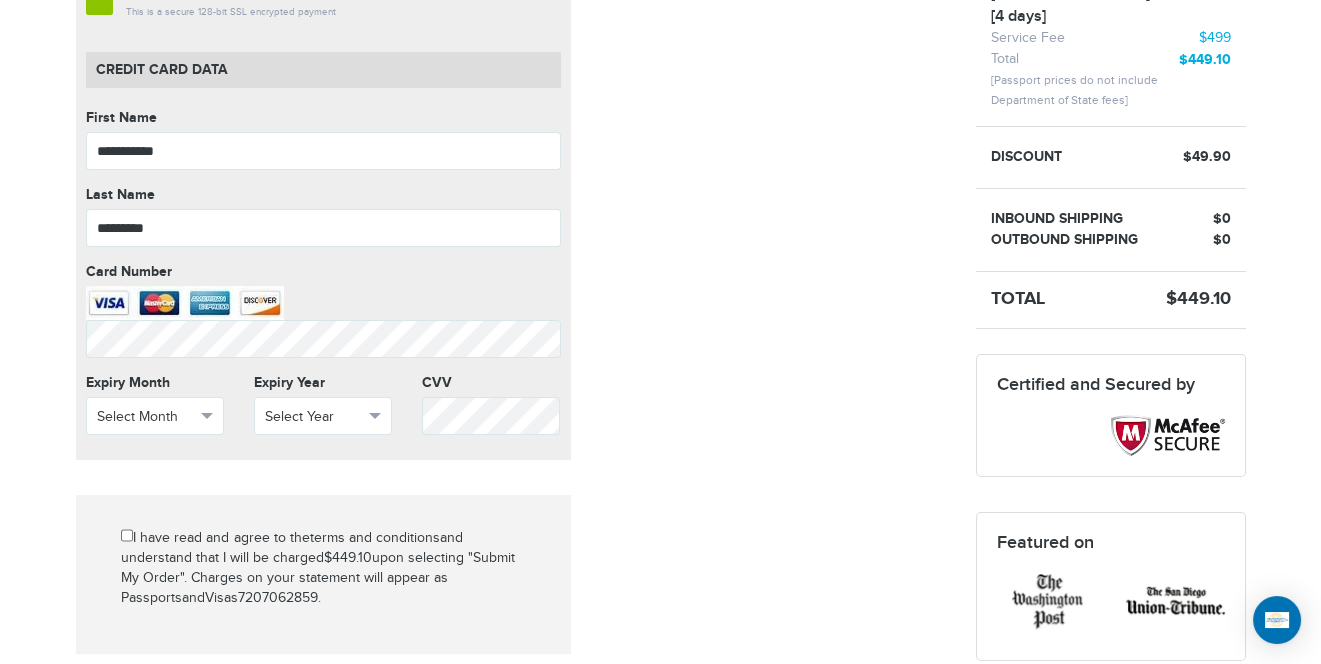 click on "**********" at bounding box center (511, 356) 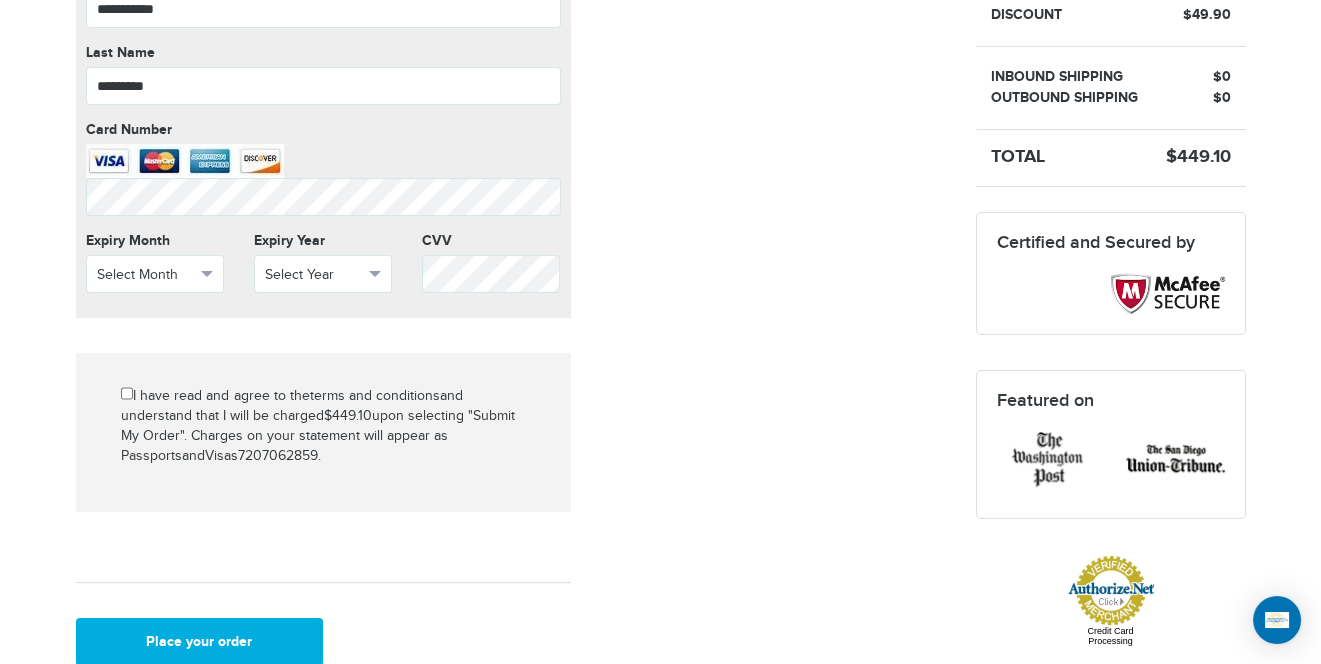 scroll, scrollTop: 687, scrollLeft: 0, axis: vertical 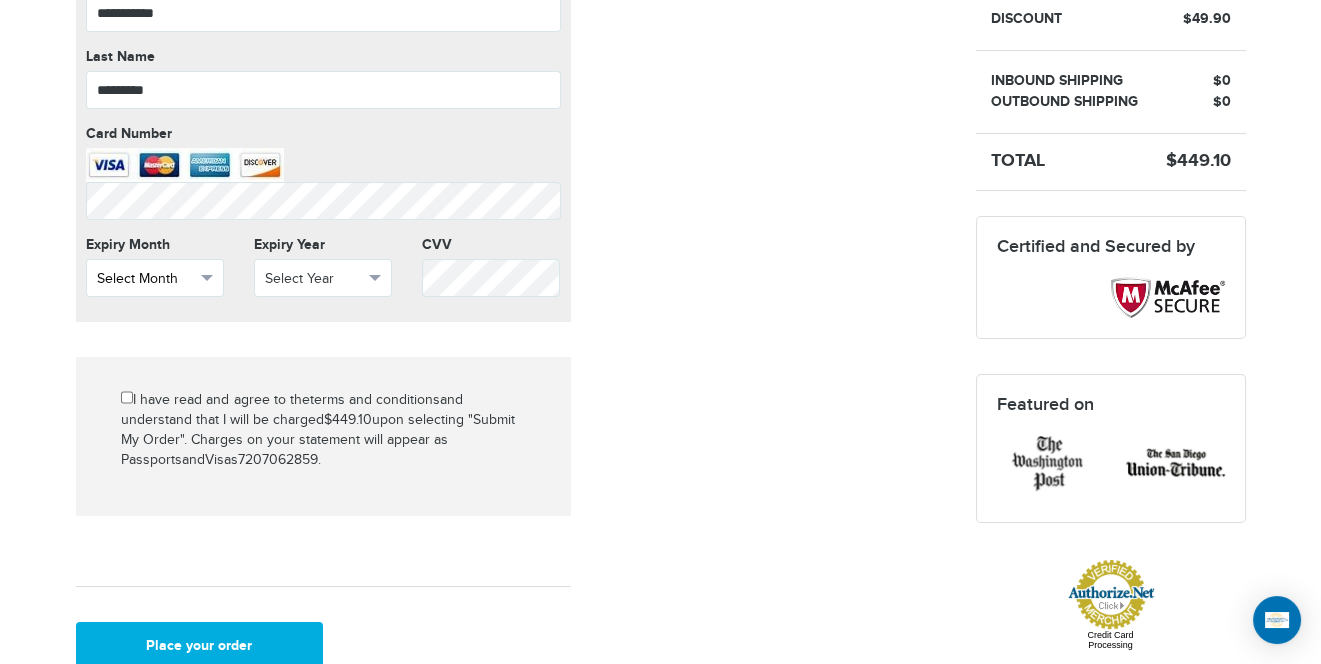 click on "Select Month" at bounding box center [146, 279] 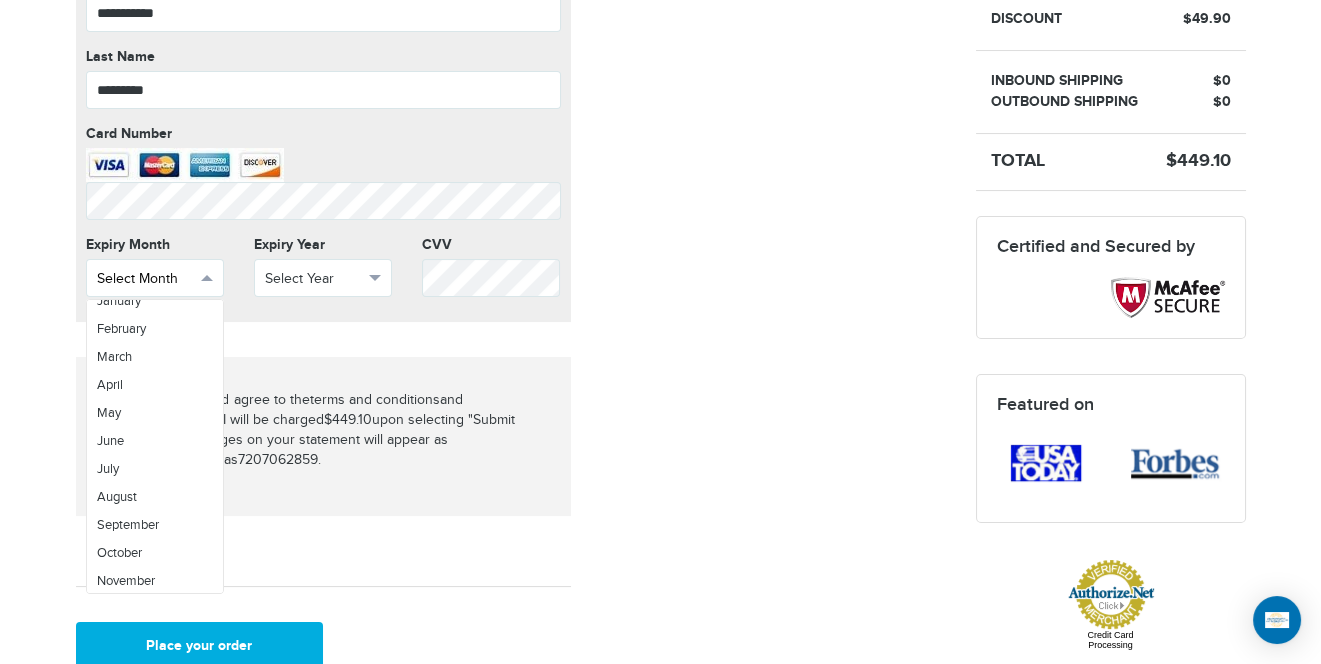 scroll, scrollTop: 70, scrollLeft: 0, axis: vertical 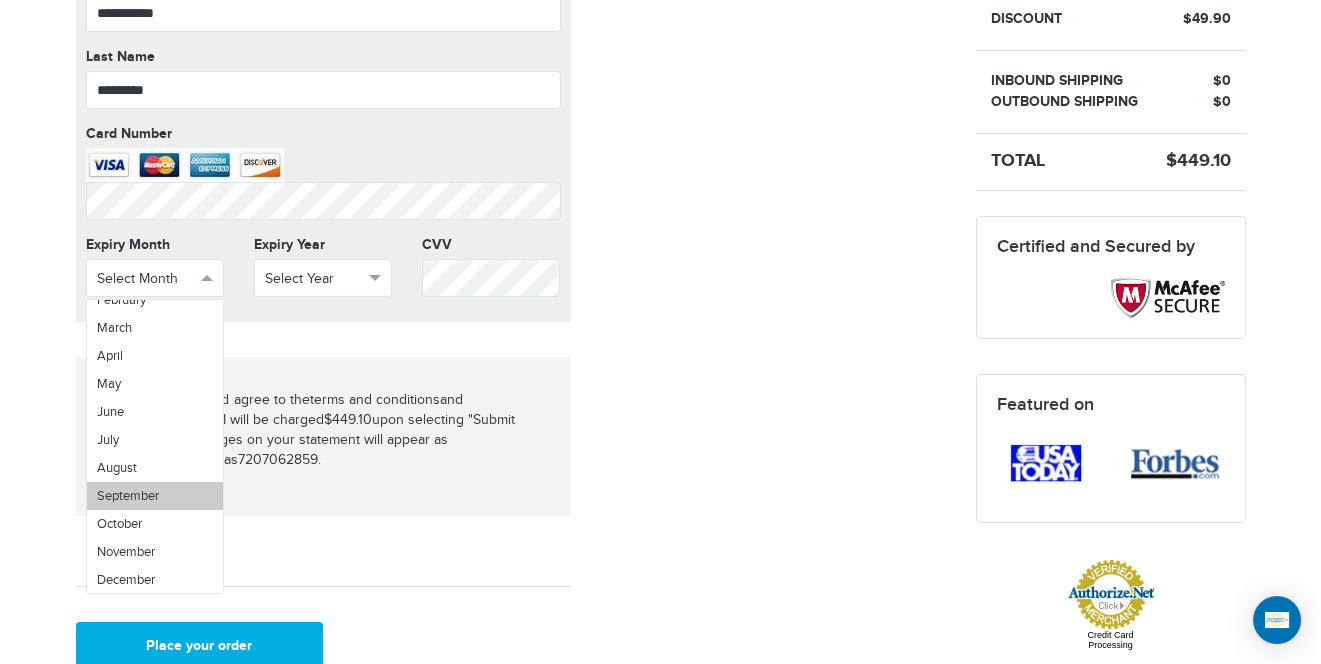 click on "September" at bounding box center [155, 496] 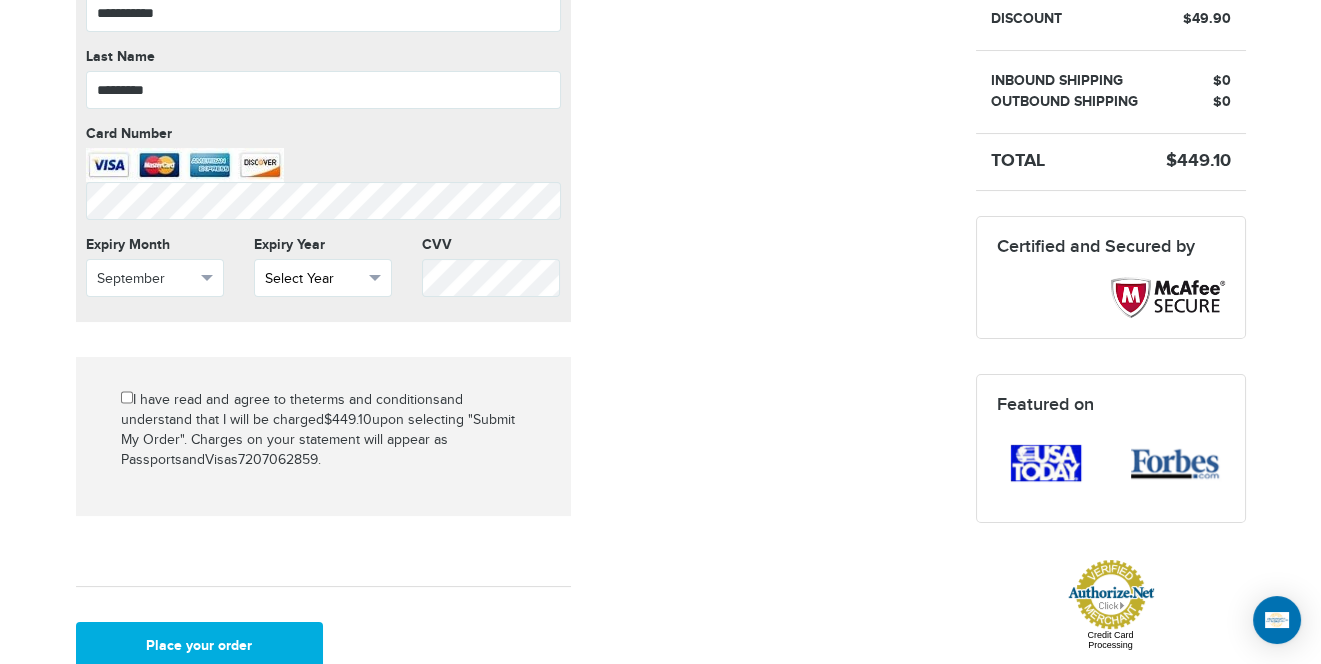 click on "Select Year" at bounding box center (314, 279) 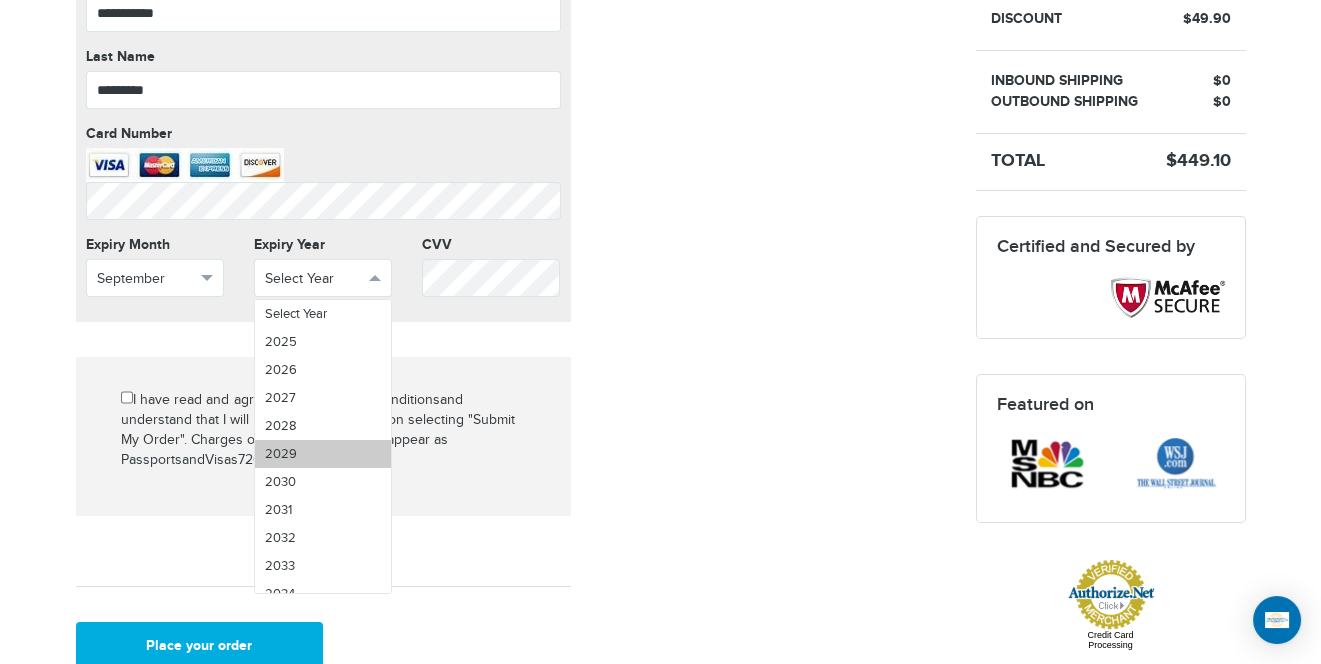 click on "2029" at bounding box center (323, 454) 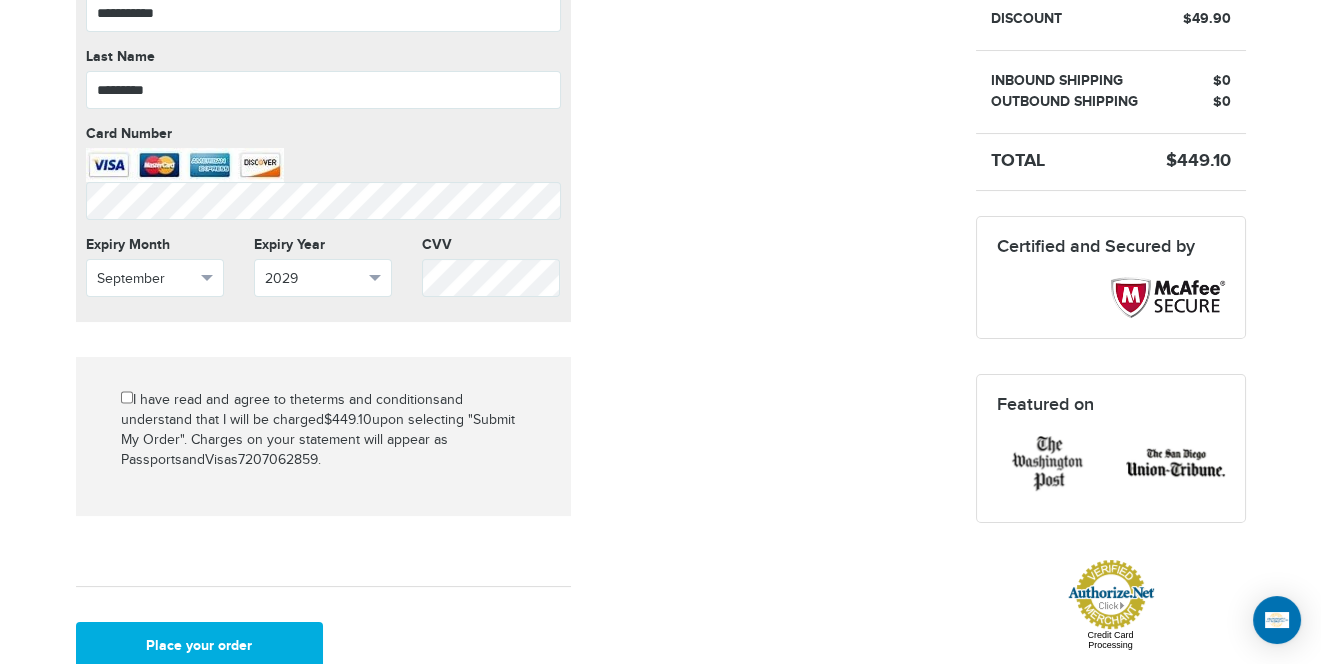 click on "**********" at bounding box center (511, 218) 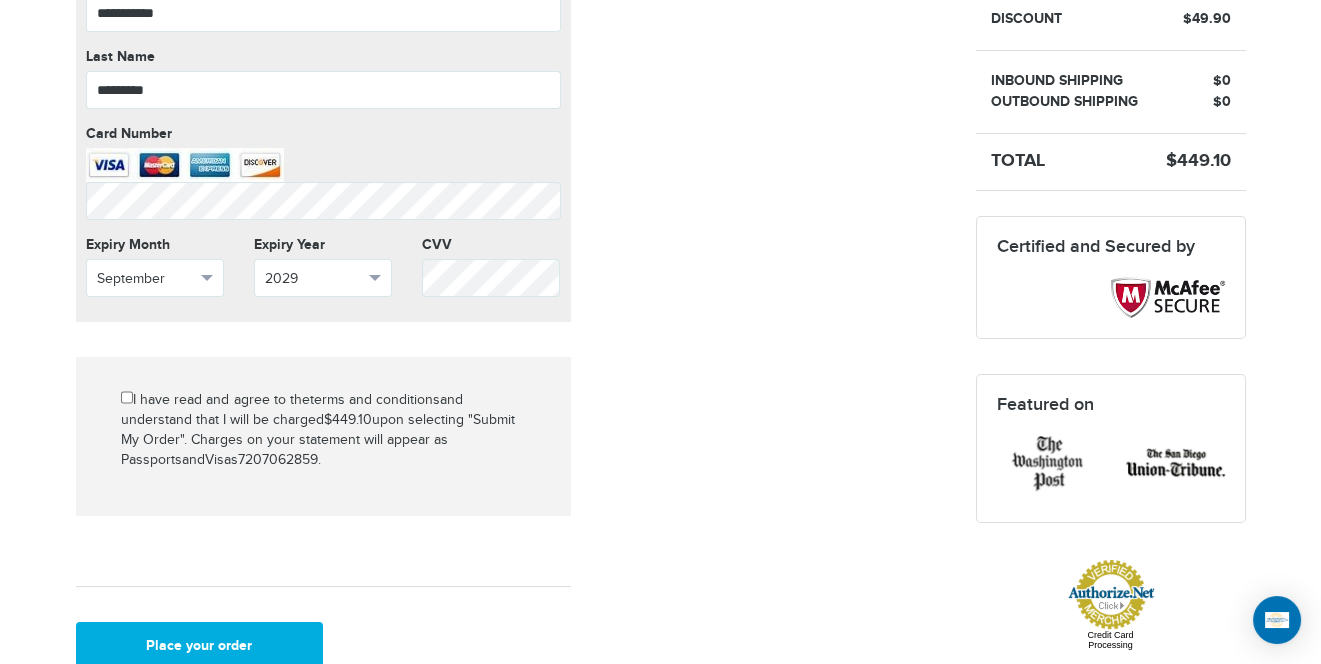click on "**********" at bounding box center [511, 218] 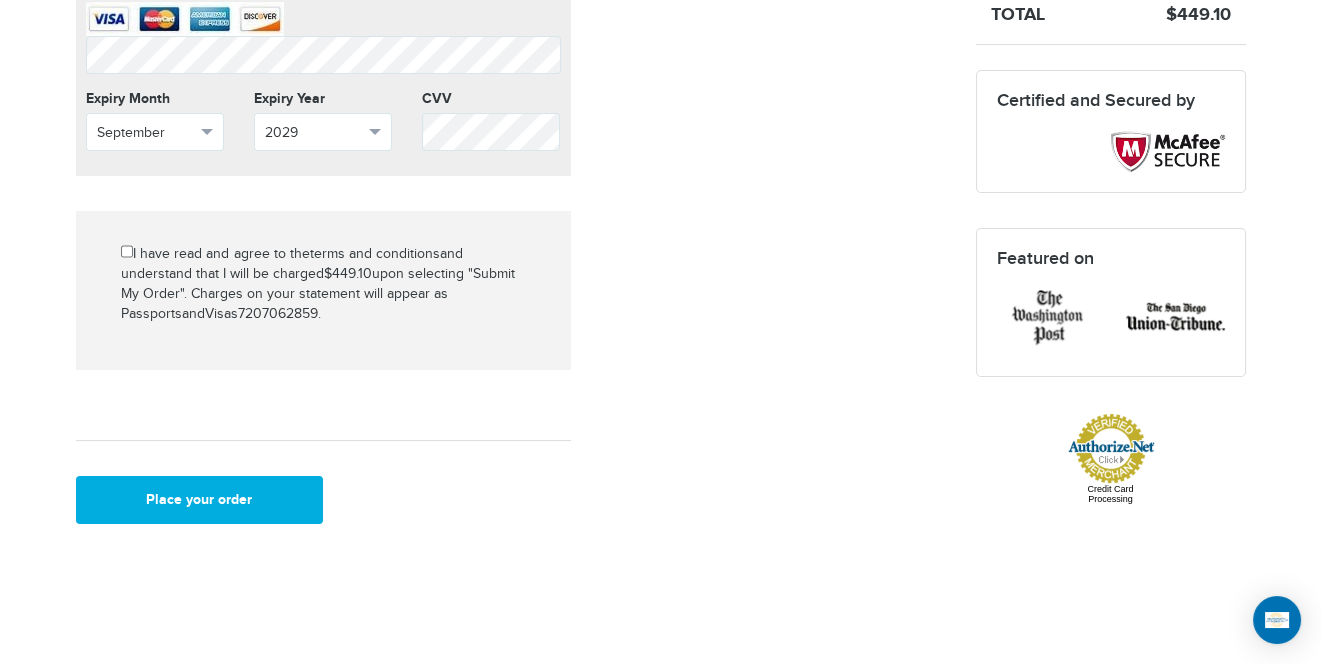 scroll, scrollTop: 835, scrollLeft: 0, axis: vertical 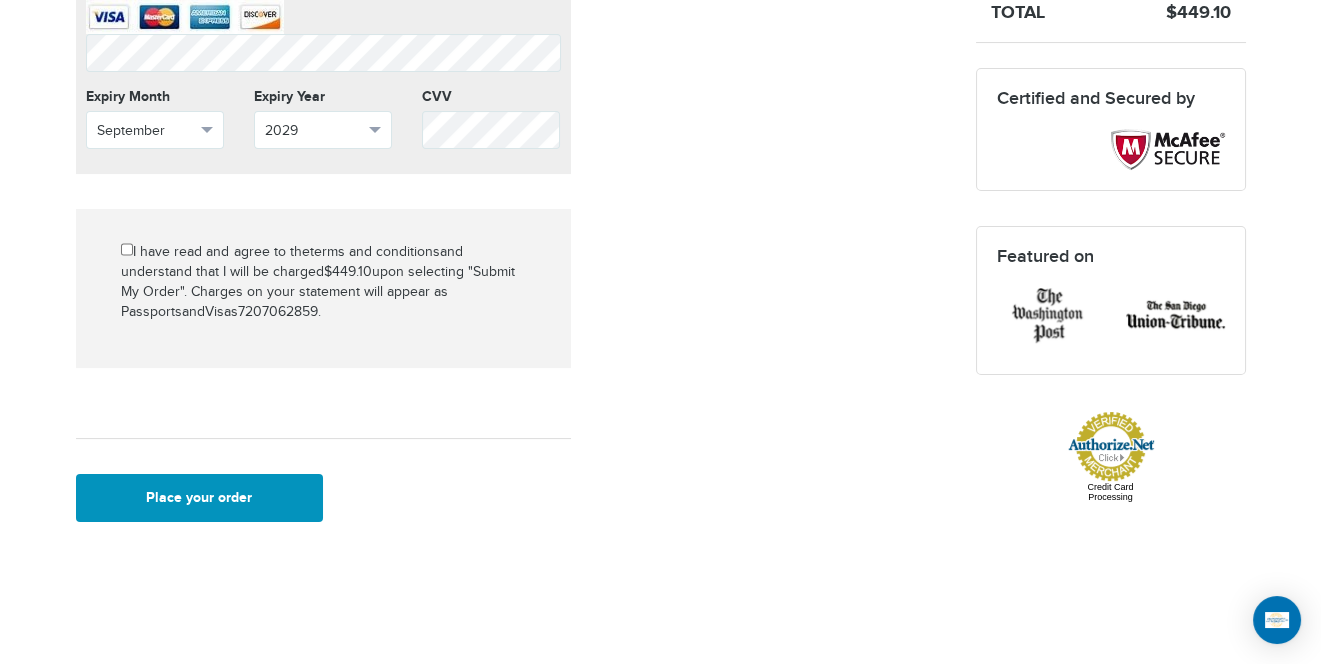 click on "Place your order" at bounding box center (200, 498) 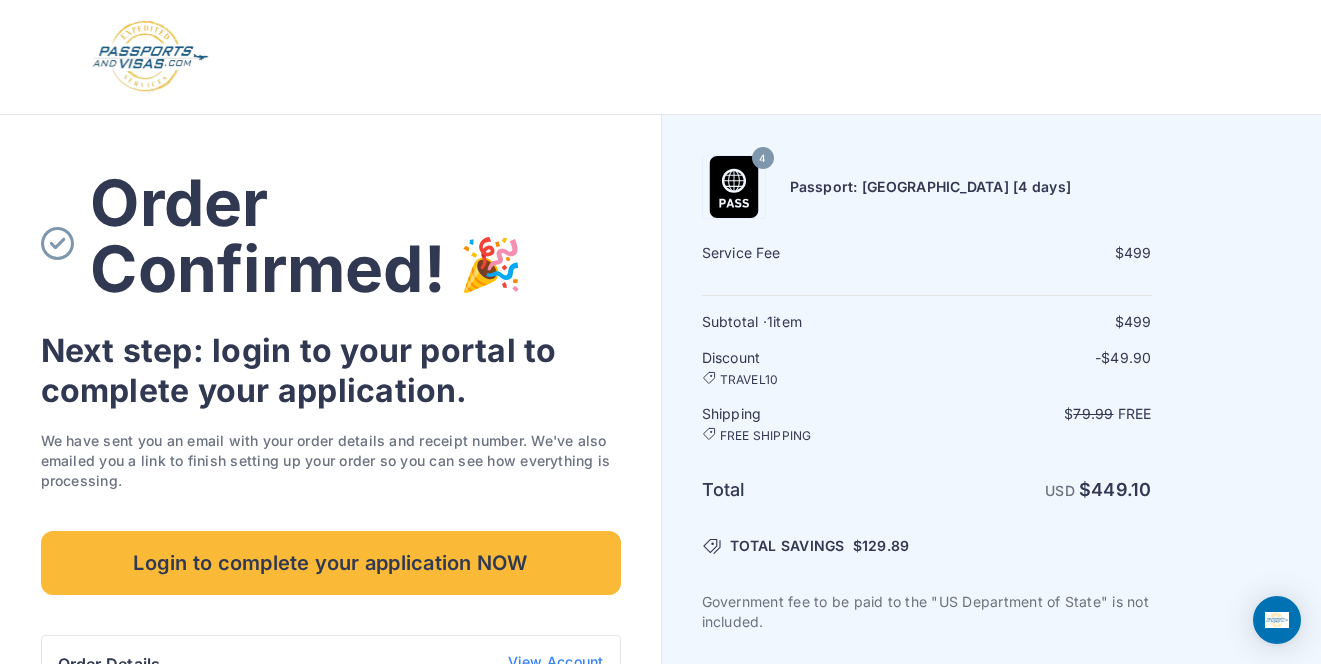 scroll, scrollTop: 0, scrollLeft: 0, axis: both 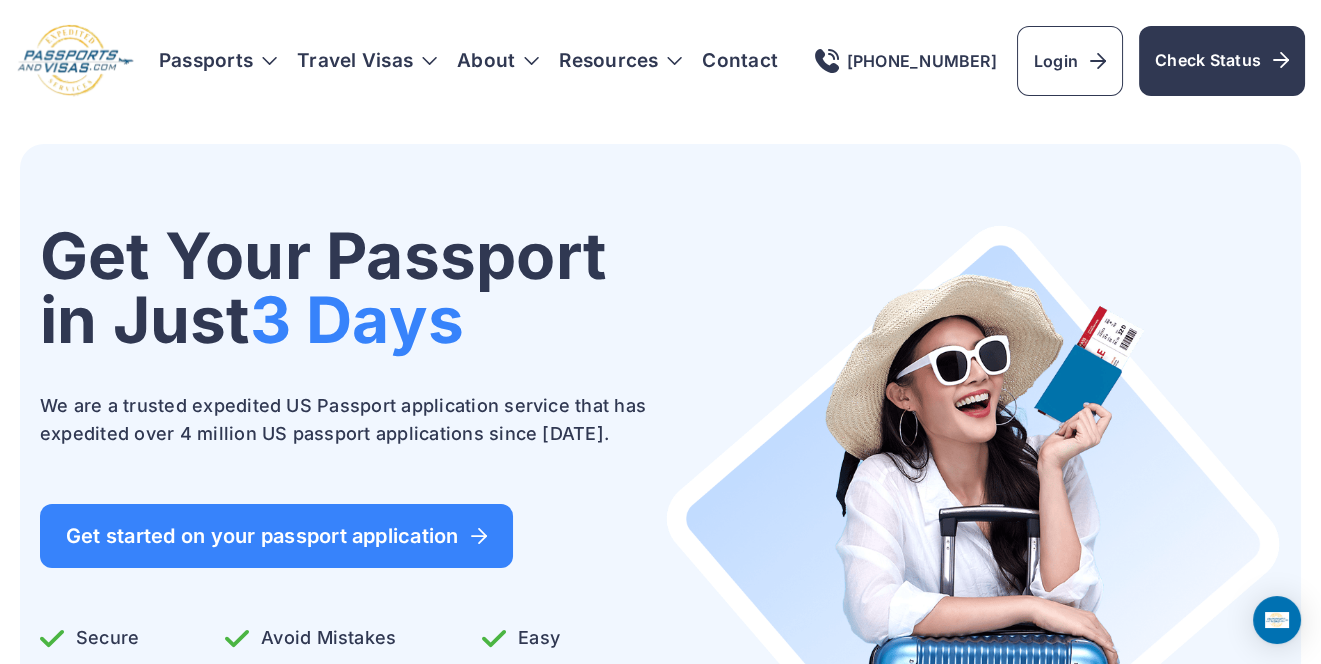 click on "Passports
[GEOGRAPHIC_DATA]
Get started" at bounding box center (660, 61) 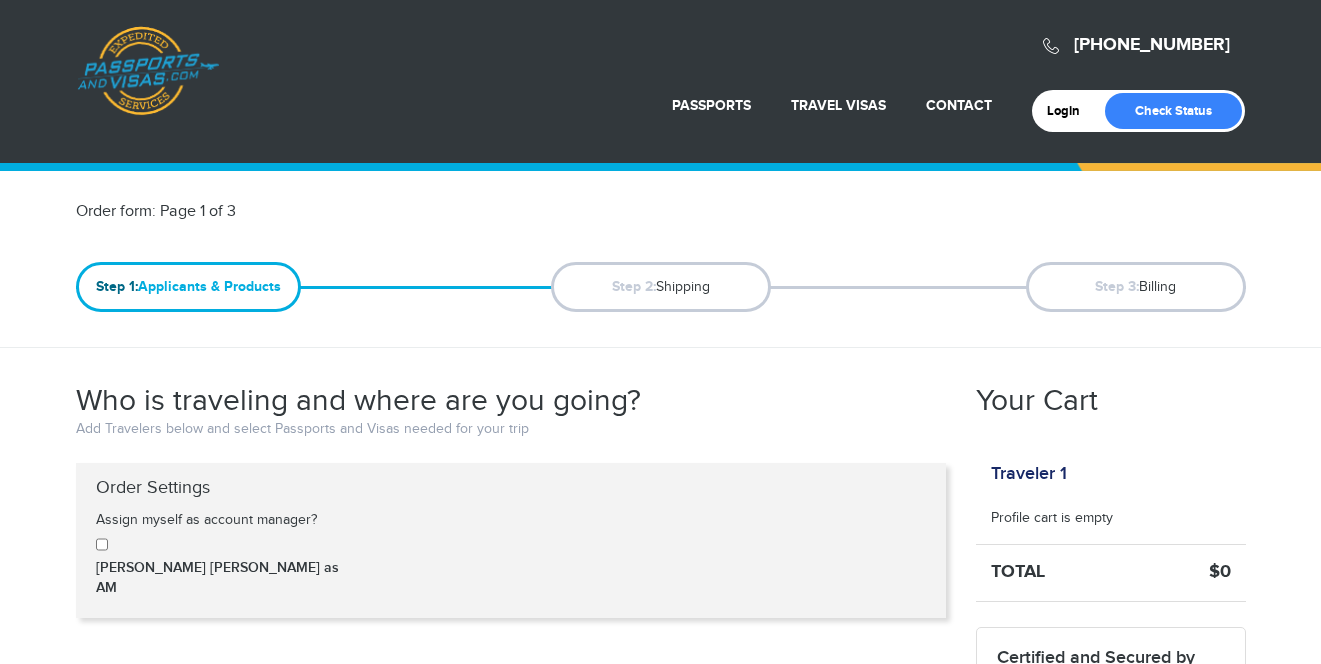 scroll, scrollTop: 36, scrollLeft: 0, axis: vertical 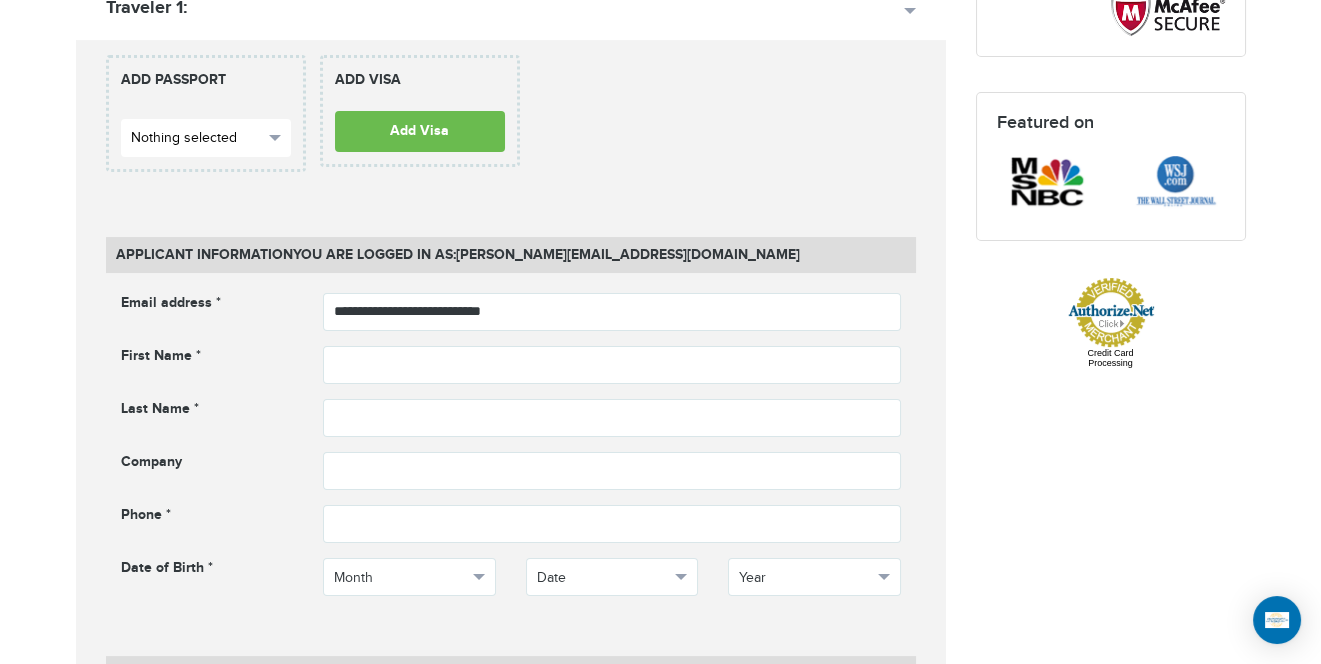click on "Nothing selected" at bounding box center (206, 138) 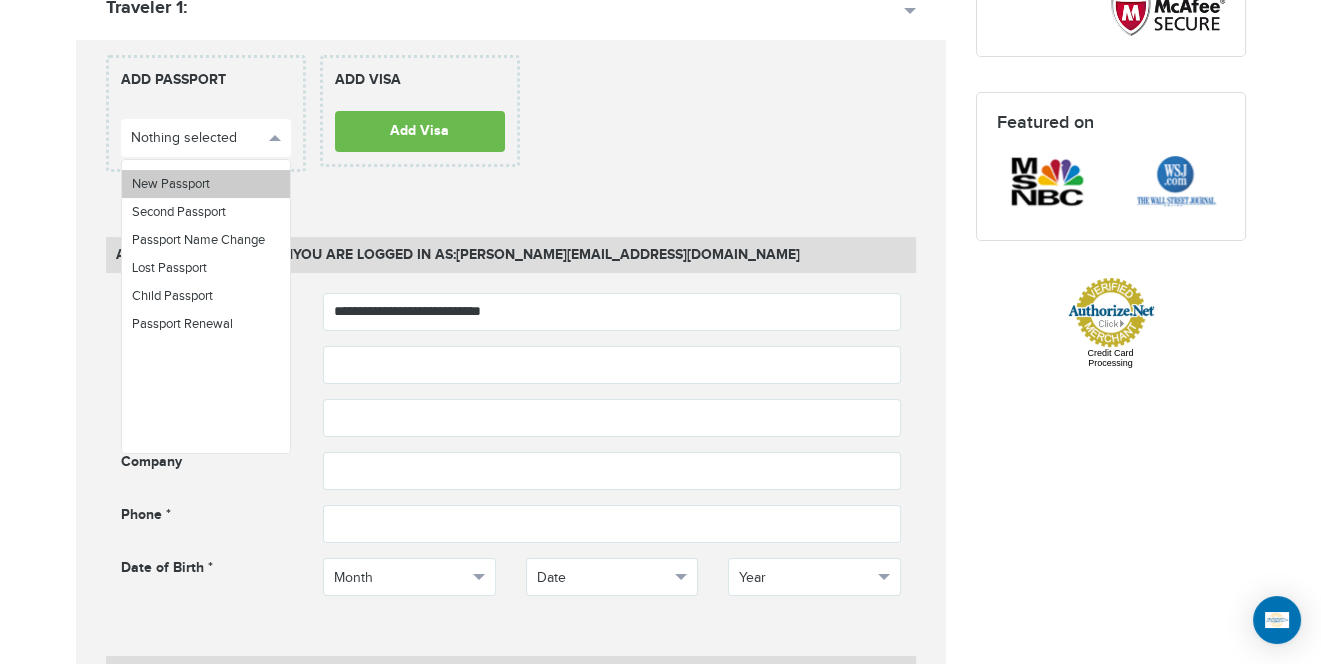 click on "New Passport" at bounding box center (171, 184) 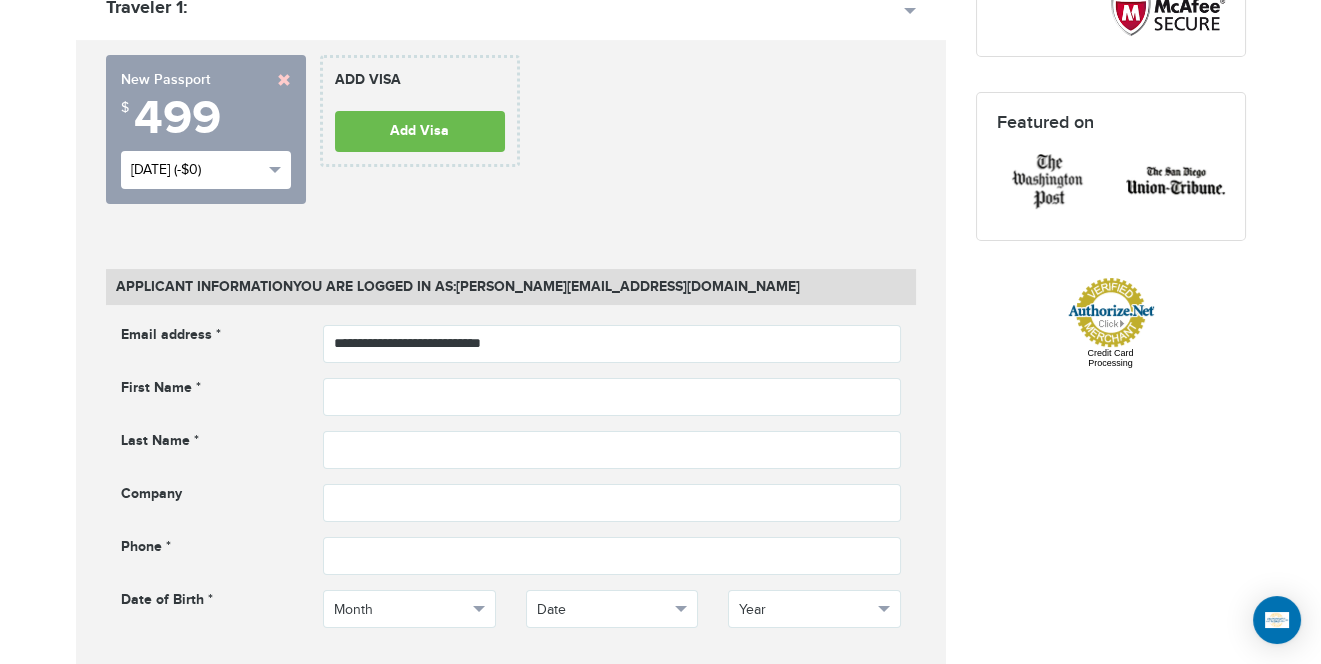 click on "Wed, Jul 16th (-$0)" at bounding box center (197, 170) 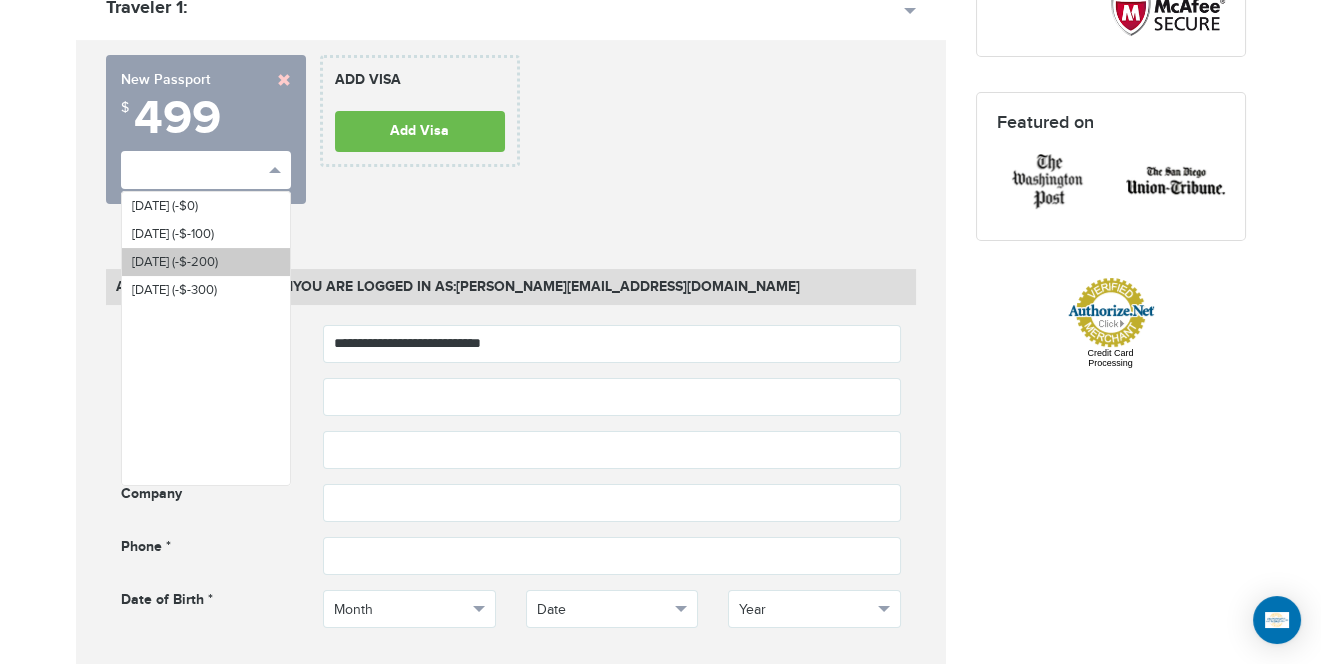 click on "Wed, Jul 23rd (-$-200)" at bounding box center (206, 262) 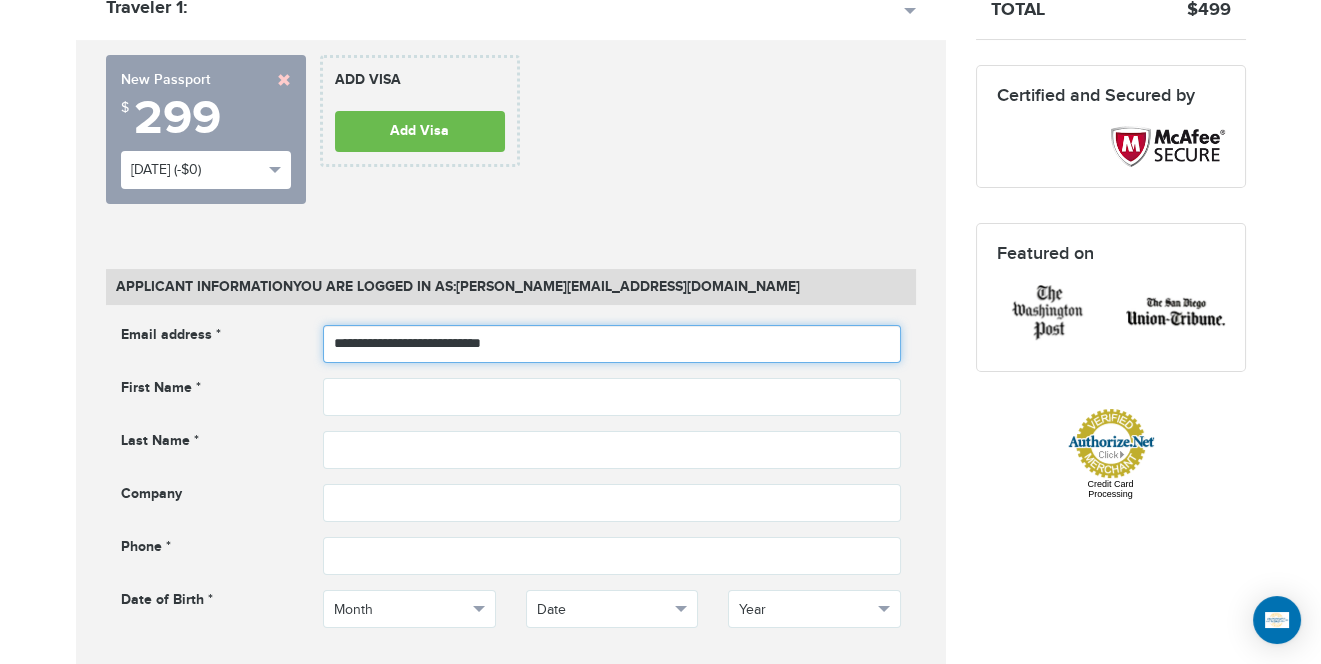 click on "**********" at bounding box center (612, 344) 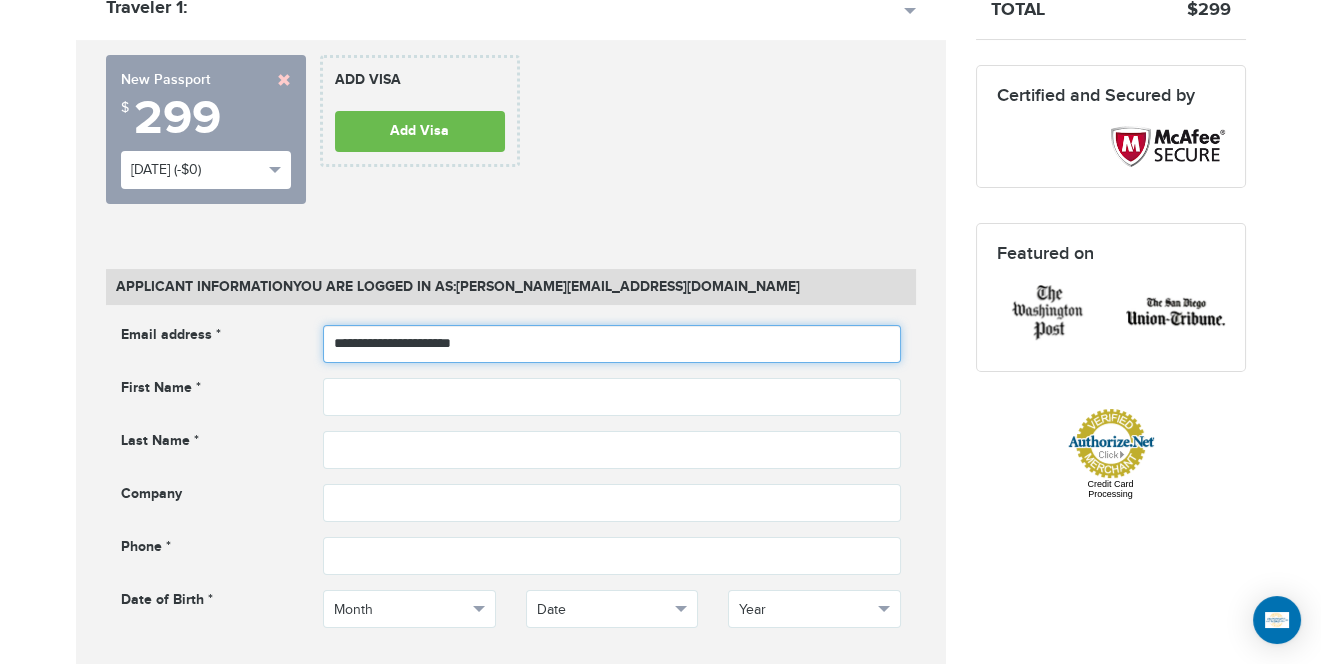 type on "**********" 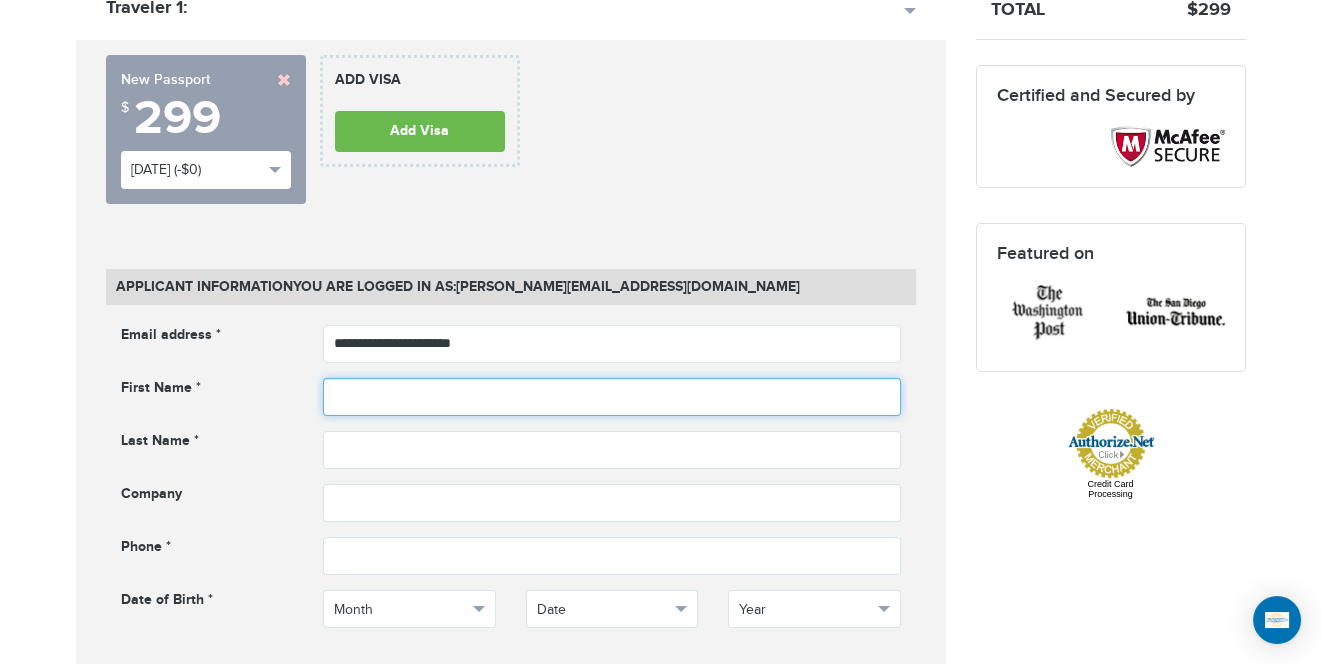 click at bounding box center (612, 397) 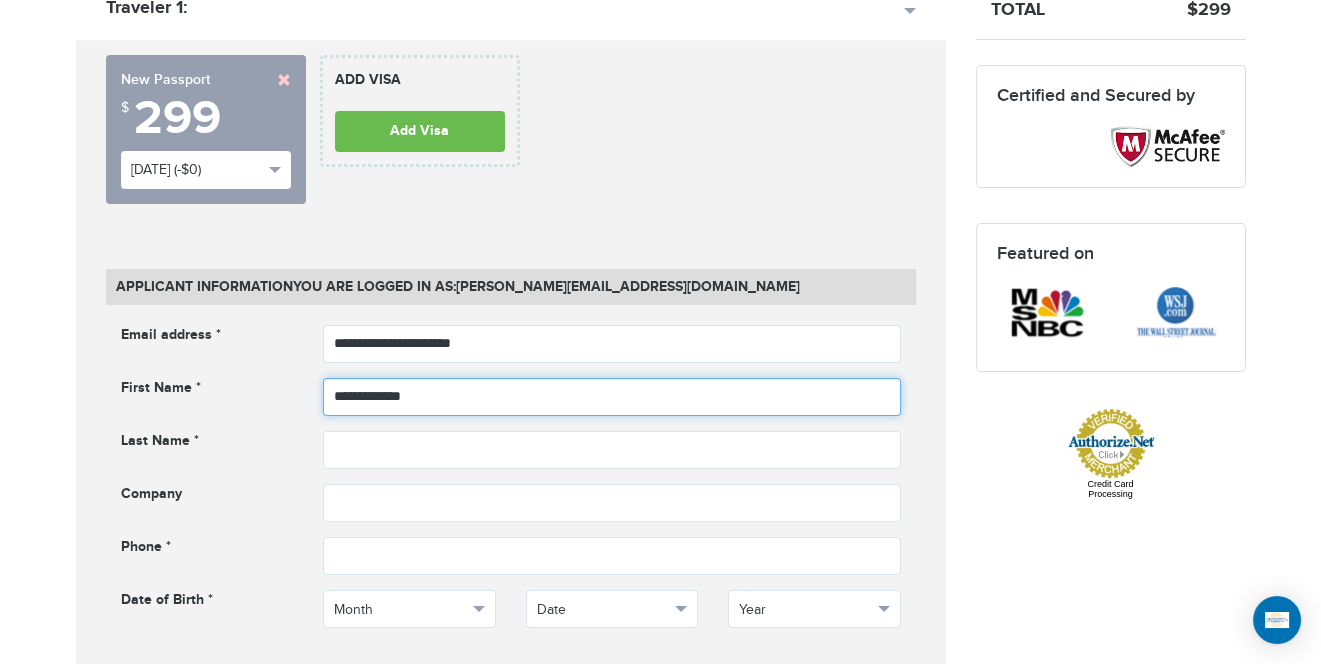 click on "**********" at bounding box center [612, 397] 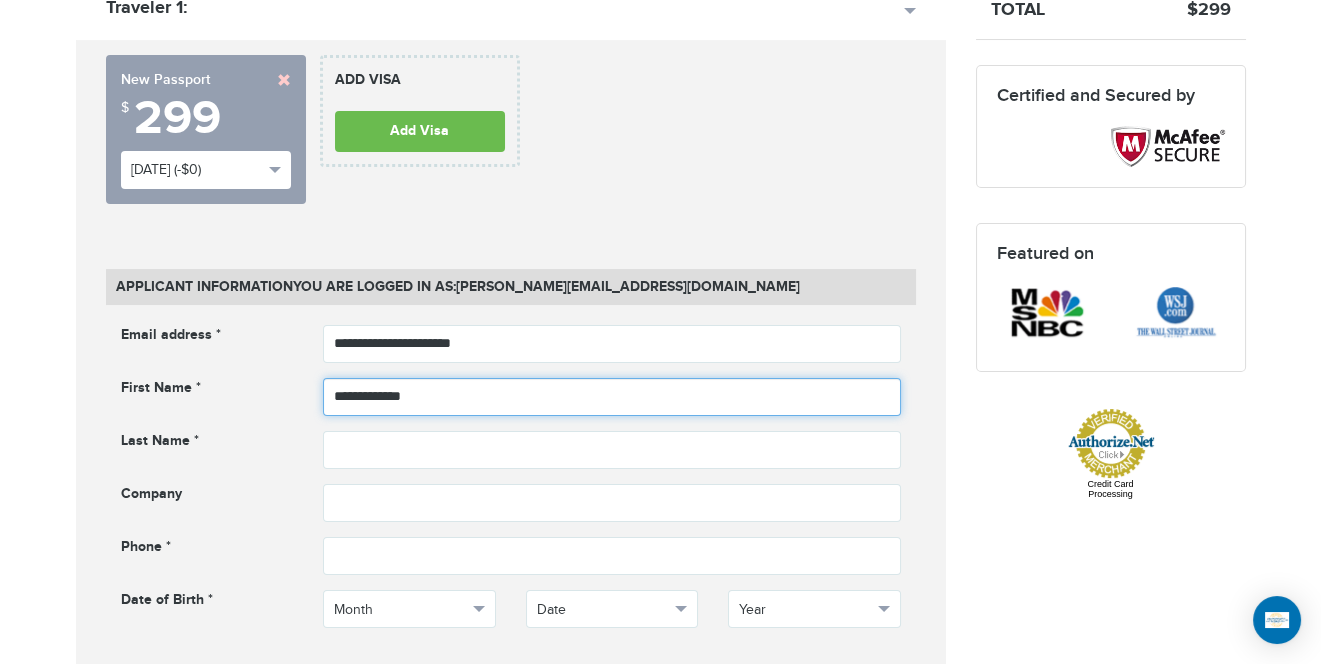 click on "**********" at bounding box center (612, 397) 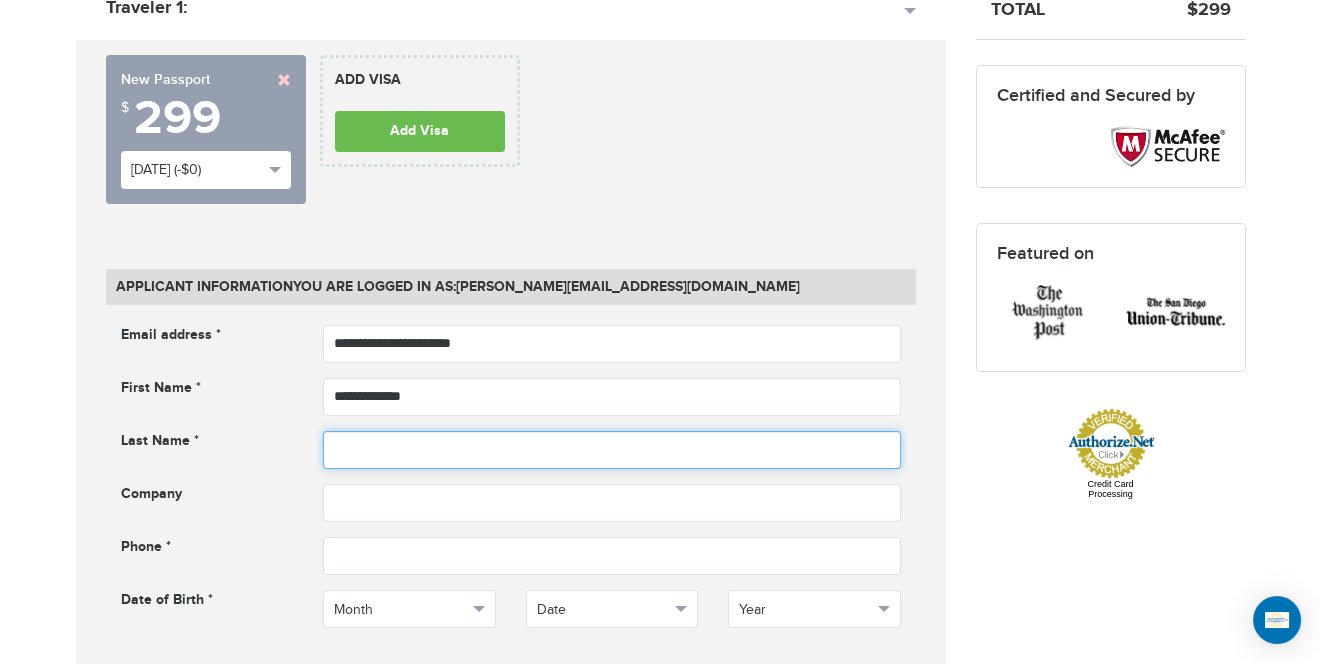click at bounding box center [612, 450] 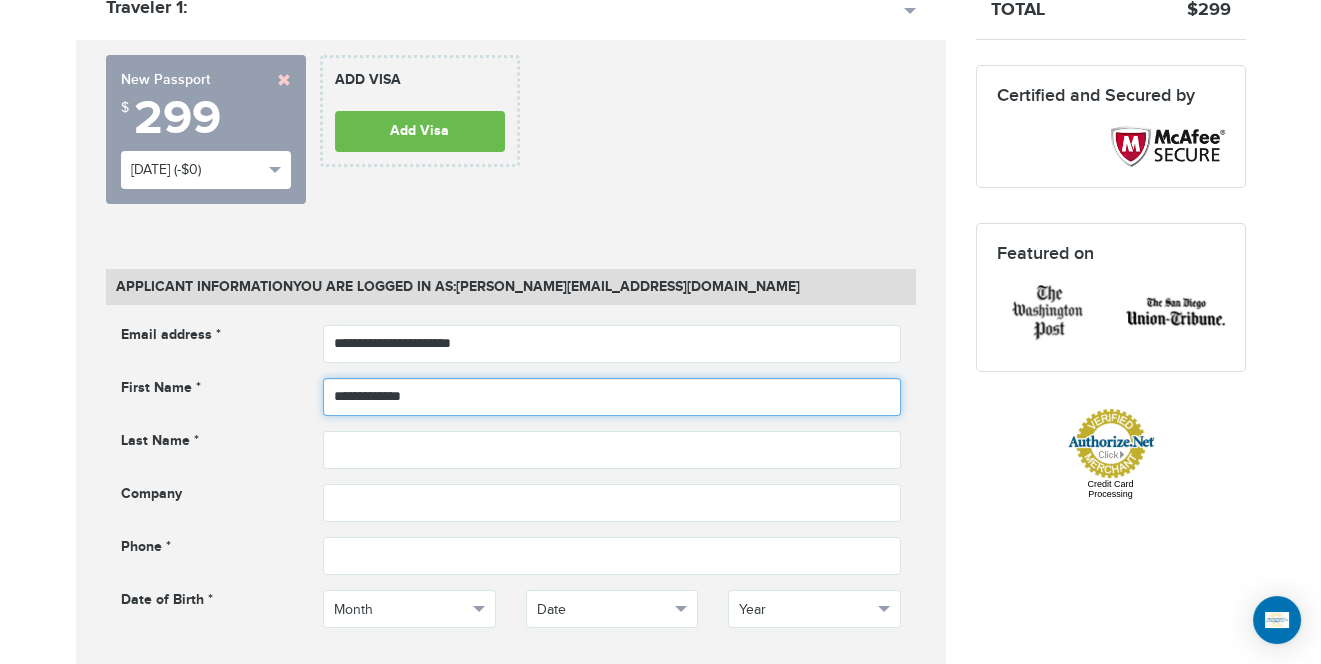 click on "**********" at bounding box center [612, 397] 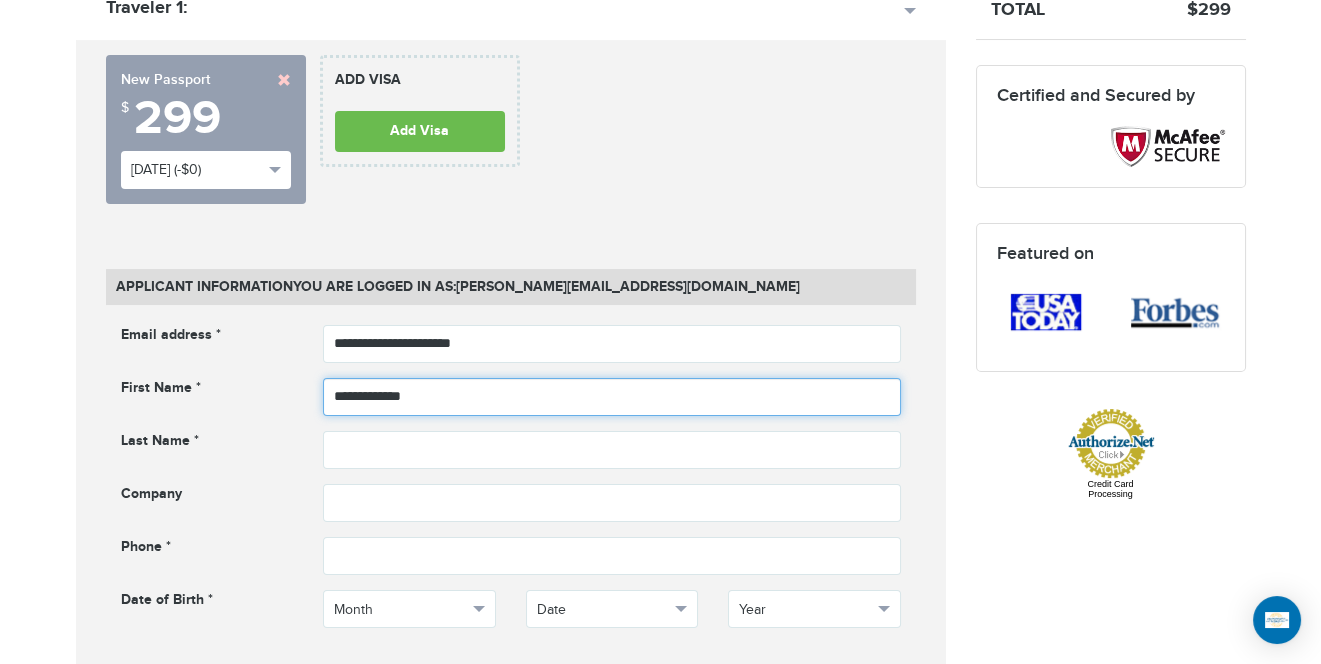 type on "**********" 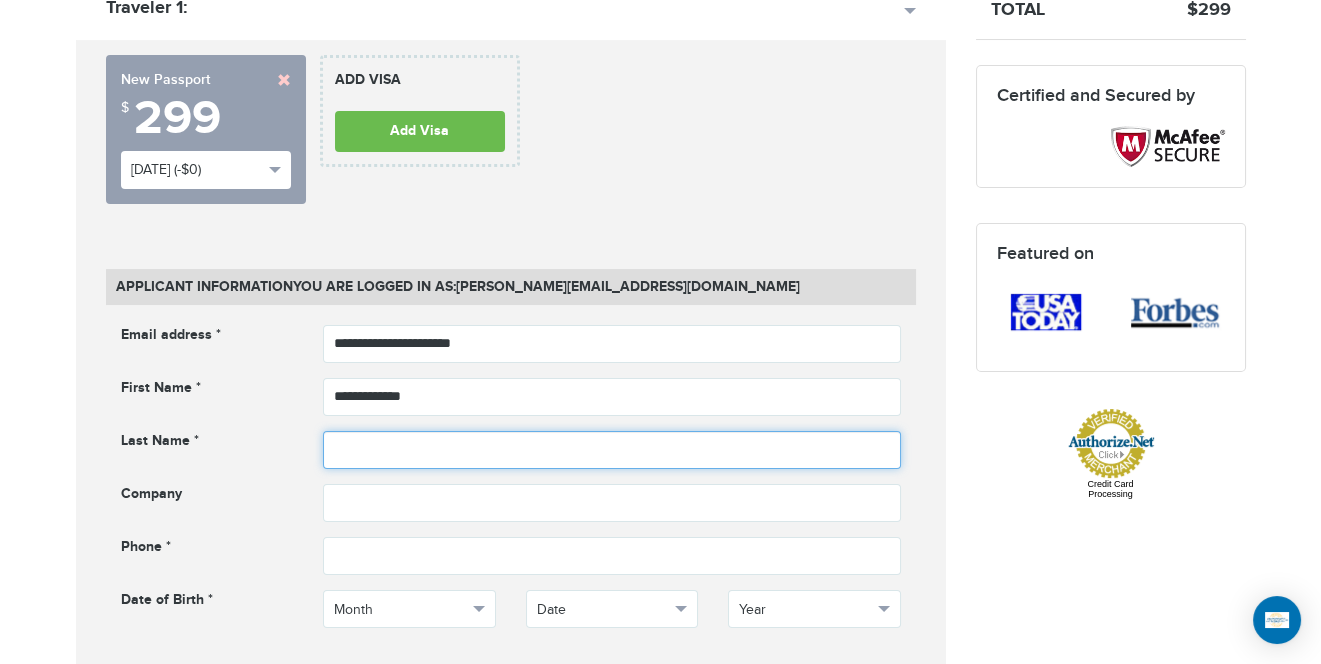 click at bounding box center (612, 450) 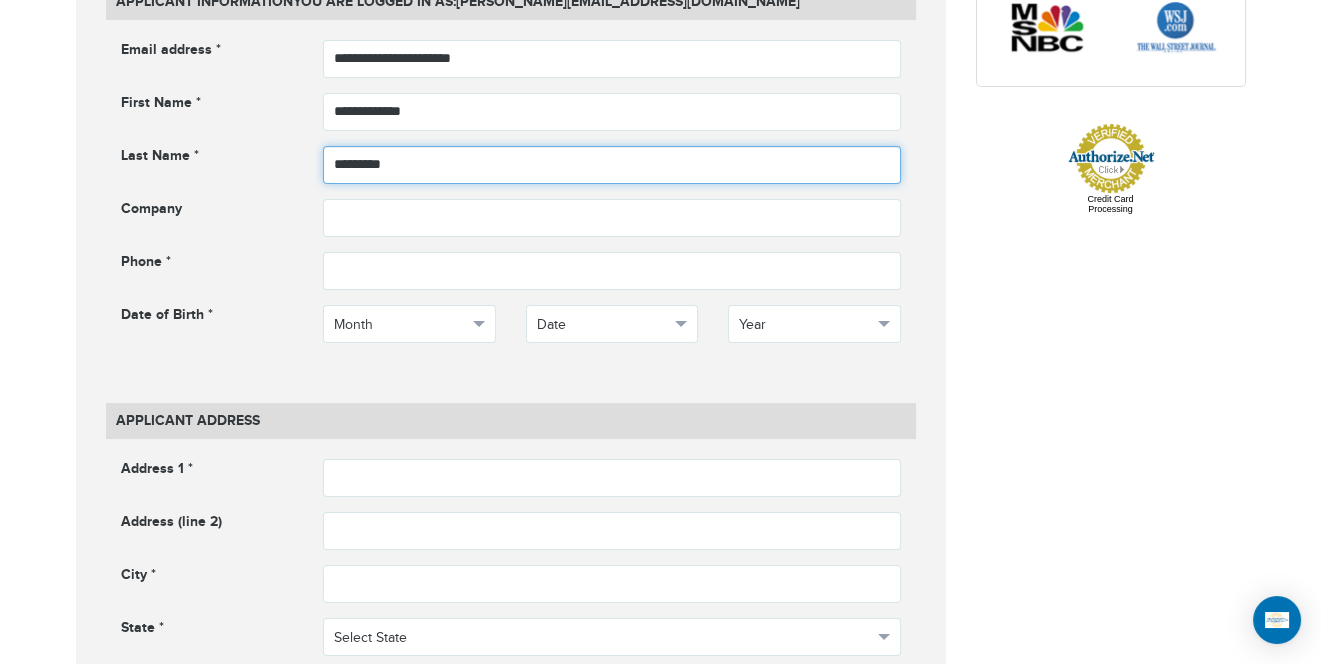 scroll, scrollTop: 977, scrollLeft: 0, axis: vertical 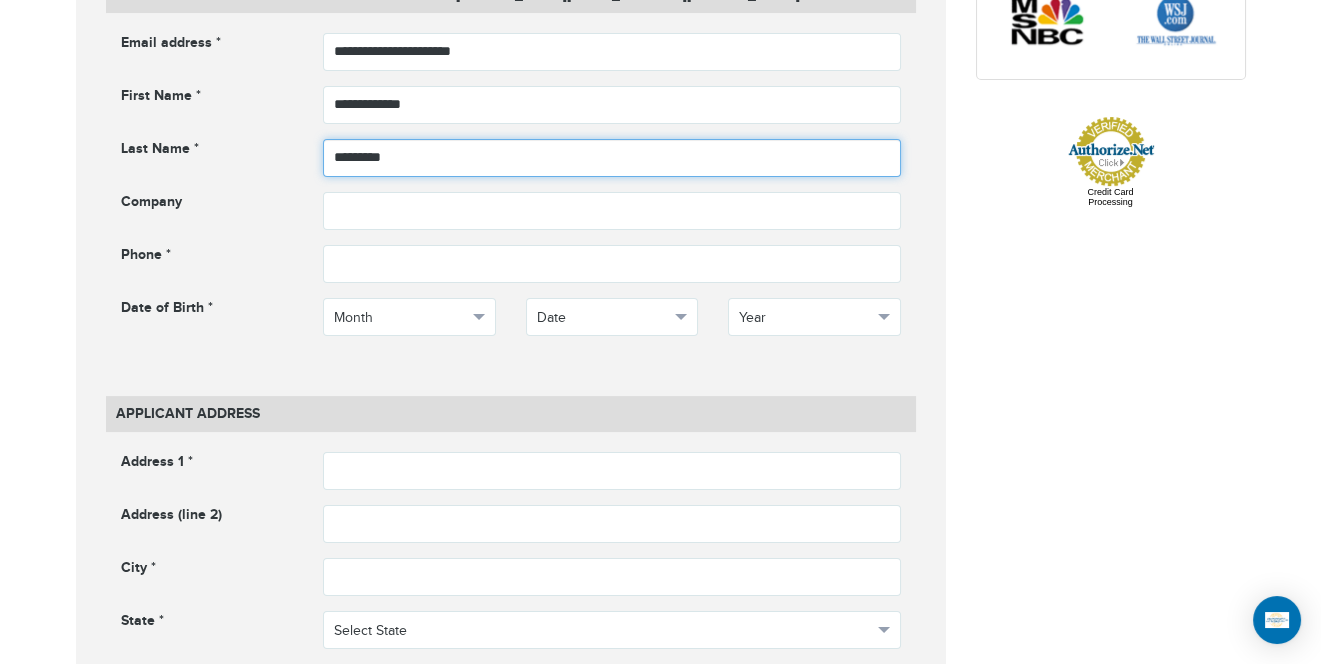 type on "*********" 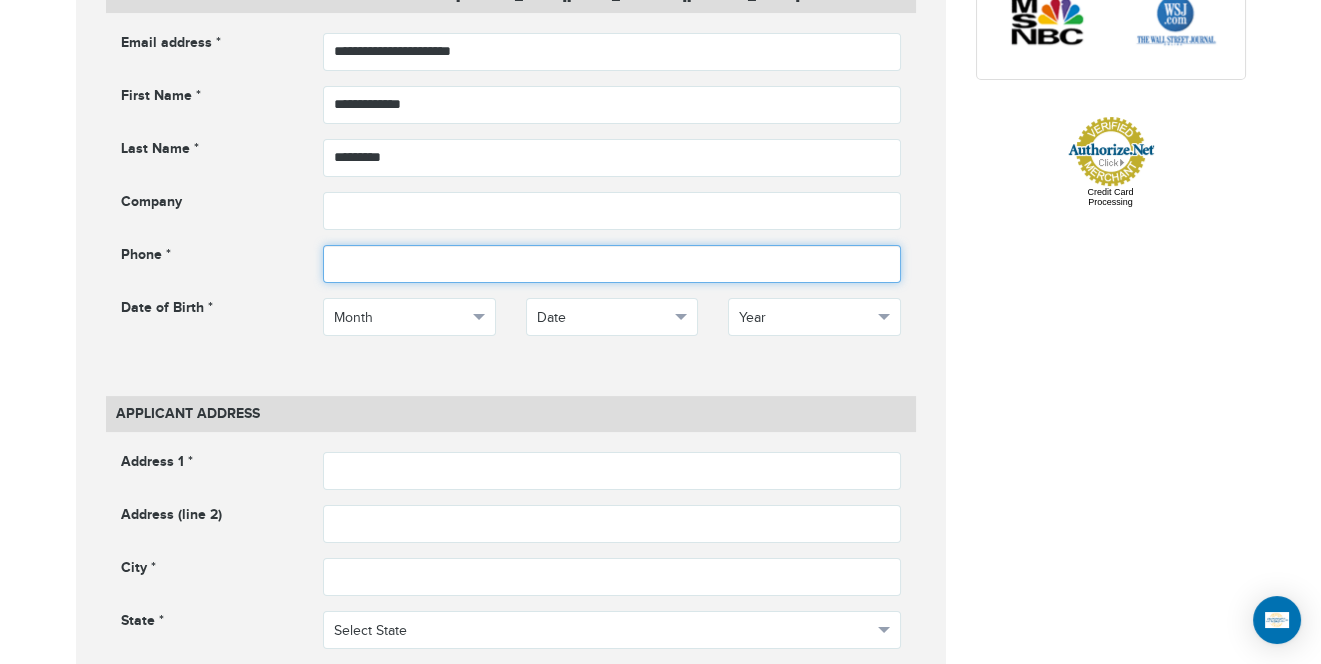 click at bounding box center (612, 264) 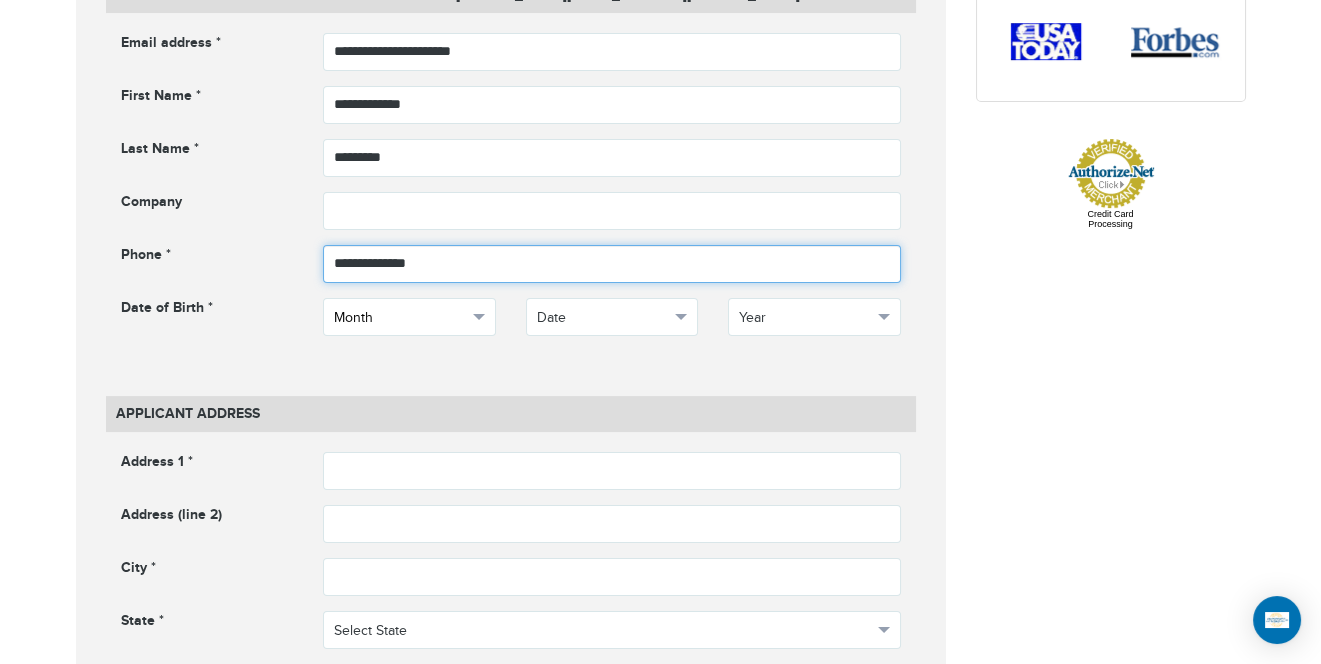 type on "**********" 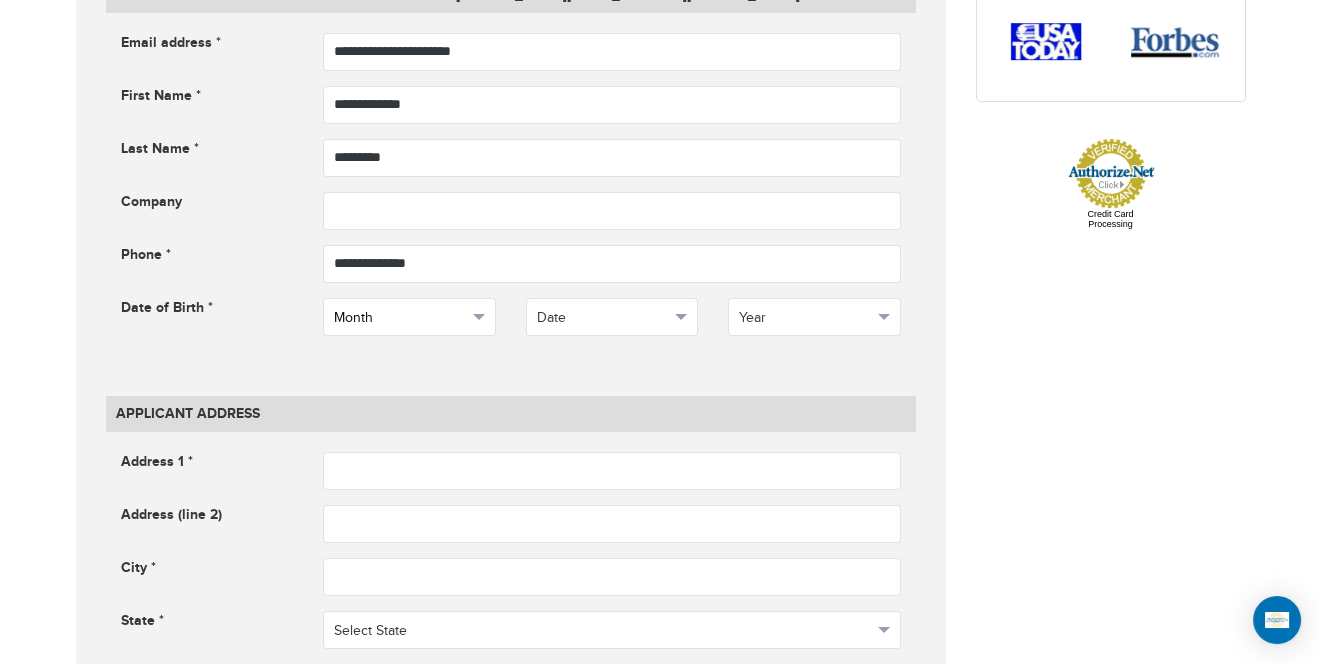 click on "Month" at bounding box center [400, 318] 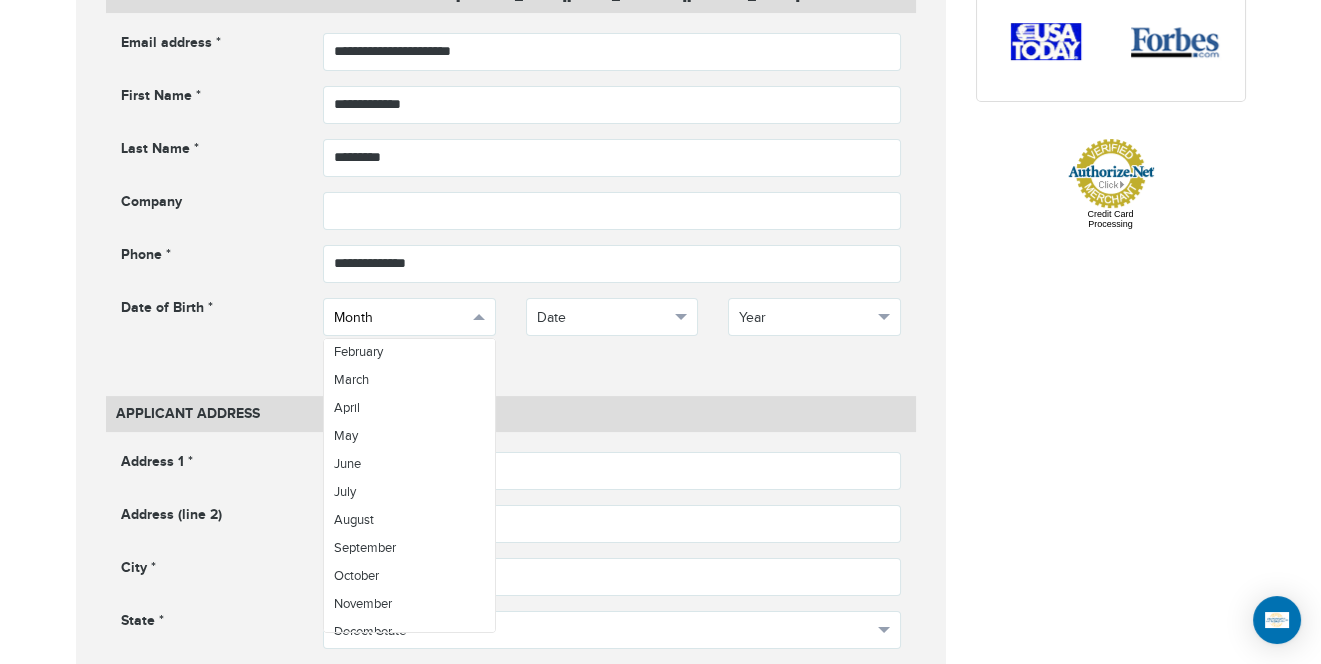 scroll, scrollTop: 70, scrollLeft: 0, axis: vertical 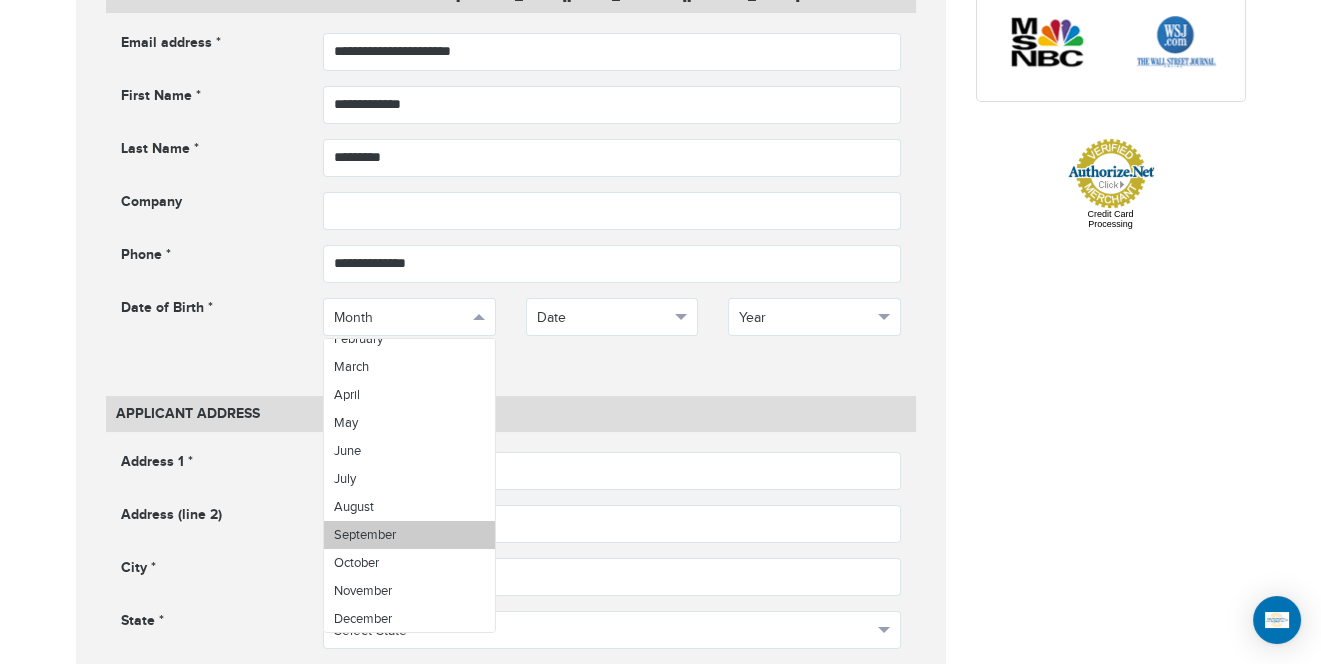click on "September" at bounding box center [409, 535] 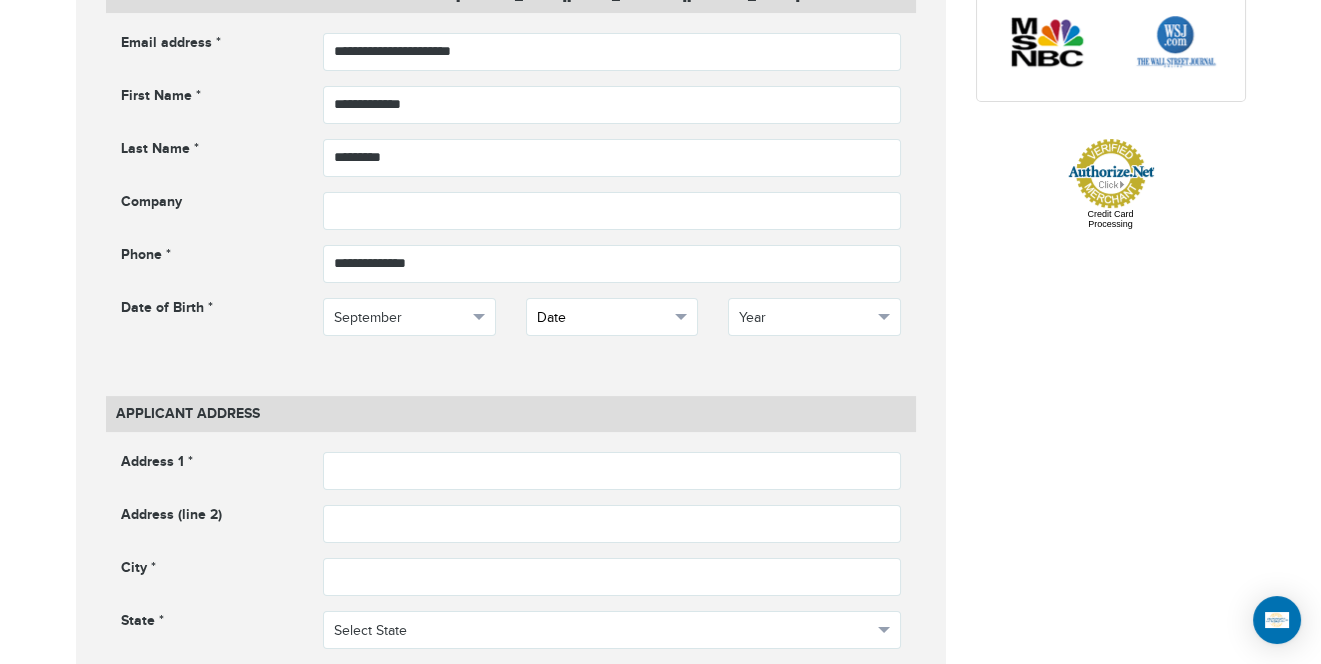 click on "Date" at bounding box center (603, 318) 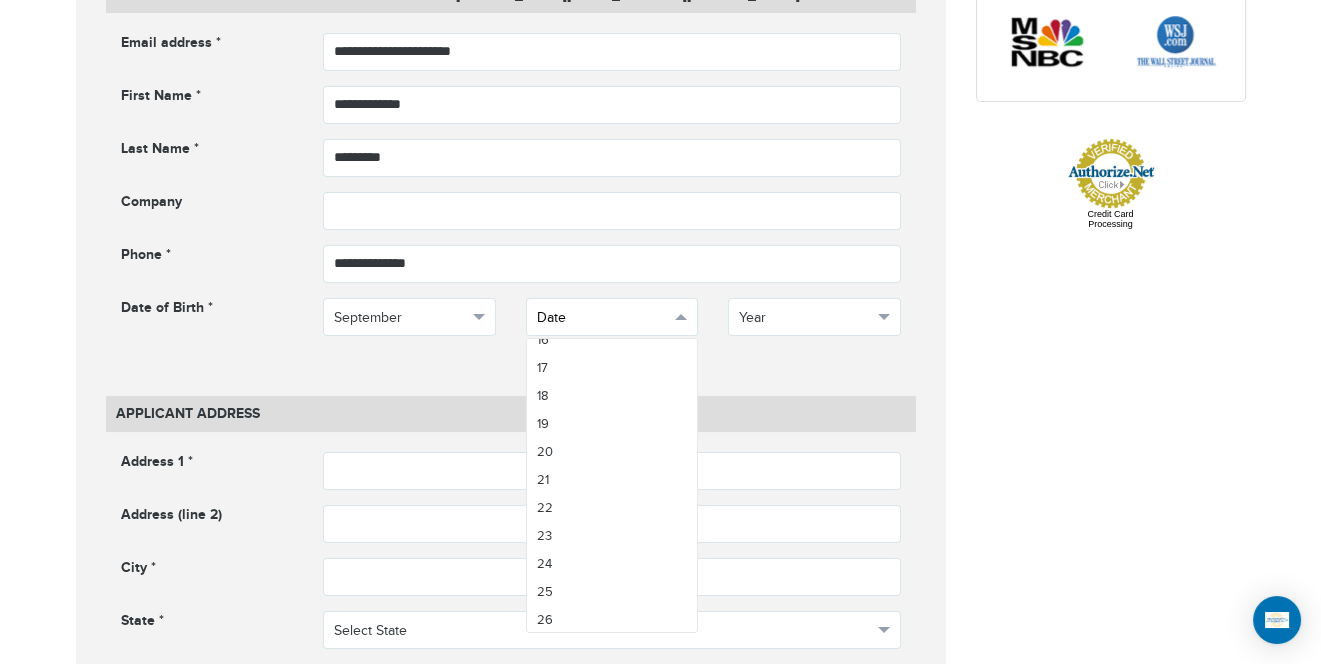 scroll, scrollTop: 602, scrollLeft: 0, axis: vertical 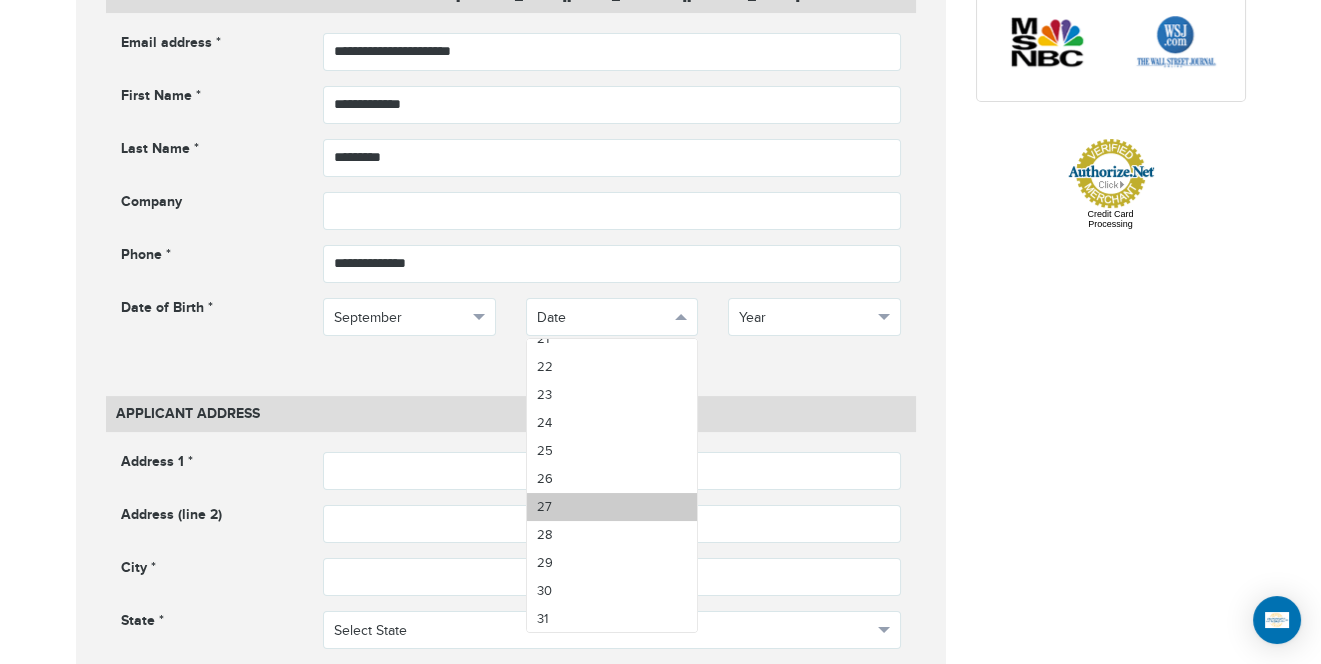 click on "27" at bounding box center (612, 507) 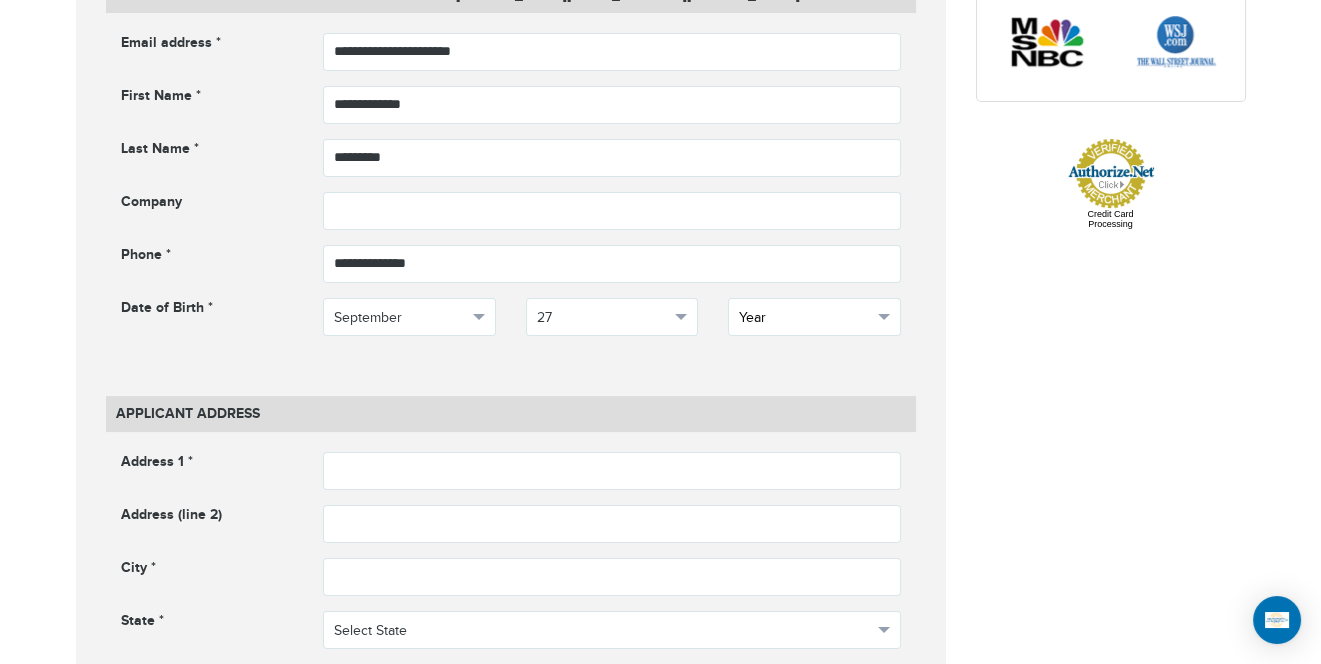 click on "Year" at bounding box center (814, 317) 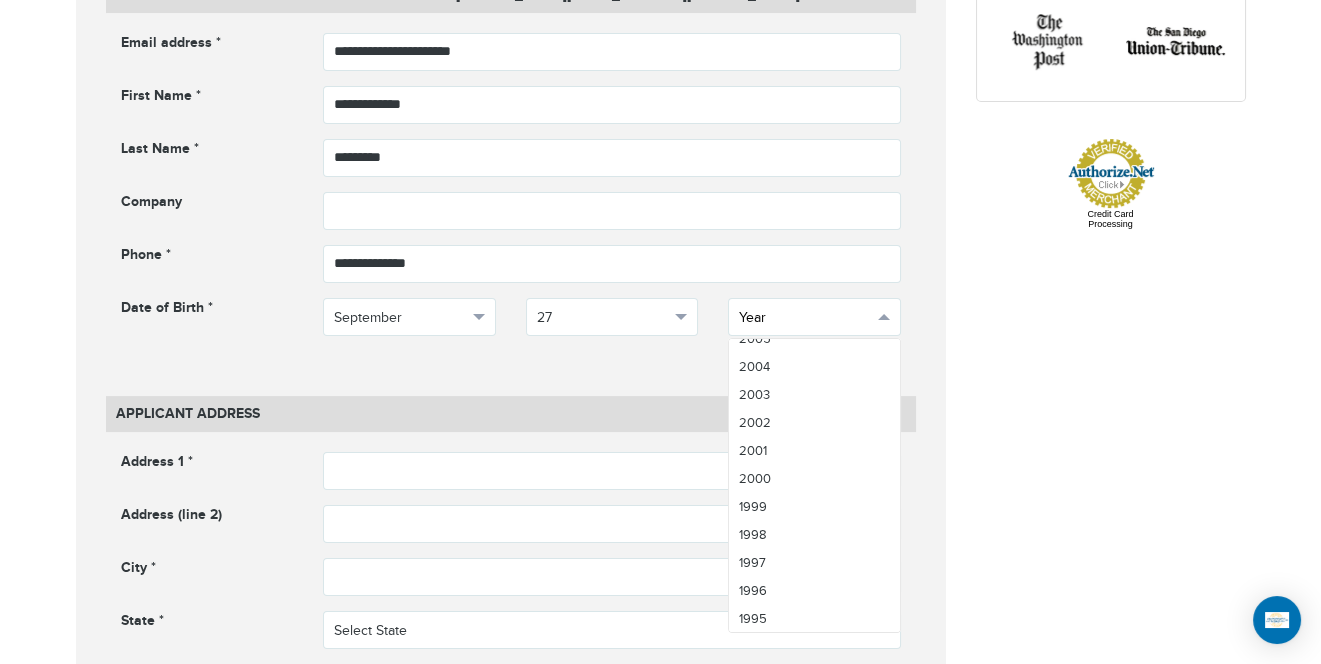 scroll, scrollTop: 631, scrollLeft: 0, axis: vertical 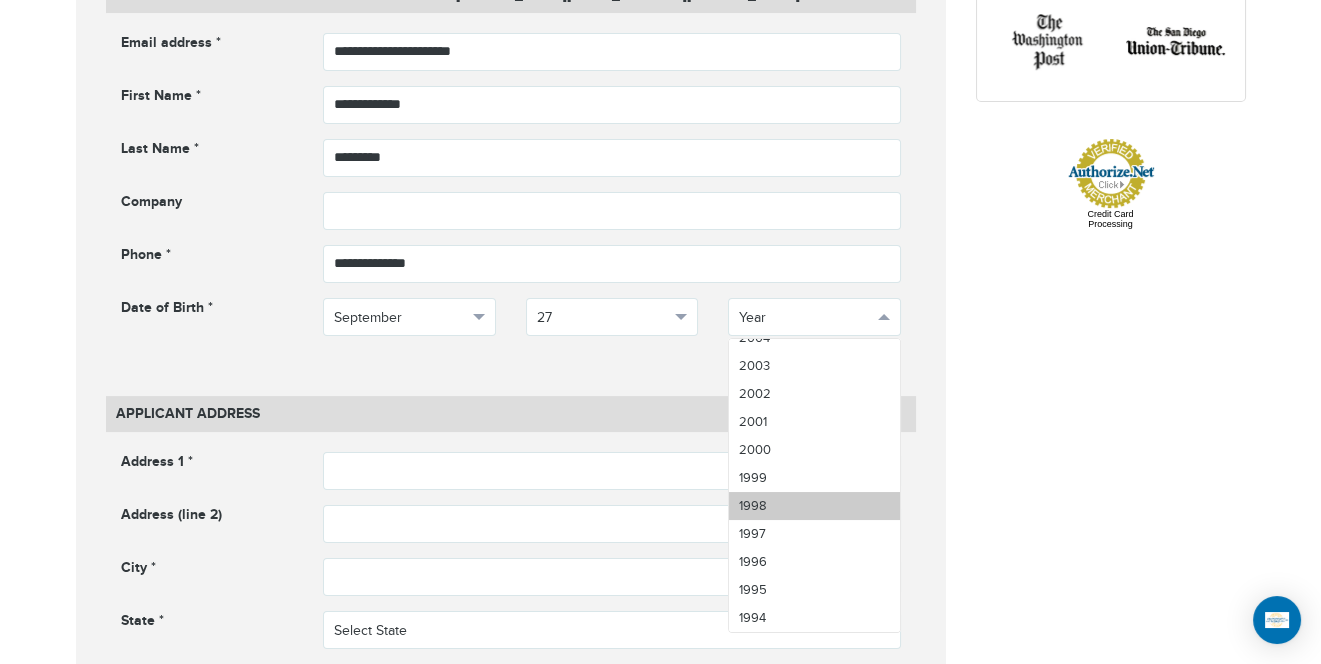 click on "1998" at bounding box center (814, 506) 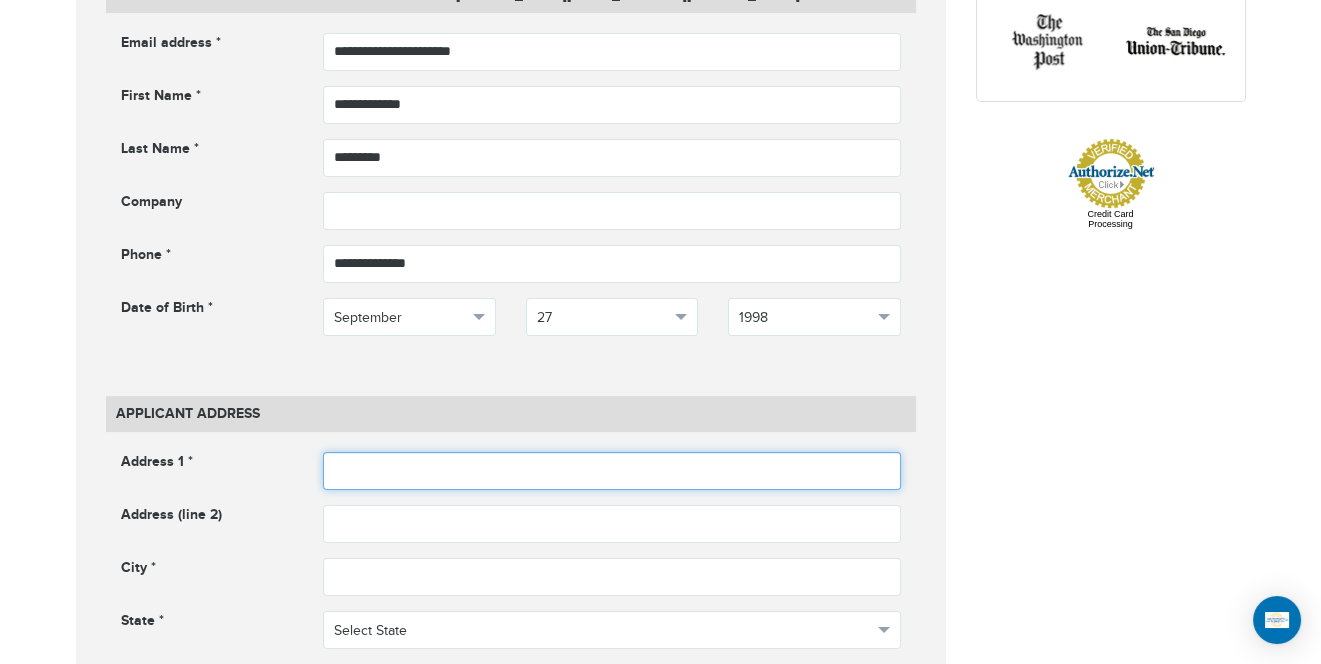 click at bounding box center (612, 471) 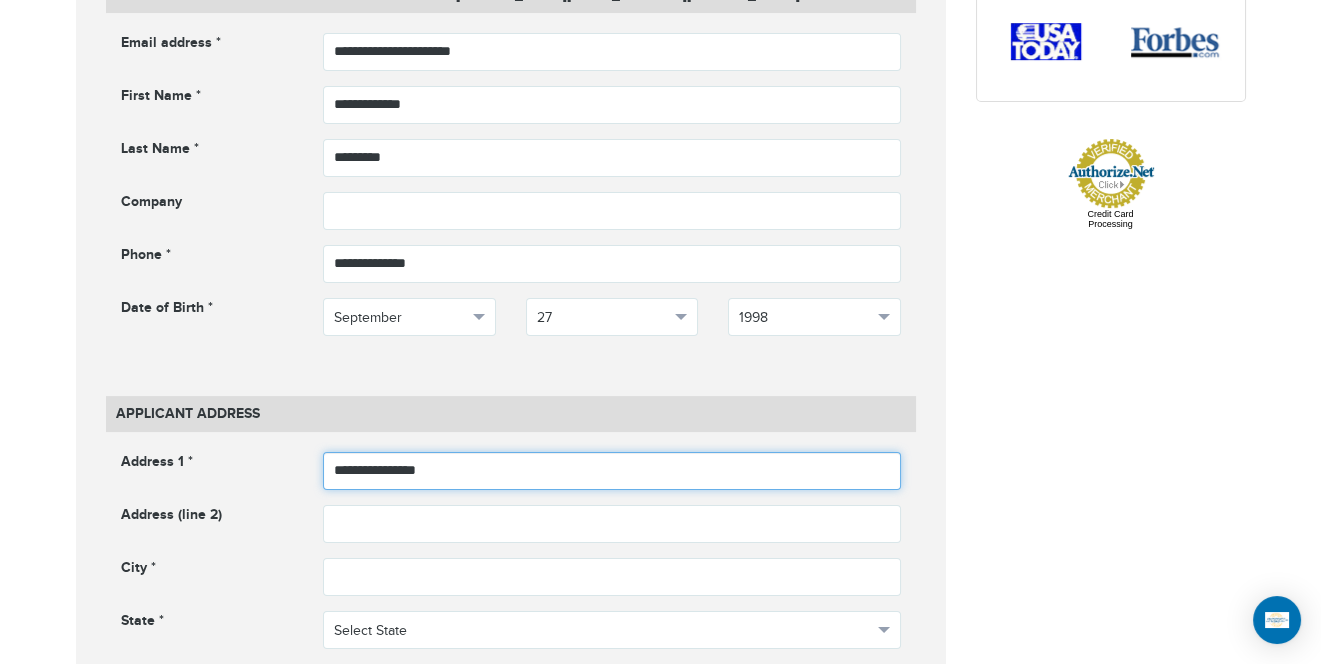 type on "**********" 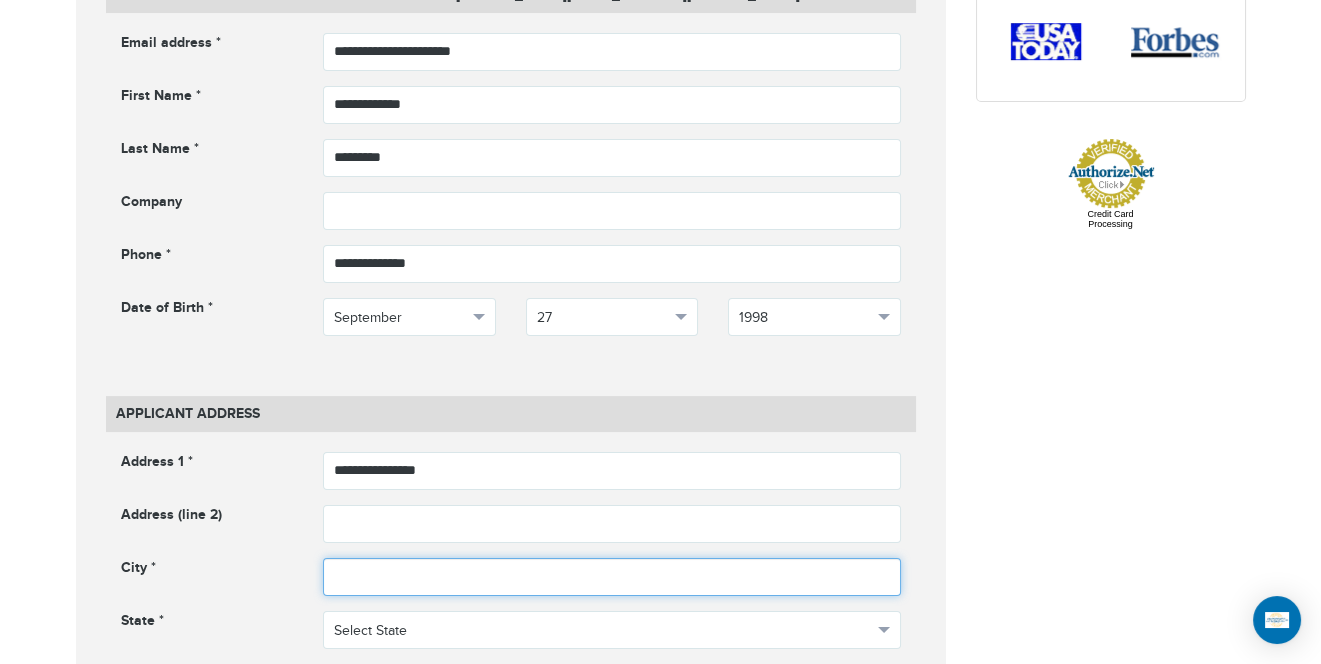 click at bounding box center (612, 577) 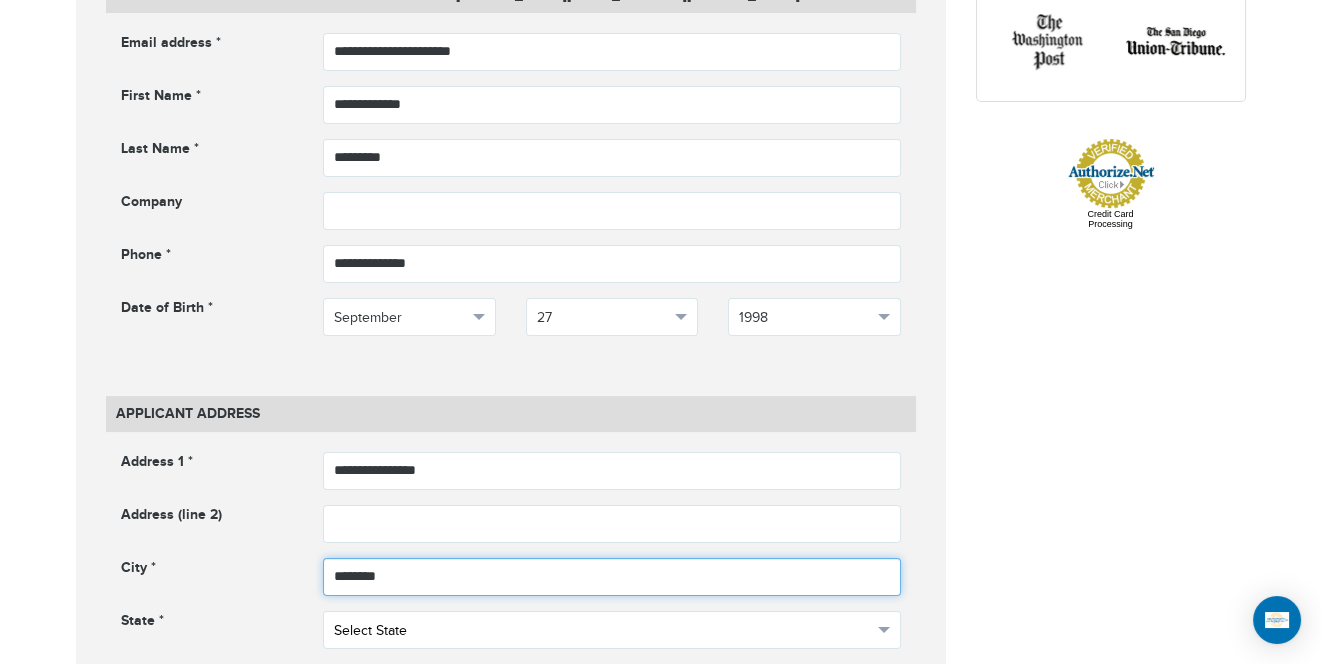 type on "********" 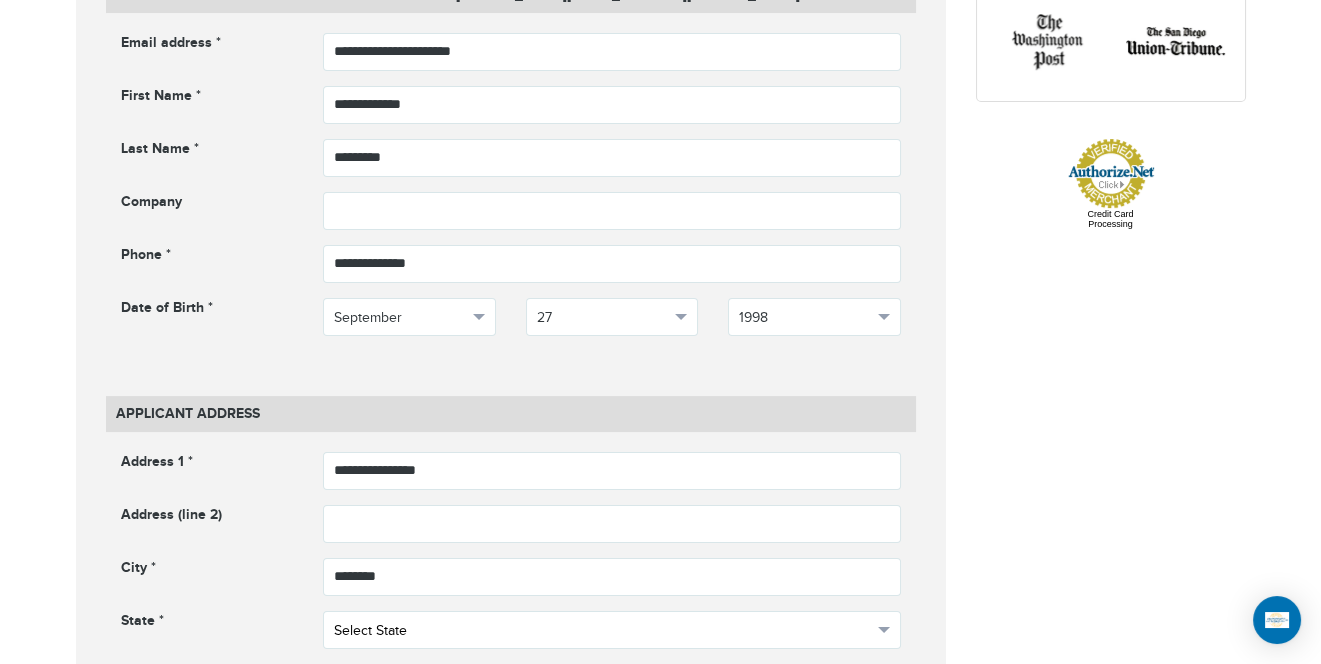 click on "Select State" at bounding box center (603, 631) 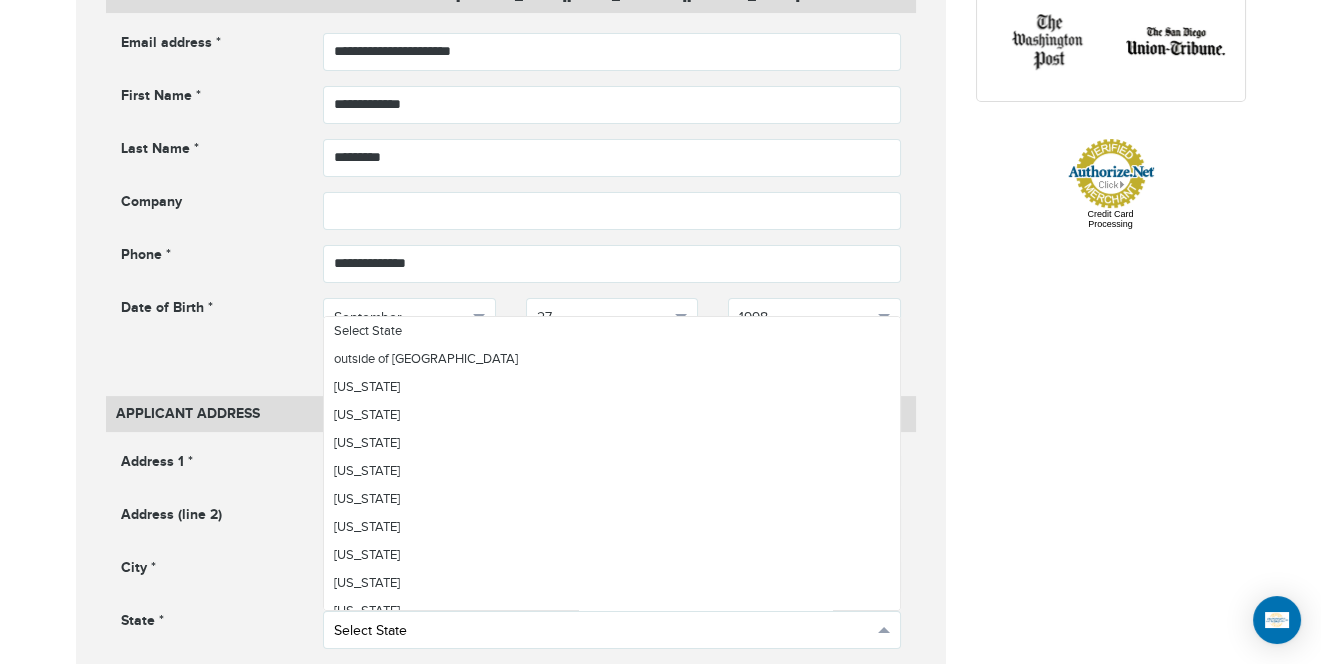 scroll, scrollTop: 679, scrollLeft: 0, axis: vertical 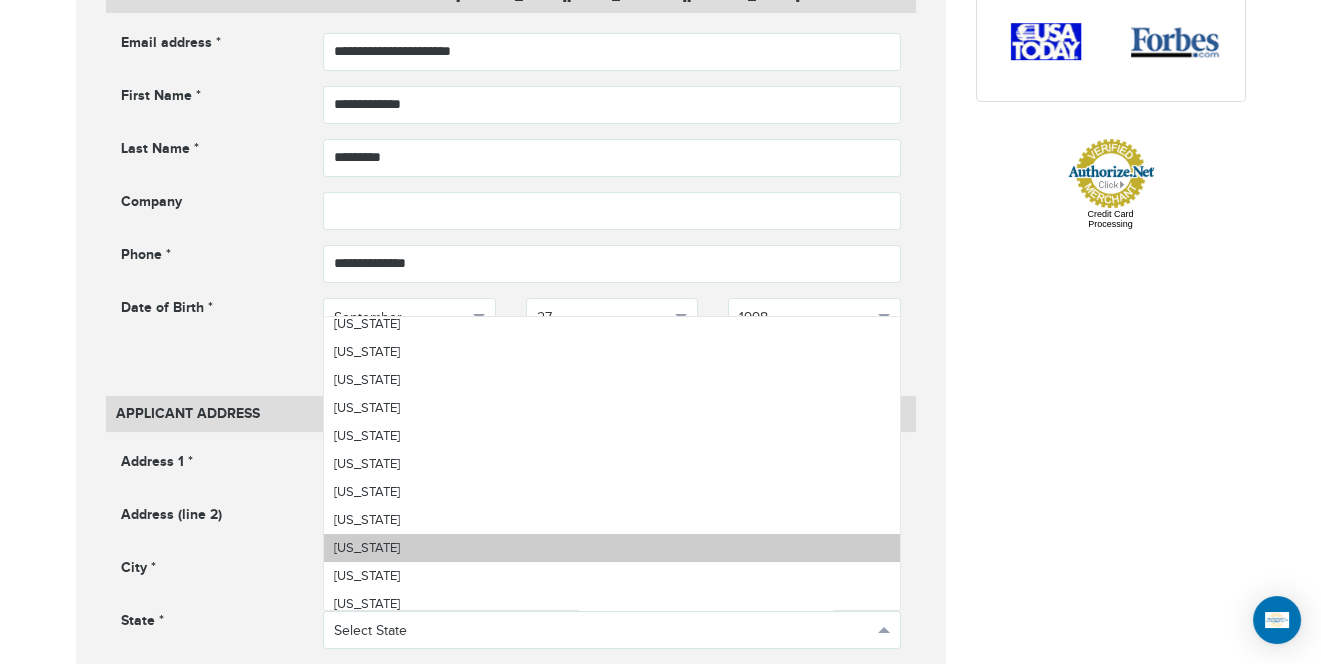 click on "New Jersey" at bounding box center [367, 548] 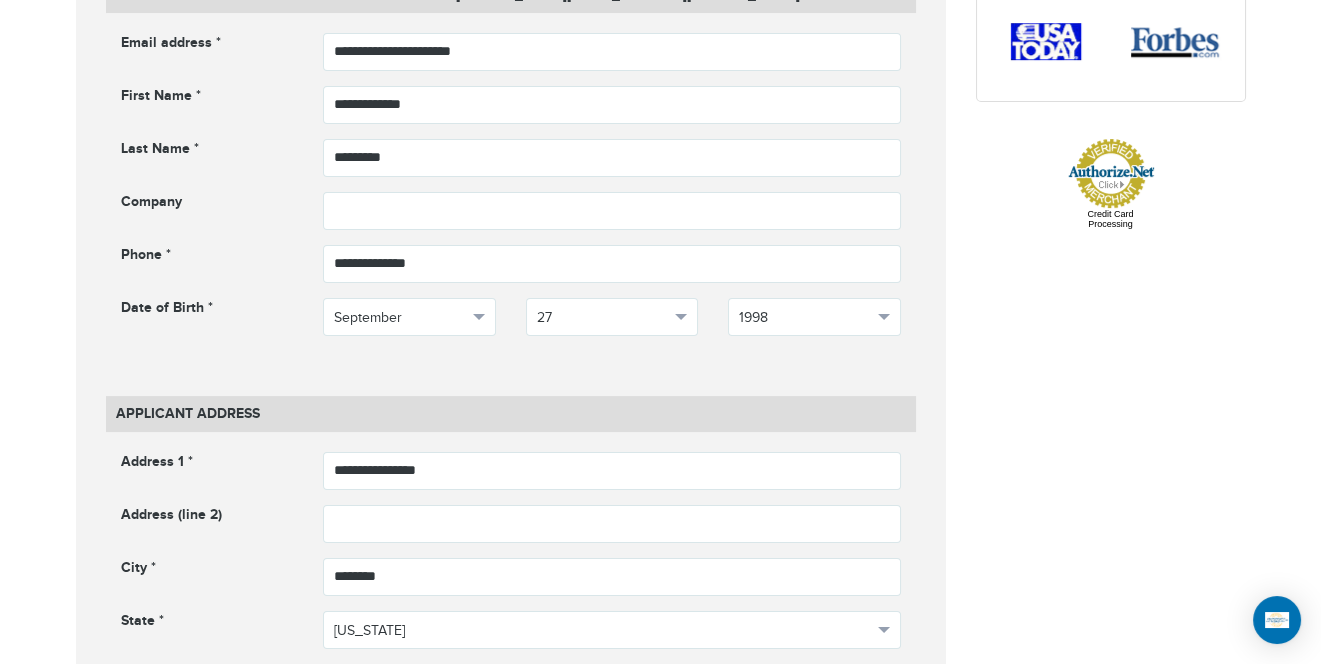 click at bounding box center [612, 698] 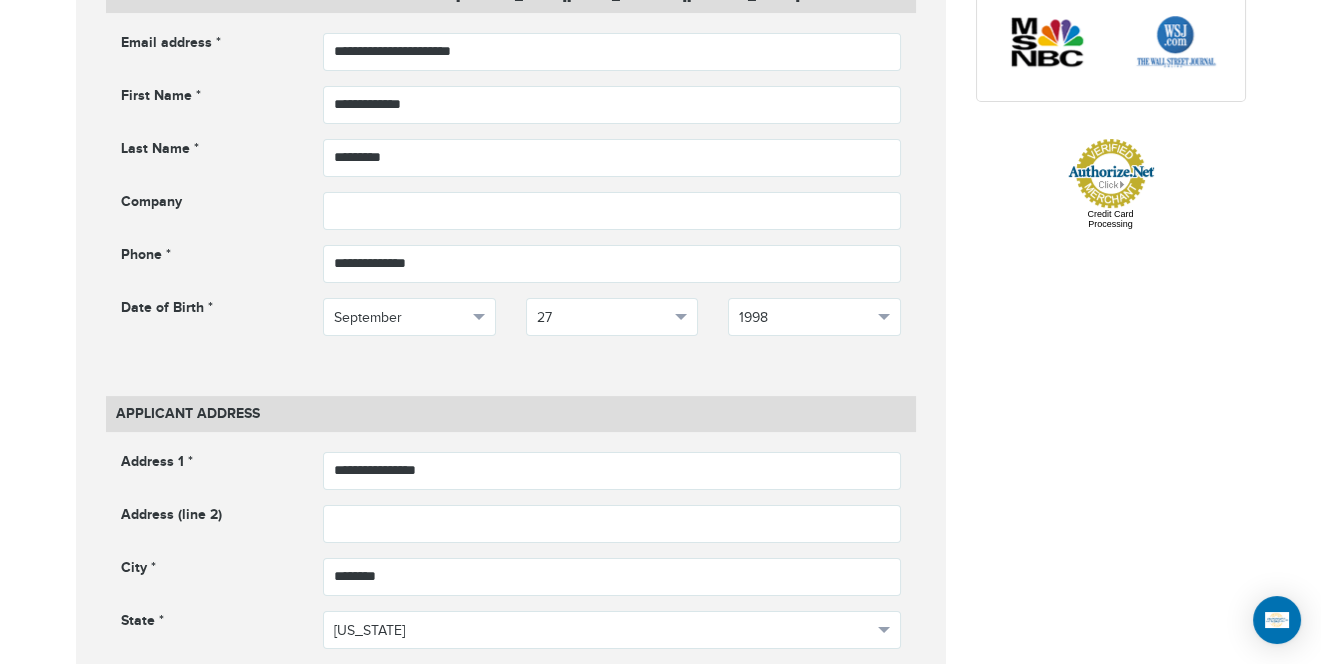 scroll, scrollTop: 978, scrollLeft: 0, axis: vertical 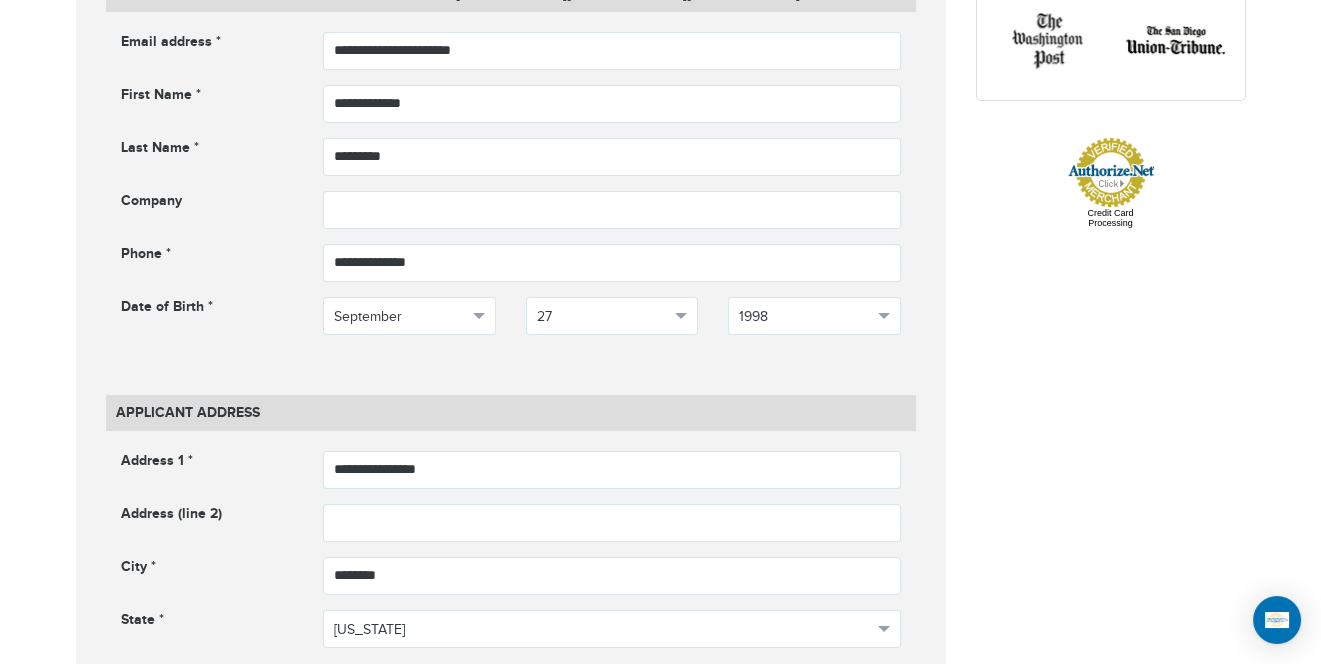 type on "*****" 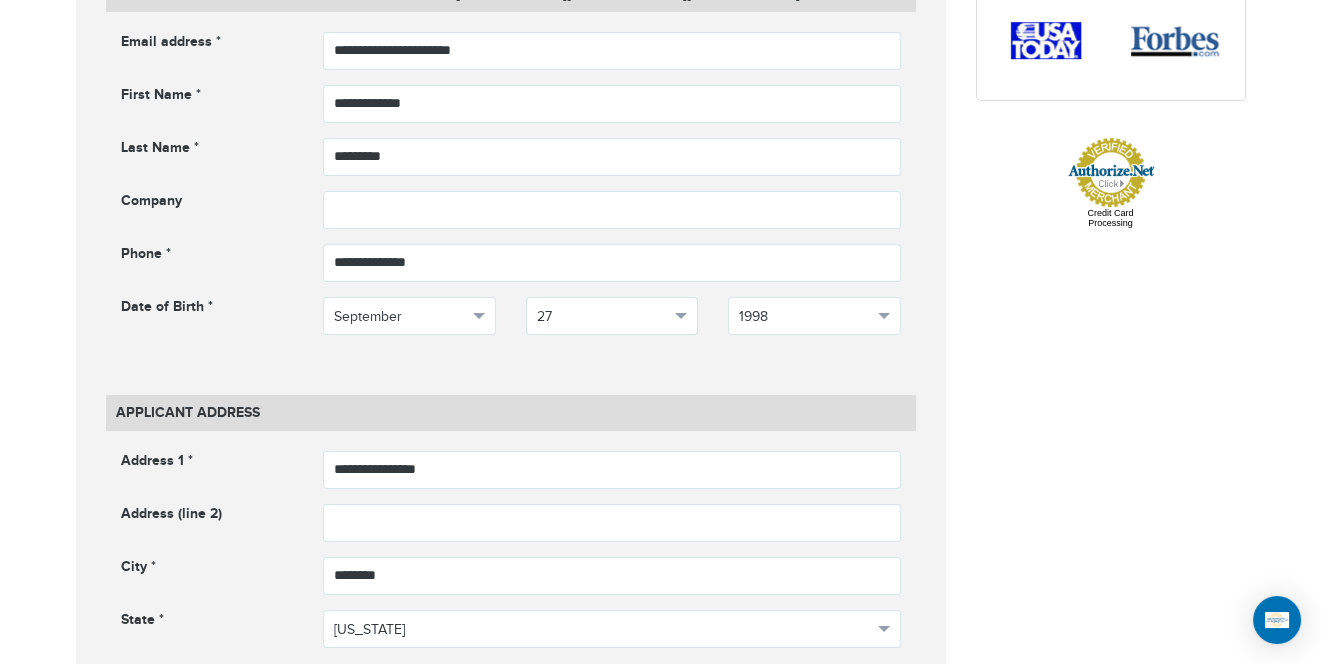 click on "**********" at bounding box center (661, 804) 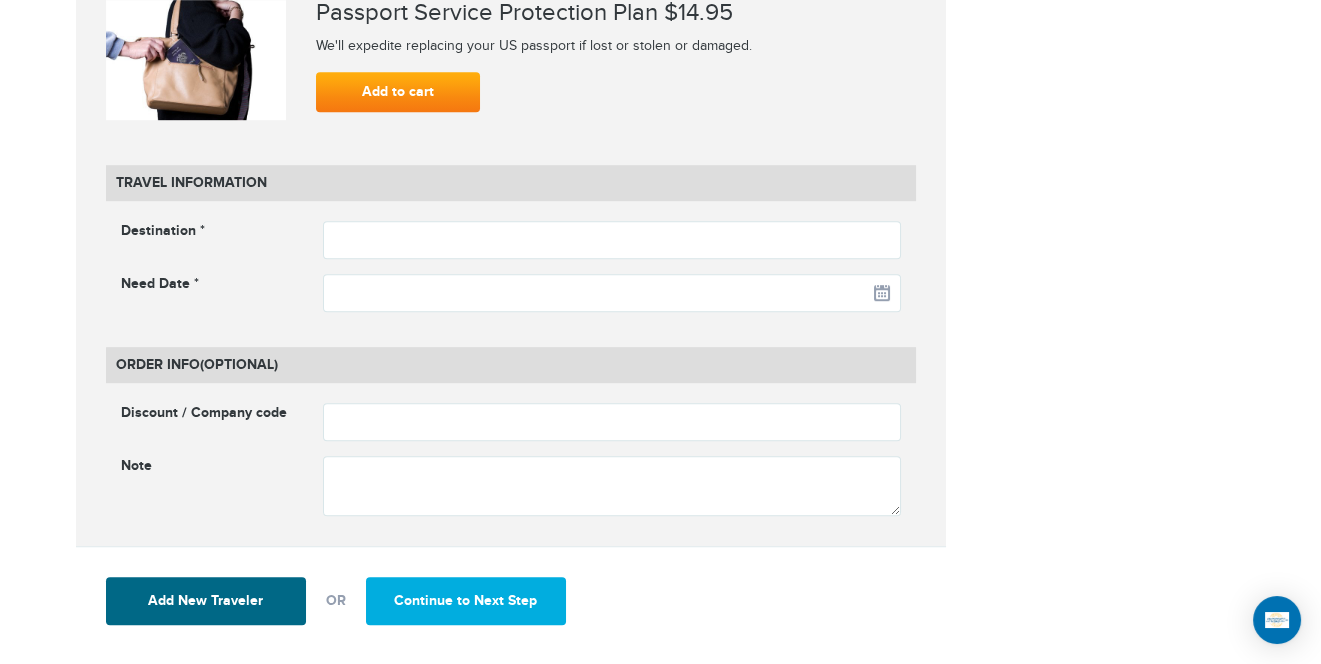 scroll, scrollTop: 2515, scrollLeft: 0, axis: vertical 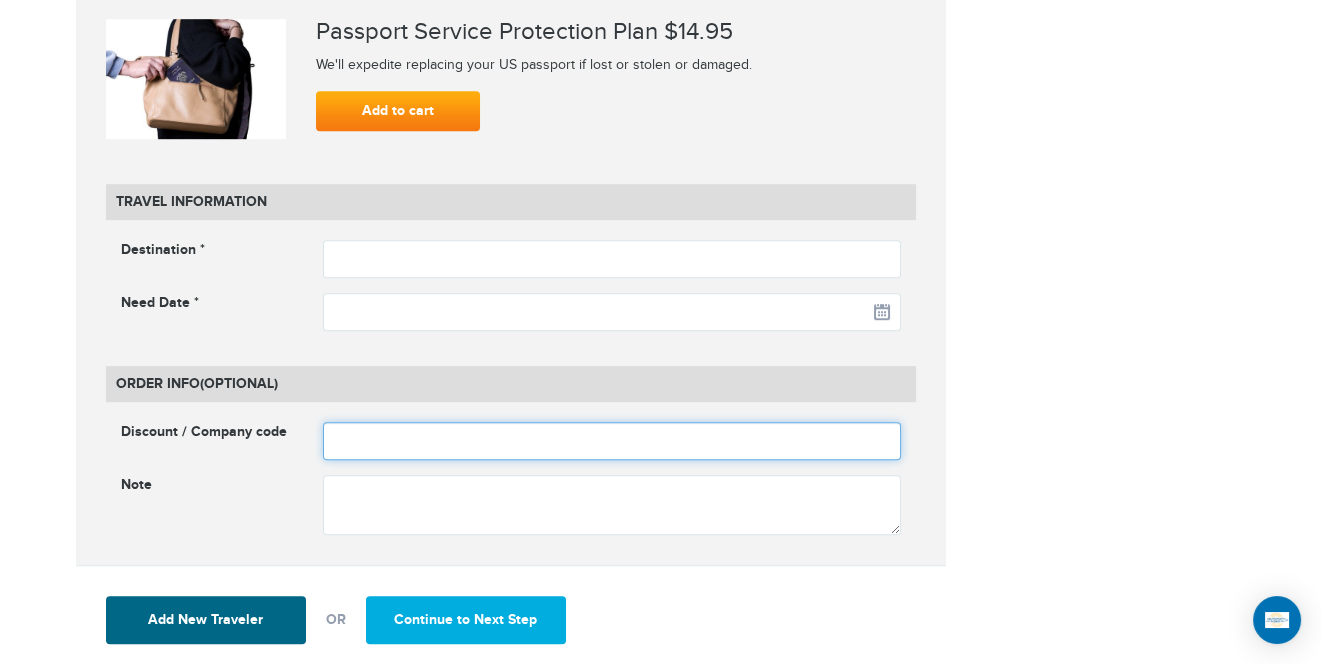 click at bounding box center [612, 441] 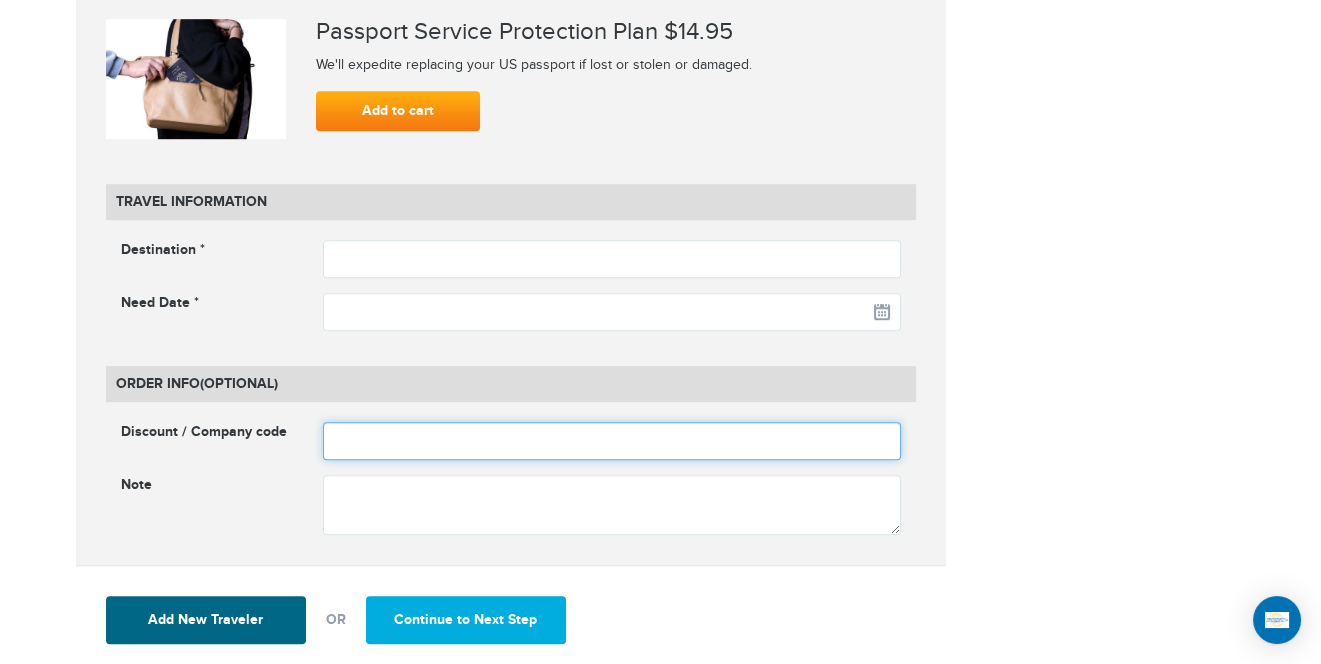 type on "********" 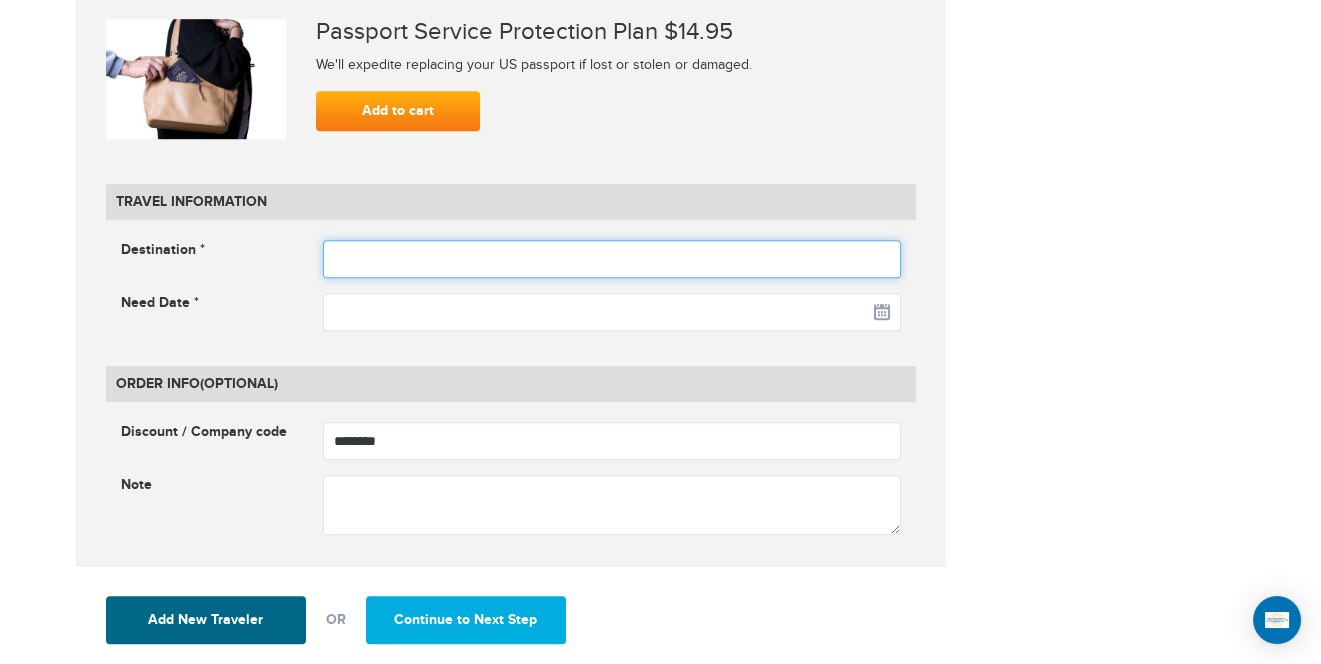 click at bounding box center [612, 259] 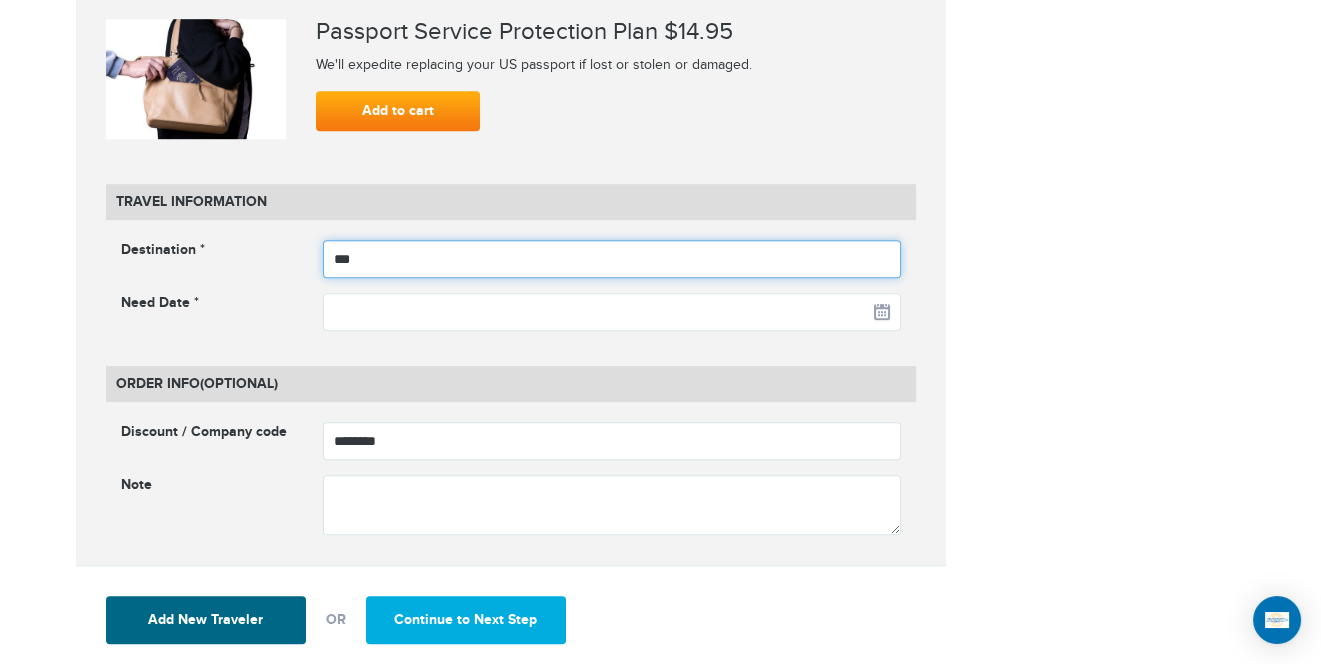 type on "**********" 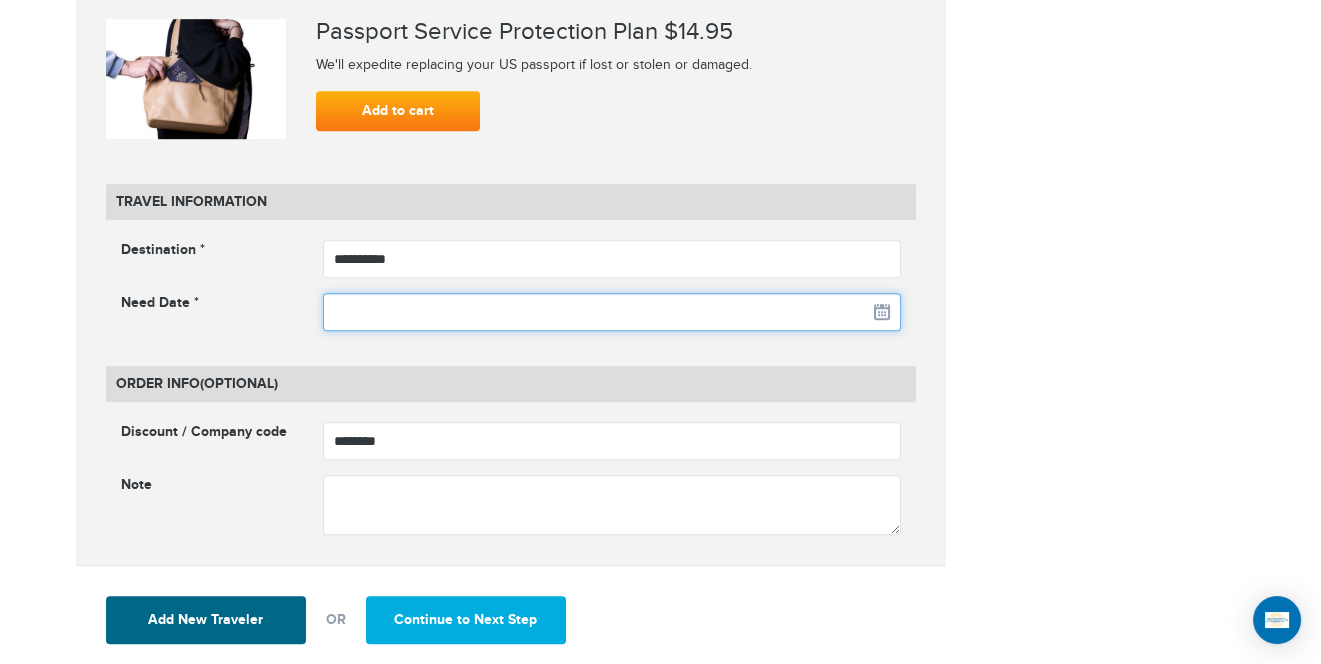 click at bounding box center (612, 312) 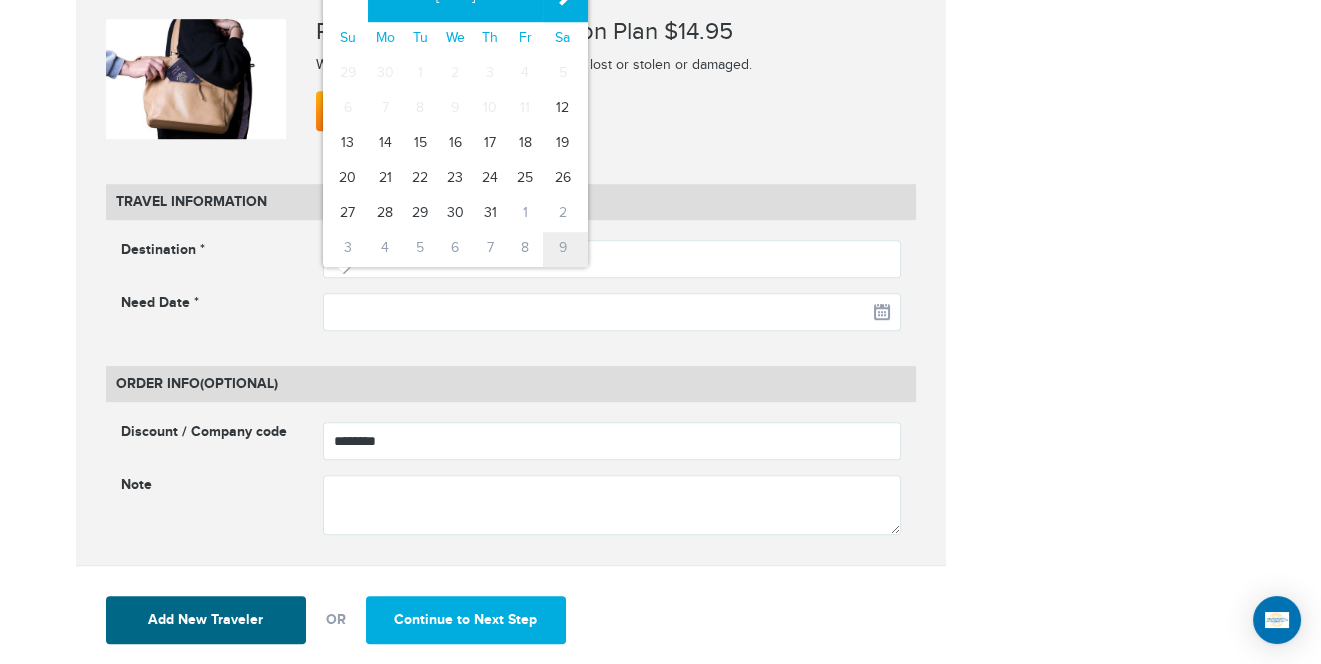 click on "9" at bounding box center (565, 249) 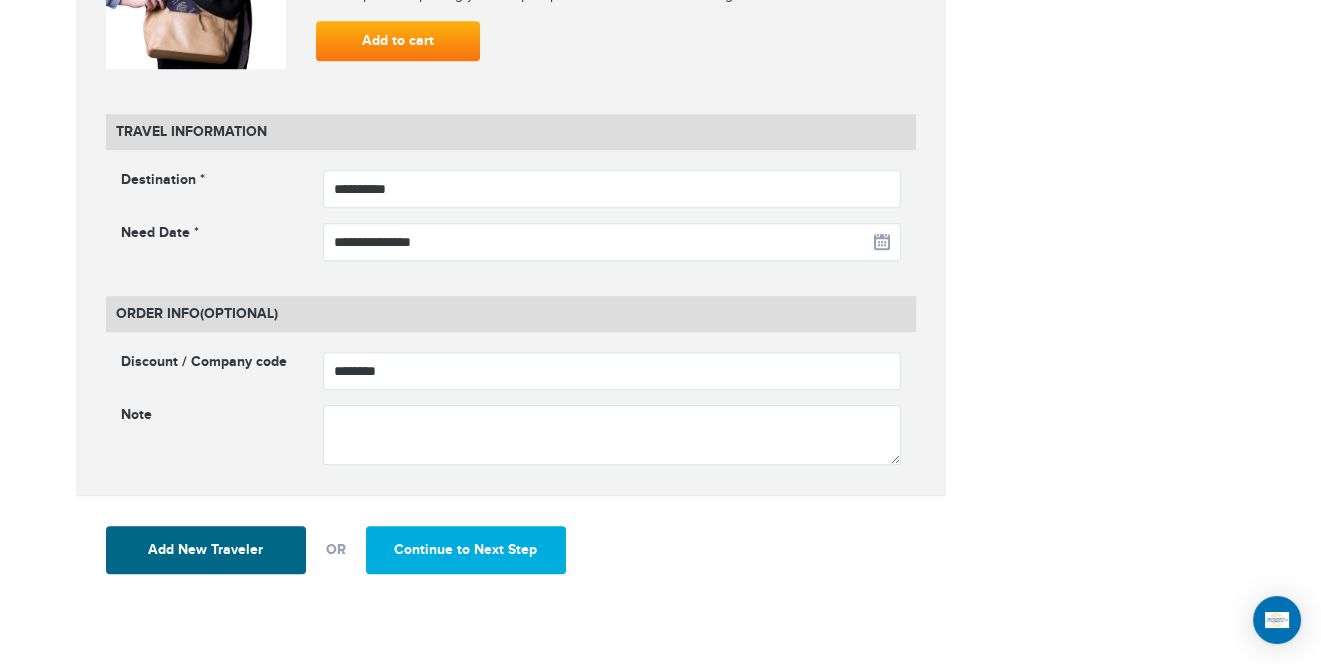 scroll, scrollTop: 2589, scrollLeft: 0, axis: vertical 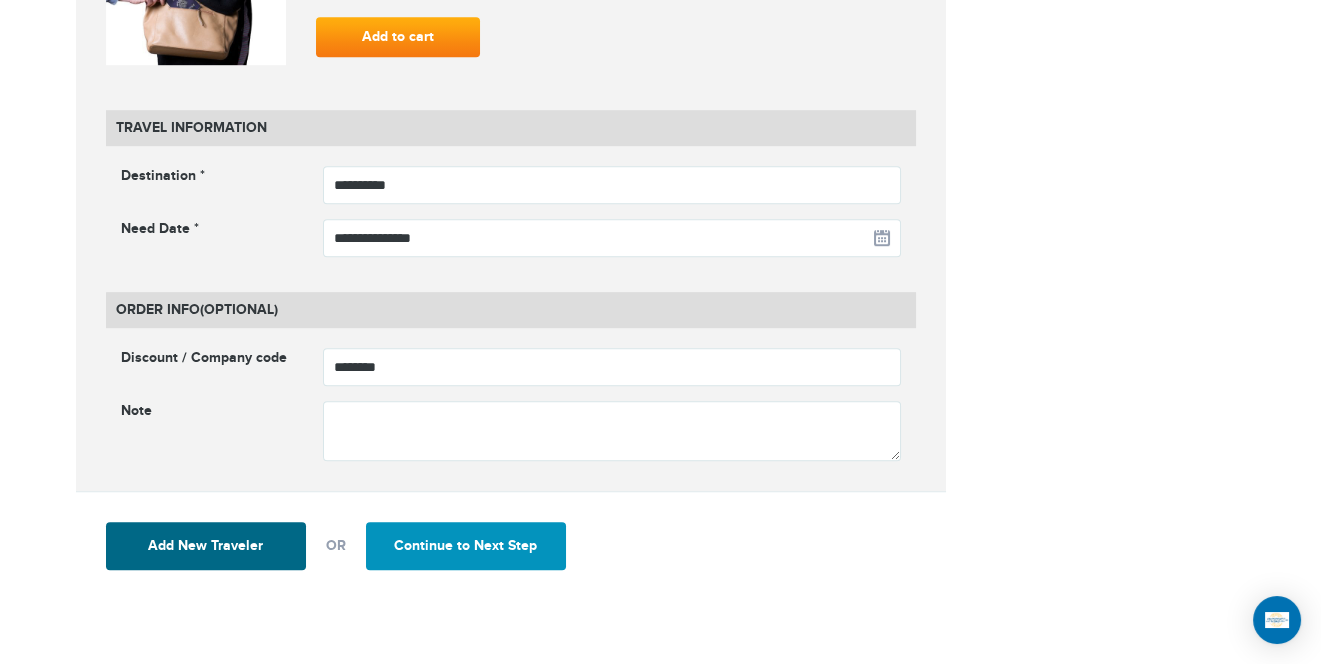 click on "Continue to Next Step" at bounding box center [466, 546] 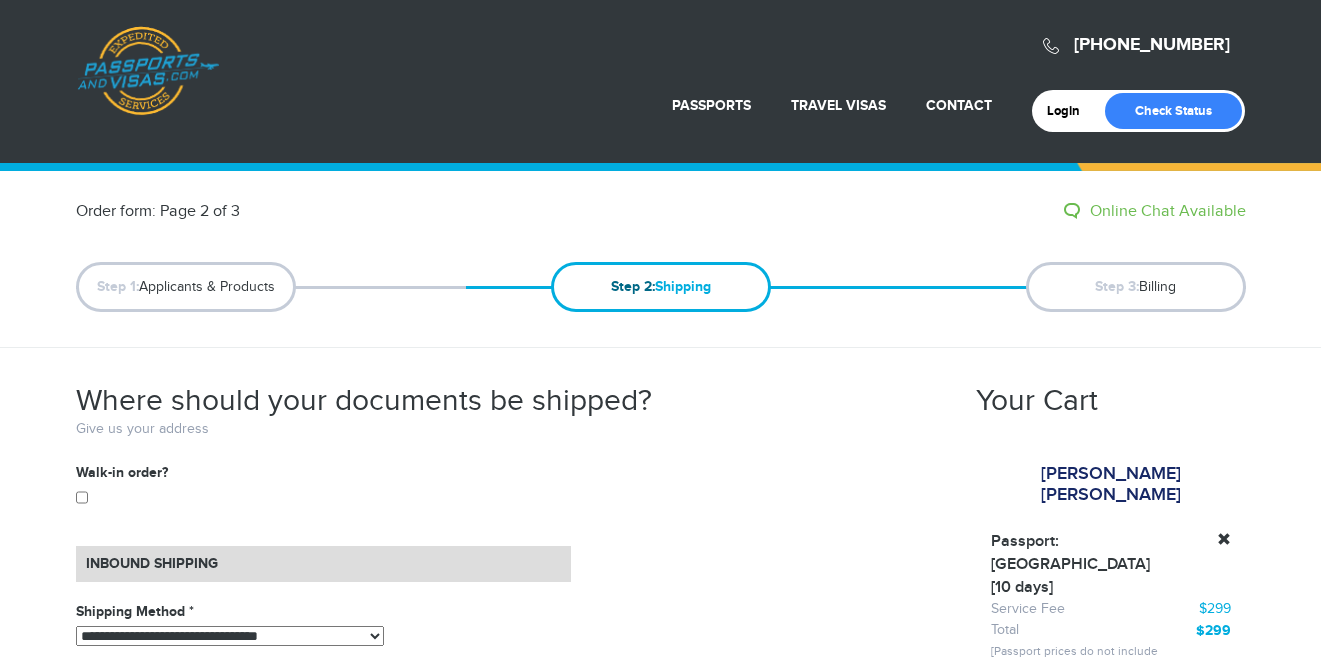 scroll, scrollTop: 0, scrollLeft: 0, axis: both 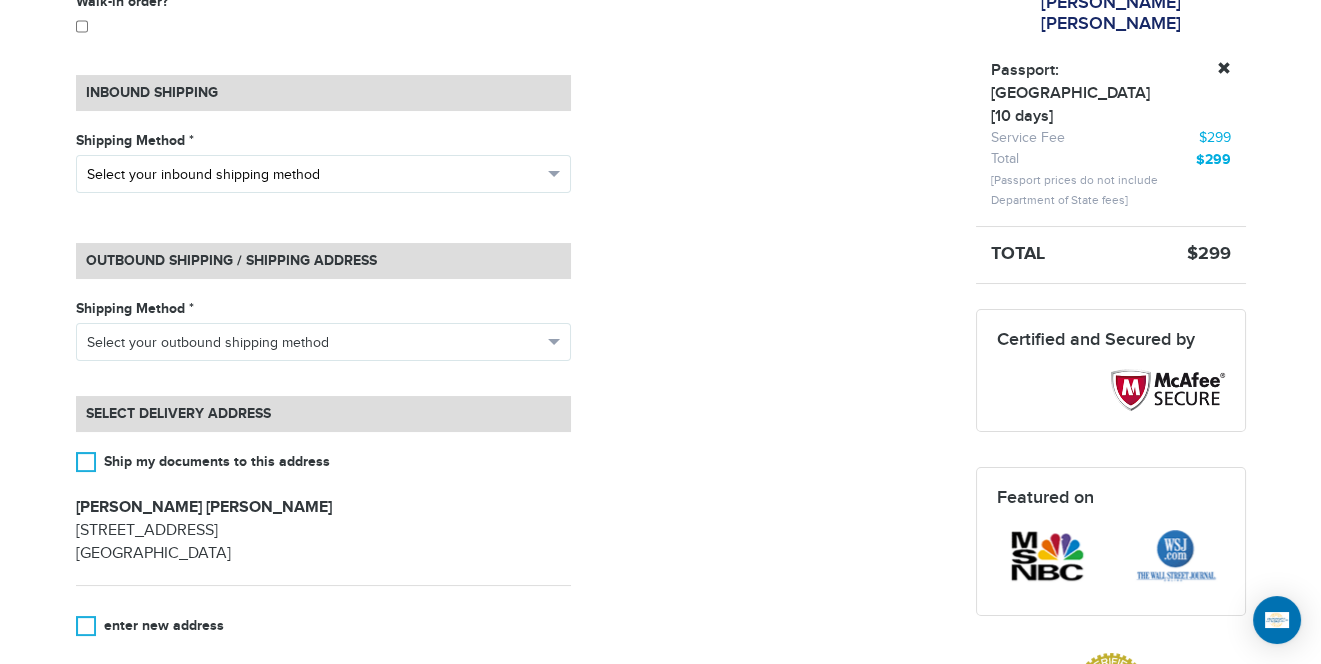click on "Select your inbound shipping method" at bounding box center (314, 175) 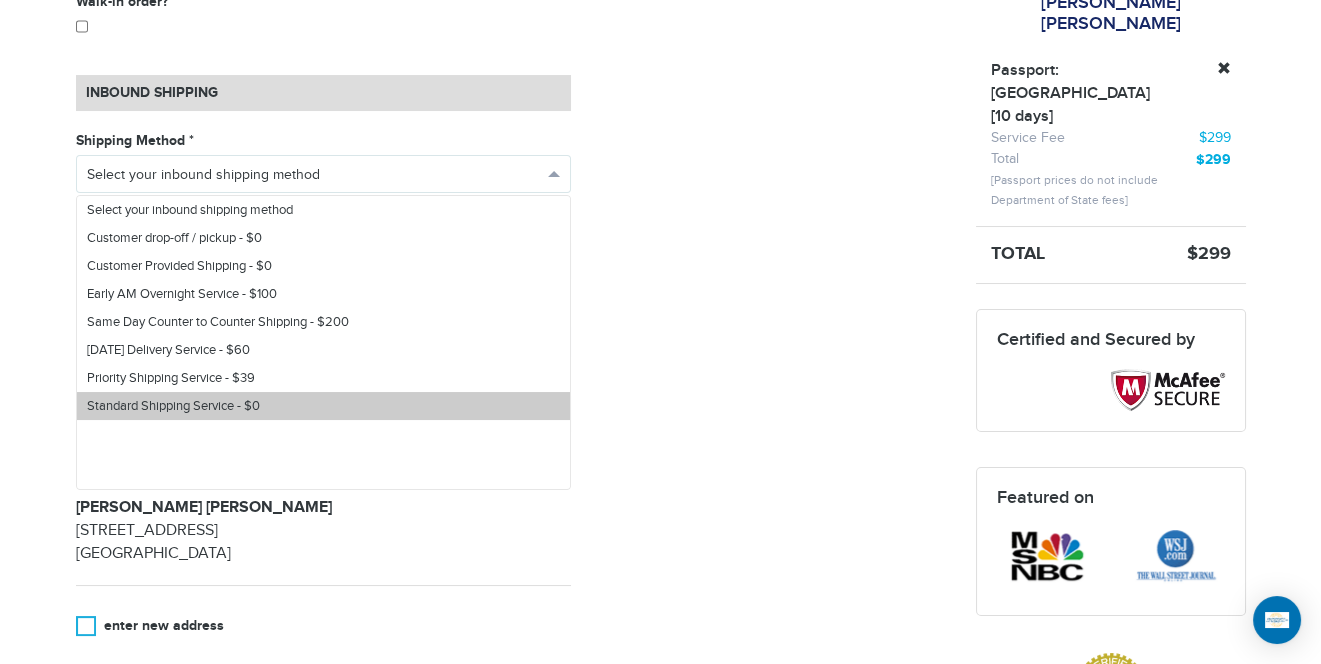 click on "Standard Shipping Service - $0" at bounding box center (323, 406) 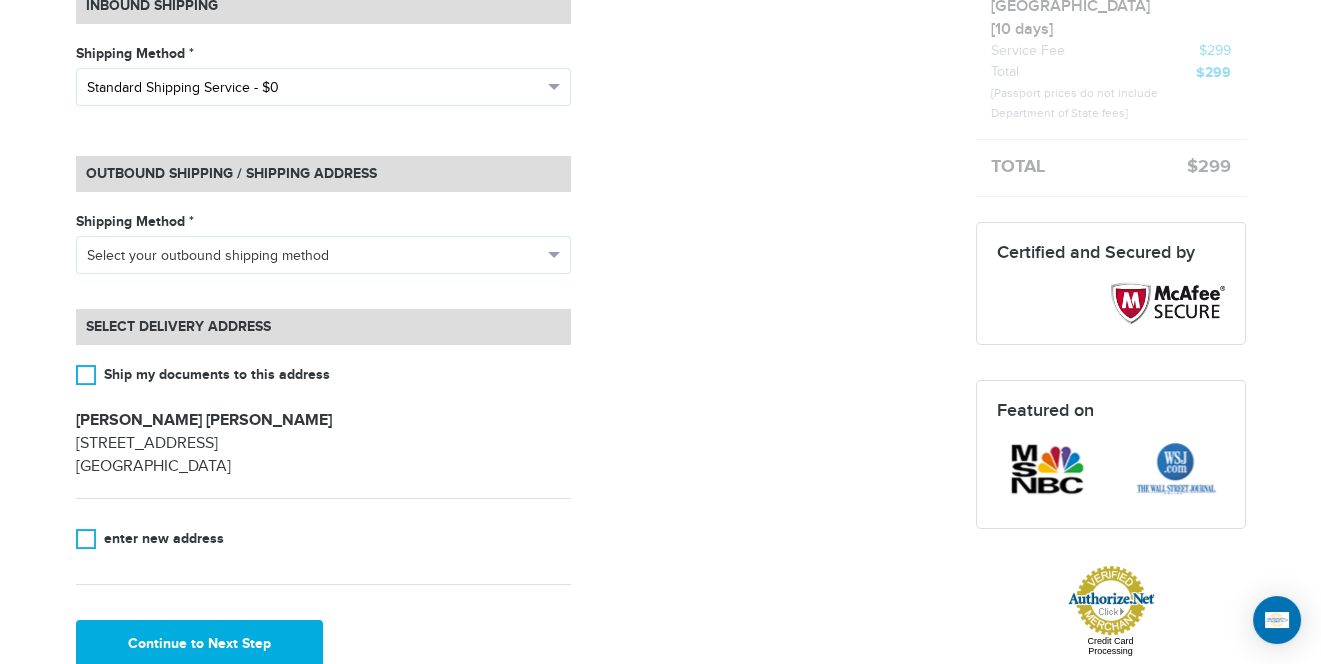 scroll, scrollTop: 599, scrollLeft: 0, axis: vertical 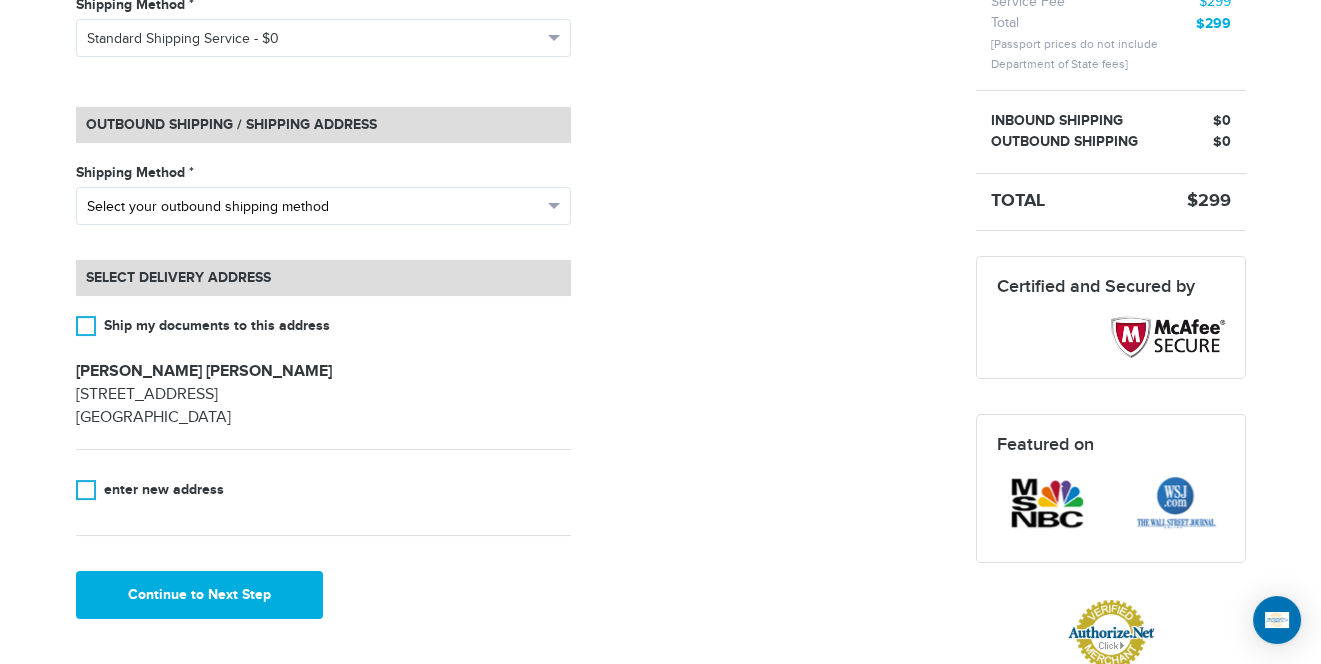 click on "Select your outbound shipping method" at bounding box center (314, 207) 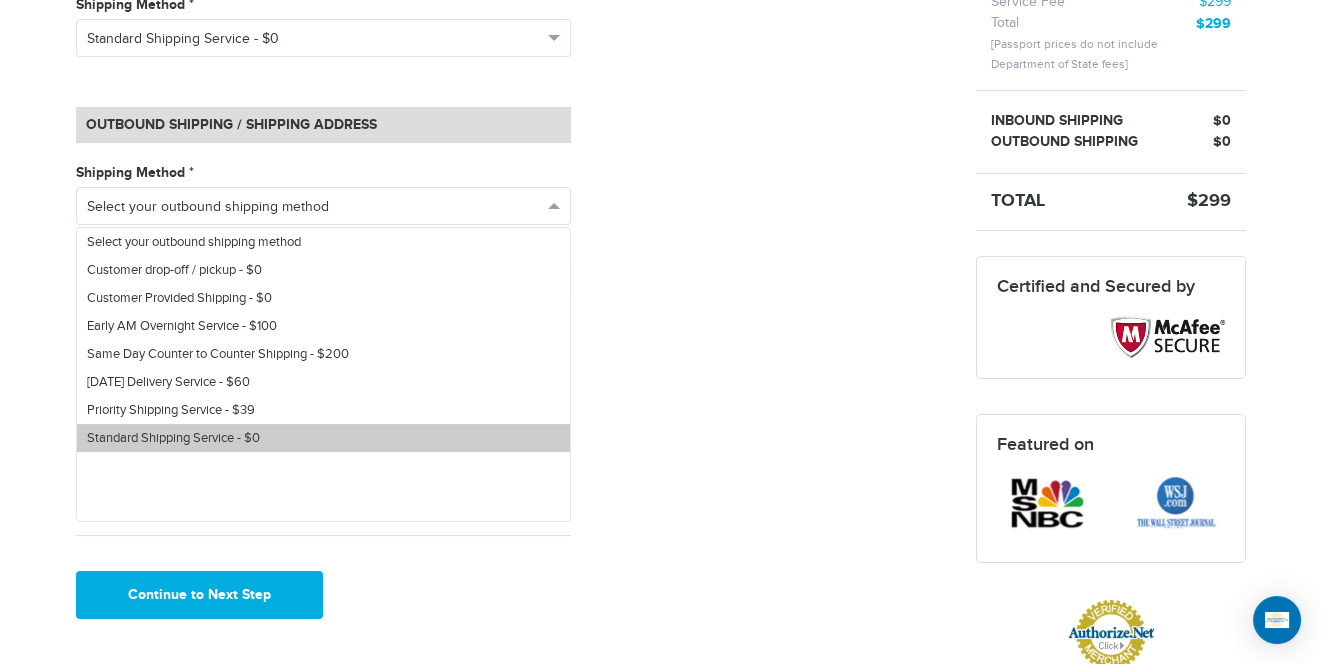 click on "Standard Shipping Service - $0" at bounding box center [173, 438] 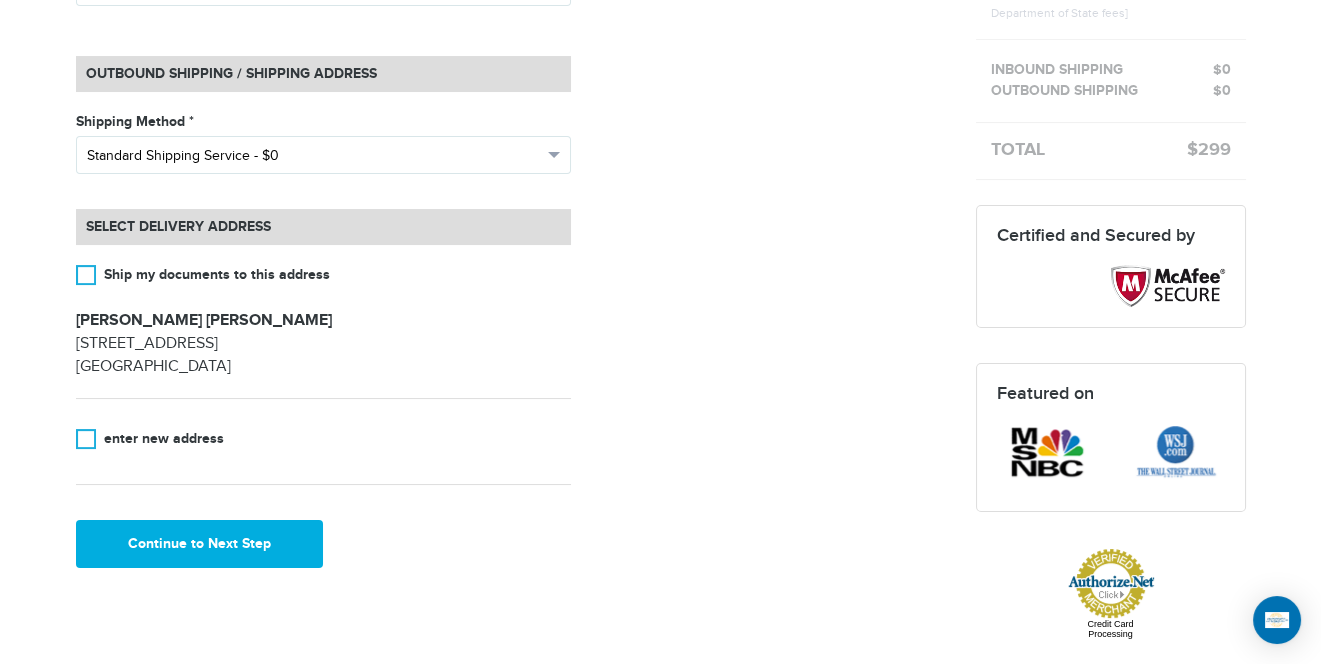 scroll, scrollTop: 725, scrollLeft: 0, axis: vertical 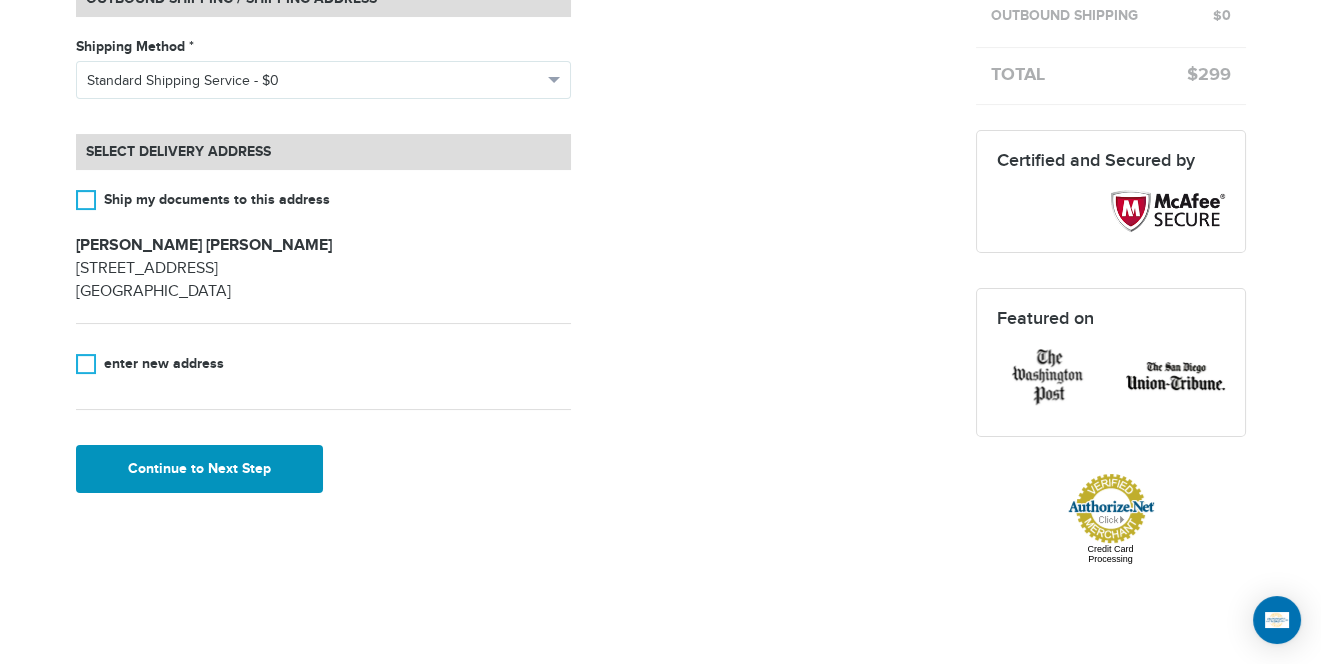 click on "Continue to Next Step" at bounding box center [200, 469] 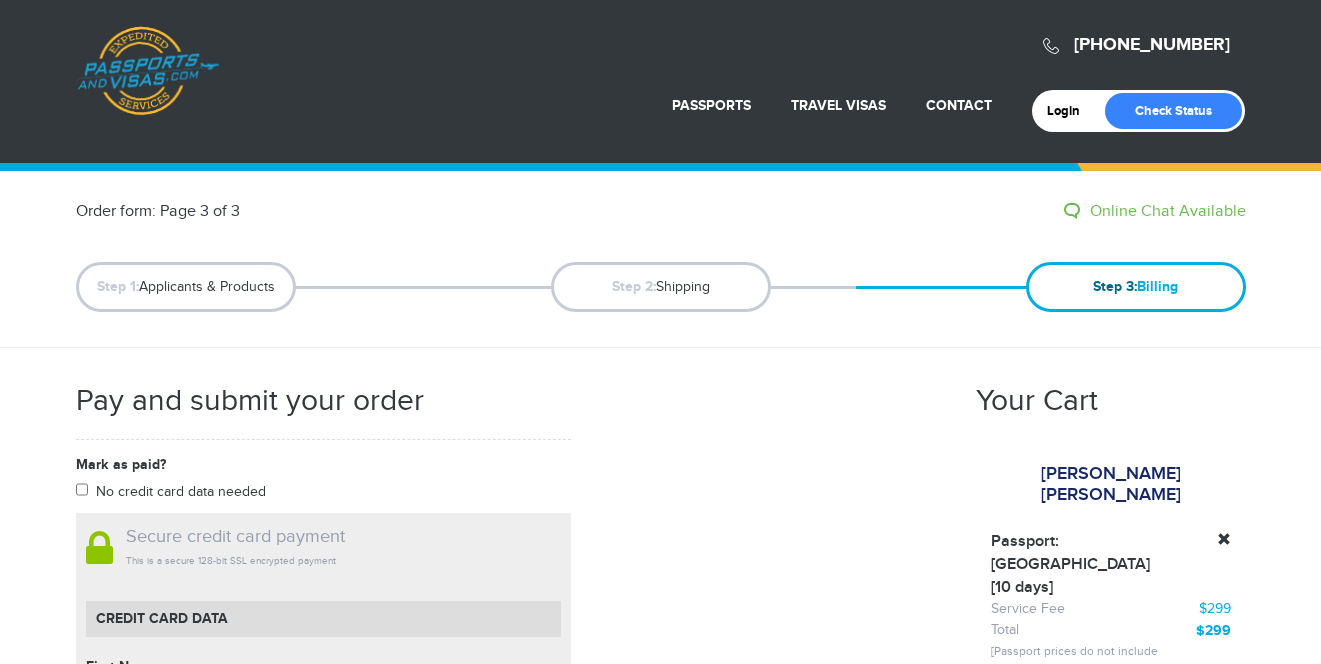 scroll, scrollTop: 0, scrollLeft: 0, axis: both 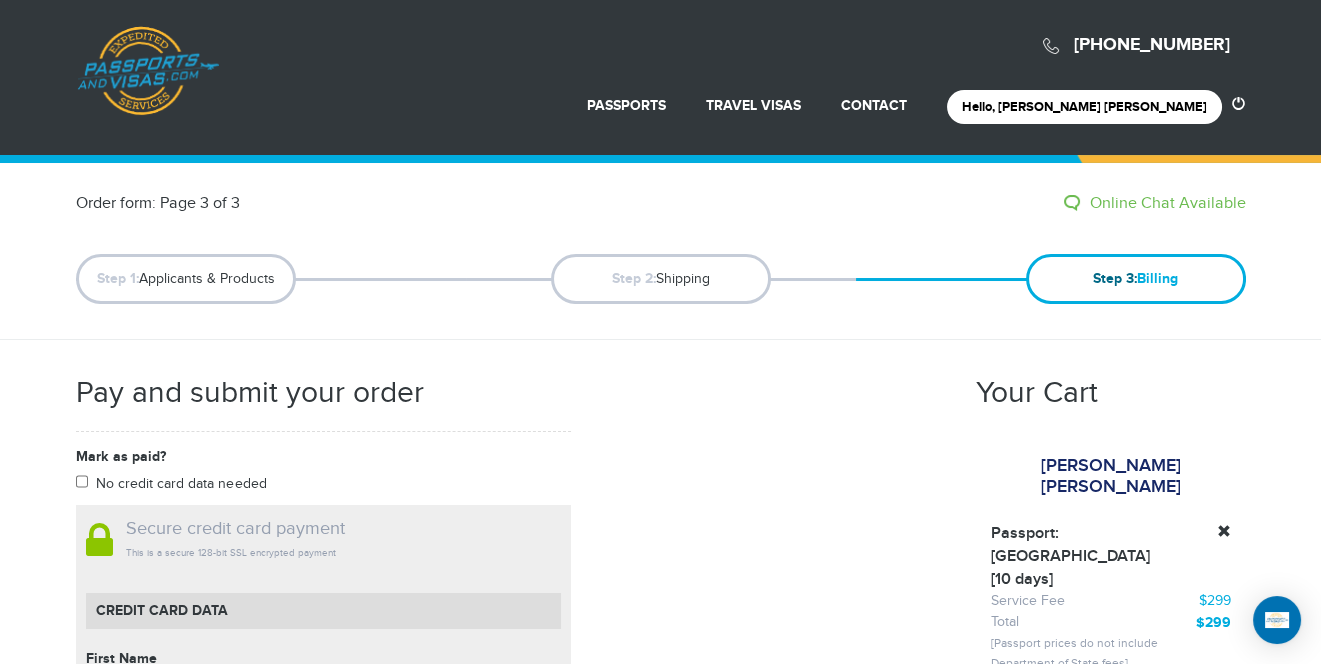 click on "Mark as paid?
No credit card data needed
Amount
*
Comment for manual payment
Secure credit card payment This is a secure 128-bit SSL encrypted payment
Credit Card data
First Name
First Name cannot be empty
Last Name
Last Name cannot be empty
Card Number
Card Number cannot be empty
Expiry Month
Select Month   Select Month January February" at bounding box center (511, 897) 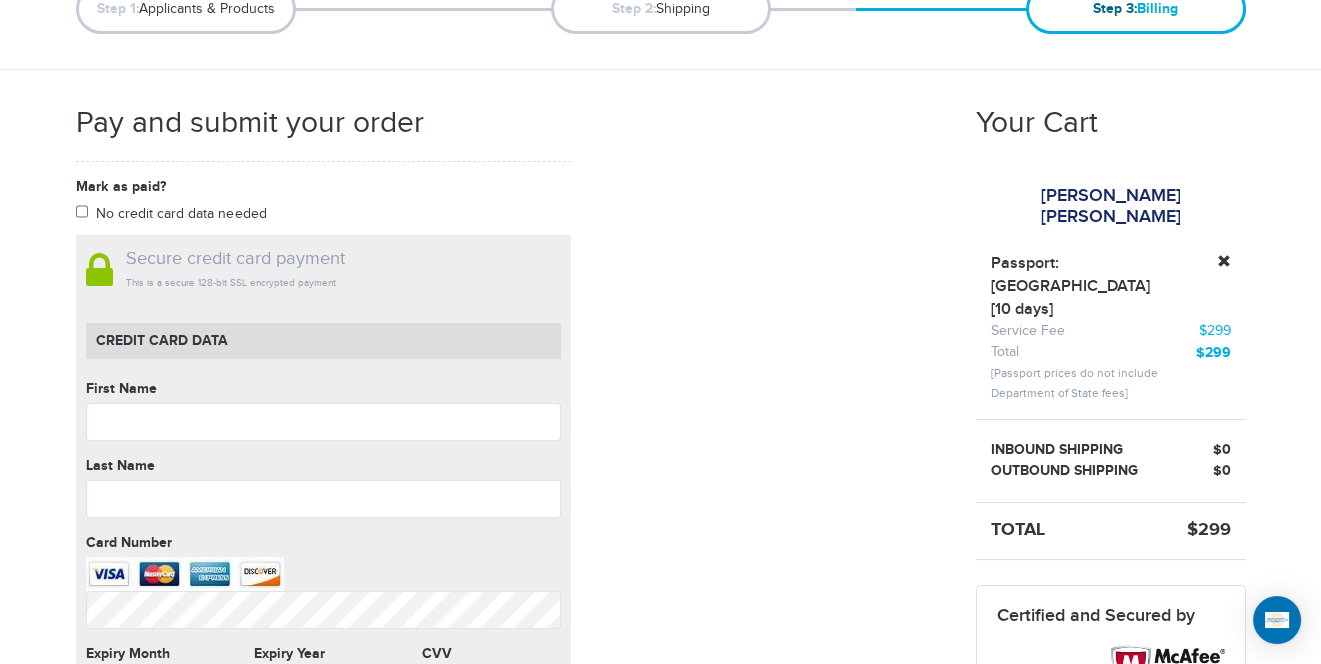 scroll, scrollTop: 327, scrollLeft: 0, axis: vertical 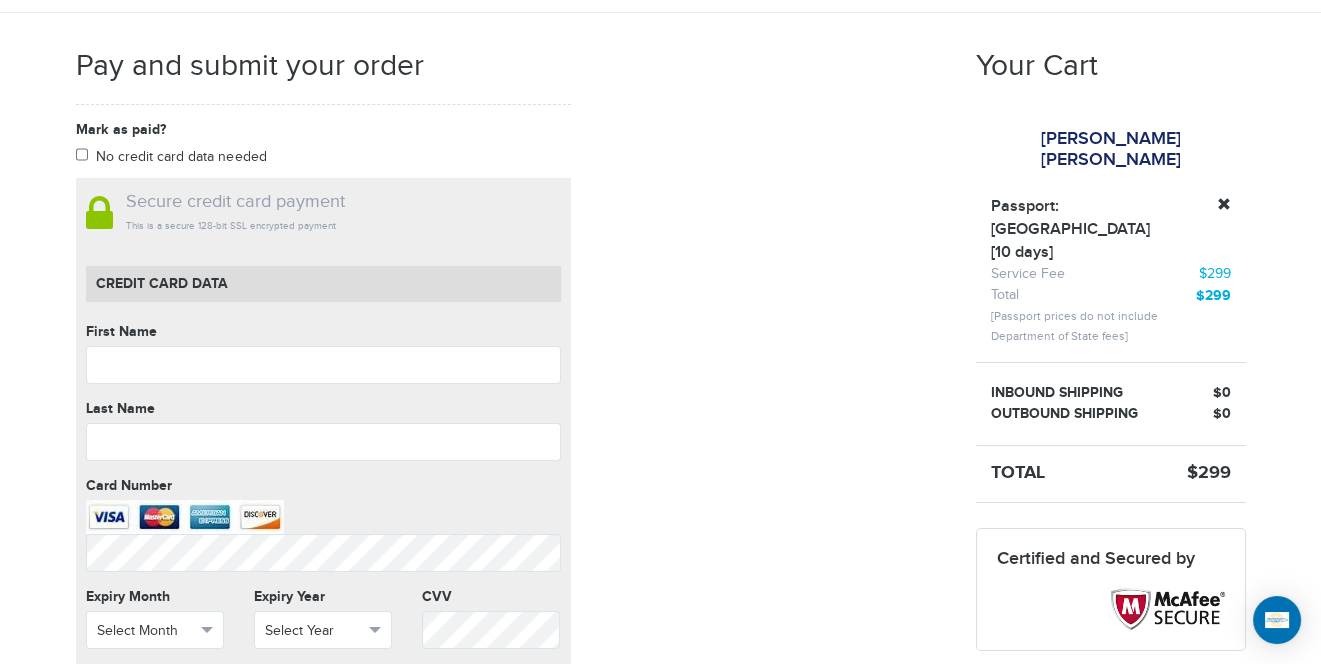 click on "Your Cart" at bounding box center (1111, 88) 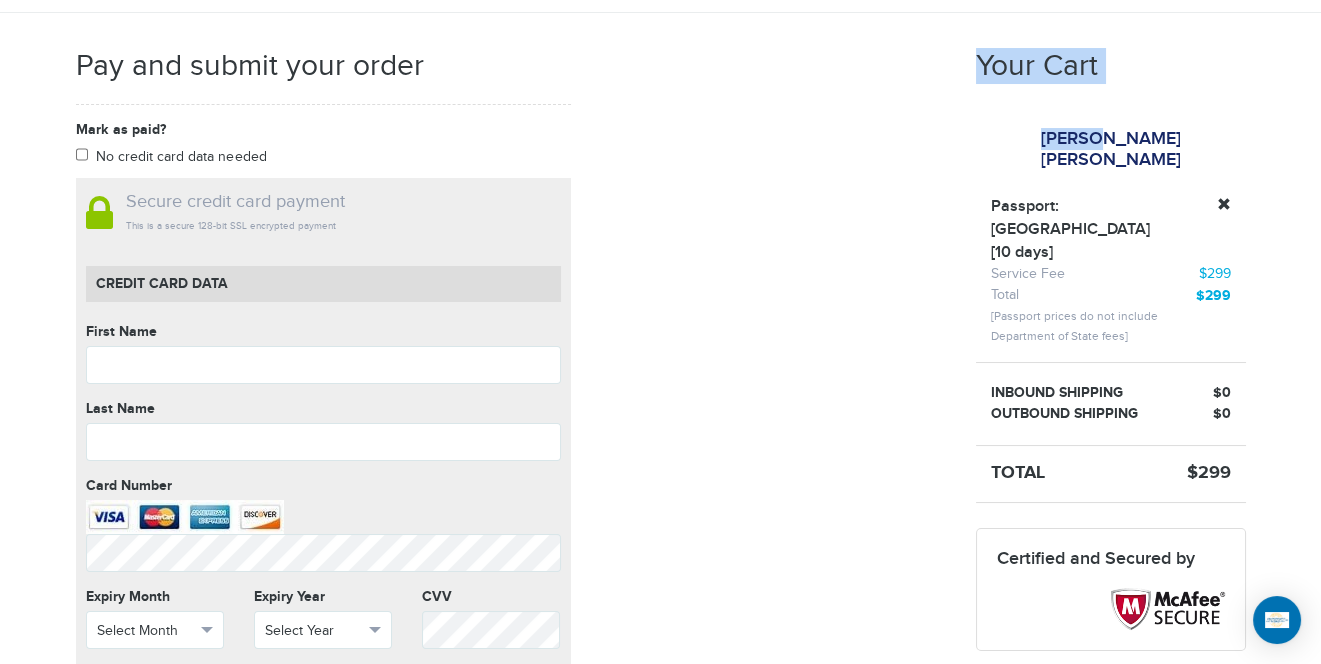drag, startPoint x: 1013, startPoint y: 123, endPoint x: 1014, endPoint y: 138, distance: 15.033297 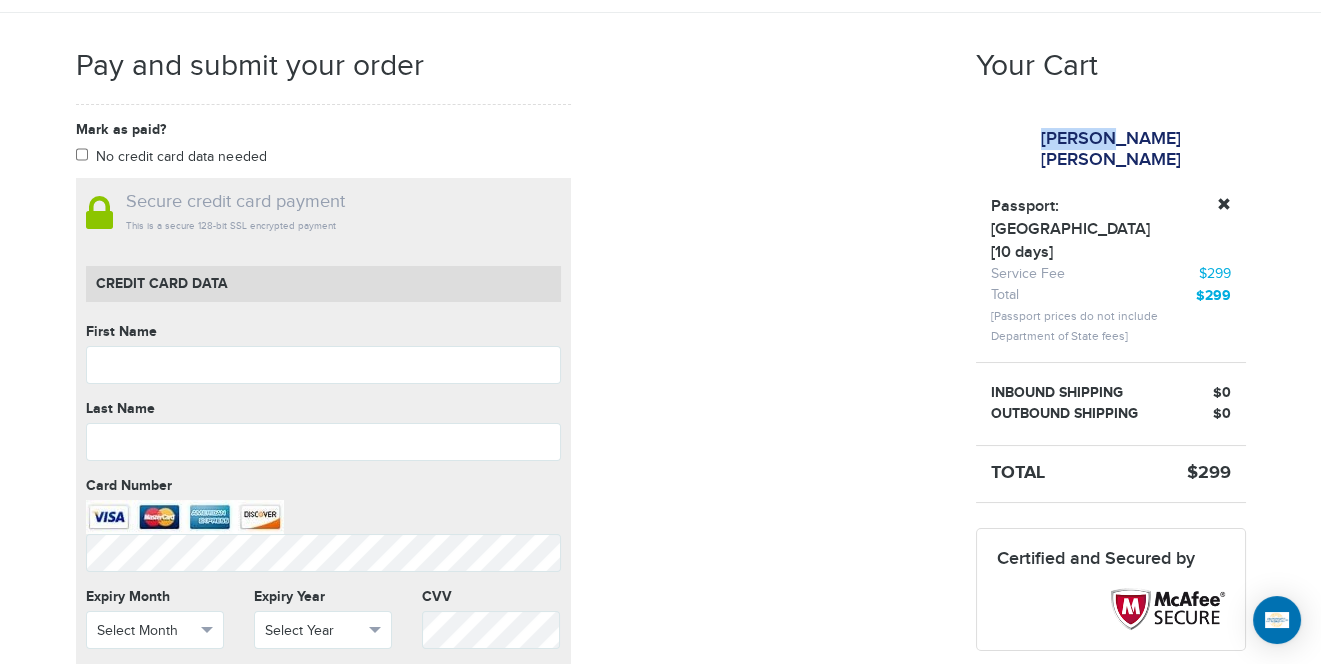 click on "[PERSON_NAME] [PERSON_NAME]" at bounding box center (1111, 149) 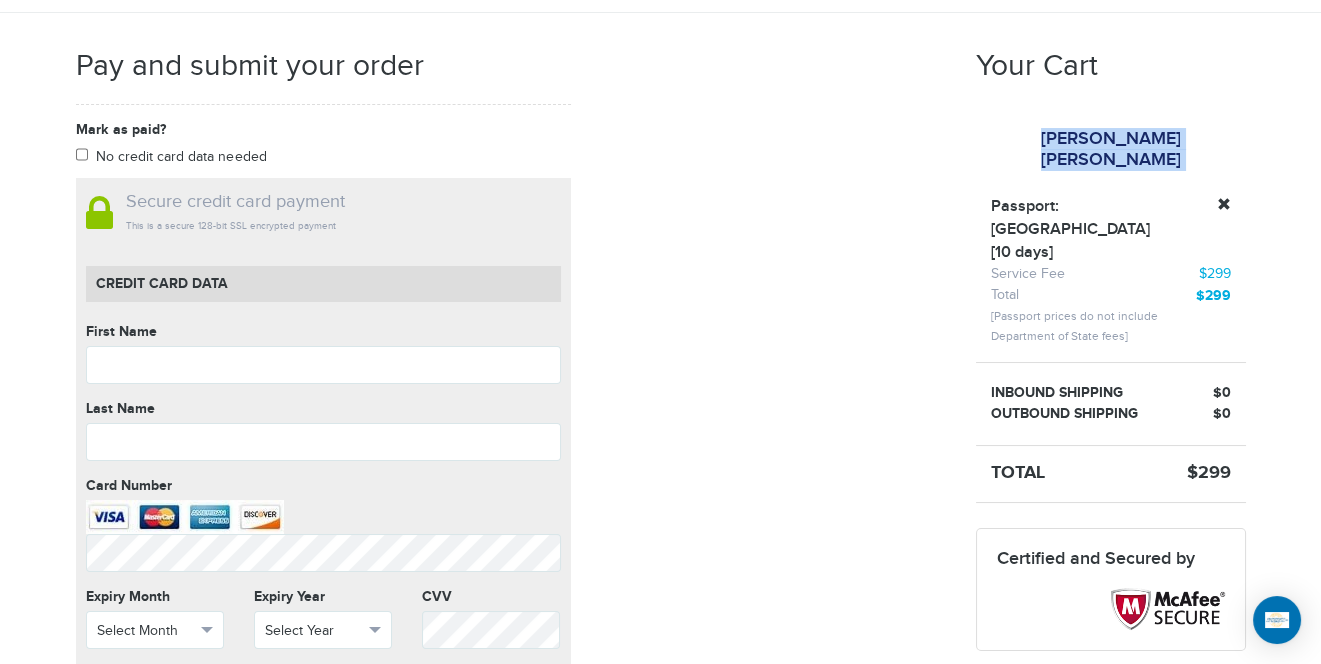 click on "[PERSON_NAME] [PERSON_NAME]" at bounding box center [1111, 149] 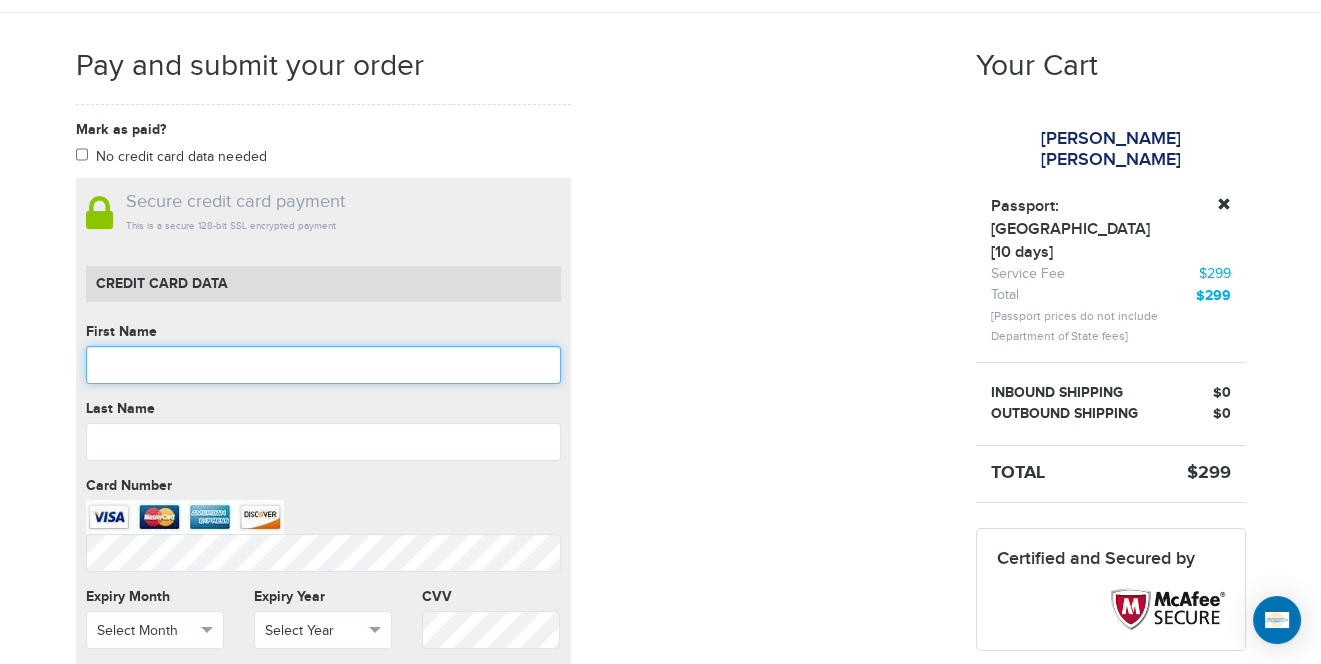 click at bounding box center [323, 365] 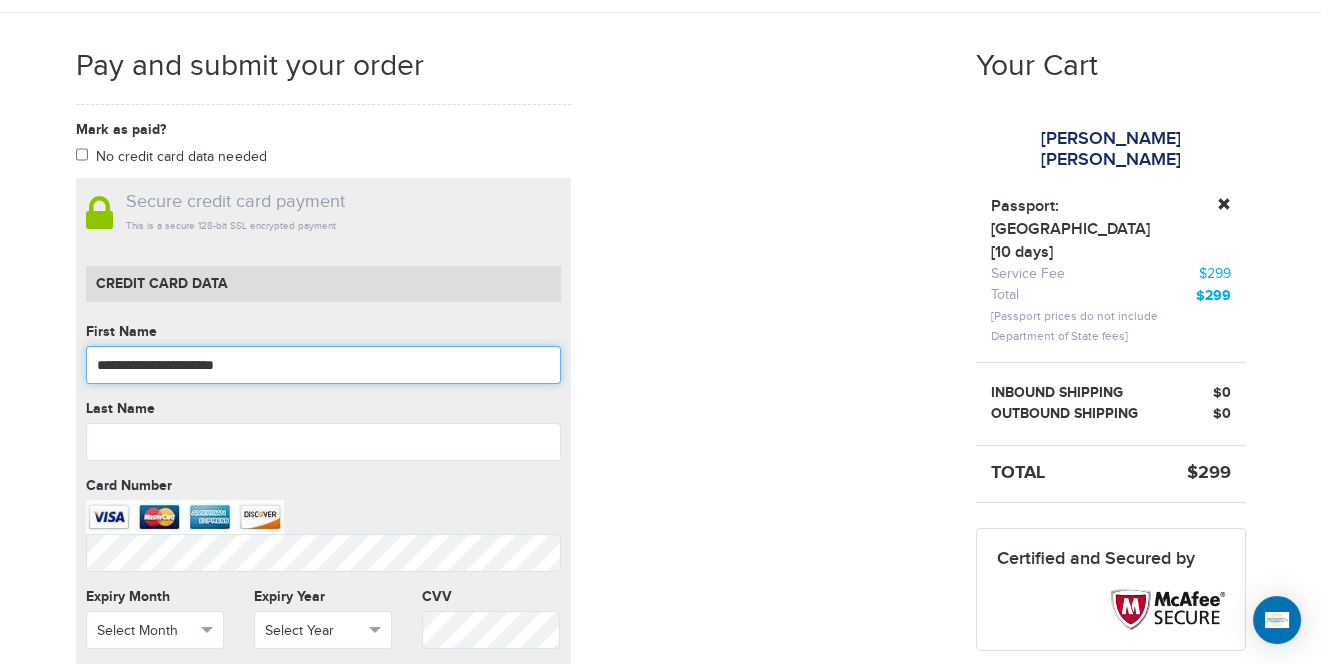 type on "**********" 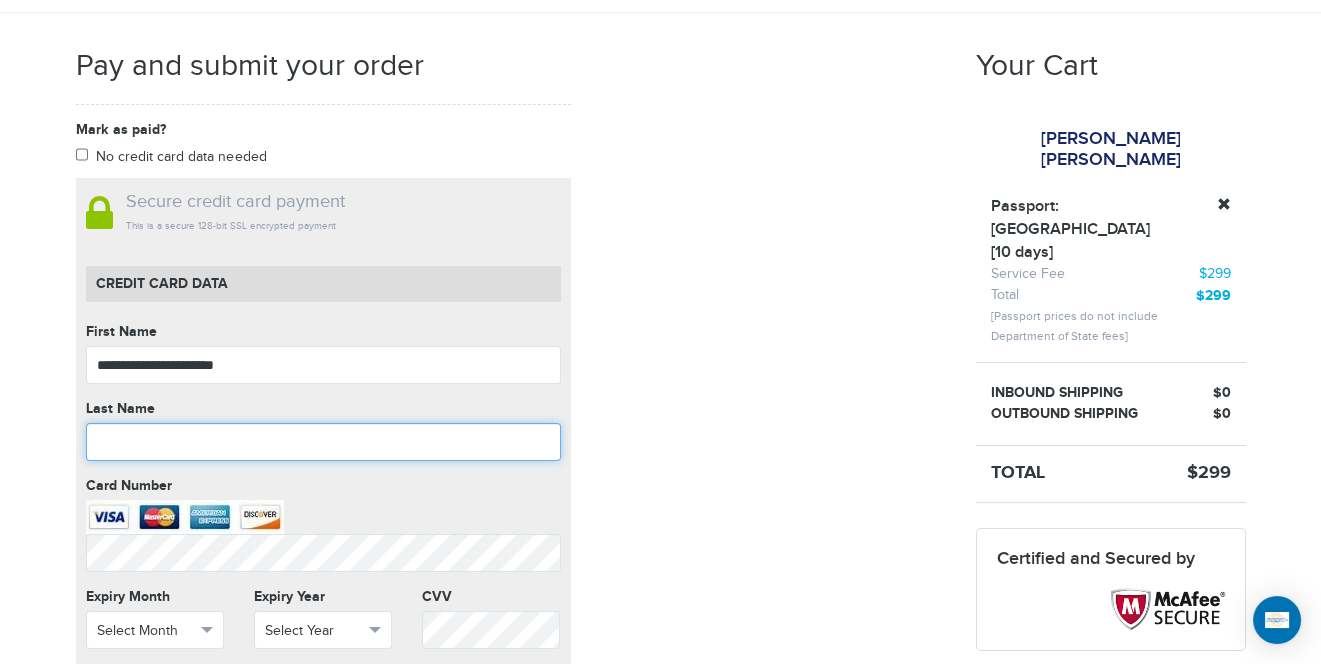 paste on "**********" 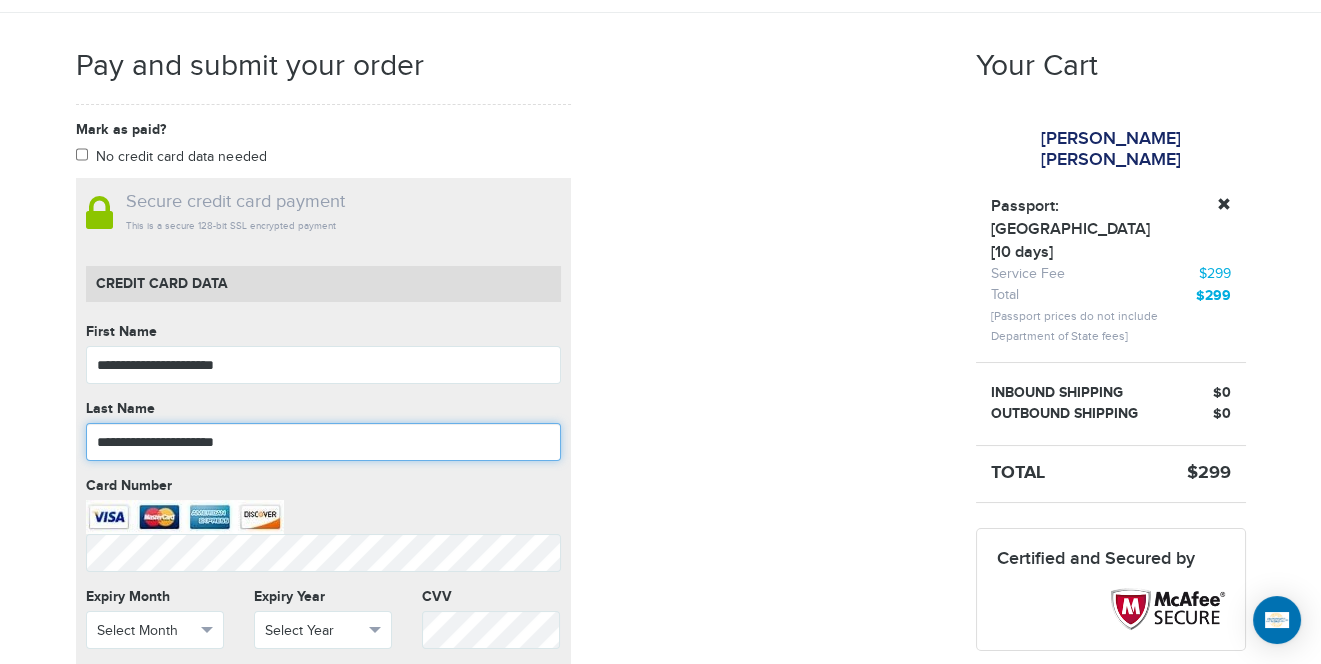 click on "**********" at bounding box center [323, 442] 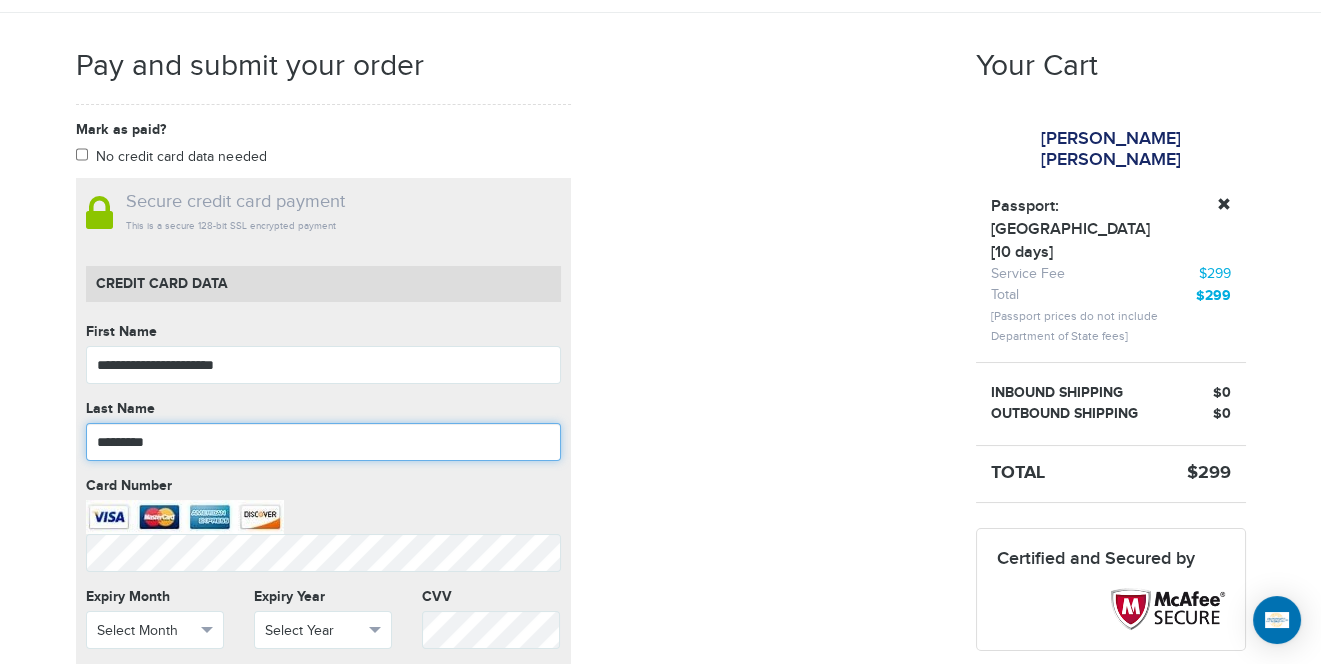 type on "*********" 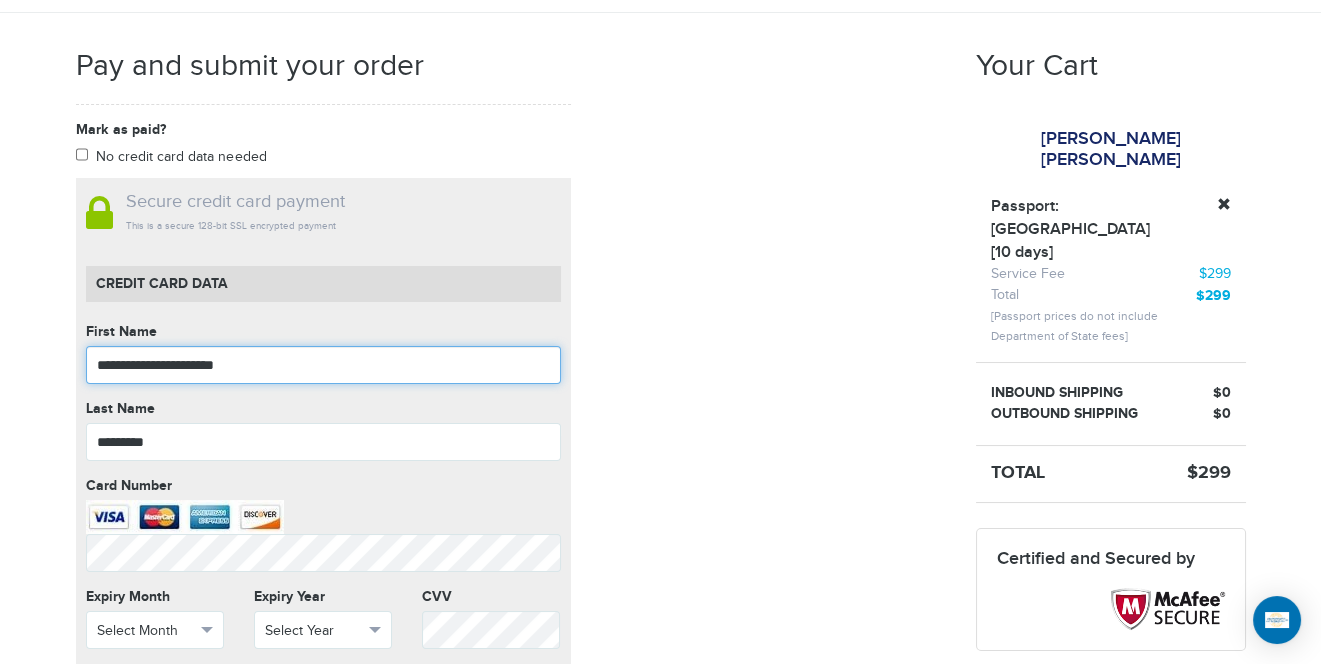 click on "**********" at bounding box center [323, 365] 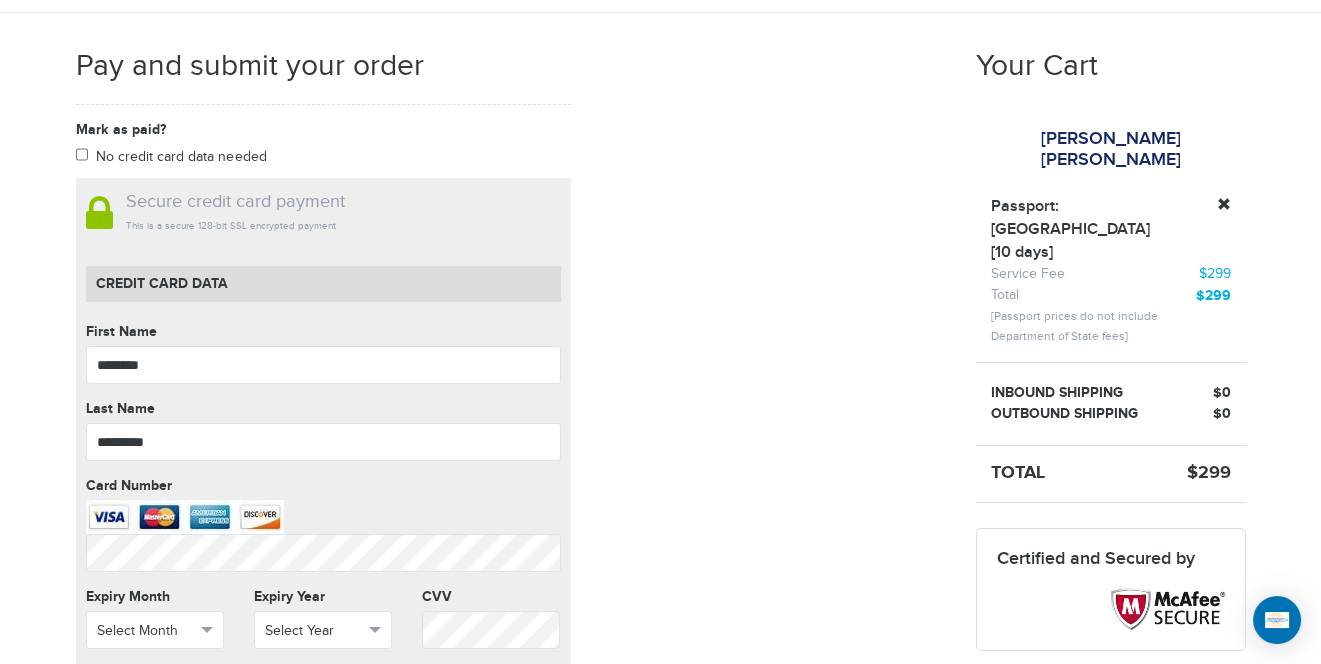 click on "Mark as paid?
No credit card data needed
Amount
*
Comment for manual payment
Secure credit card payment This is a secure 128-bit SSL encrypted payment
Credit Card data
First Name
********
First Name cannot be empty
Last Name
*********
Last Name cannot be empty
Card Number
Card Number cannot be empty
Expiry Month
Select Month   January" at bounding box center (511, 570) 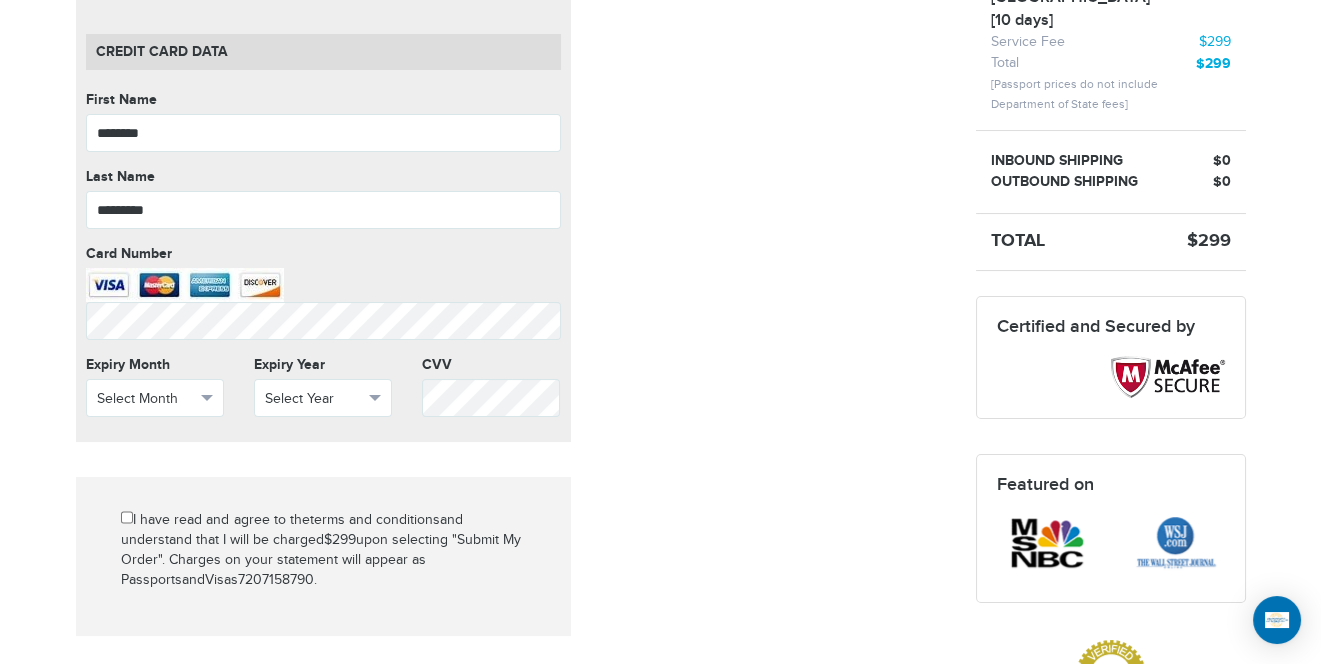 scroll, scrollTop: 581, scrollLeft: 0, axis: vertical 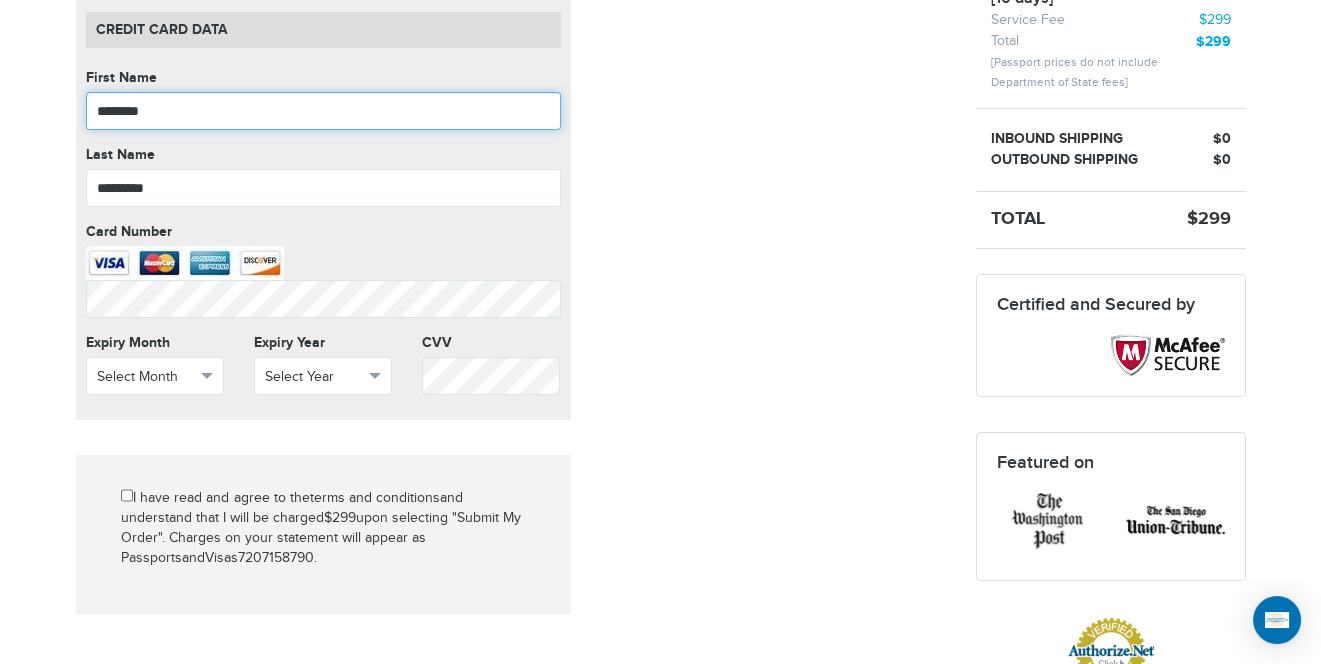 click on "********" at bounding box center [323, 111] 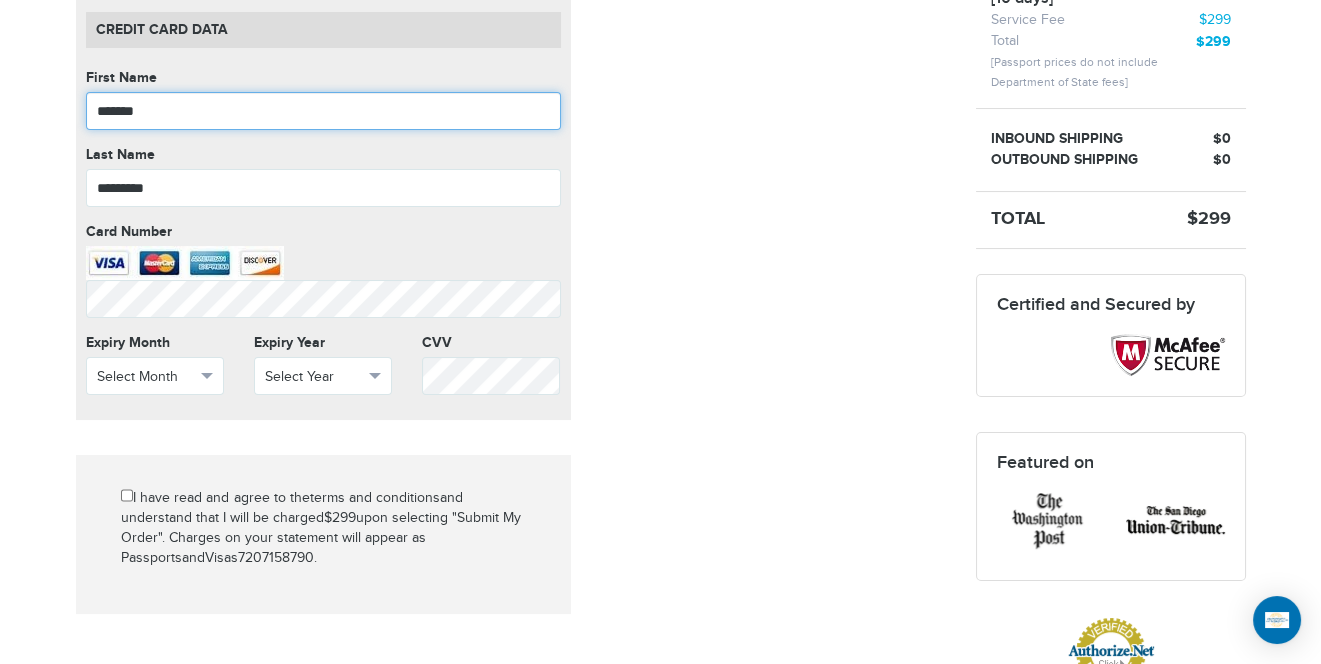 type on "******" 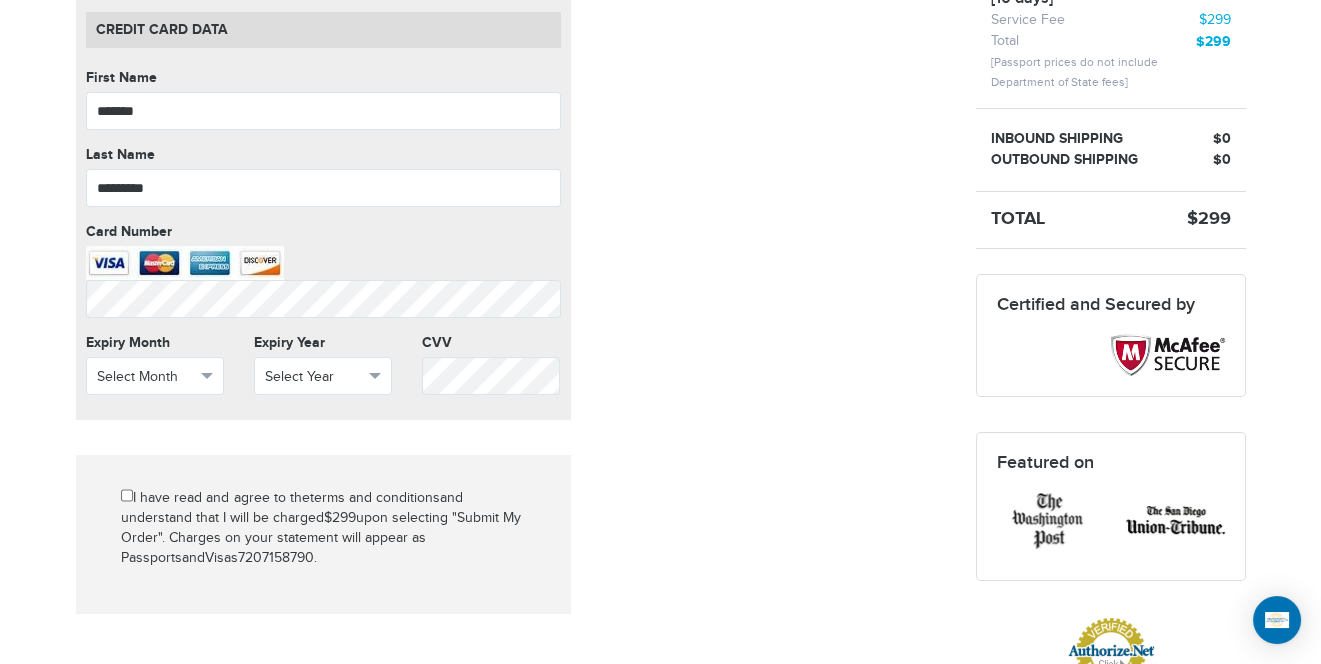 click on "Mark as paid?
No credit card data needed
Amount
*
Comment for manual payment
Secure credit card payment This is a secure 128-bit SSL encrypted payment
Credit Card data
First Name
******
First Name cannot be empty
Last Name
*********
Last Name cannot be empty
Card Number
Card Number cannot be empty
Expiry Month
Select Month   Select Month" at bounding box center [511, 316] 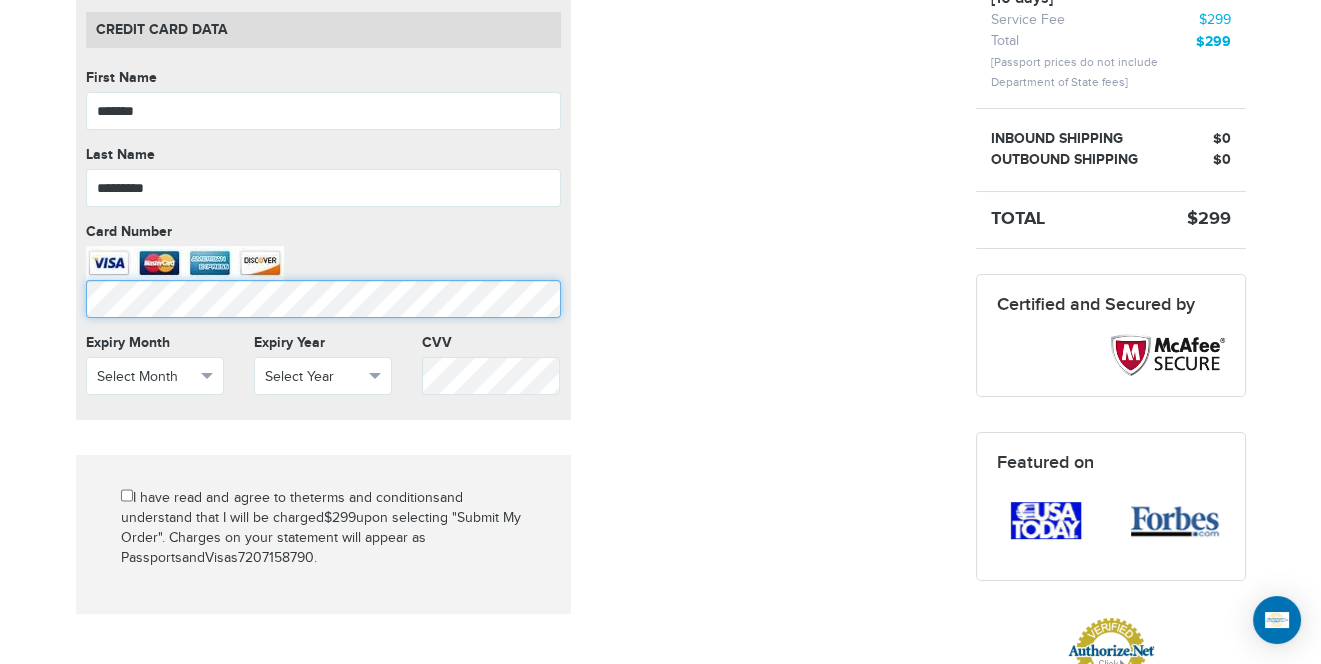 click on "720-715-8790
Passports & Visas.com
Hello, Lourisha Nottage
Passports
Passport Renewal
New Passport
Second Passport
Passport Name Change
Lost Passport
Child Passport
Travel Visas" at bounding box center [660, -249] 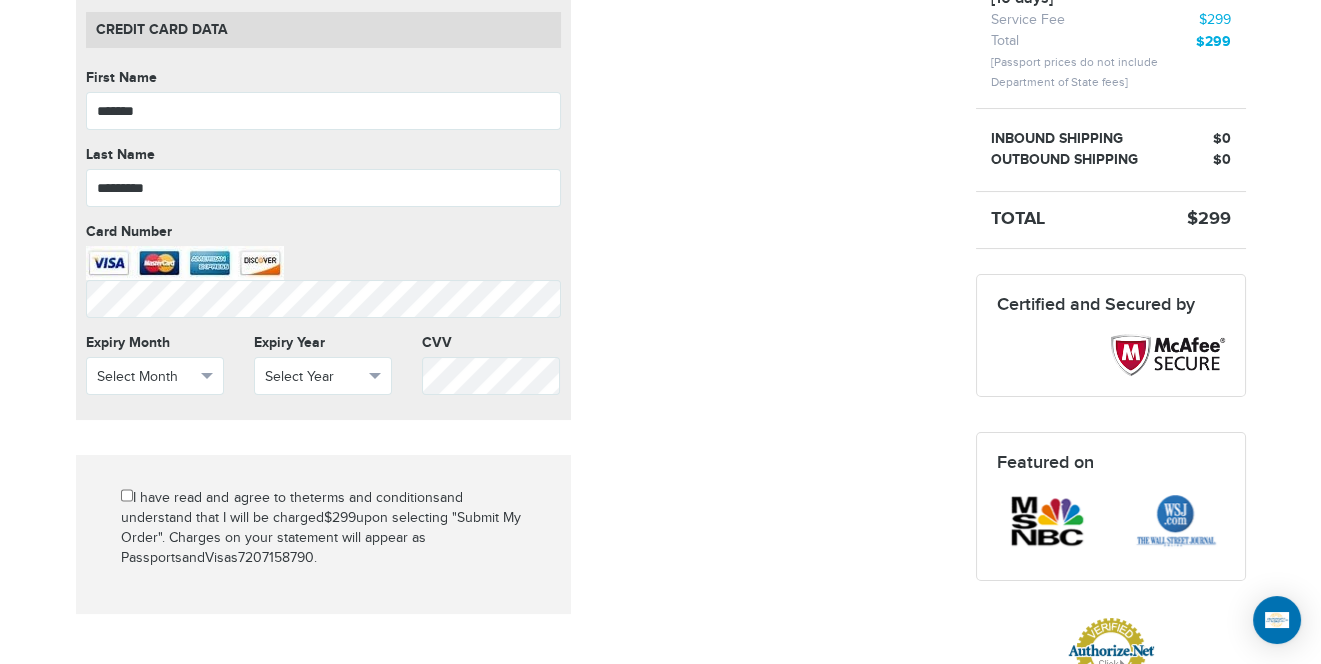 click on "Mark as paid?
No credit card data needed
Amount
*
Comment for manual payment
Secure credit card payment This is a secure 128-bit SSL encrypted payment
Credit Card data
First Name
******
First Name cannot be empty
Last Name
*********
Last Name cannot be empty
Card Number
Card Number cannot be empty
Expiry Month
Select Month   Select Month" at bounding box center (511, 316) 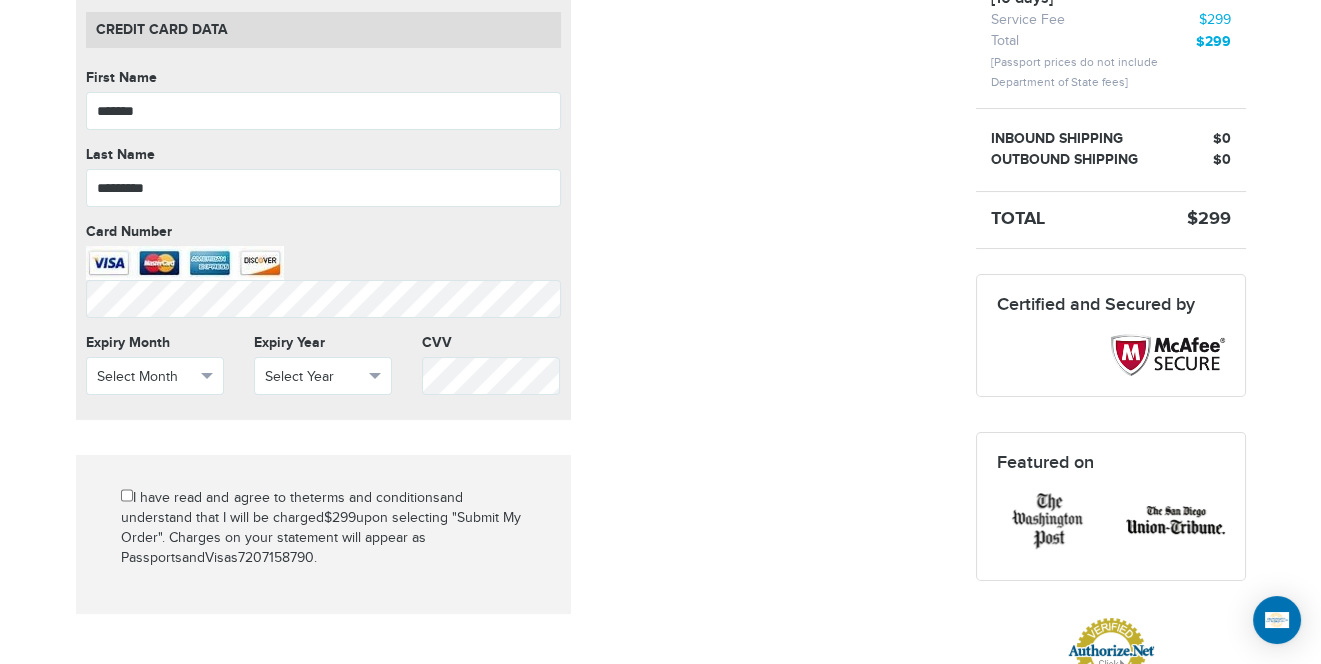 click on "Mark as paid?
No credit card data needed
Amount
*
Comment for manual payment
Secure credit card payment This is a secure 128-bit SSL encrypted payment
Credit Card data
First Name
******
First Name cannot be empty
Last Name
*********
Last Name cannot be empty
Card Number
Card Number cannot be empty
Expiry Month
Select Month   Select Month" at bounding box center [511, 316] 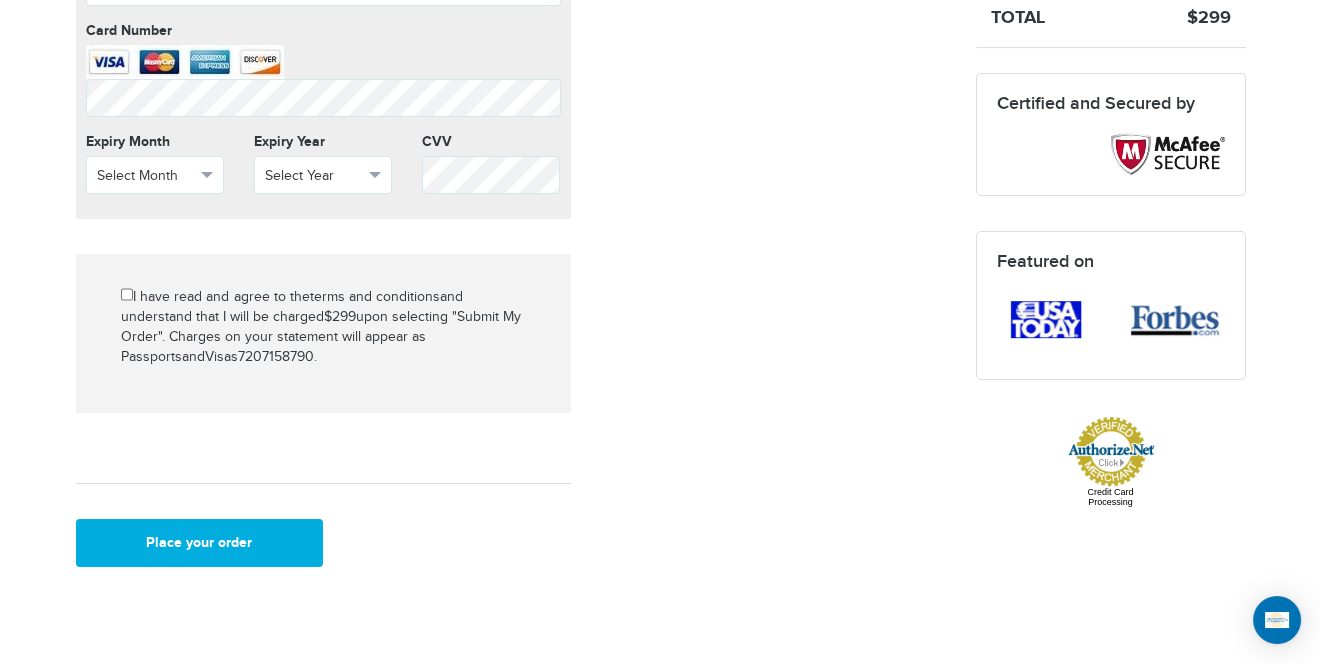 scroll, scrollTop: 791, scrollLeft: 0, axis: vertical 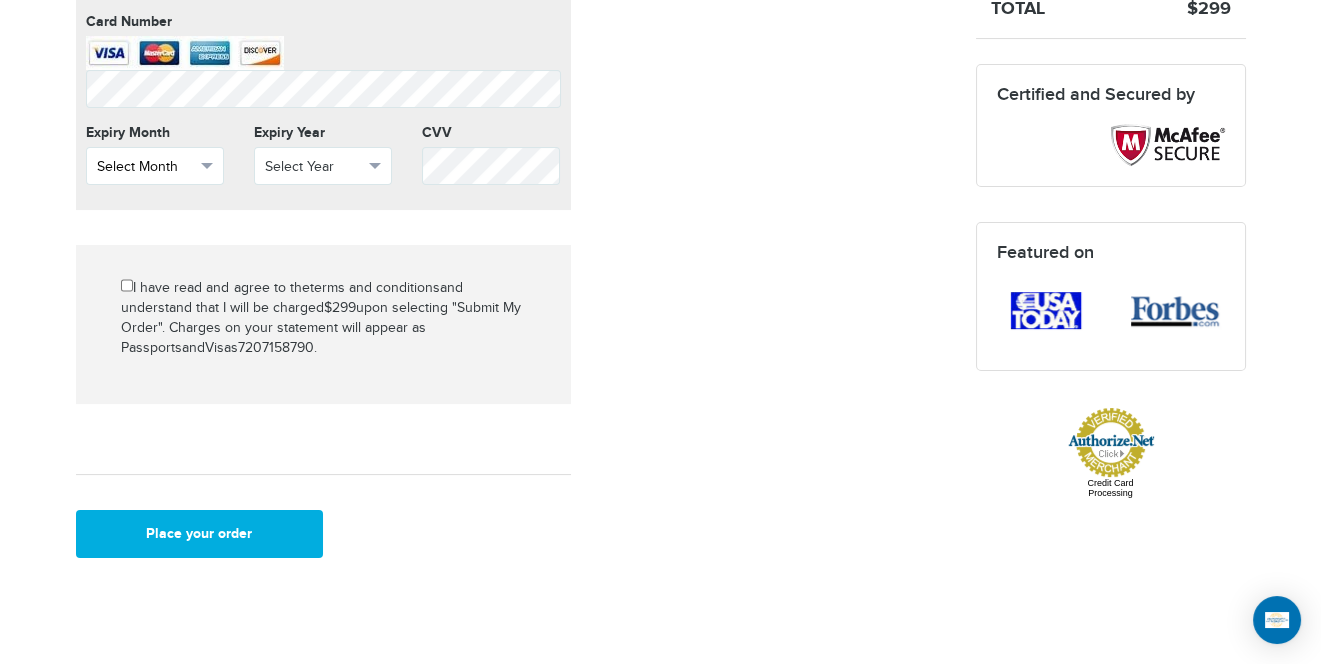click on "Select Month" at bounding box center (146, 167) 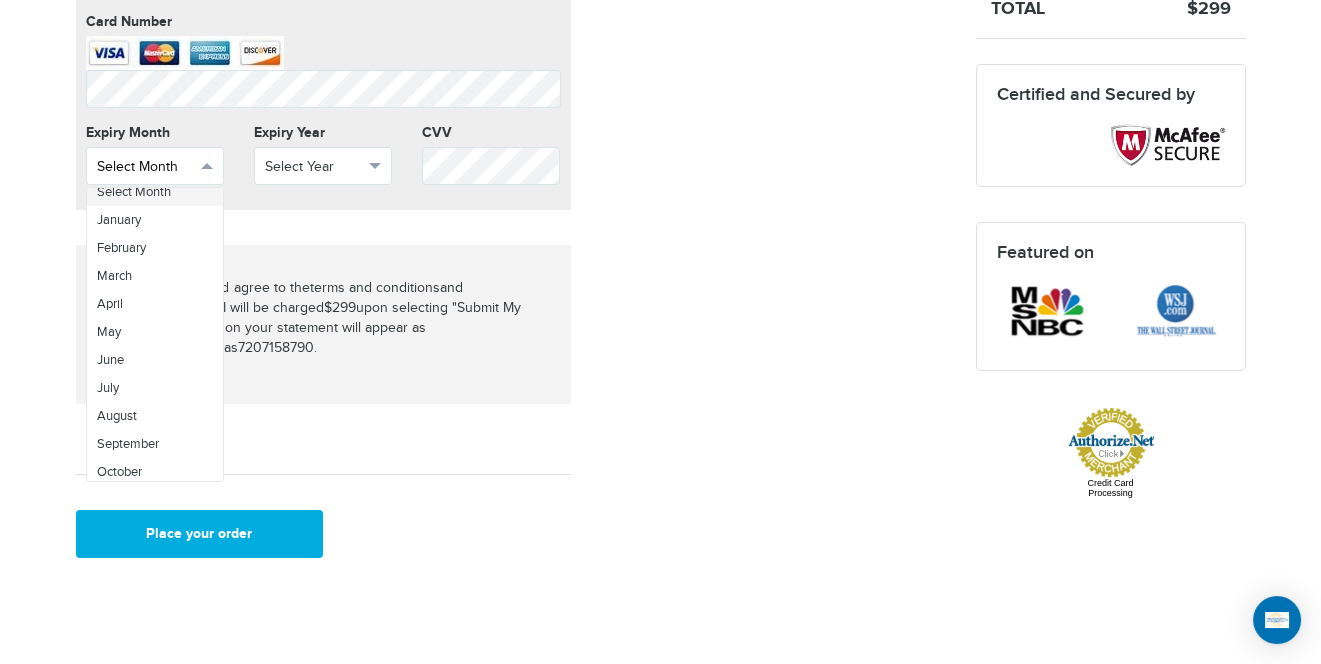 scroll, scrollTop: 0, scrollLeft: 0, axis: both 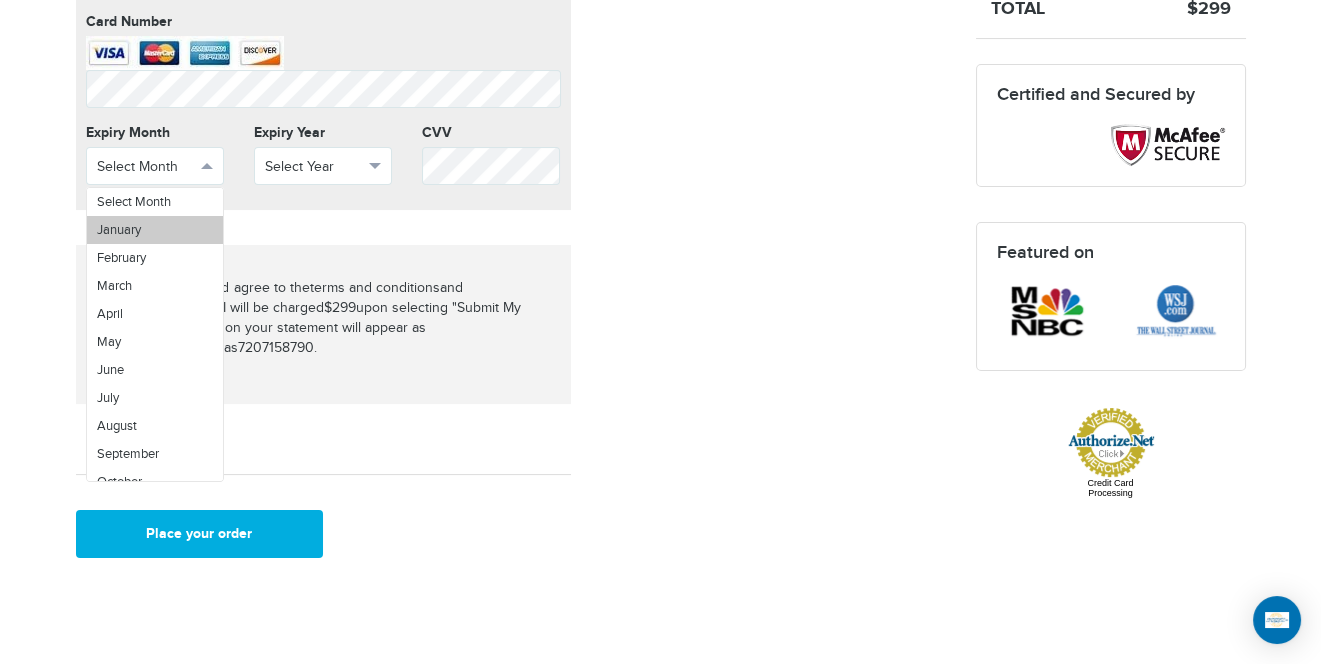 click on "January" at bounding box center (155, 230) 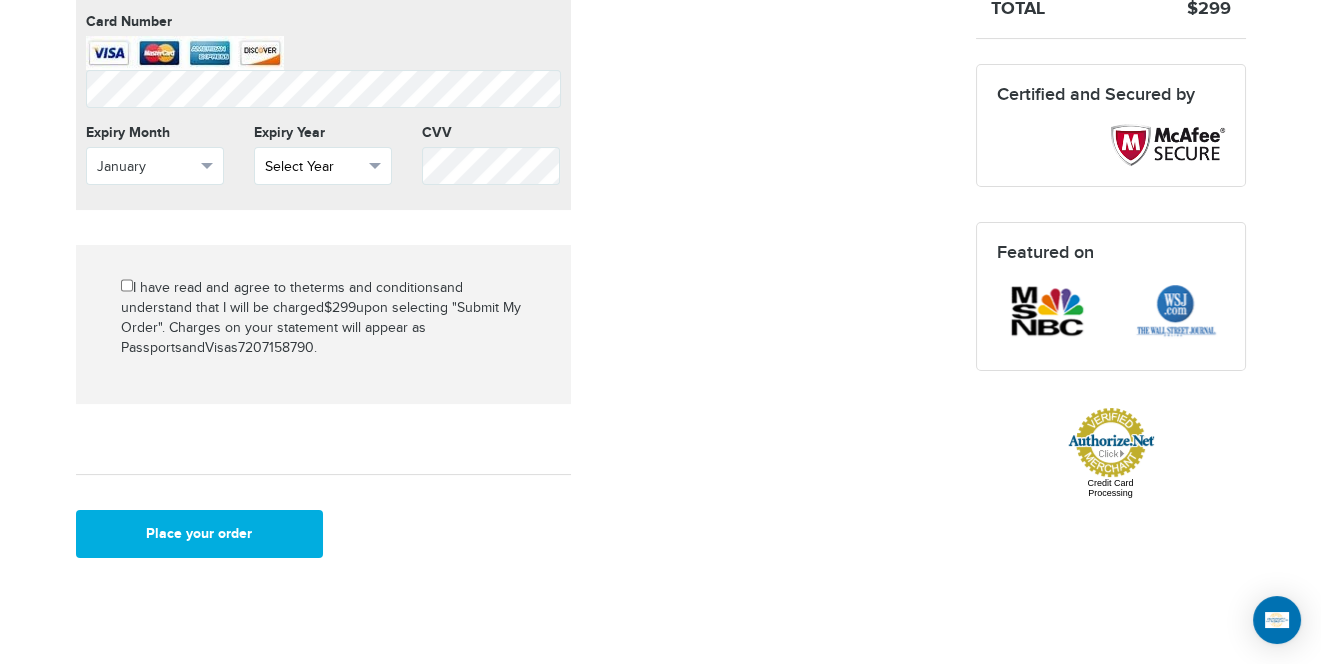 click on "Select Year" at bounding box center (323, 166) 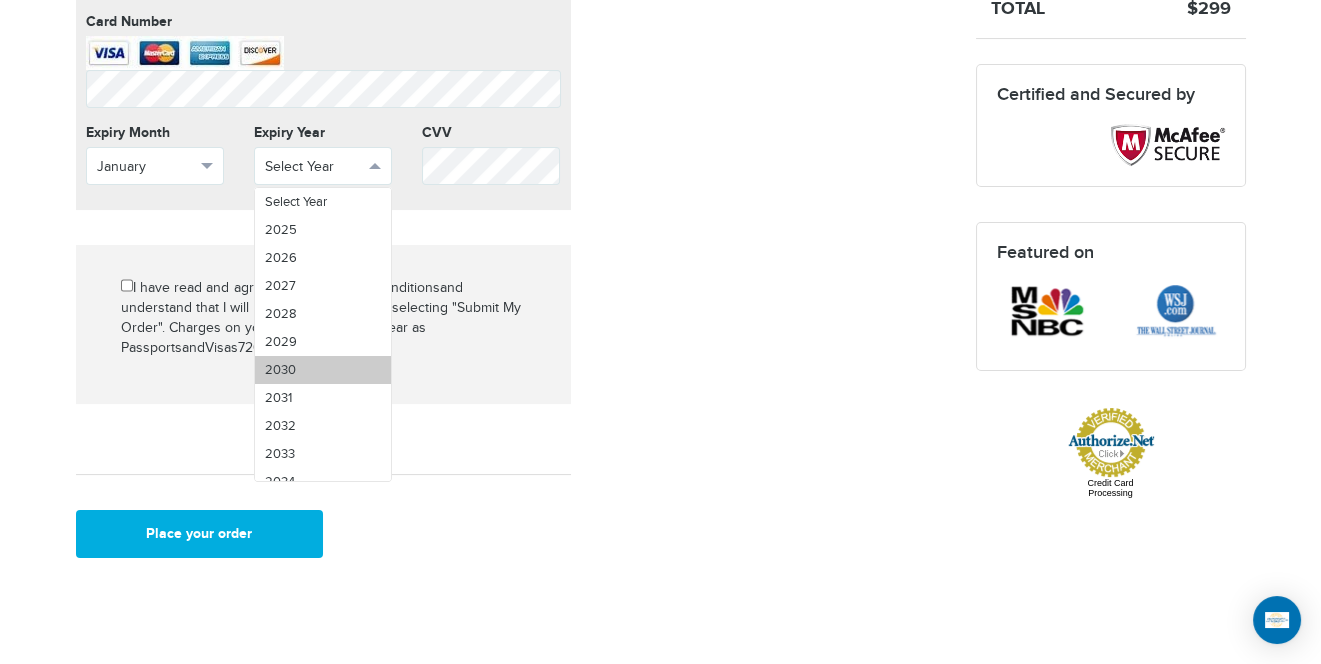click on "2030" at bounding box center [323, 370] 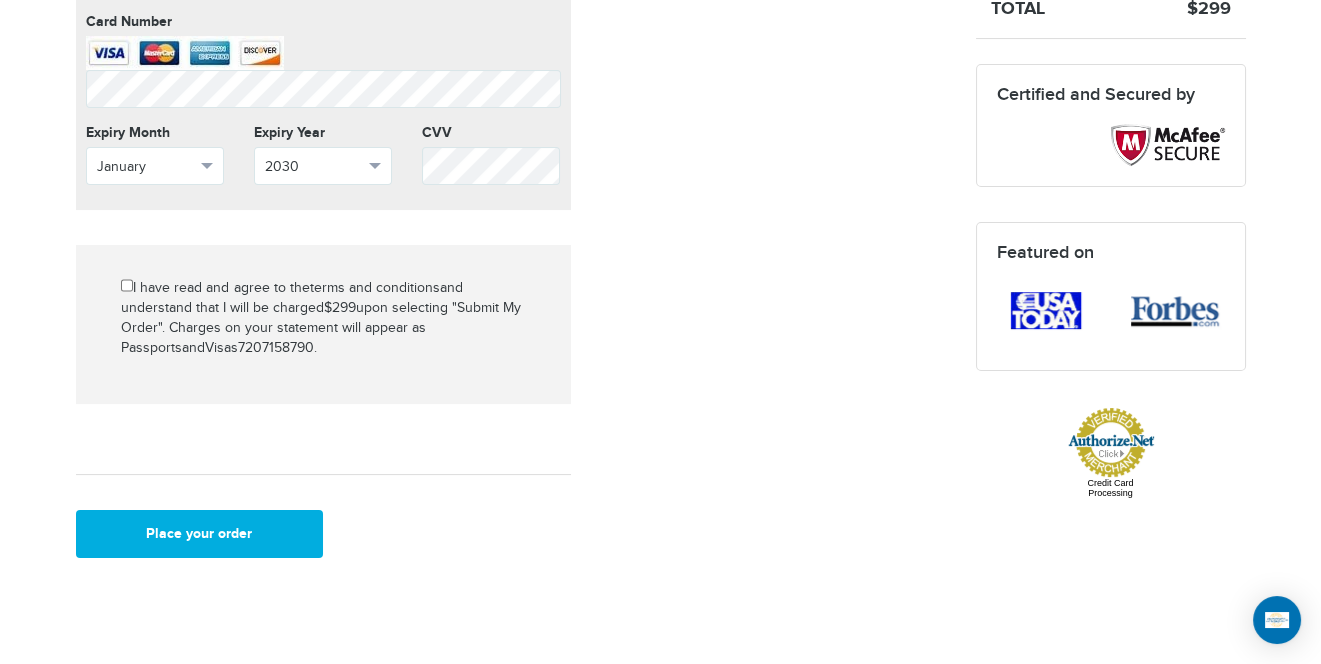 click on "Mark as paid?
No credit card data needed
Amount
*
Comment for manual payment
Secure credit card payment This is a secure 128-bit SSL encrypted payment
Credit Card data
First Name
******
First Name cannot be empty
Last Name
*********
Last Name cannot be empty
Card Number
Card Number cannot be empty
Expiry Month
January   Select Month May" at bounding box center [511, 106] 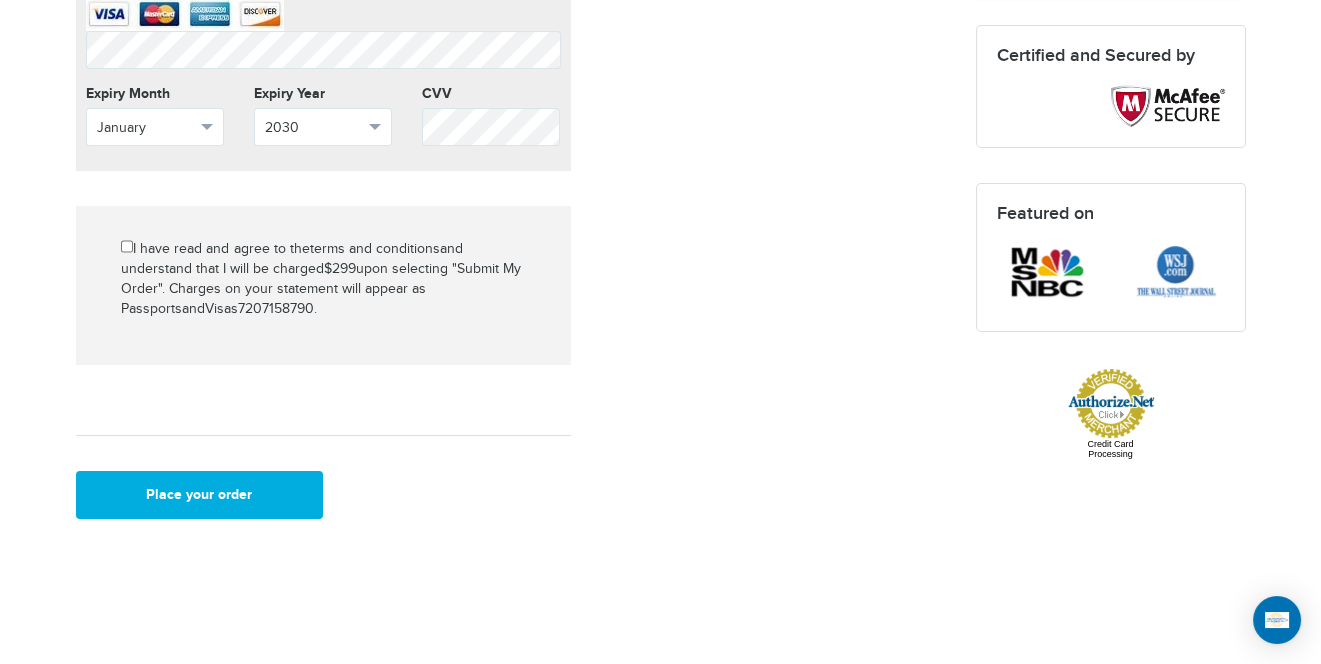 scroll, scrollTop: 832, scrollLeft: 0, axis: vertical 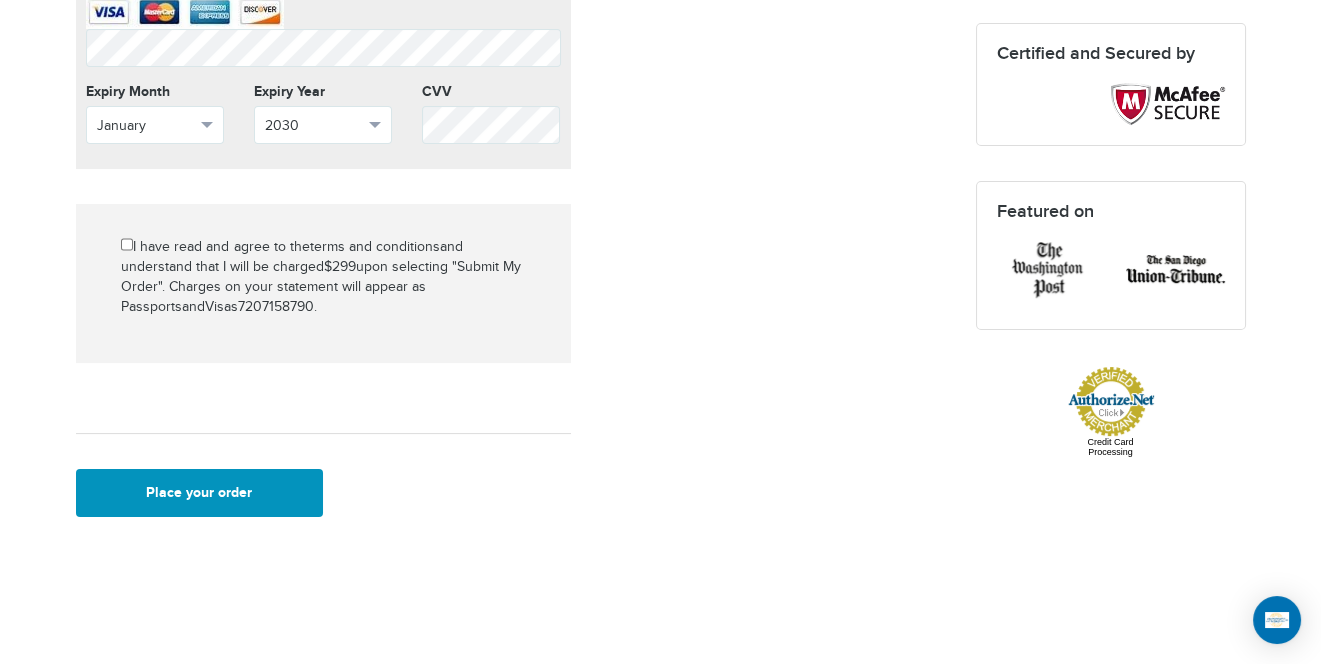 click on "Place your order" at bounding box center (200, 493) 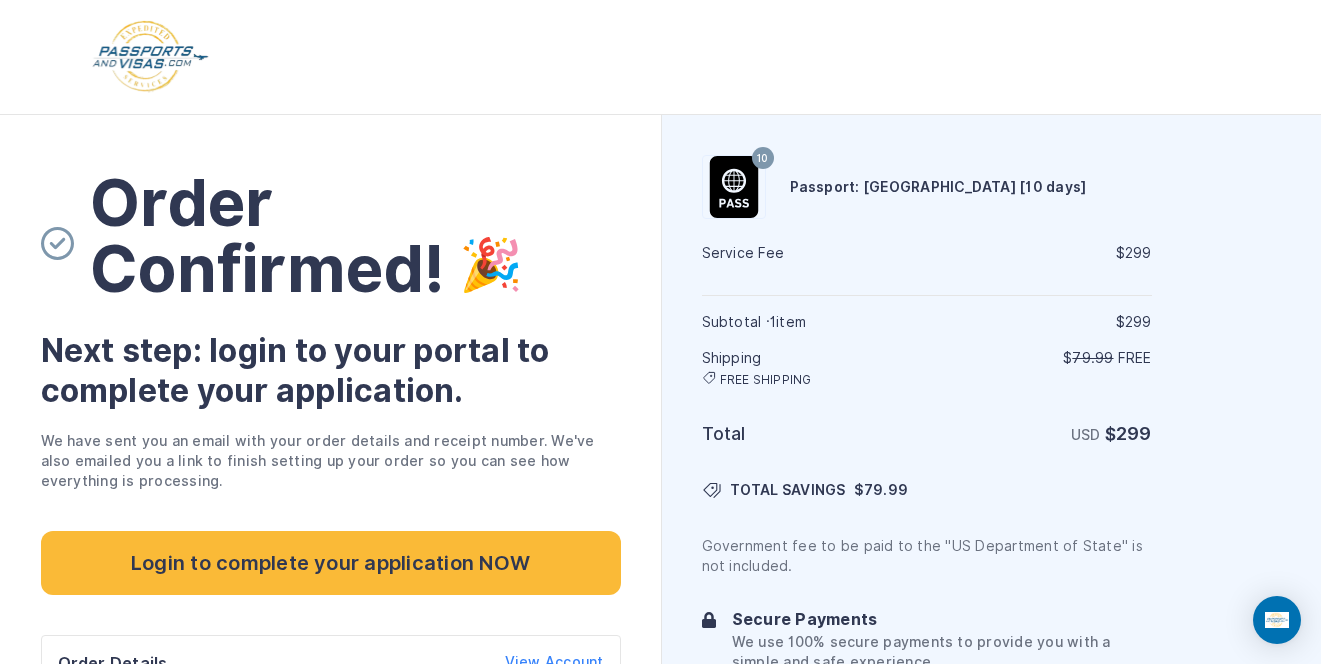scroll, scrollTop: 0, scrollLeft: 0, axis: both 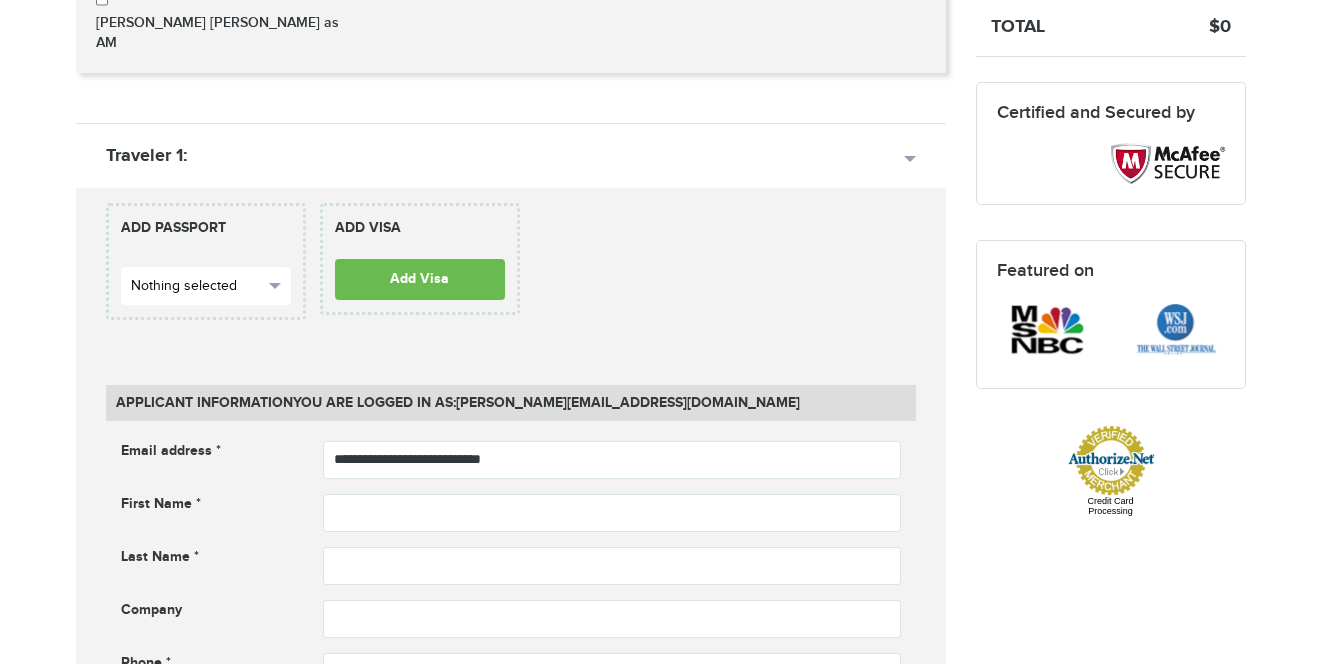 click on "Nothing selected" at bounding box center (197, 286) 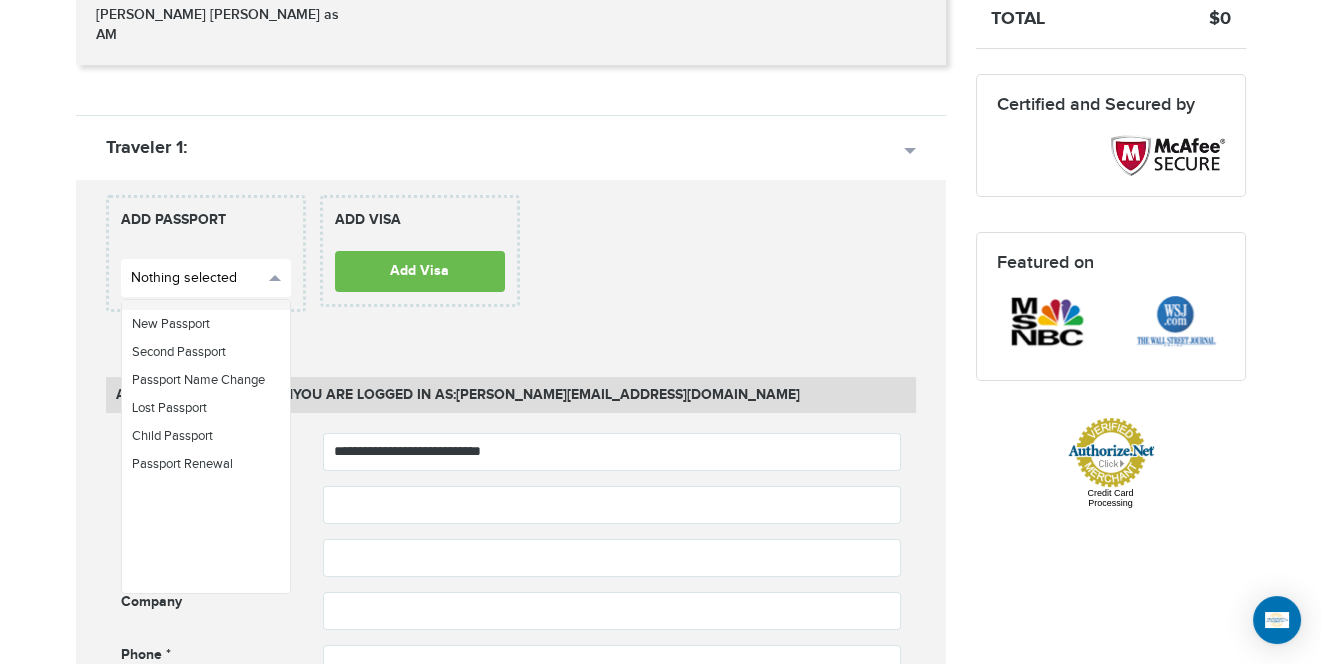 scroll, scrollTop: 0, scrollLeft: 0, axis: both 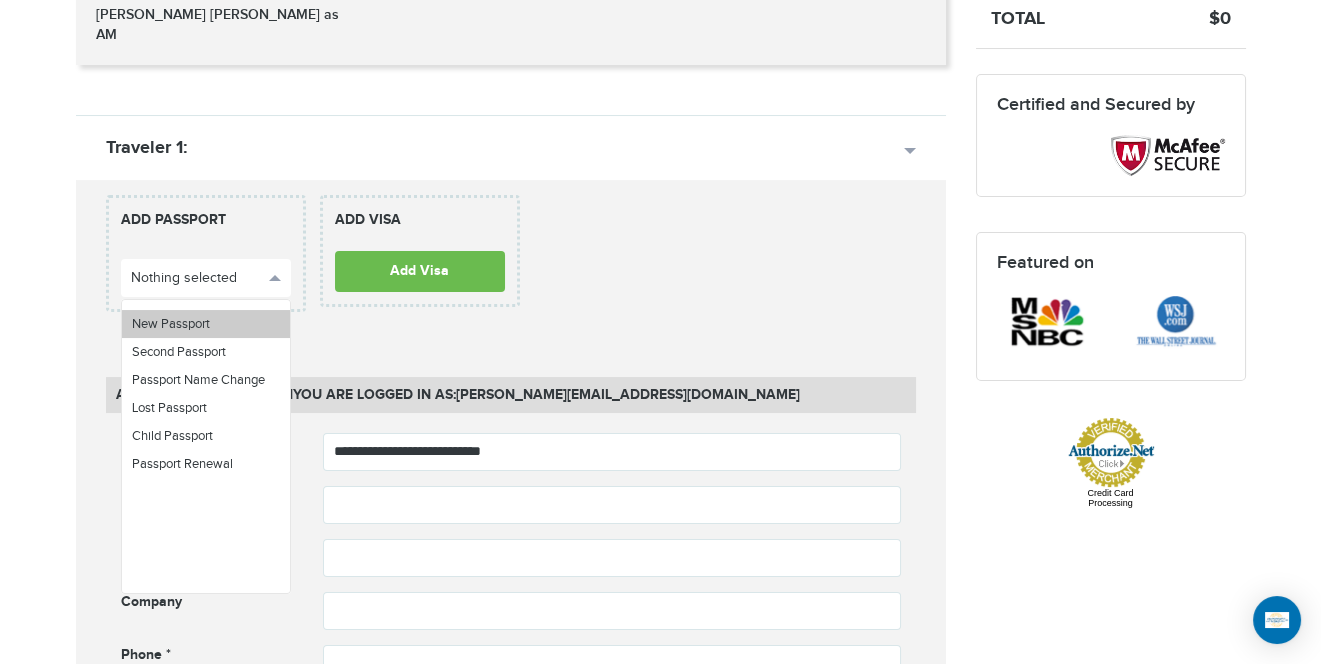 click on "New Passport" at bounding box center [206, 324] 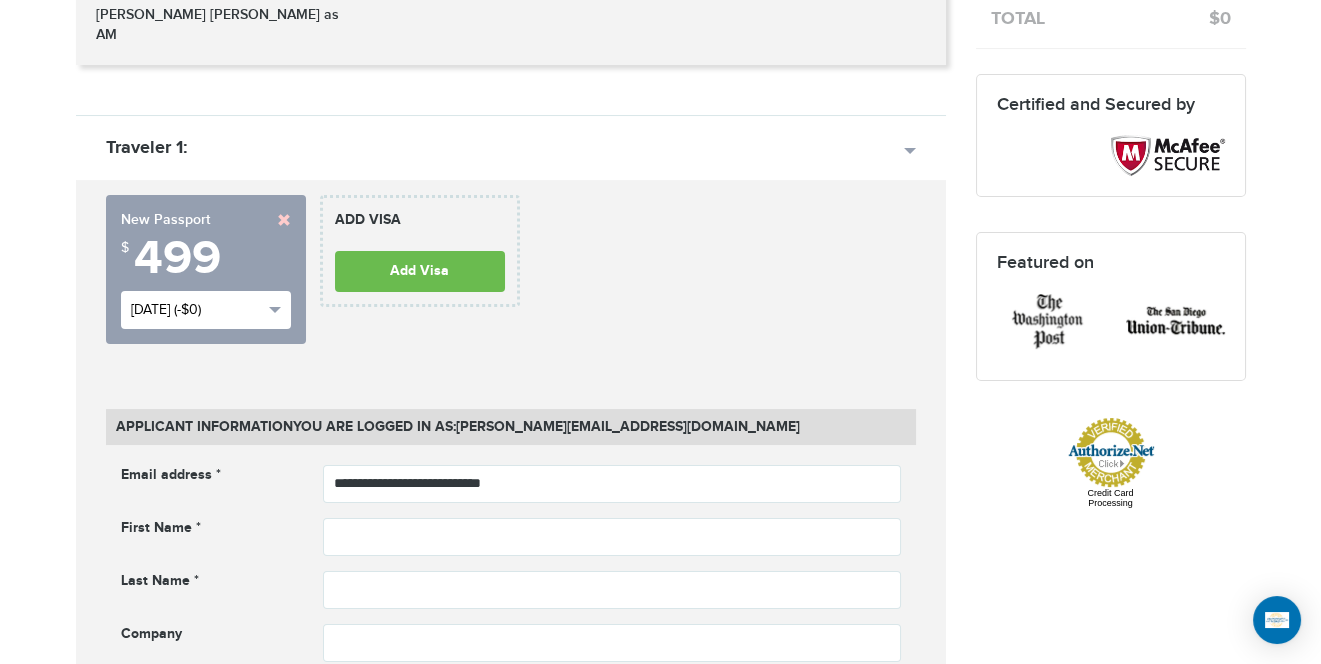 click on "Wed, Jul 16th (-$0)" at bounding box center (197, 310) 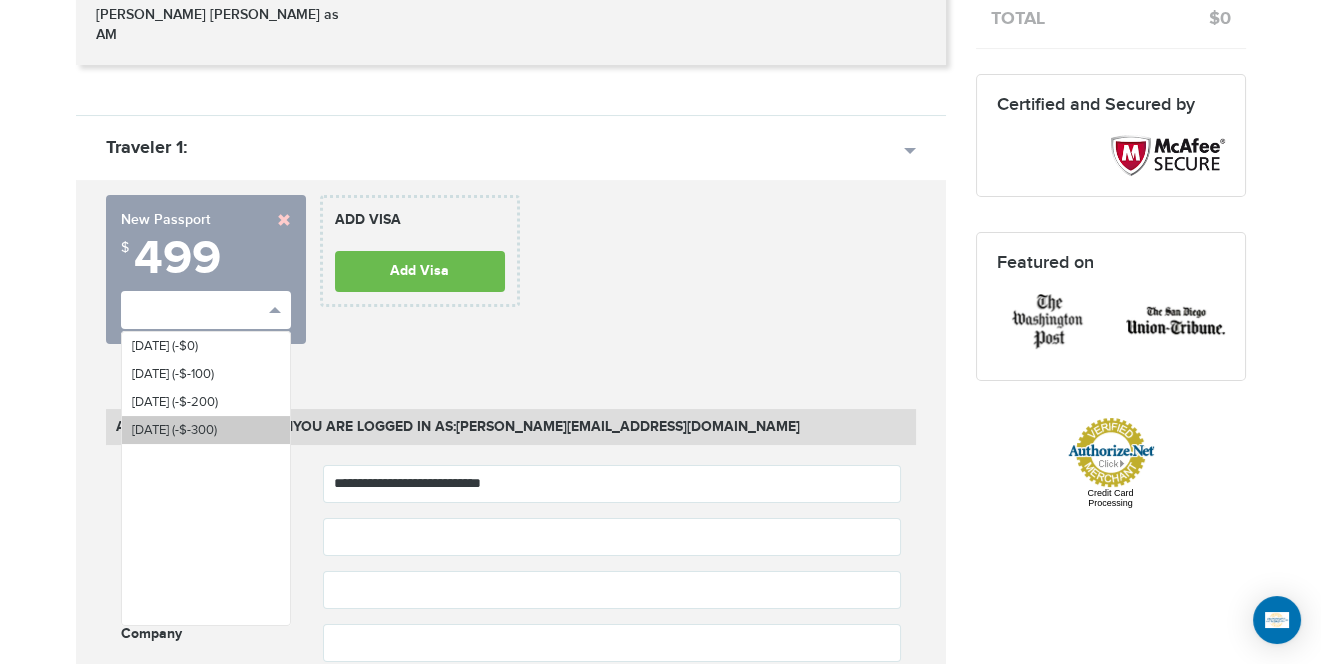 click on "Tue, Jul 29th (-$-300)" at bounding box center [174, 430] 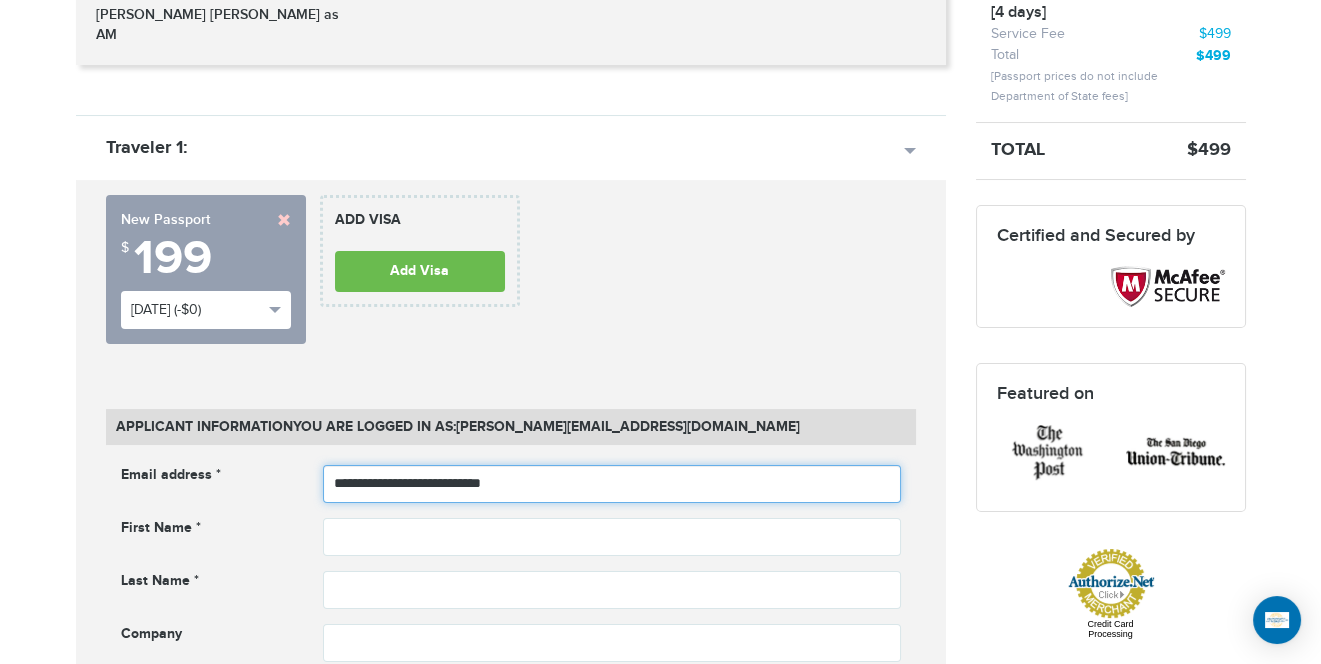 click on "**********" at bounding box center [612, 484] 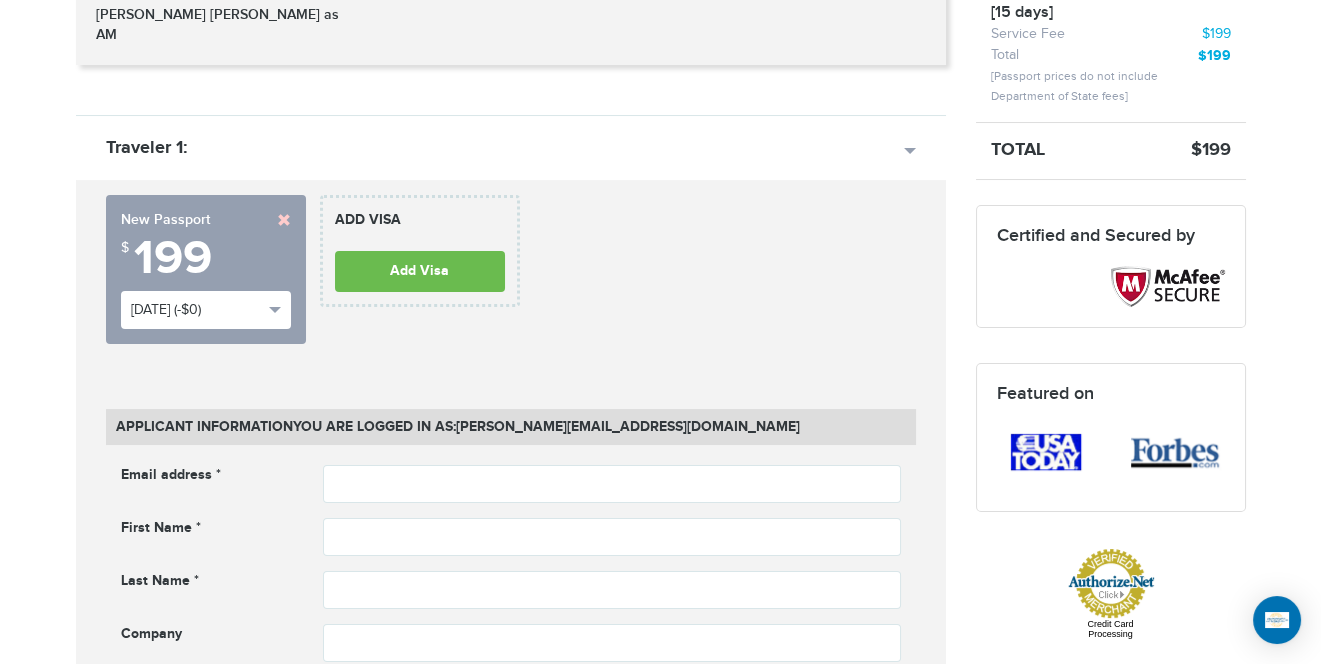 click on "720-927-9065
Passports & Visas.com
Hello, Lourisha Nottage
Passports
Passport Renewal
New Passport
Second Passport
Passport Name Change
Lost Passport
Child Passport
About" at bounding box center [660, 1389] 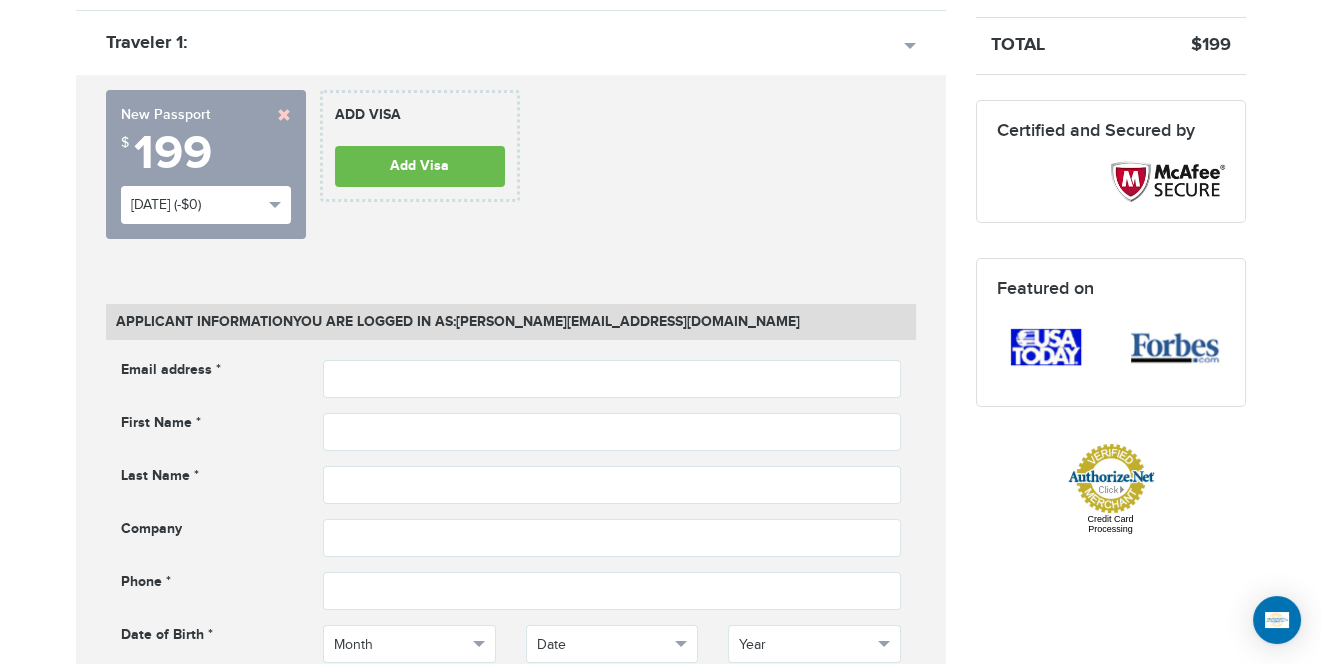 click on "720-927-9065
Passports & Visas.com
Hello, Lourisha Nottage
Passports
Passport Renewal
New Passport
Second Passport
Passport Name Change
Lost Passport
Child Passport
About" at bounding box center (660, 1284) 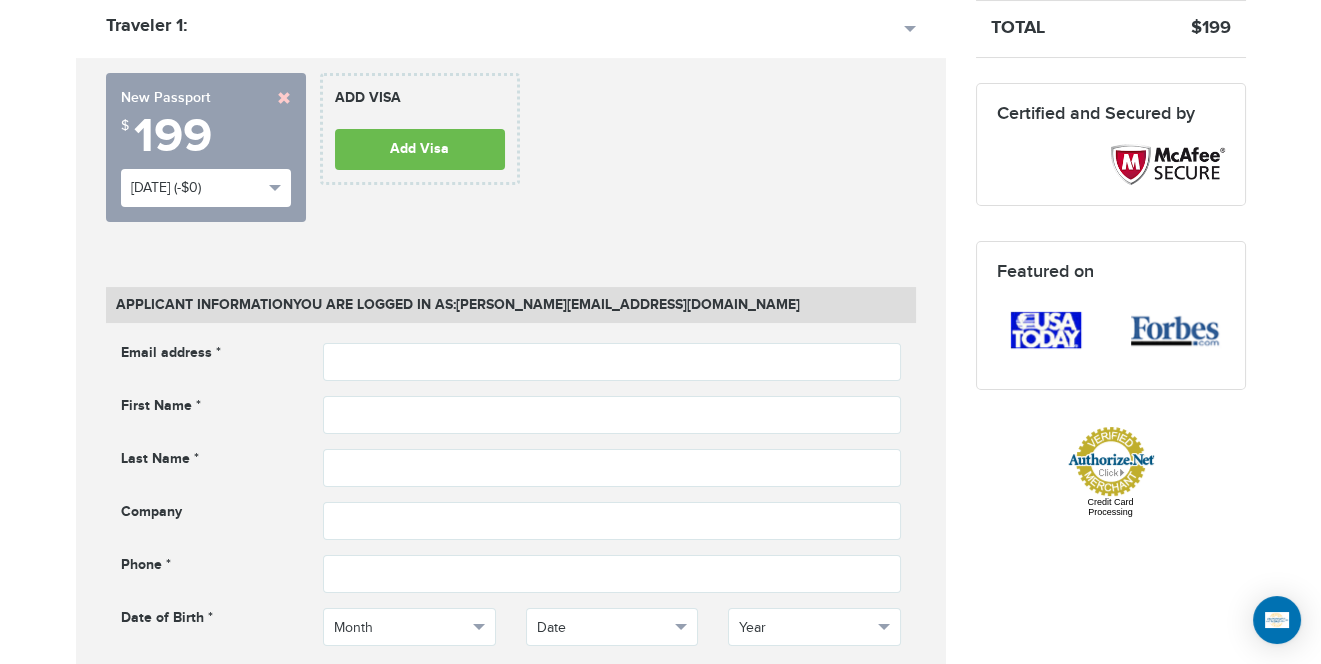 click on "720-927-9065
Passports & Visas.com
Hello, Lourisha Nottage
Passports
Passport Renewal
New Passport
Second Passport
Passport Name Change
Lost Passport
Child Passport
About" at bounding box center [660, 1267] 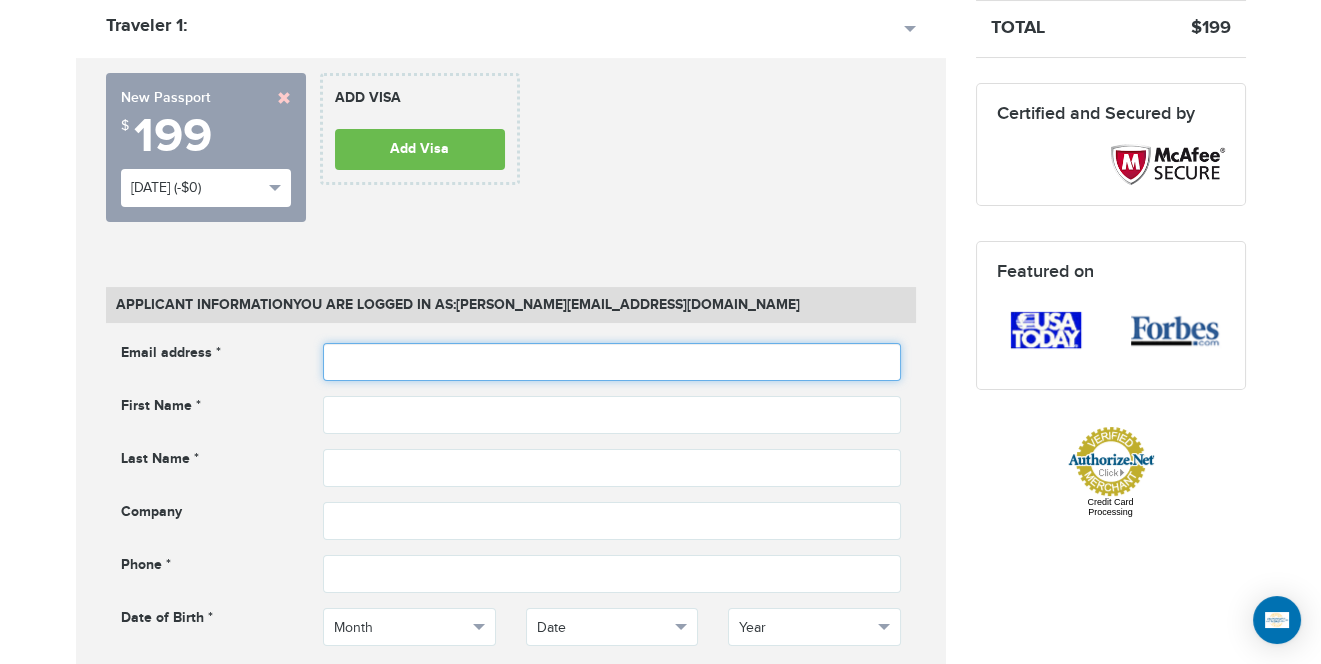 click at bounding box center [612, 362] 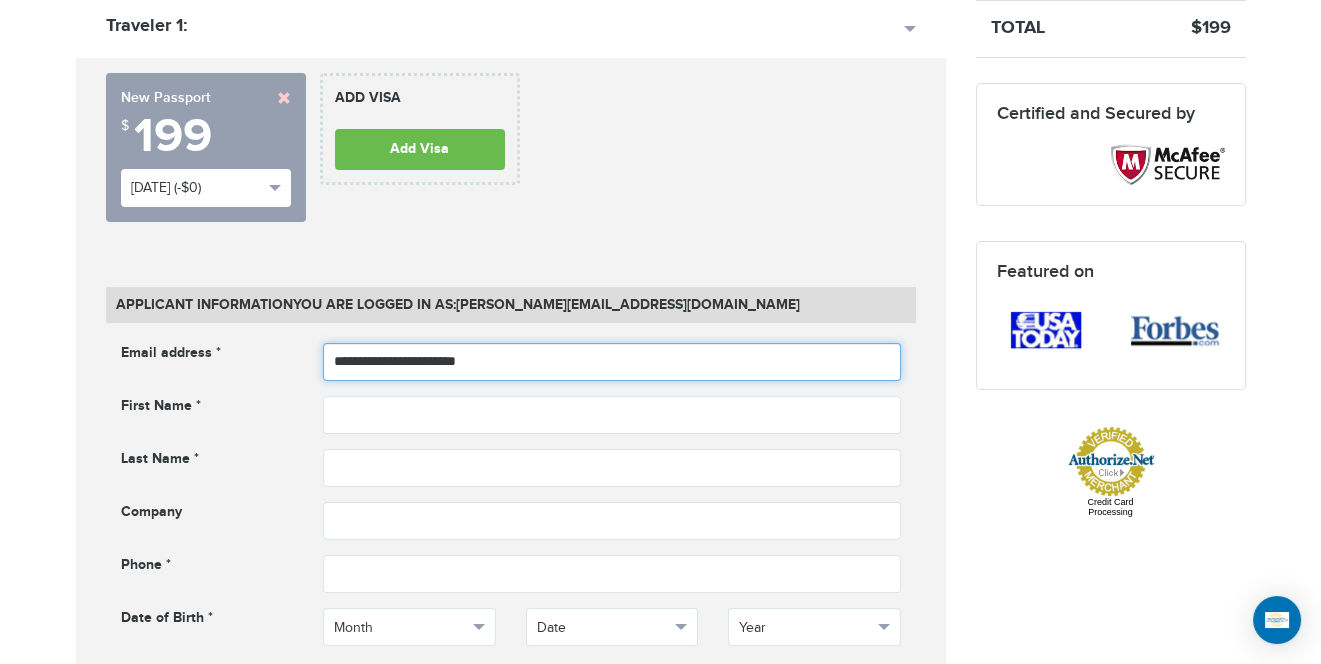 type on "**********" 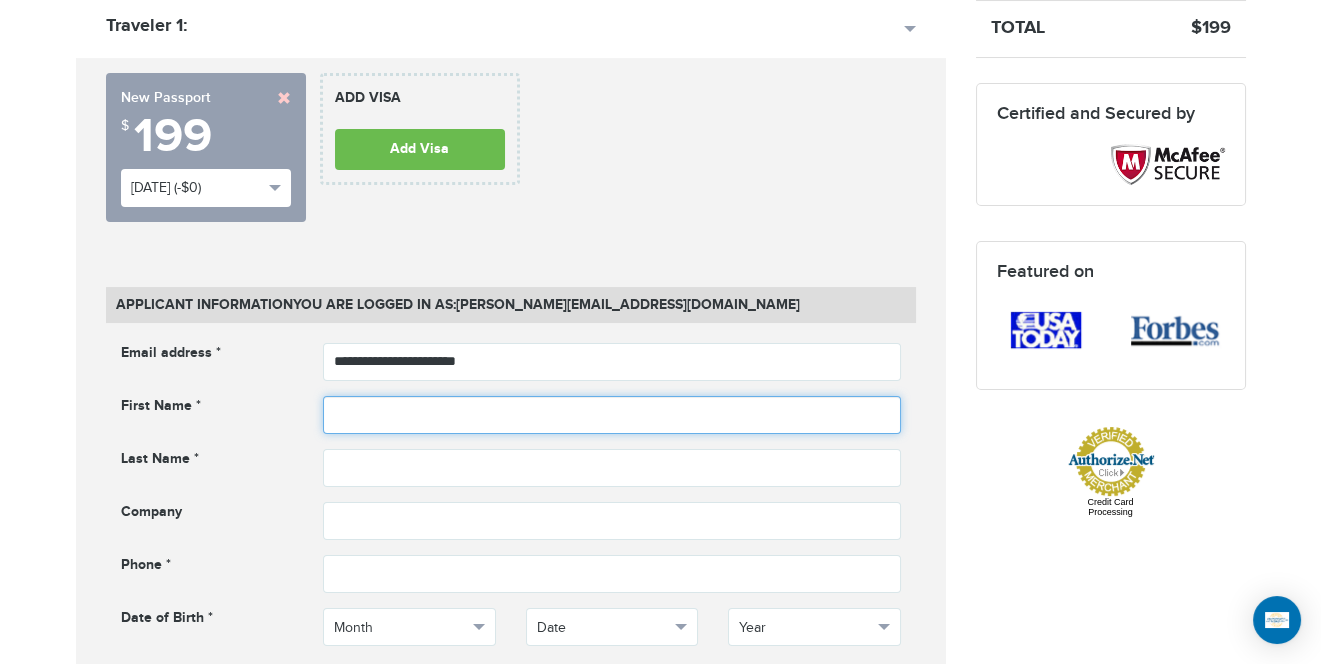 click at bounding box center (612, 415) 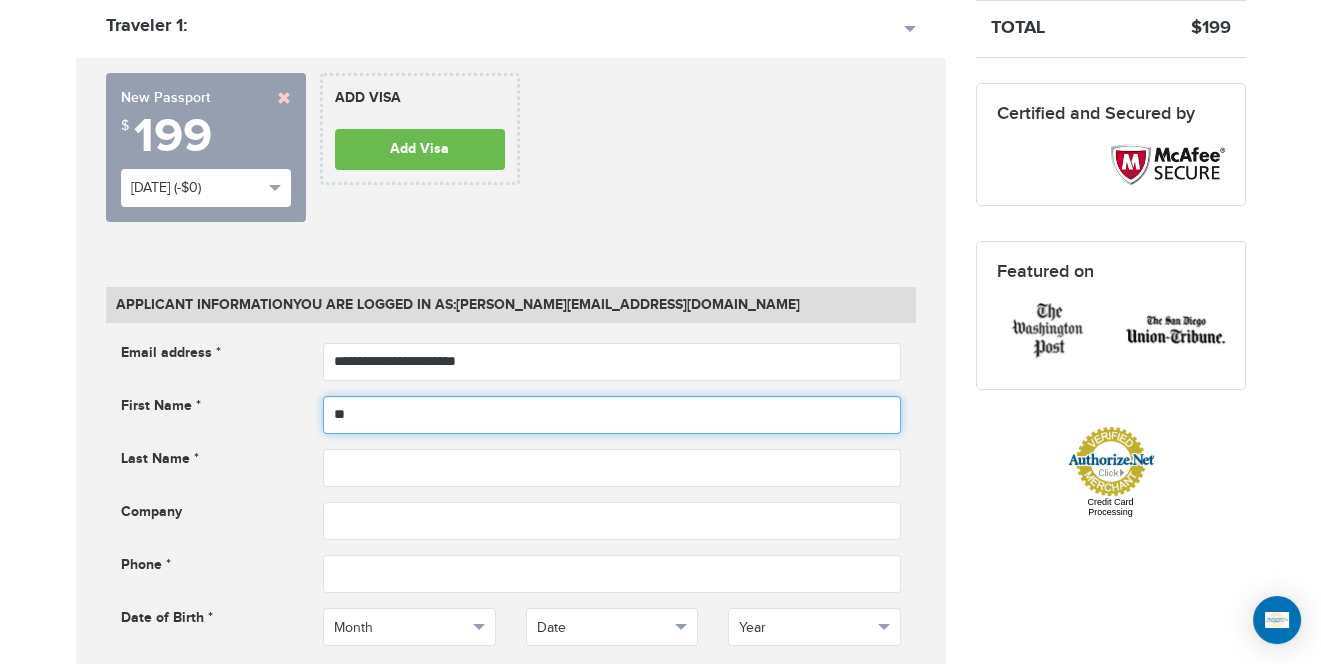 type on "*" 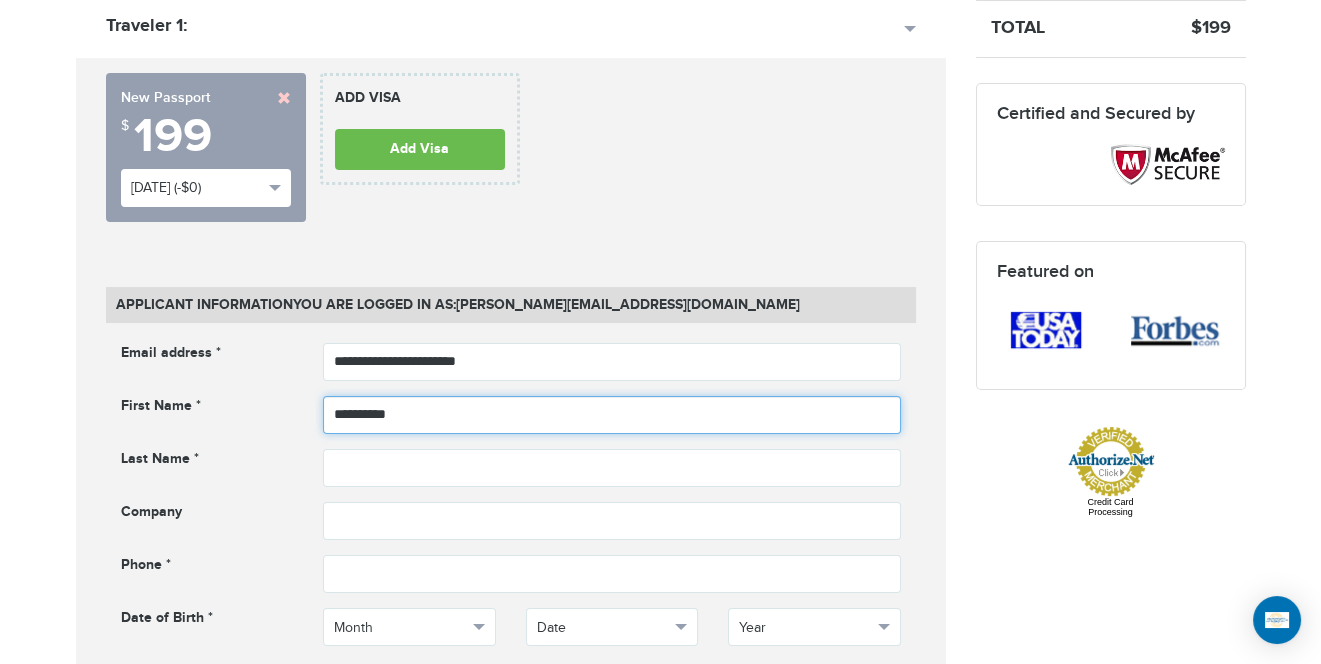 type on "**********" 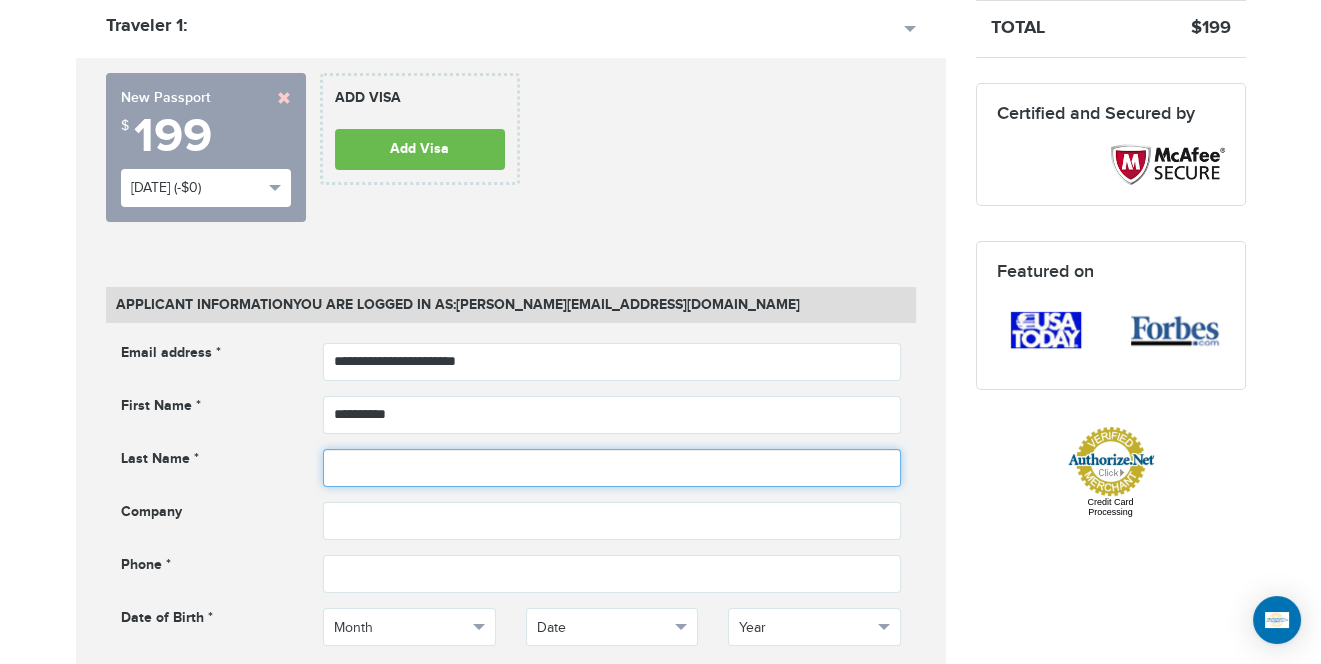 click at bounding box center (612, 468) 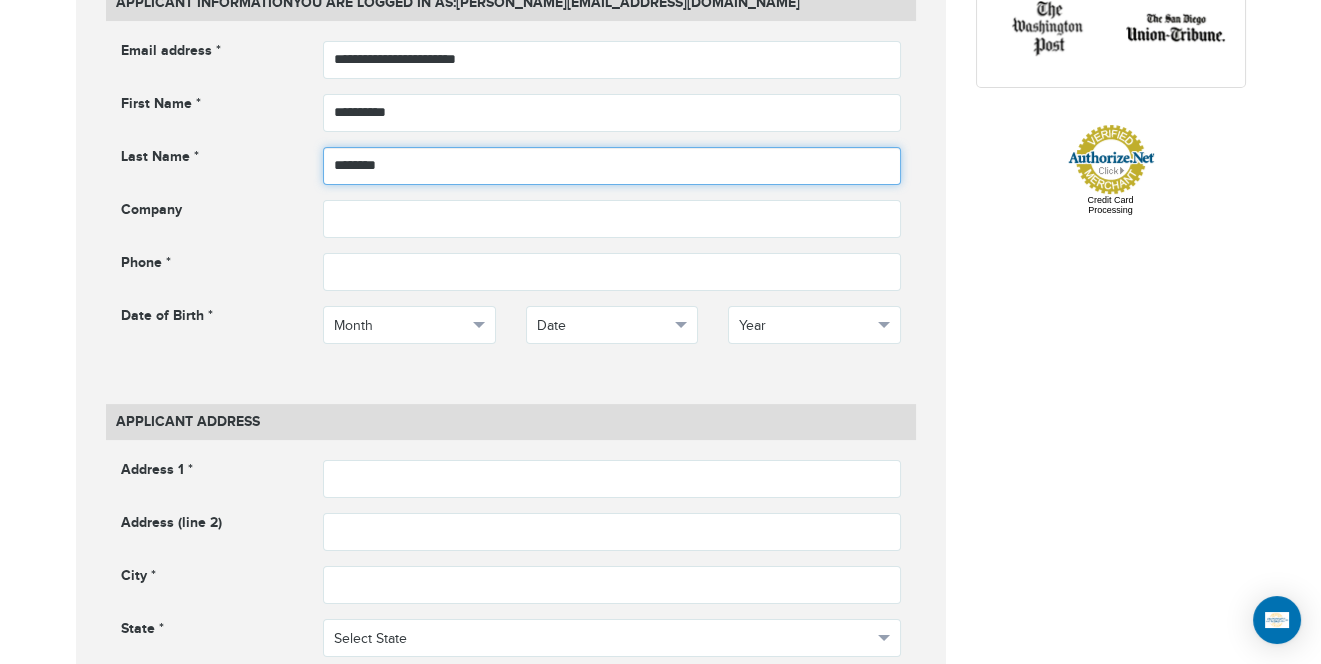 scroll, scrollTop: 976, scrollLeft: 0, axis: vertical 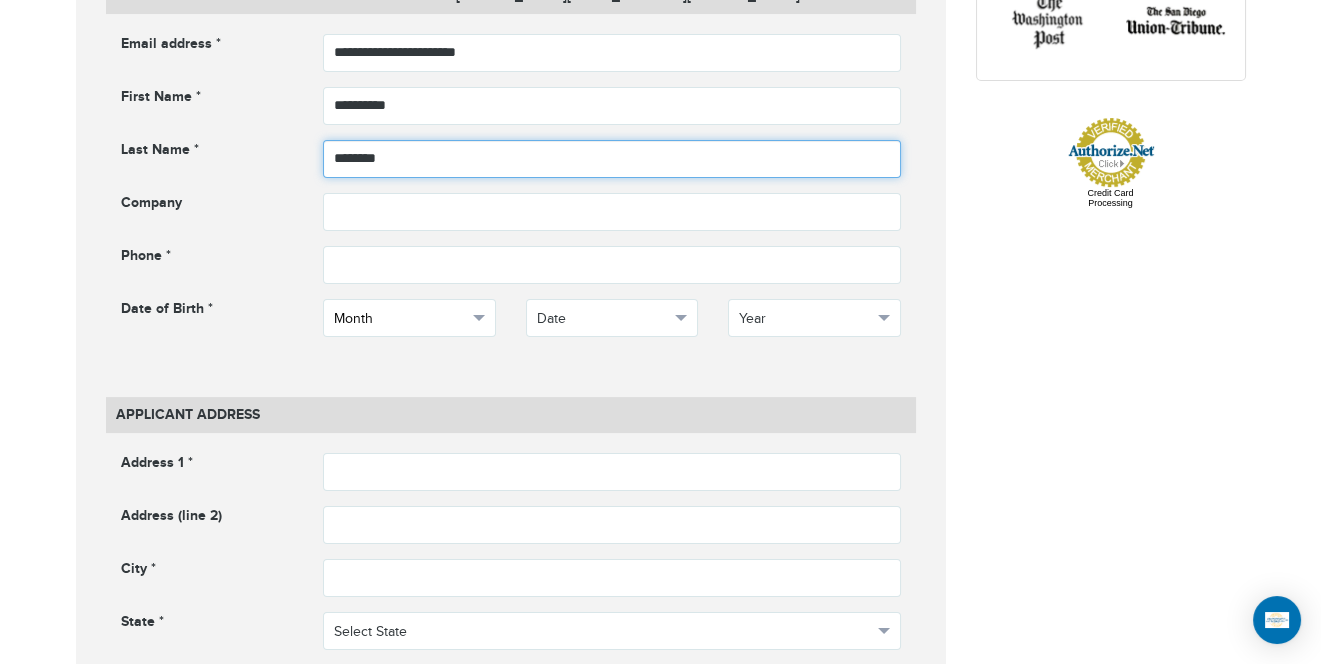 type on "********" 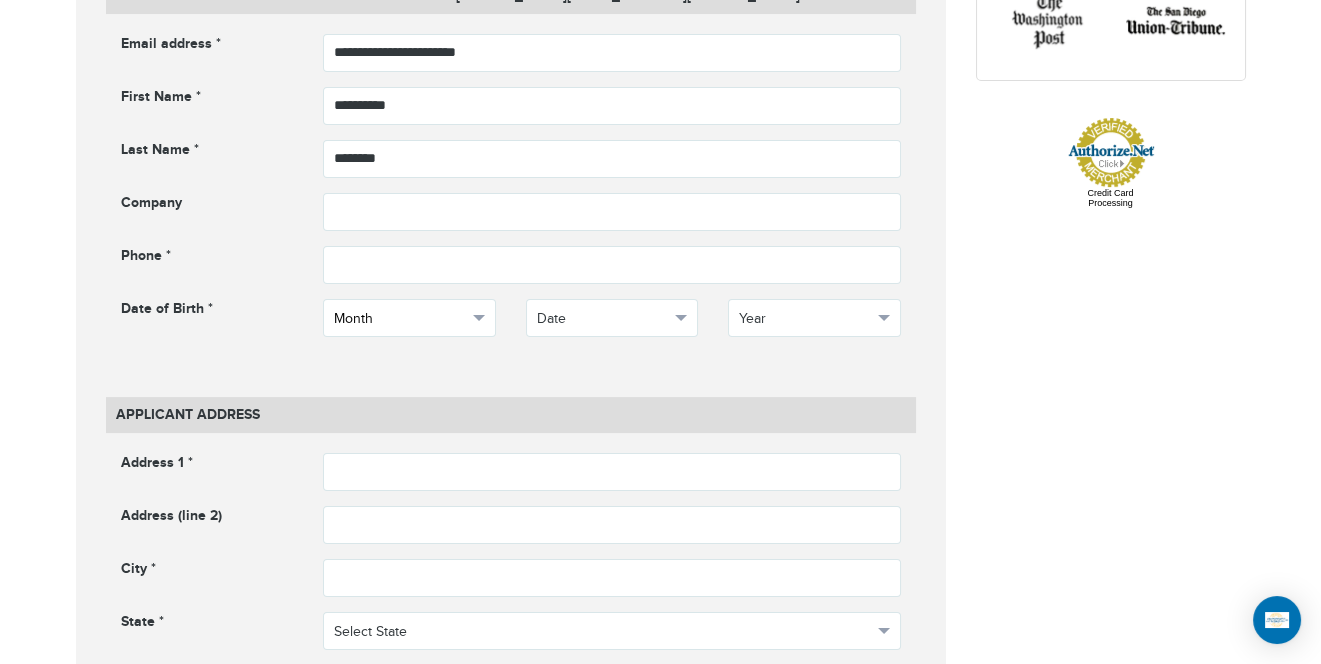 click on "Month" at bounding box center (400, 319) 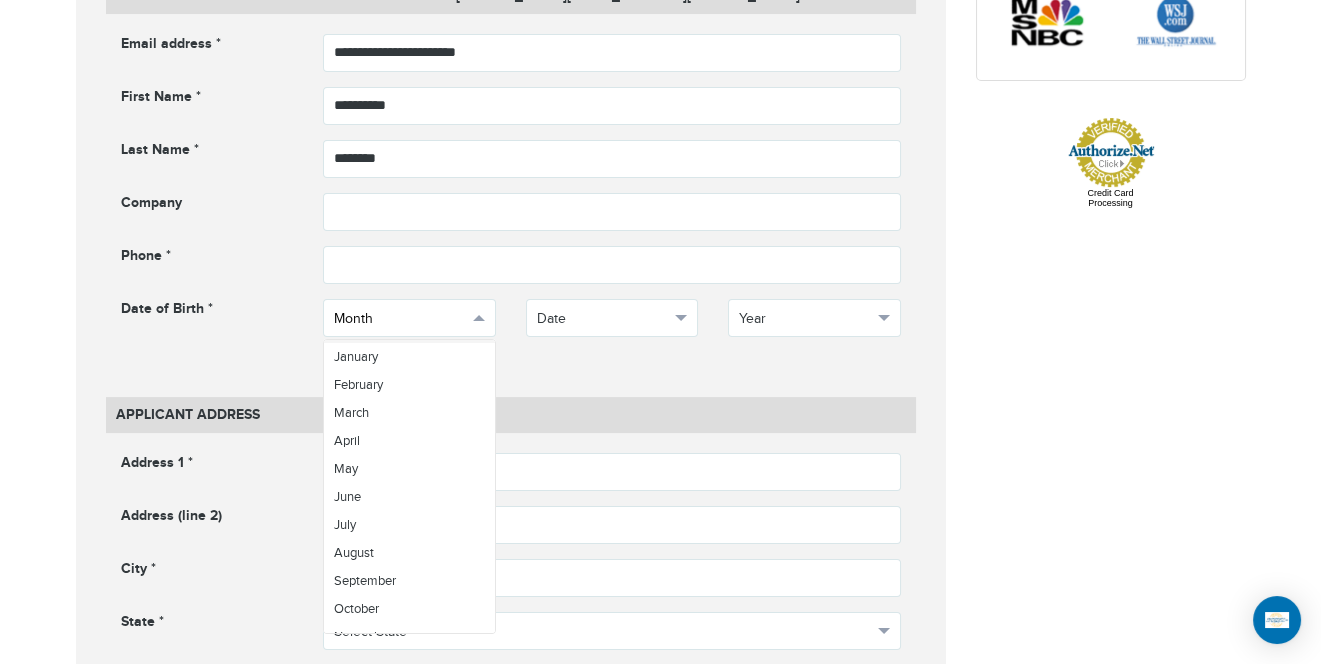 scroll, scrollTop: 19, scrollLeft: 0, axis: vertical 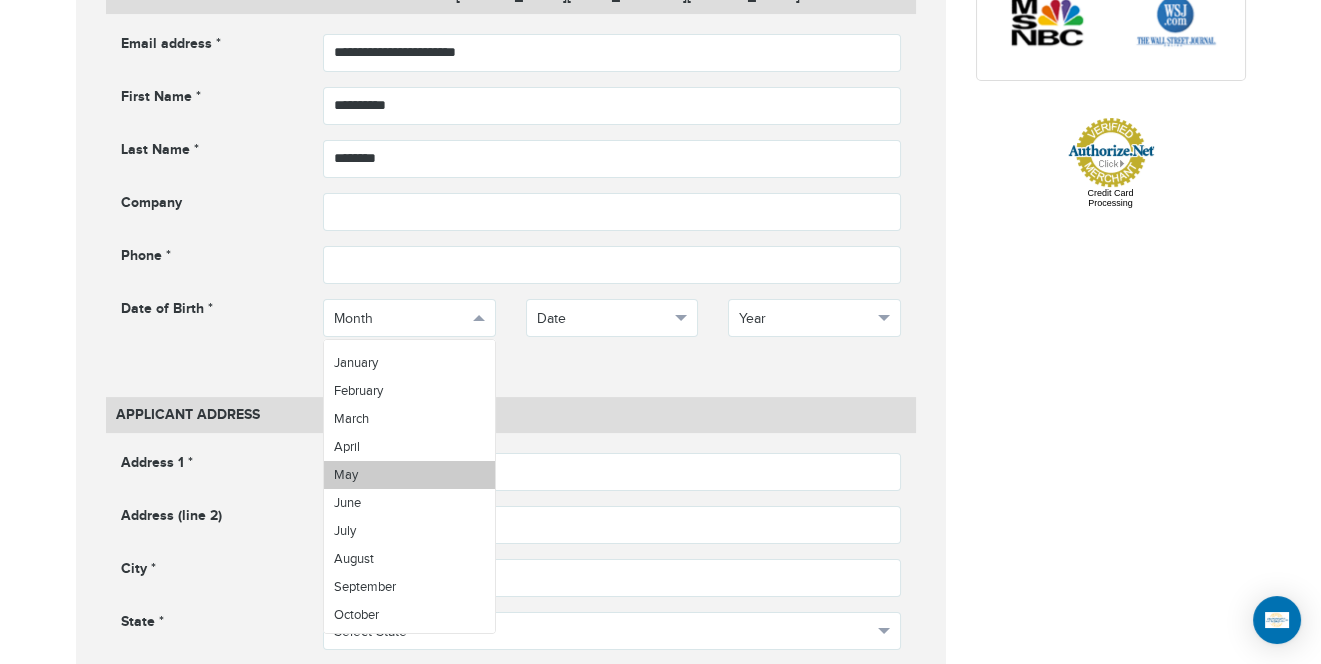 click on "May" at bounding box center (409, 475) 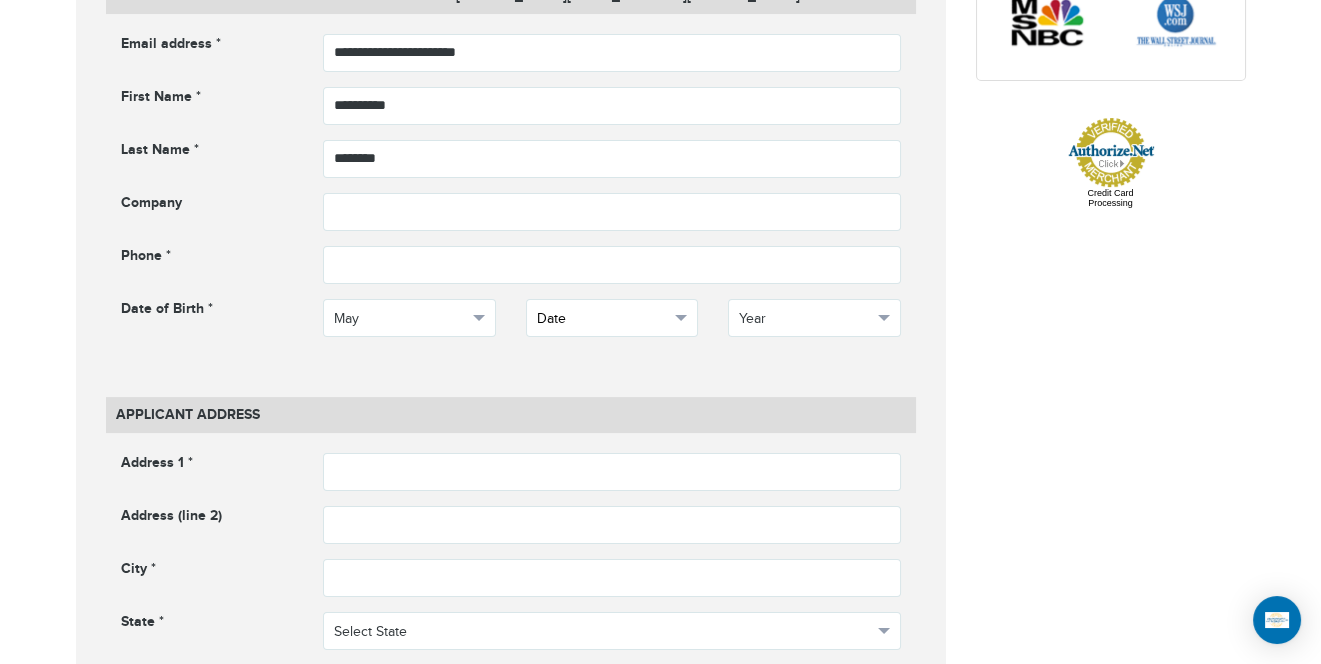 click on "Date" at bounding box center (603, 319) 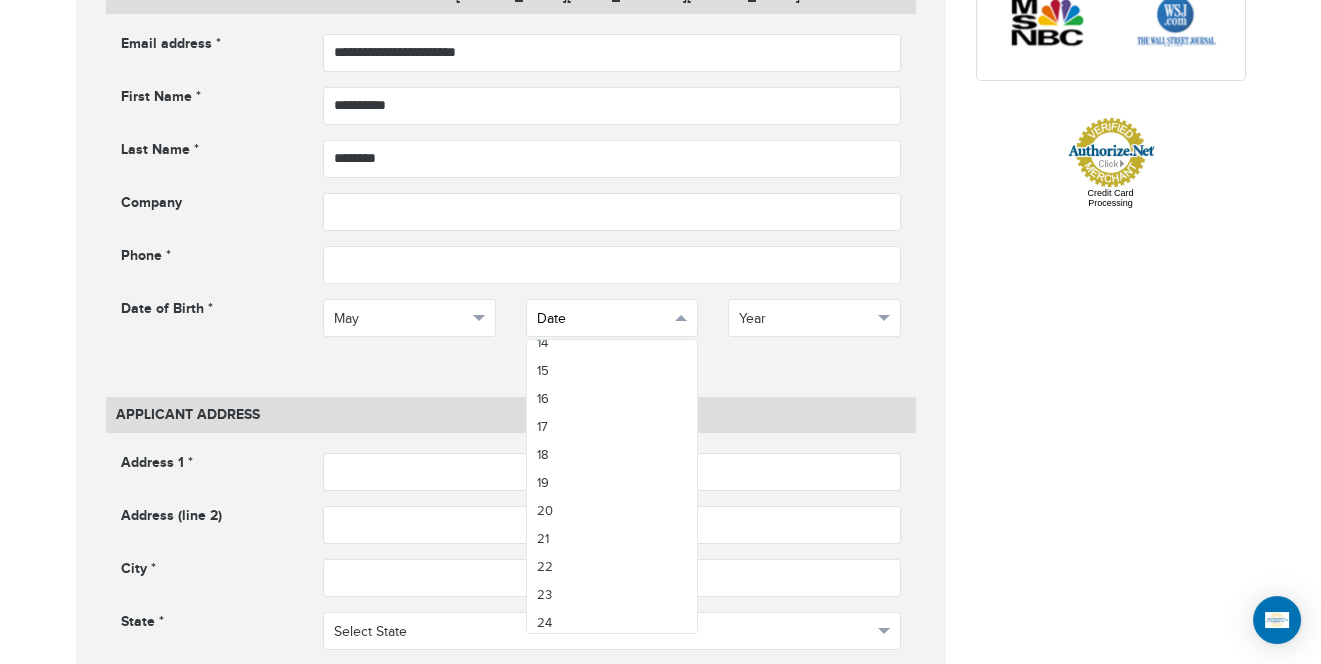 scroll, scrollTop: 417, scrollLeft: 0, axis: vertical 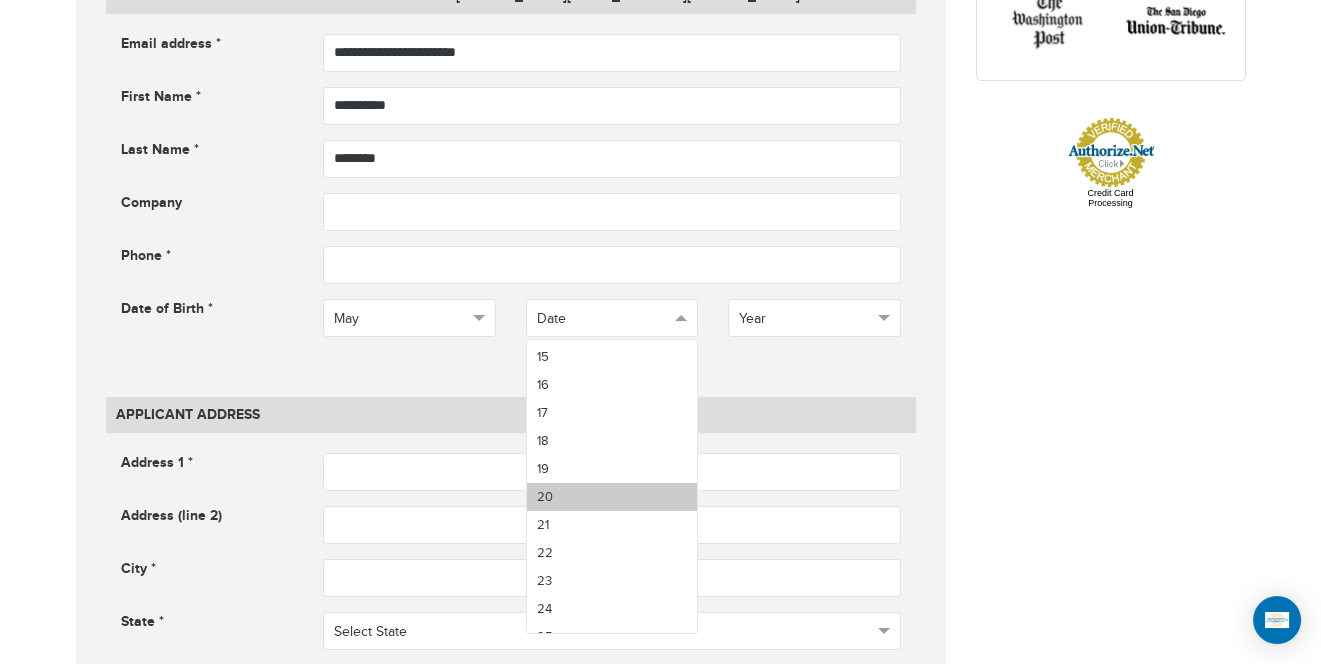 click on "20" at bounding box center [612, 497] 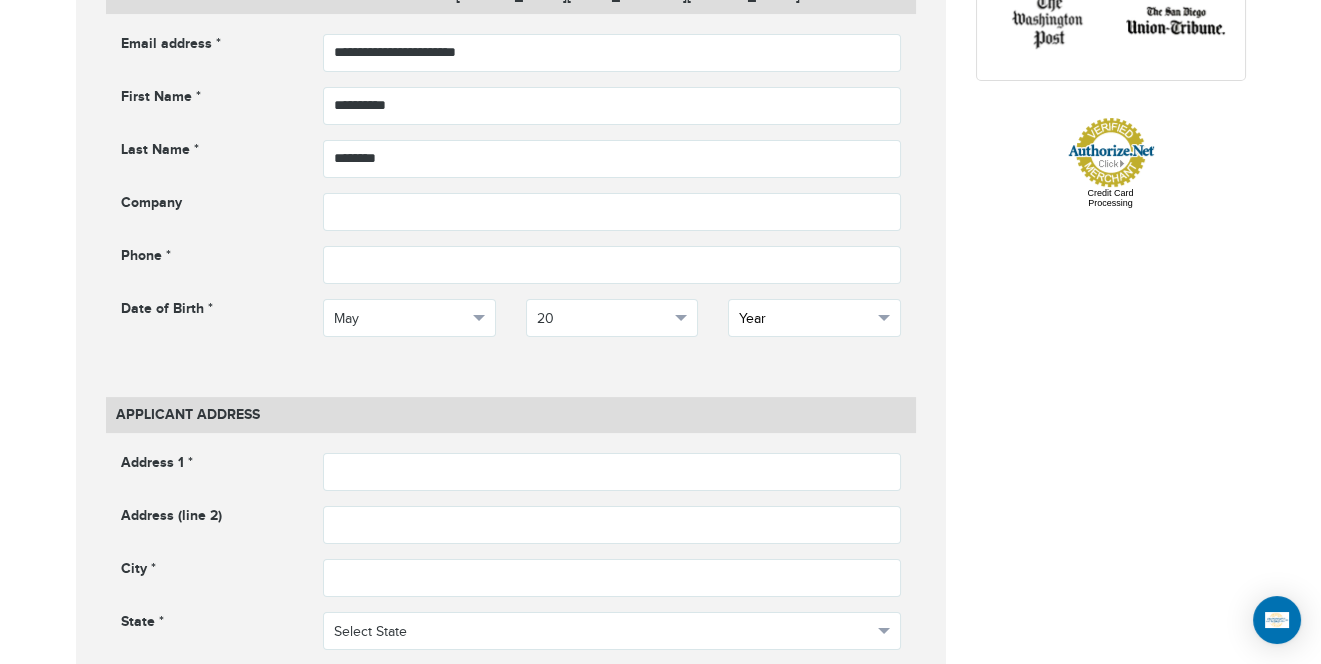 click on "Year" at bounding box center [805, 319] 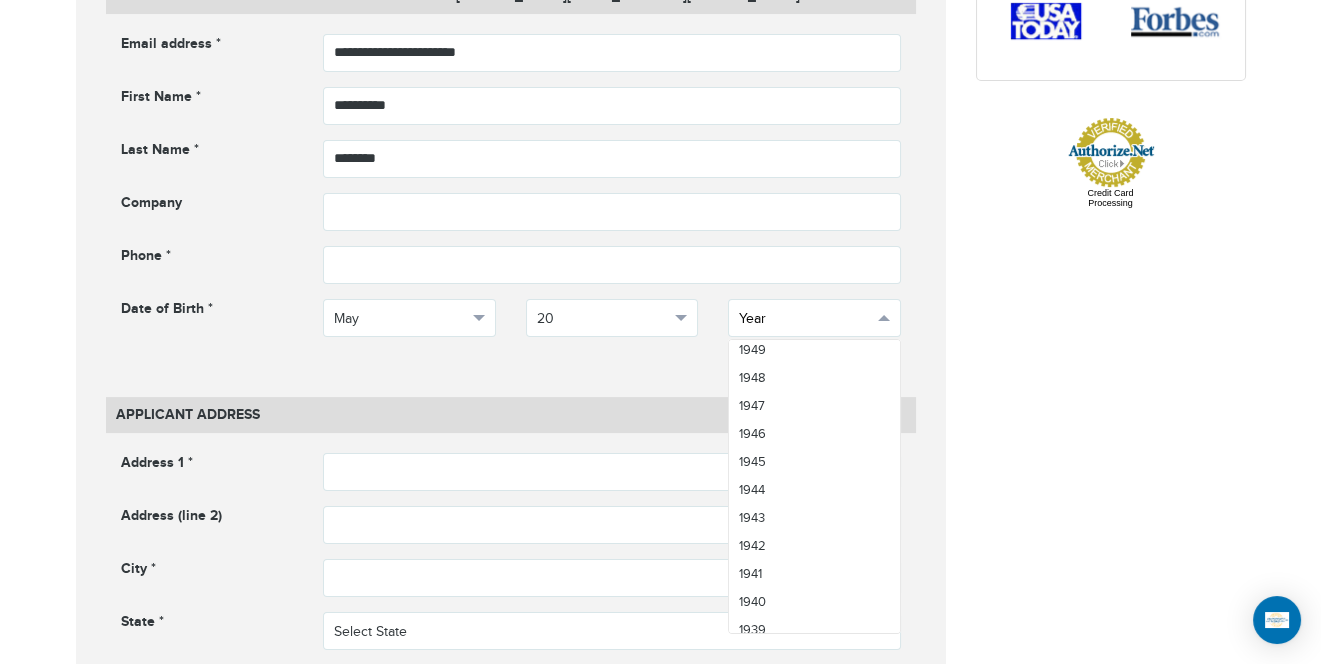 scroll, scrollTop: 2167, scrollLeft: 0, axis: vertical 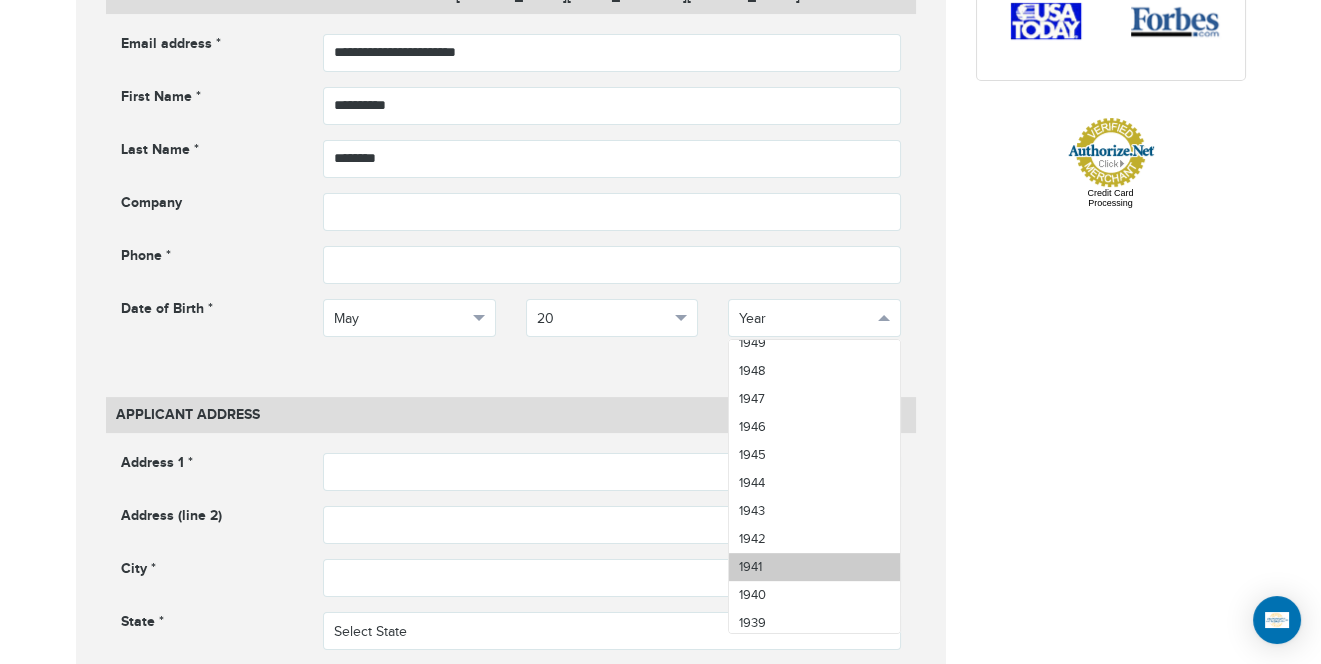 click on "1941" at bounding box center [814, 567] 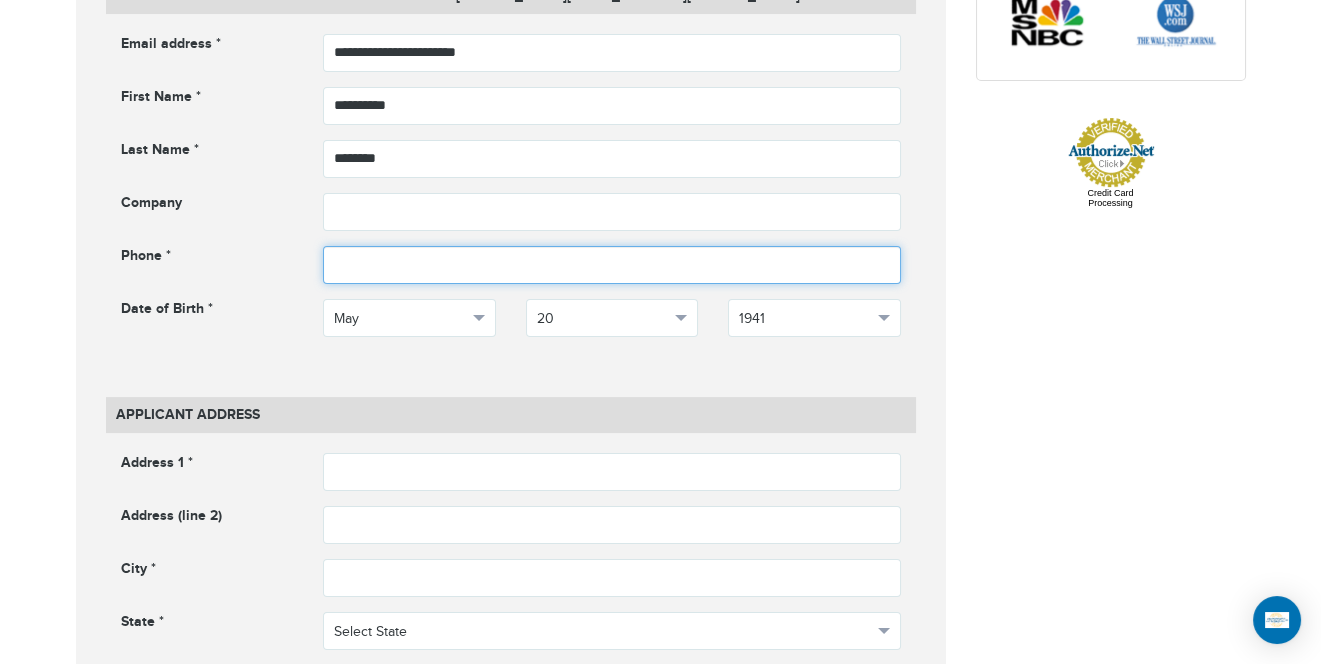 click at bounding box center (612, 265) 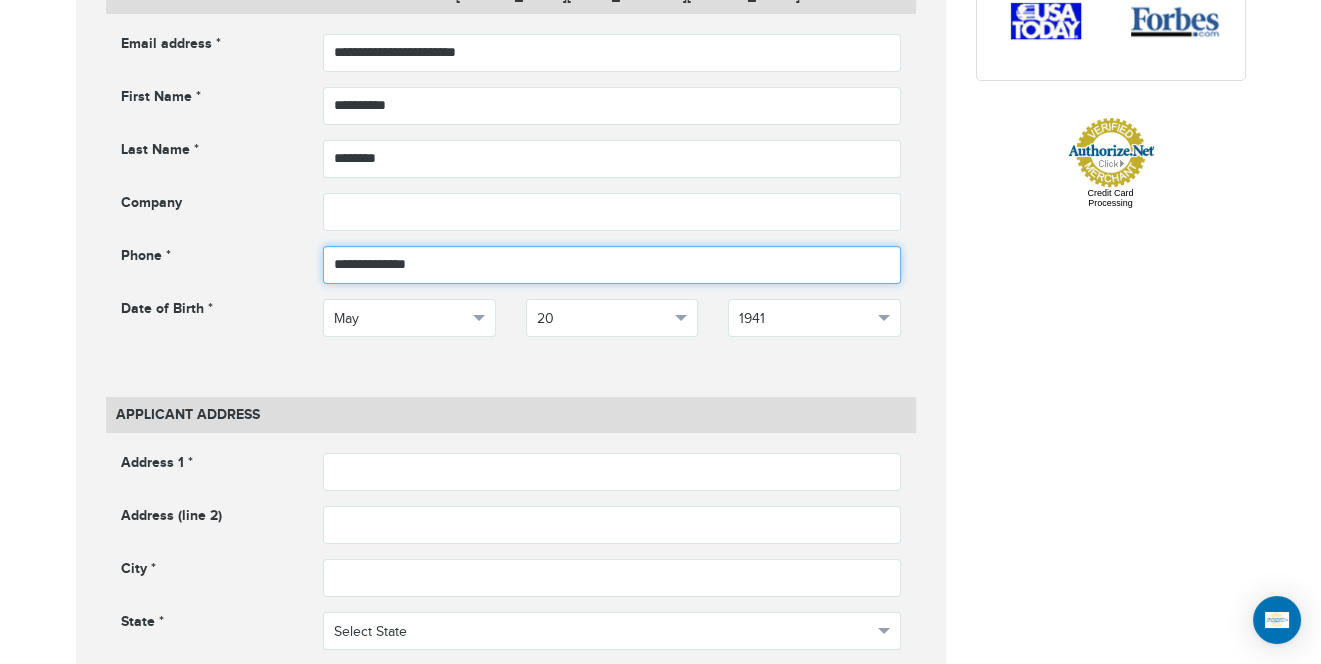 type on "**********" 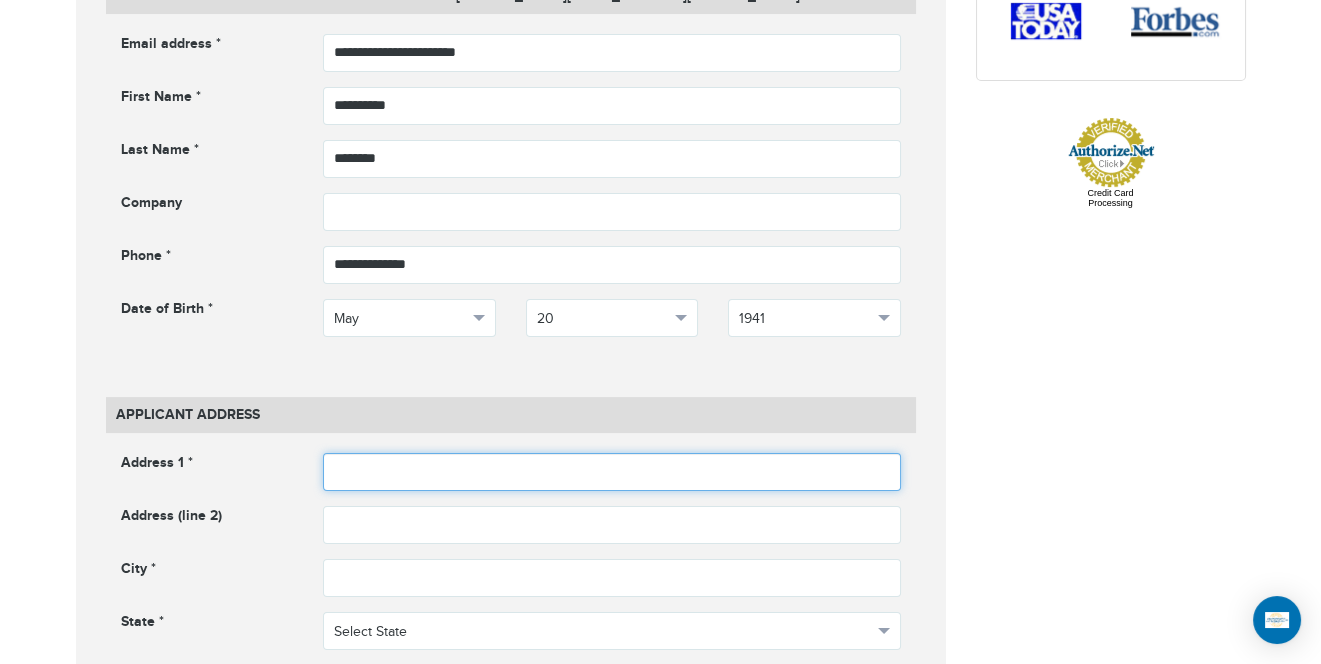 click at bounding box center (612, 472) 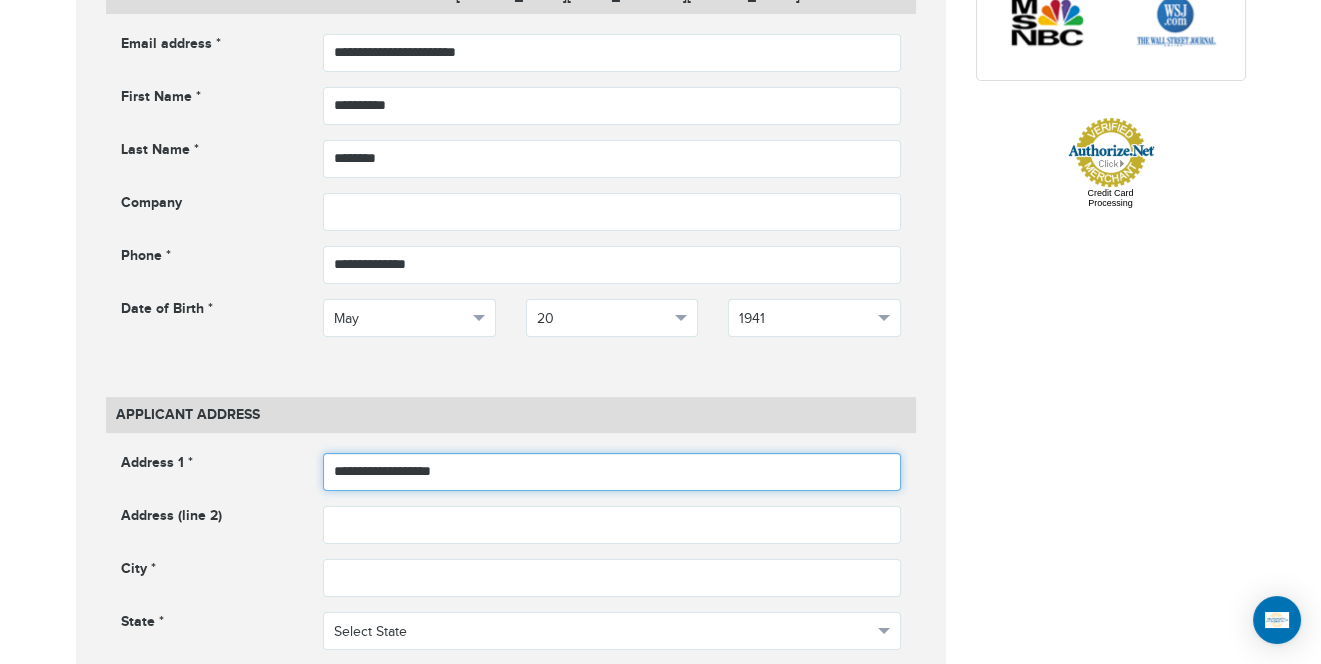 type on "**********" 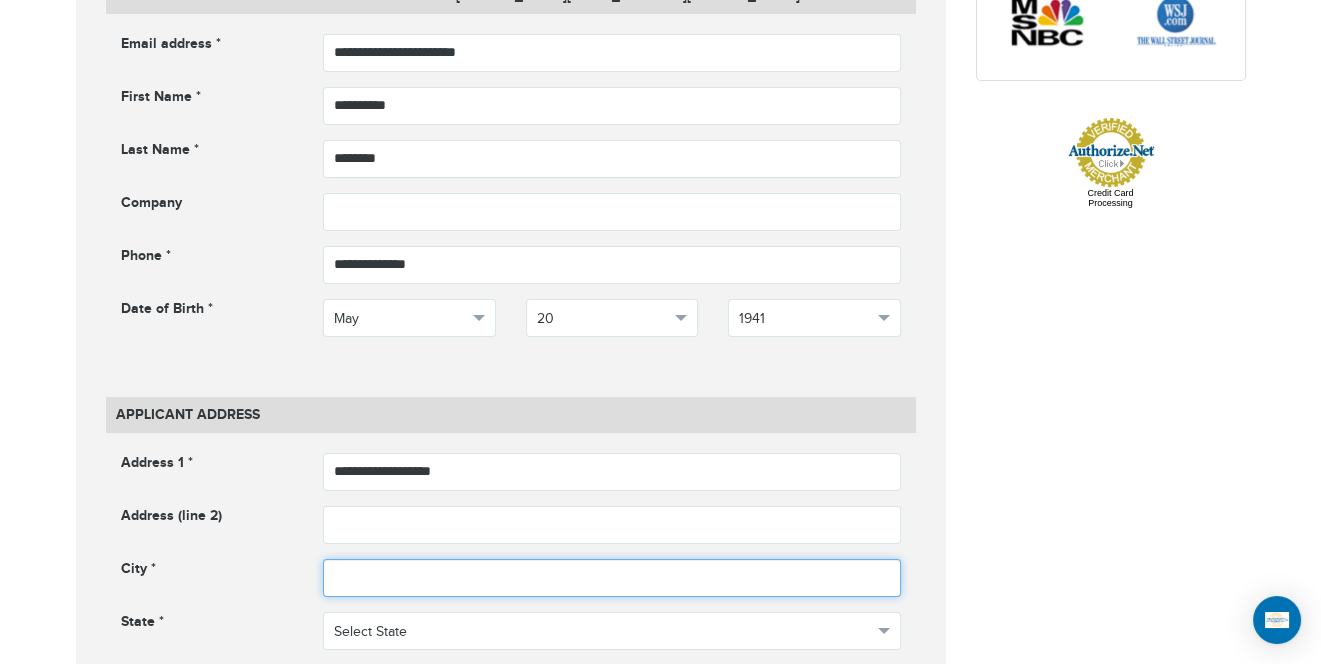 click at bounding box center (612, 578) 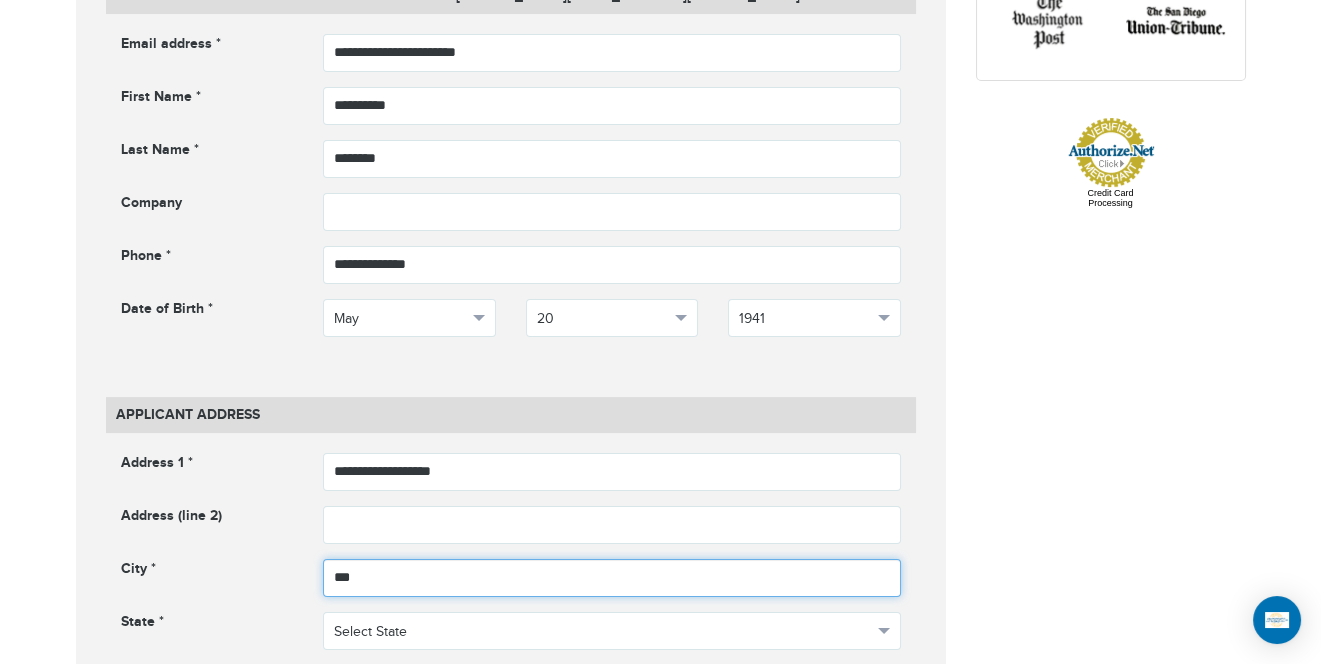 type on "*********" 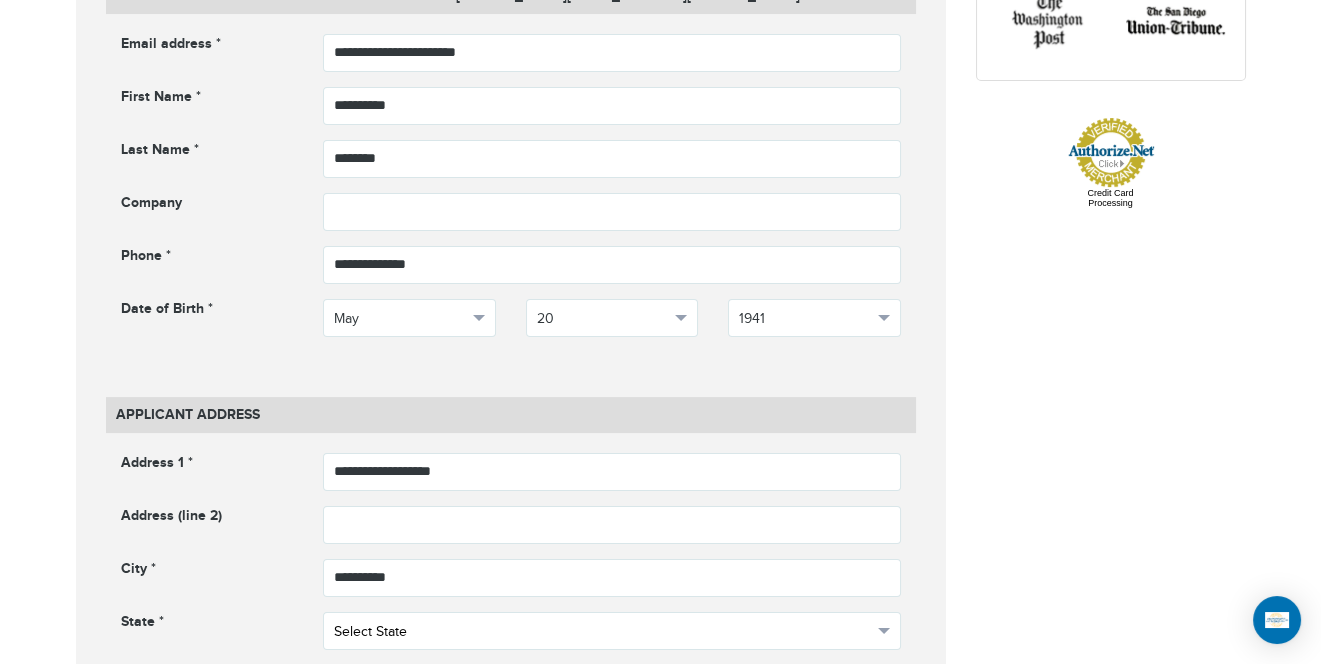 click on "Select State" at bounding box center (603, 632) 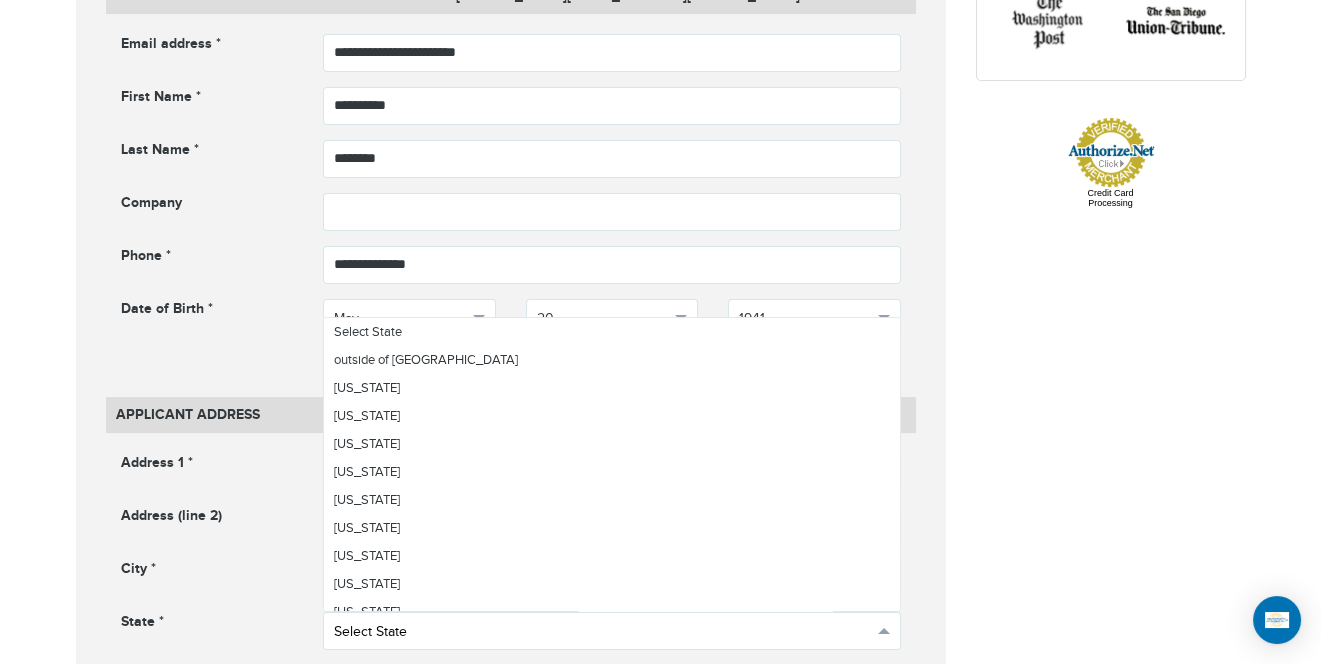scroll, scrollTop: 679, scrollLeft: 0, axis: vertical 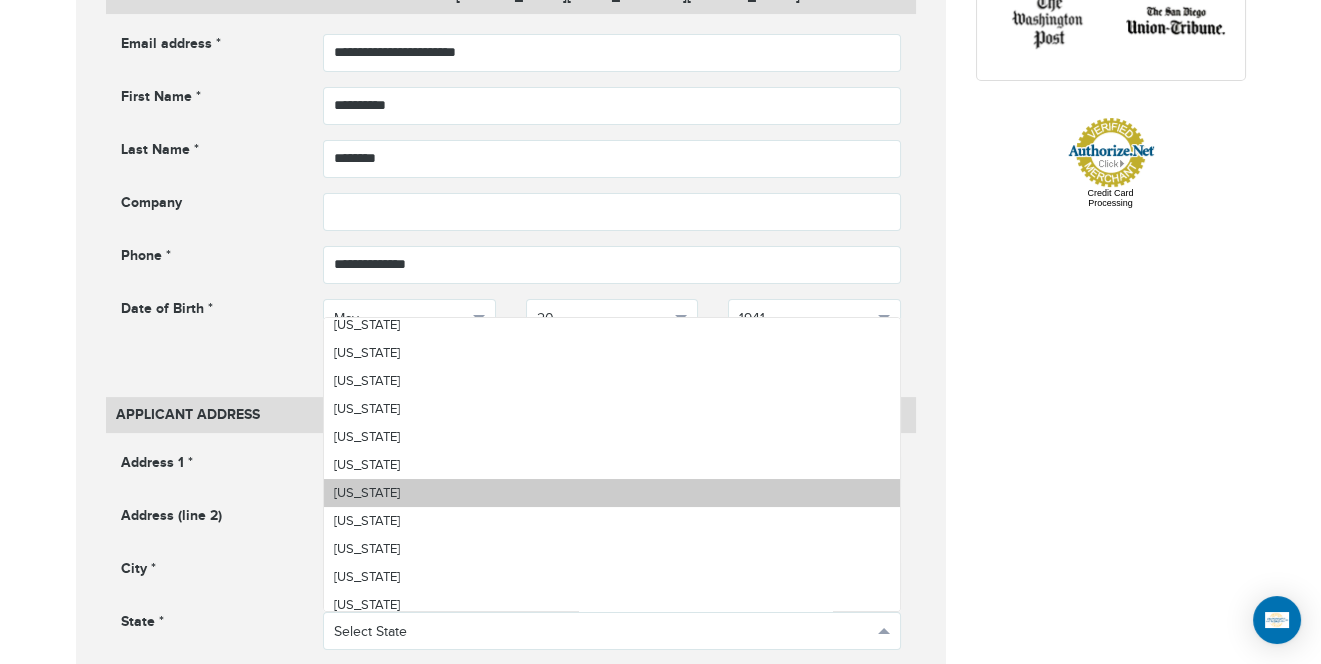 click on "Nevada" at bounding box center [612, 493] 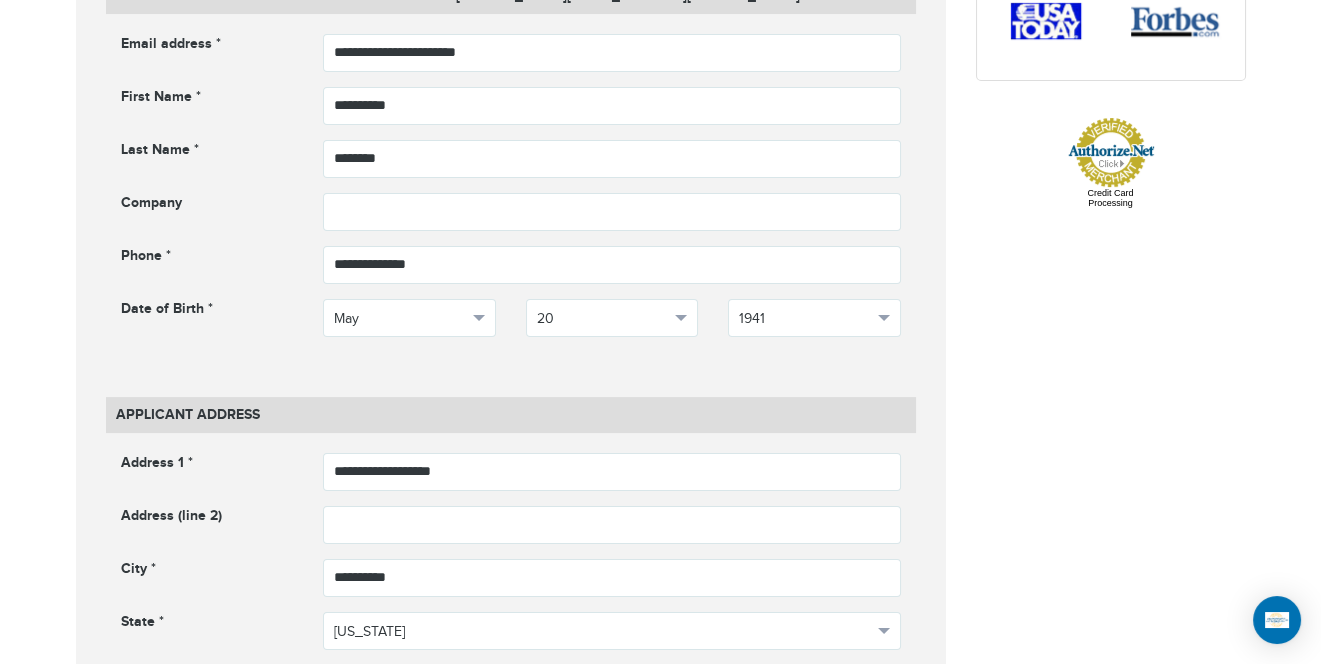click at bounding box center [612, 699] 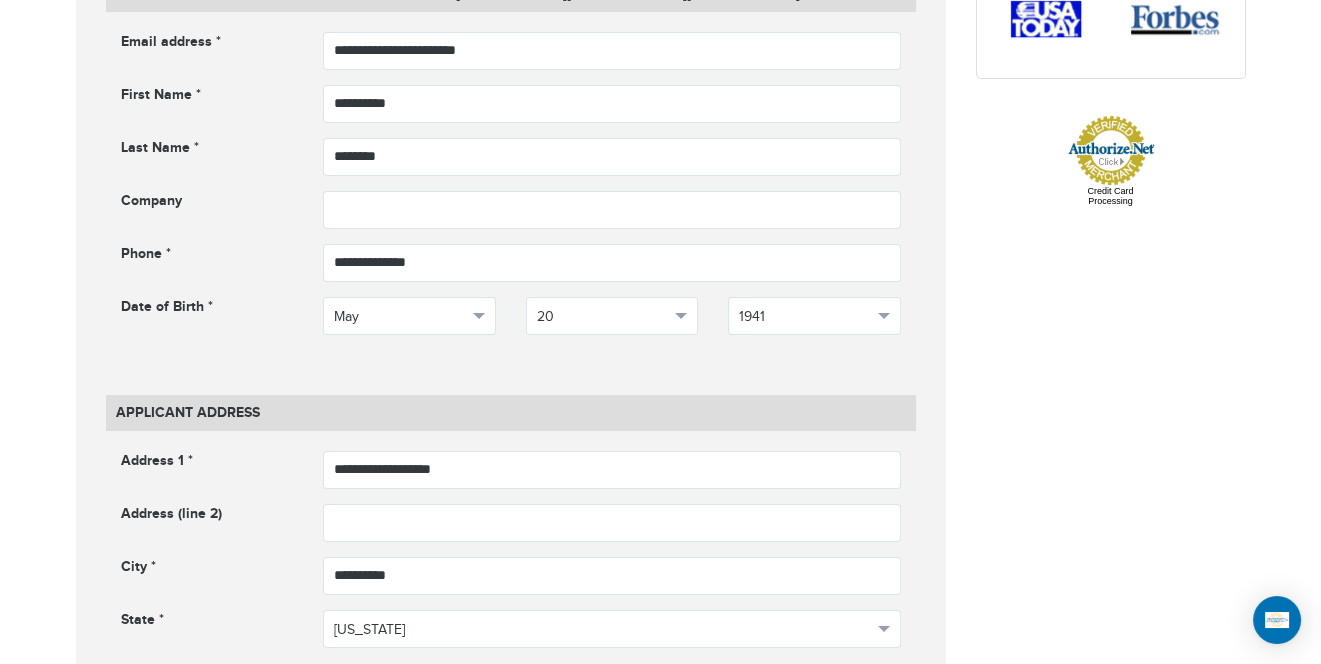 type on "*****" 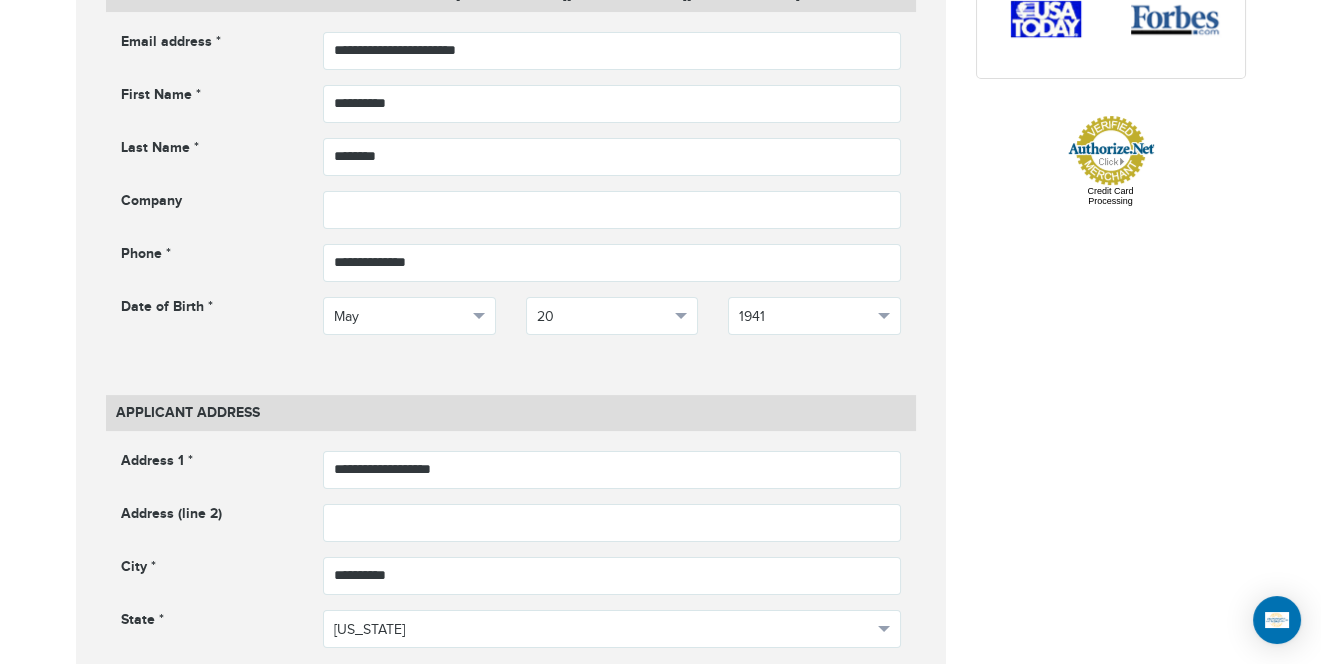 click on "**********" at bounding box center (661, 804) 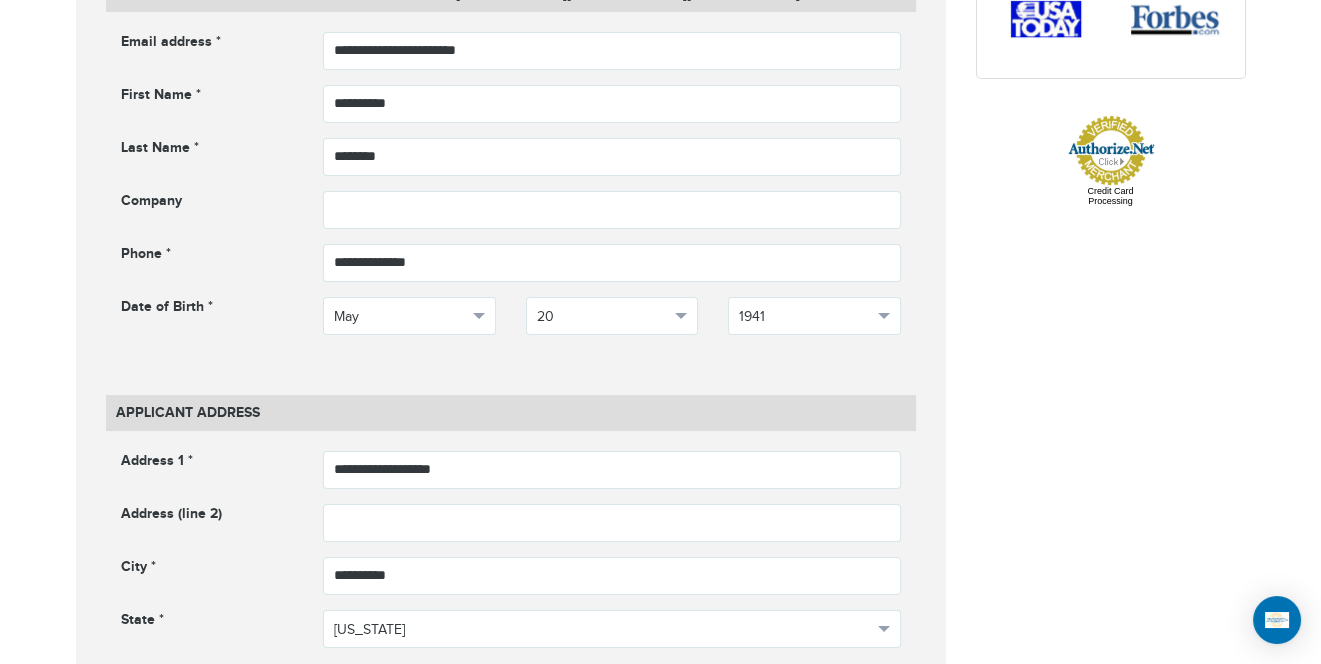 click on "**********" at bounding box center [661, 804] 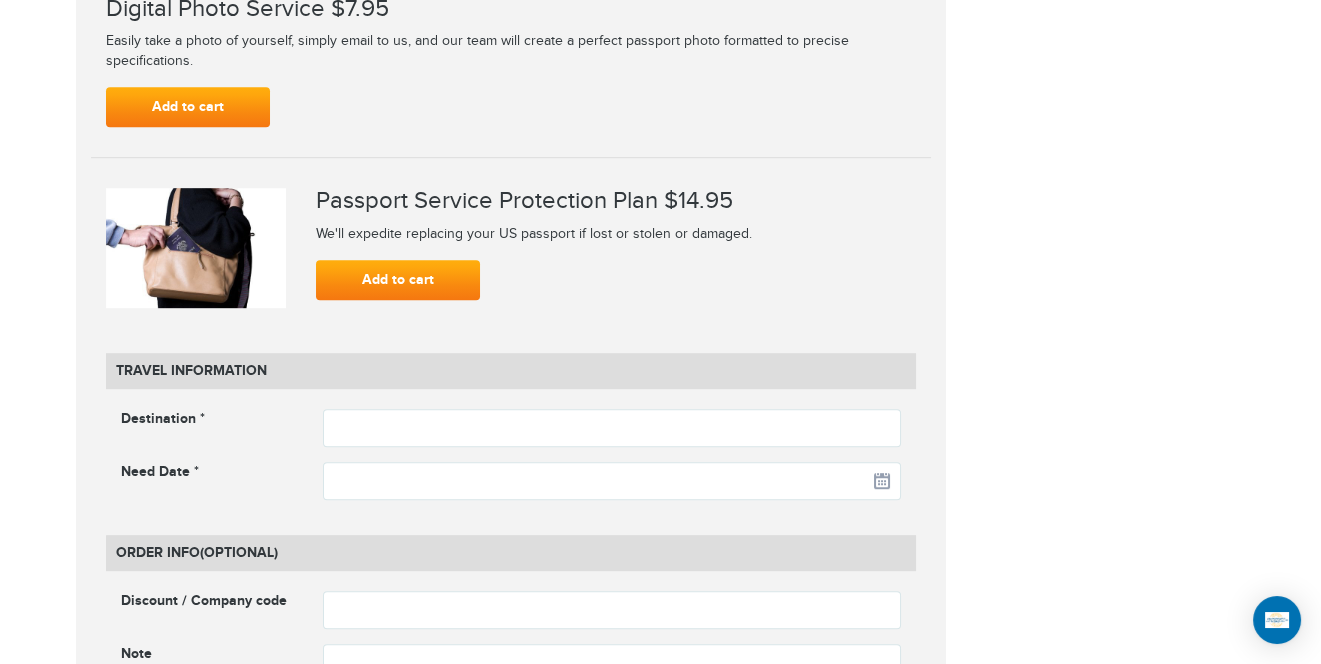 scroll, scrollTop: 2454, scrollLeft: 0, axis: vertical 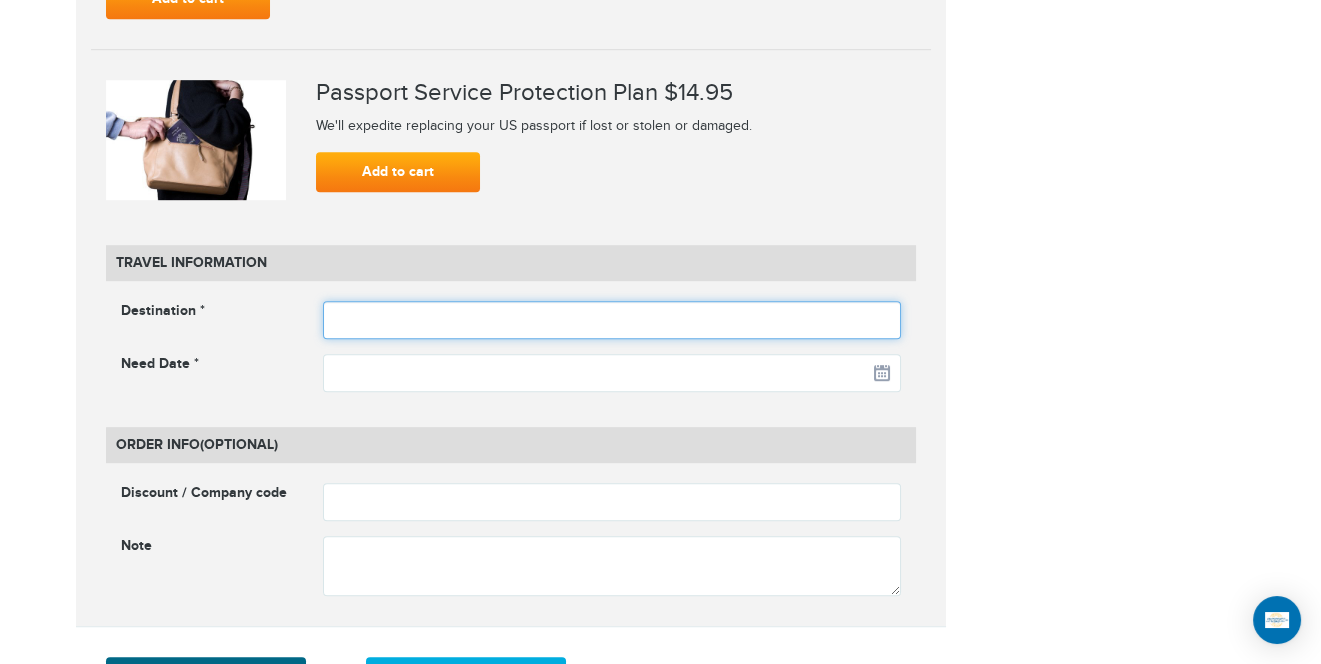 click at bounding box center (612, 320) 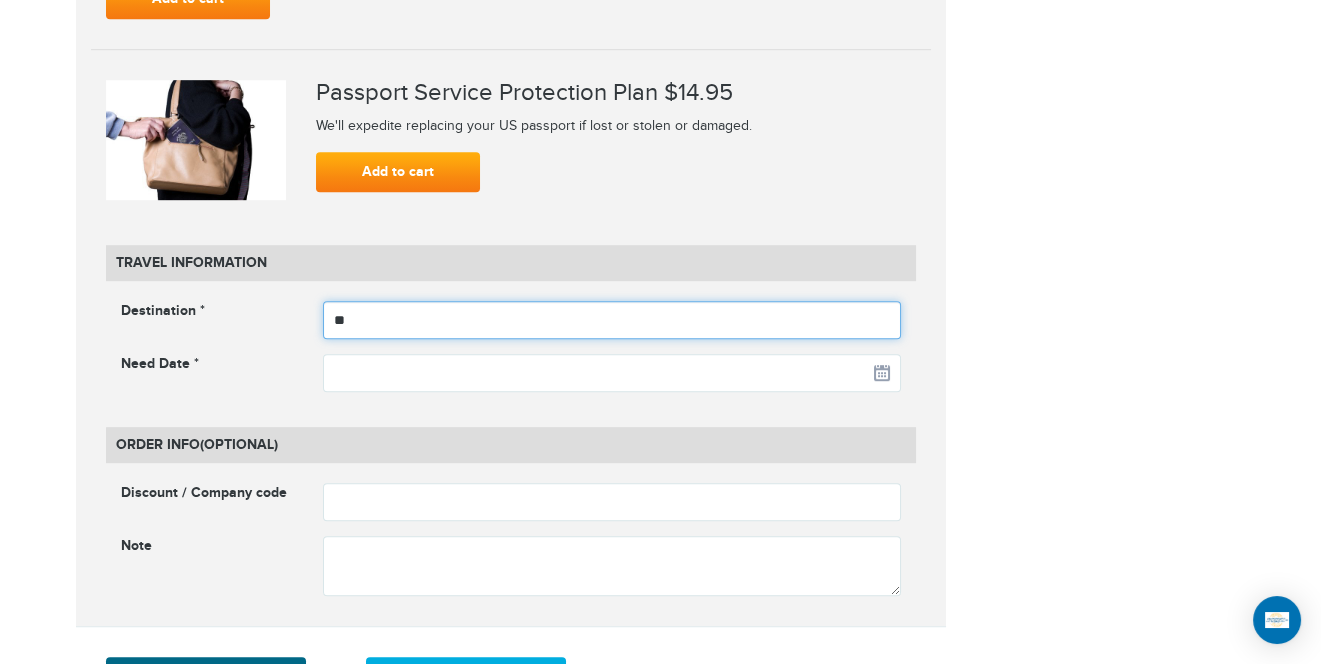 type on "*" 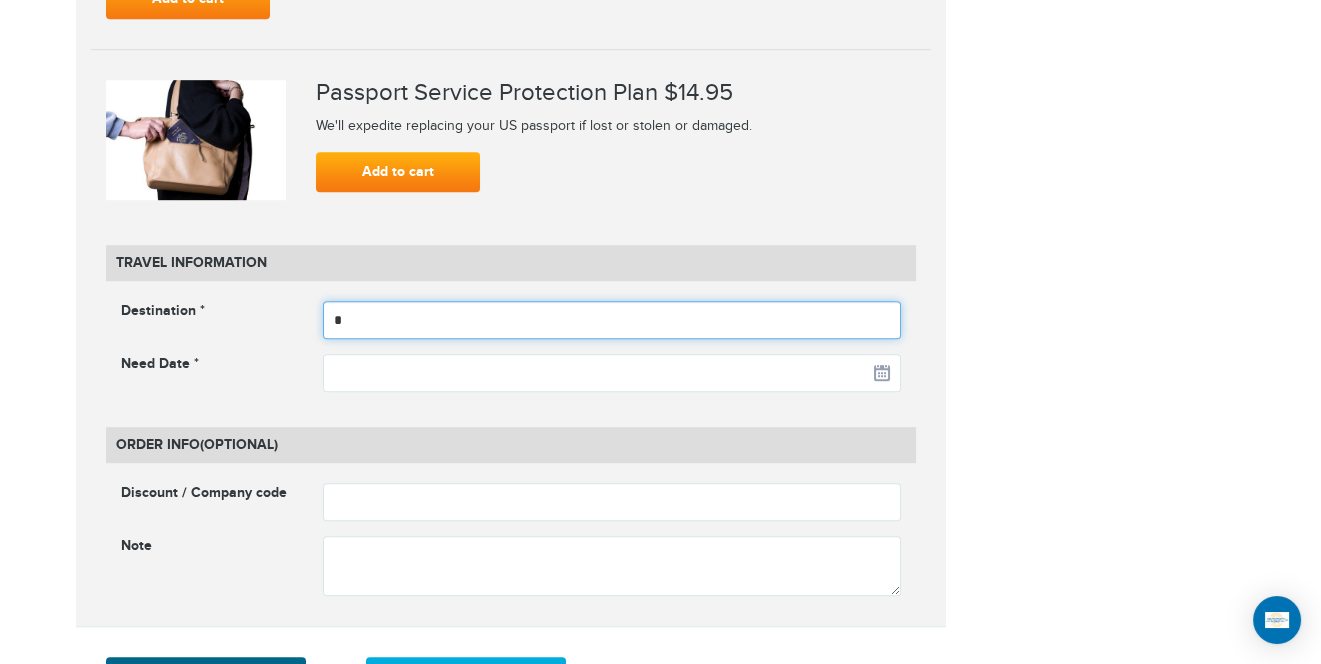type 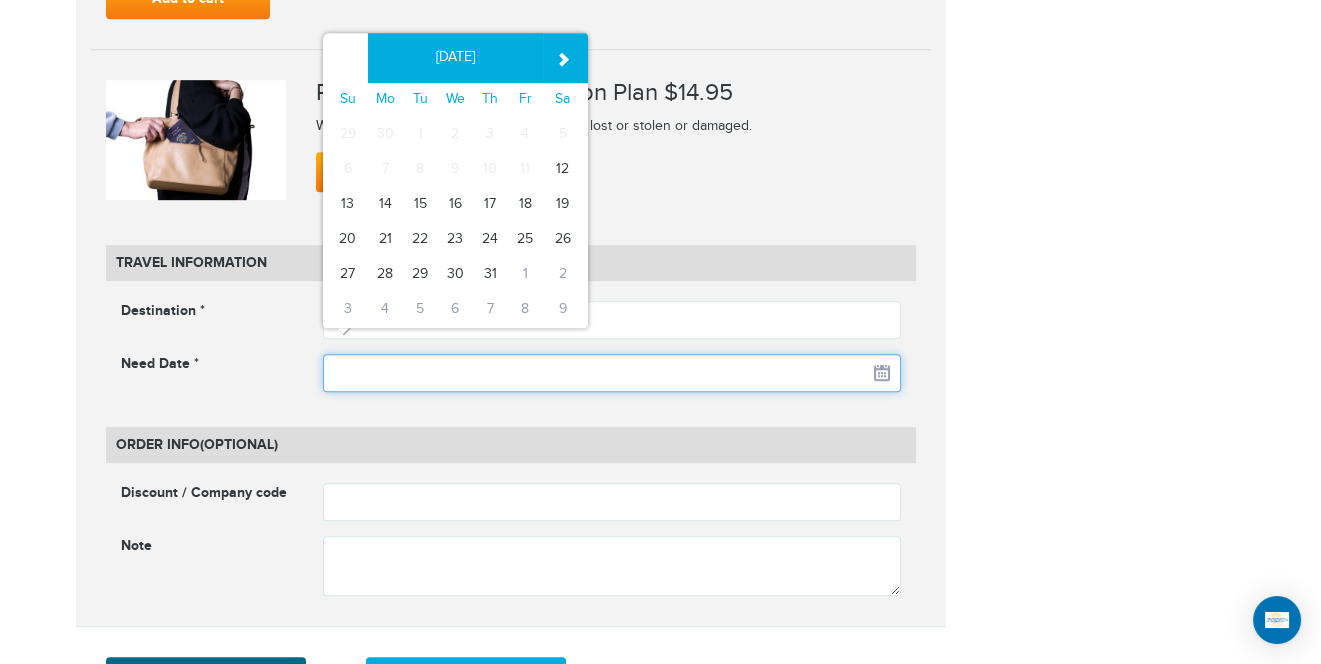 click at bounding box center (612, 373) 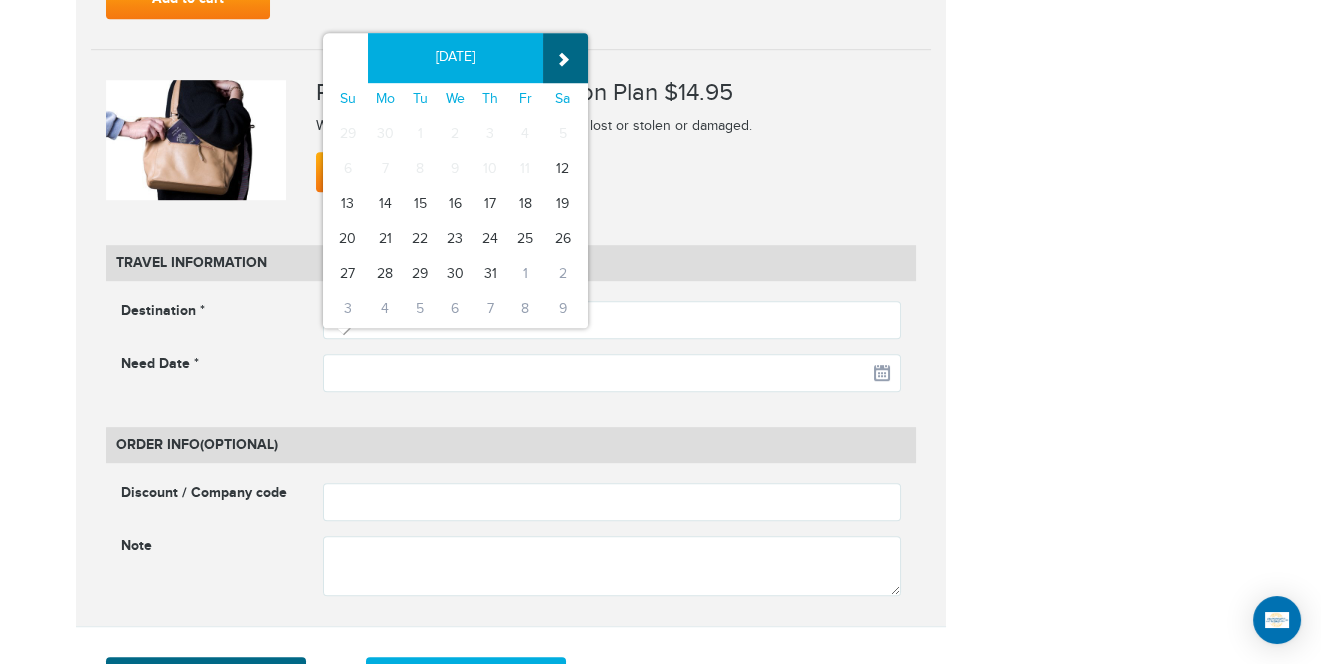 click on "»" at bounding box center [565, 58] 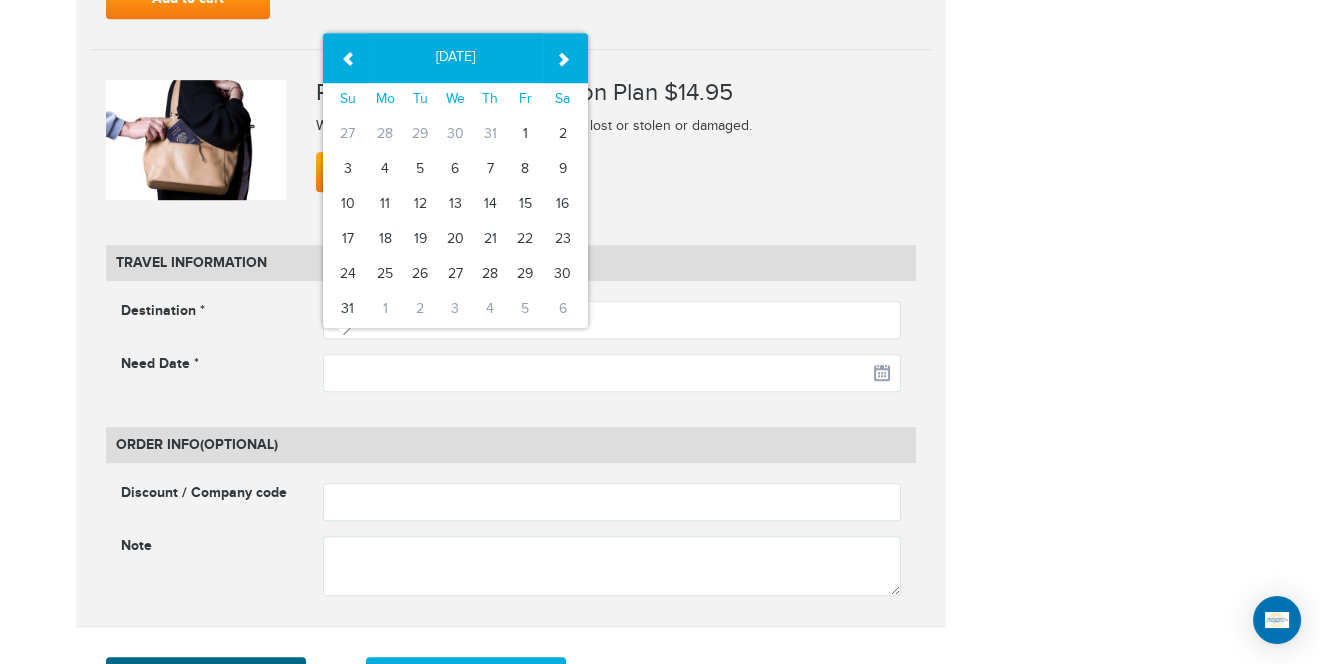 click on "»" at bounding box center (565, 58) 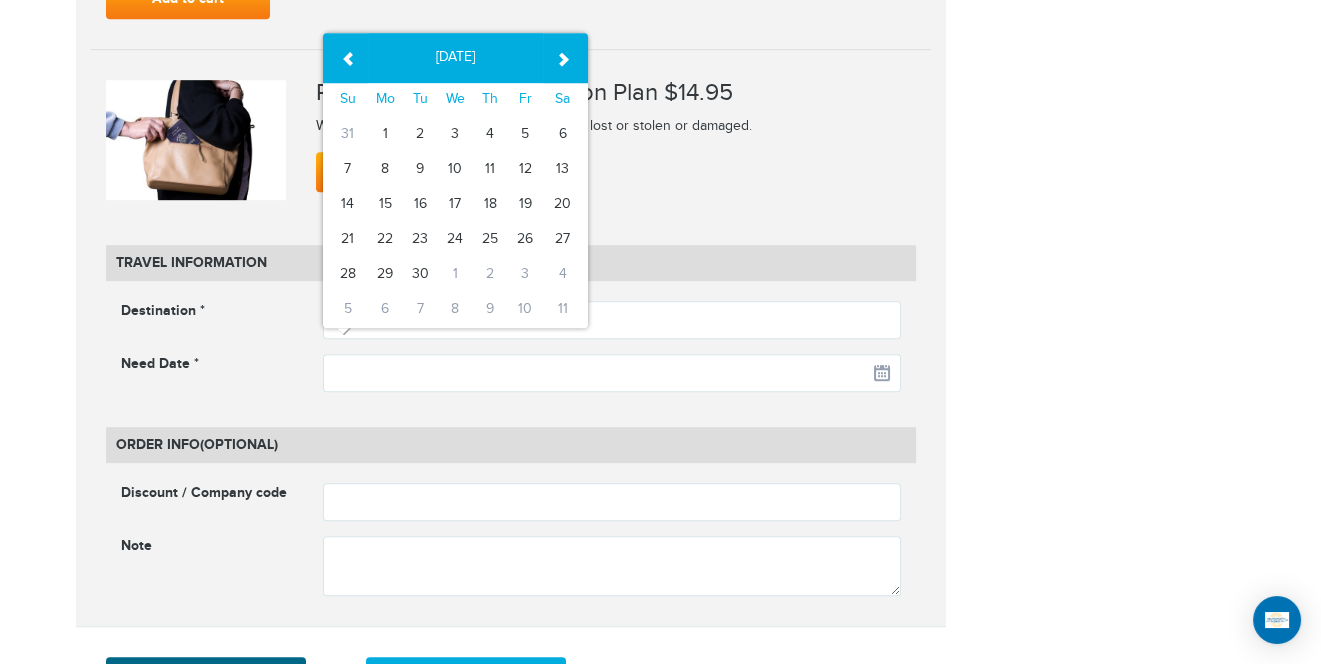 click on "»" at bounding box center [565, 58] 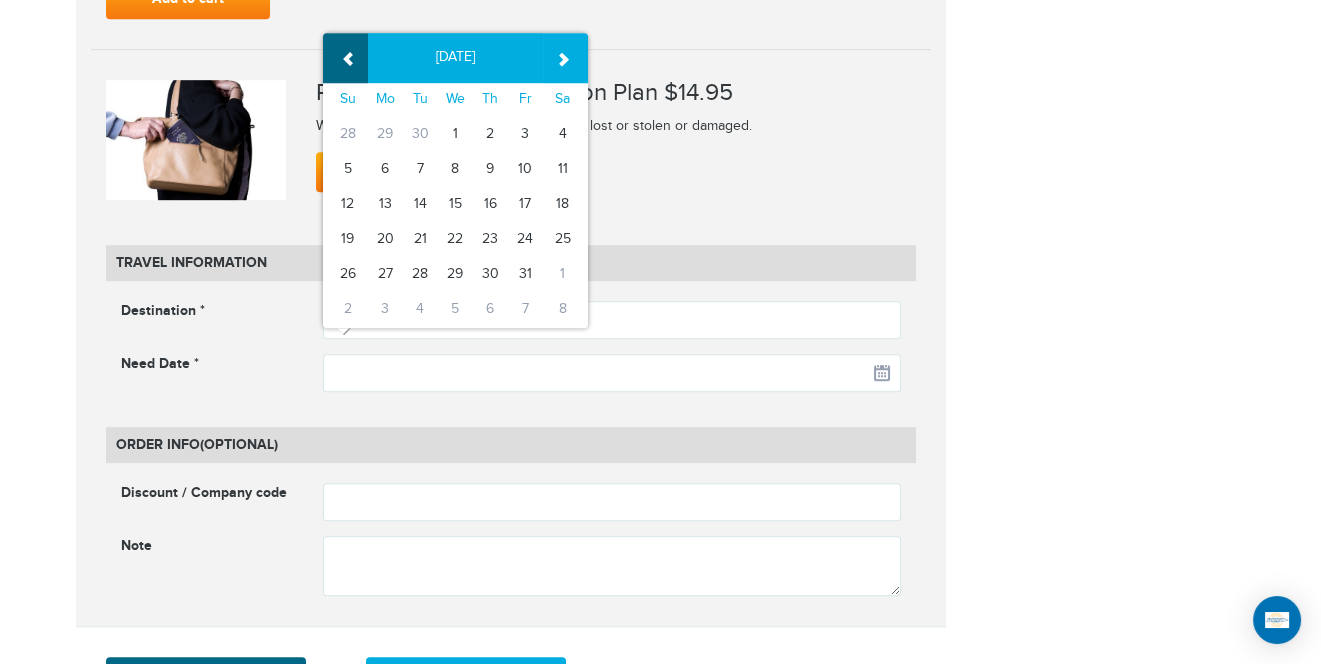 click on "«" at bounding box center (345, 58) 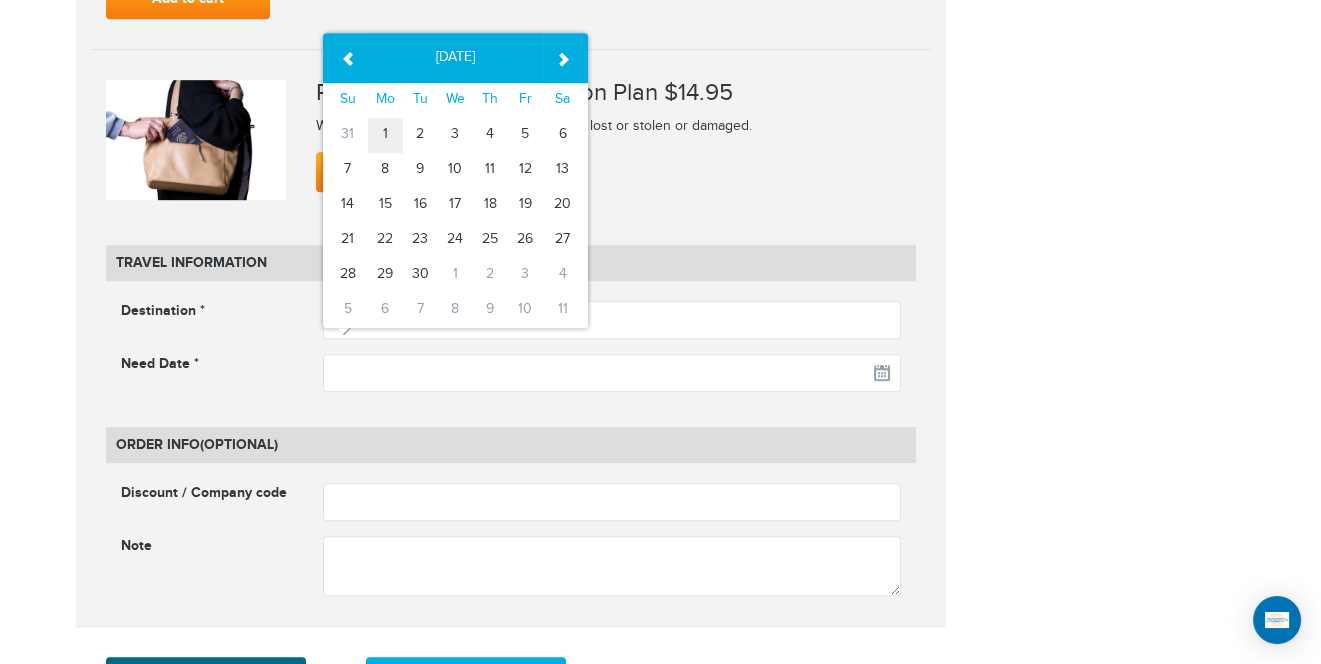 click on "1" at bounding box center [385, 135] 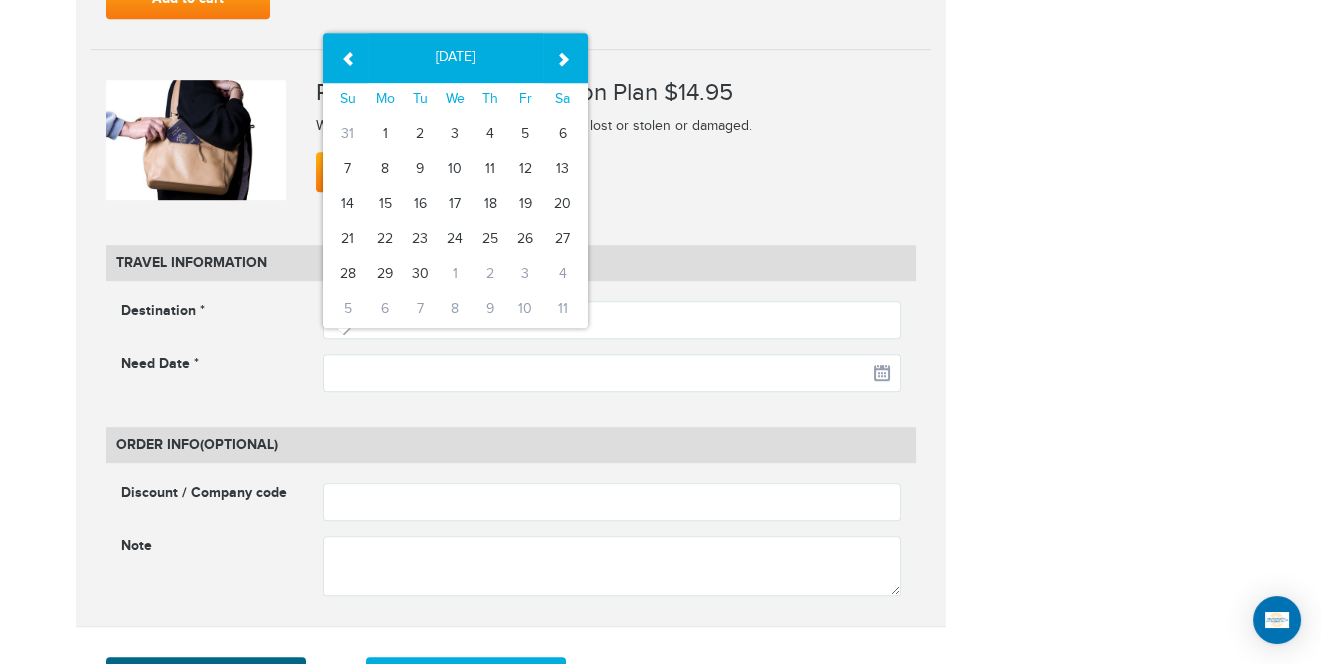 type on "**********" 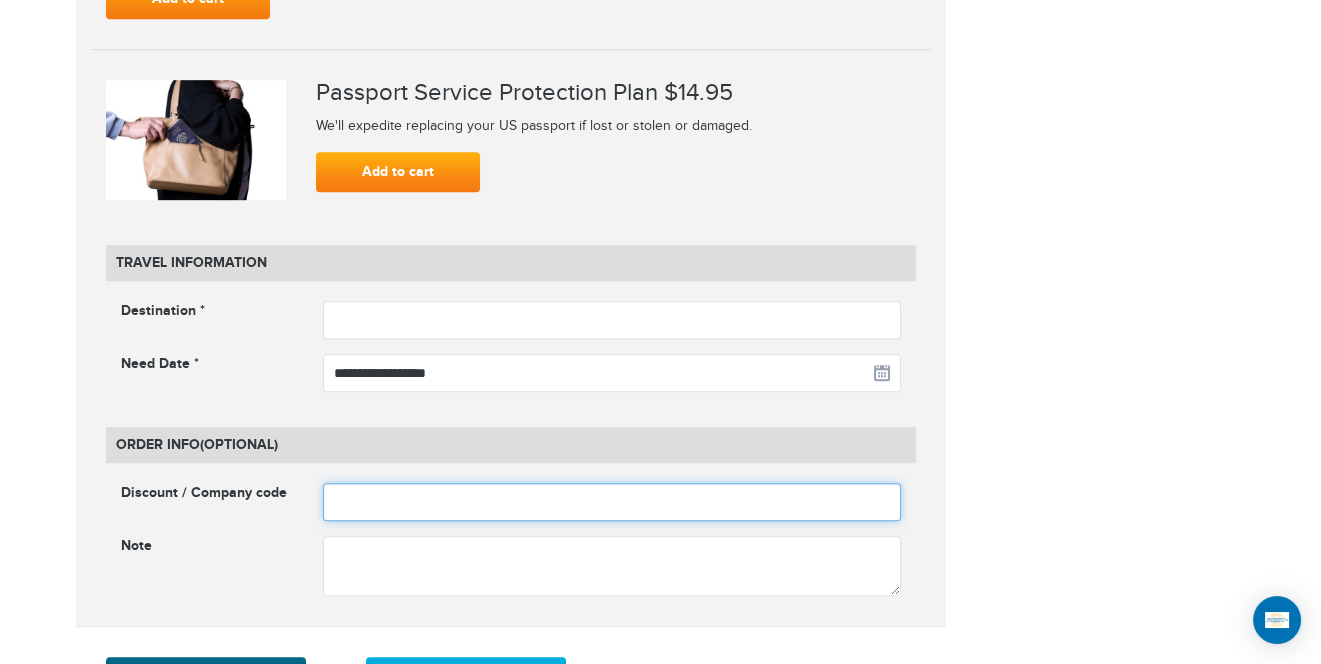 click at bounding box center [612, 502] 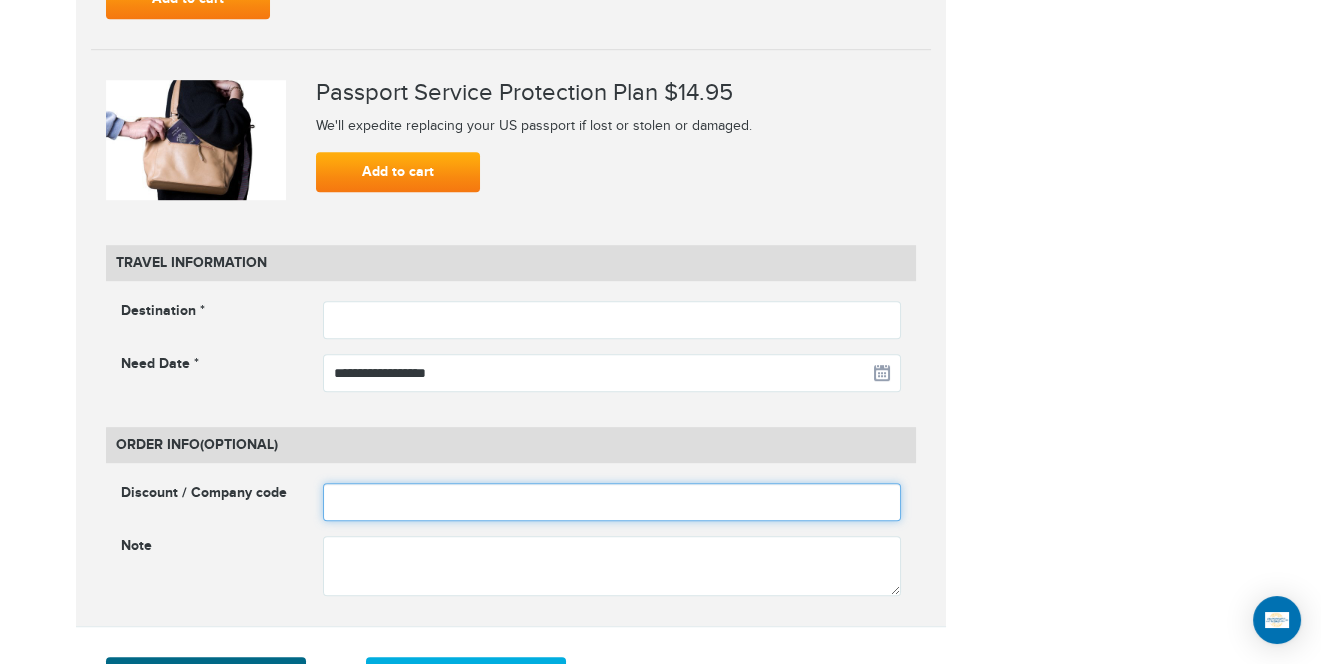 type on "********" 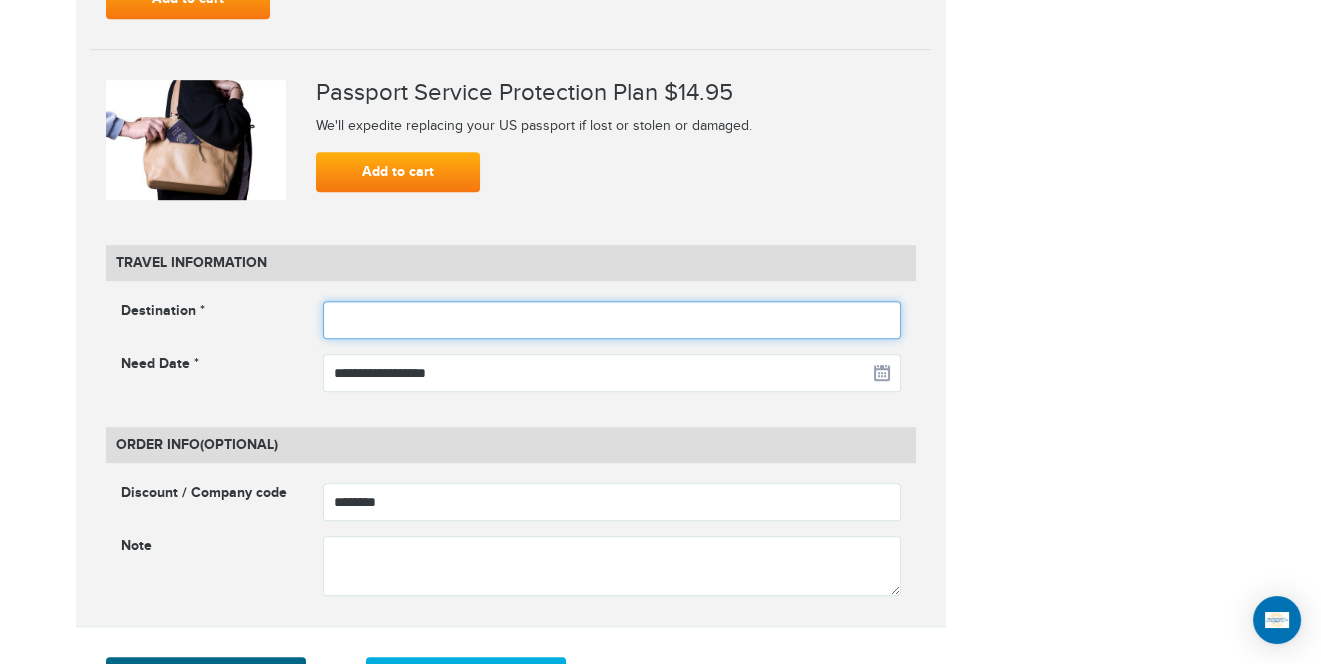 paste on "**********" 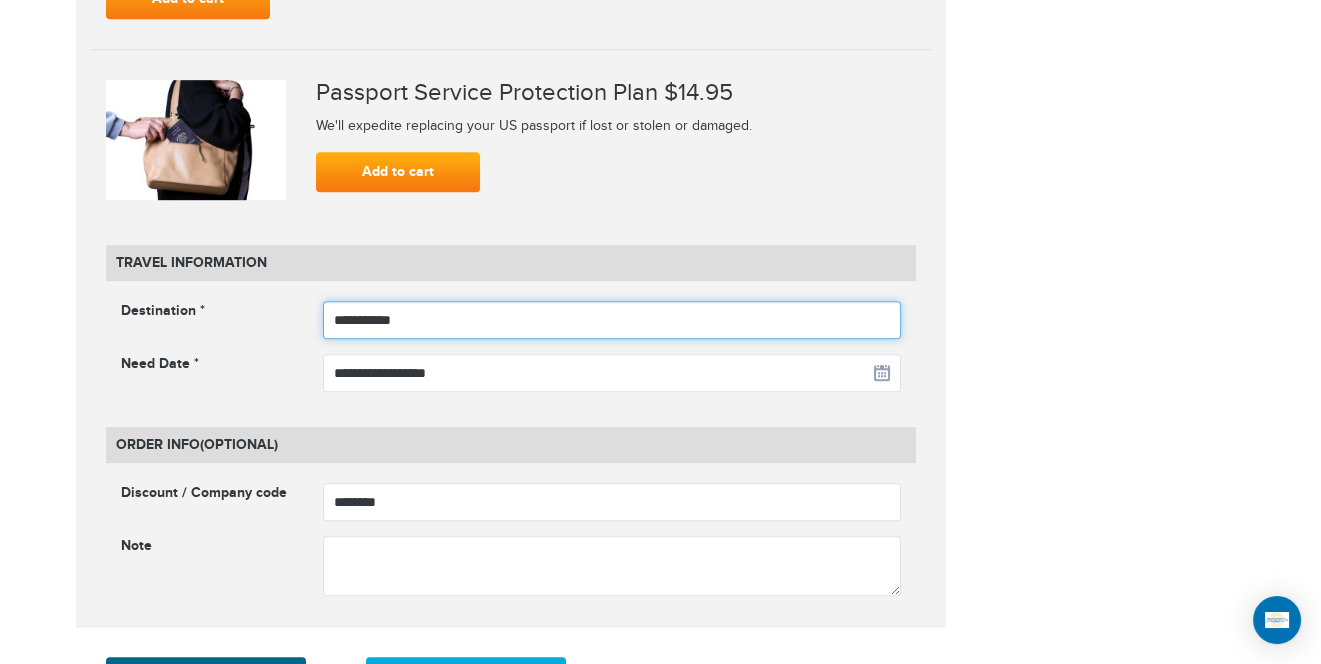 click on "**********" at bounding box center [612, 320] 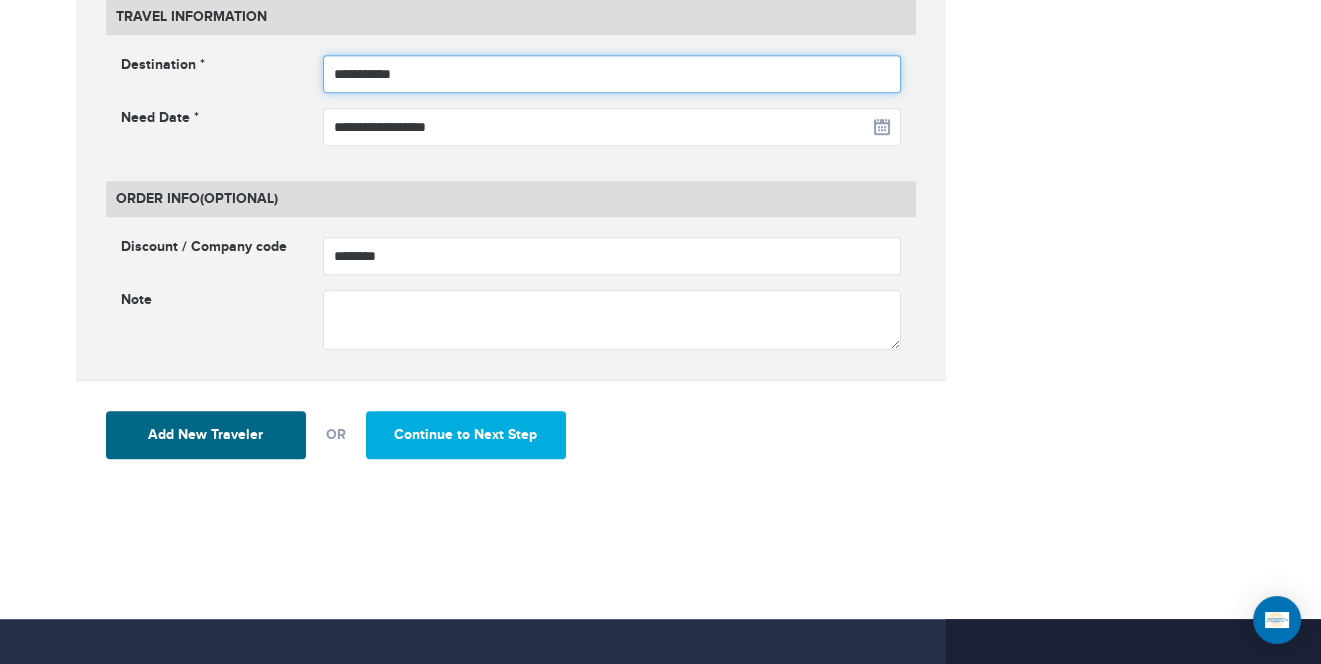 scroll, scrollTop: 2707, scrollLeft: 0, axis: vertical 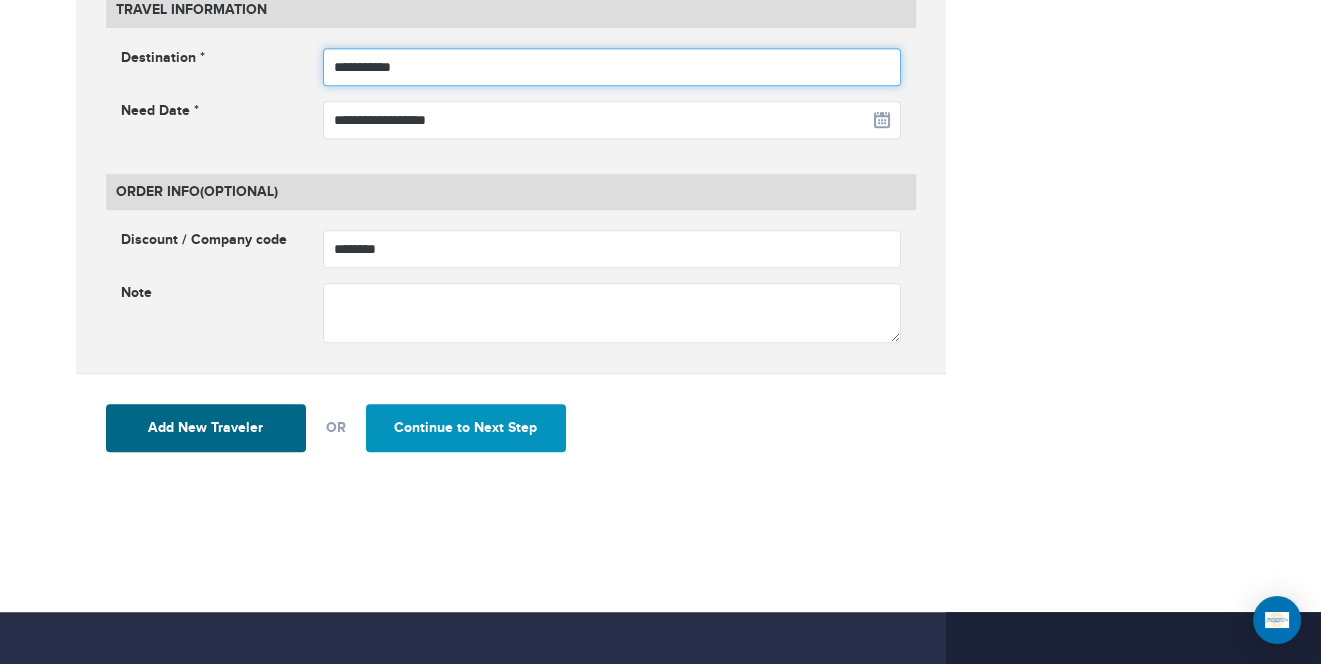 type on "**********" 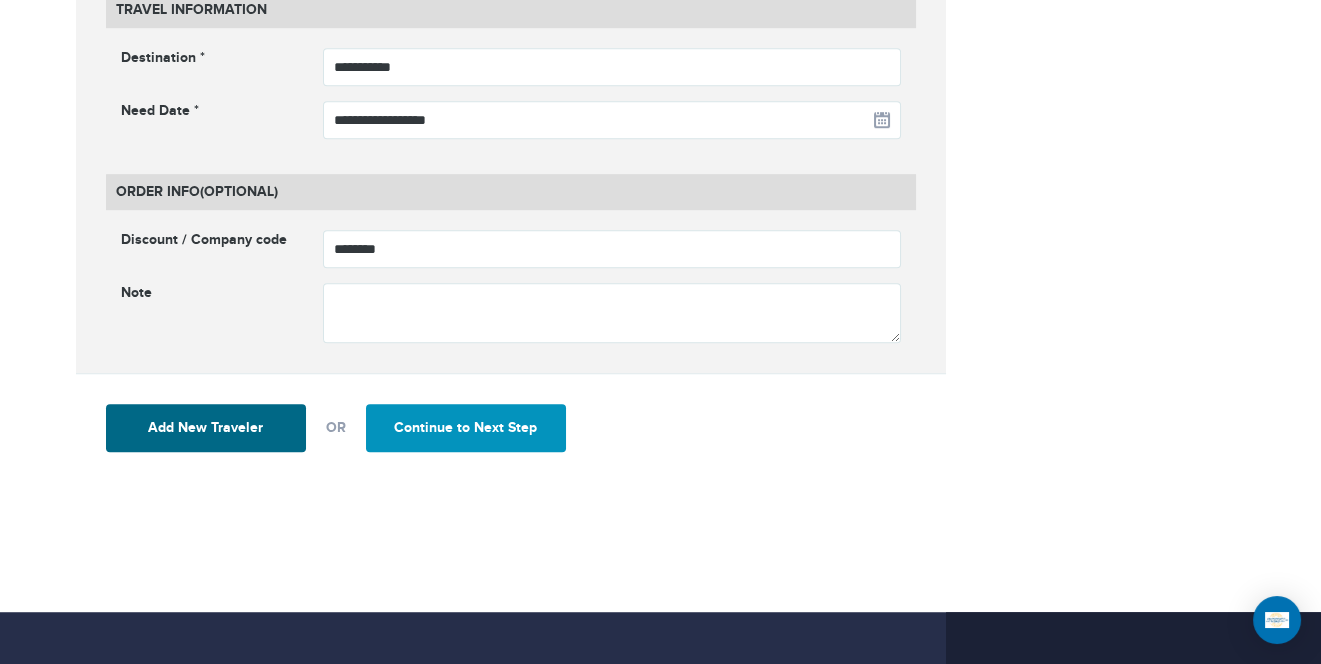 click on "Continue to Next Step" at bounding box center (466, 428) 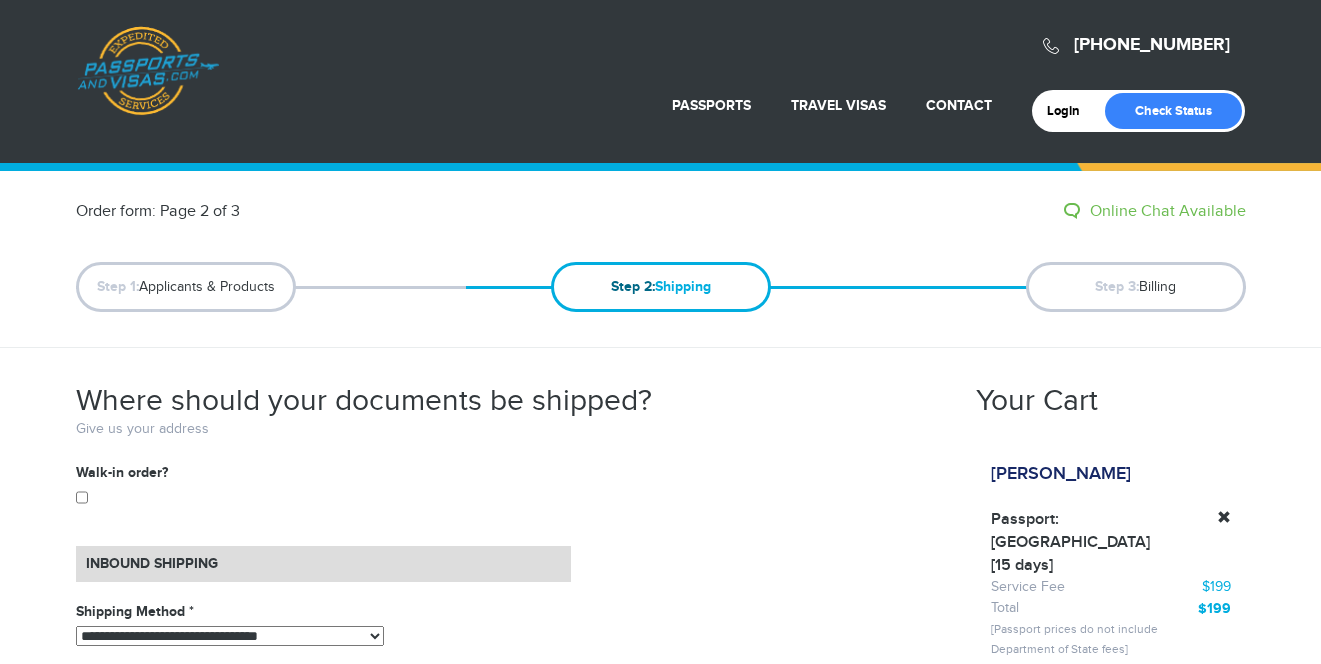 scroll, scrollTop: 0, scrollLeft: 0, axis: both 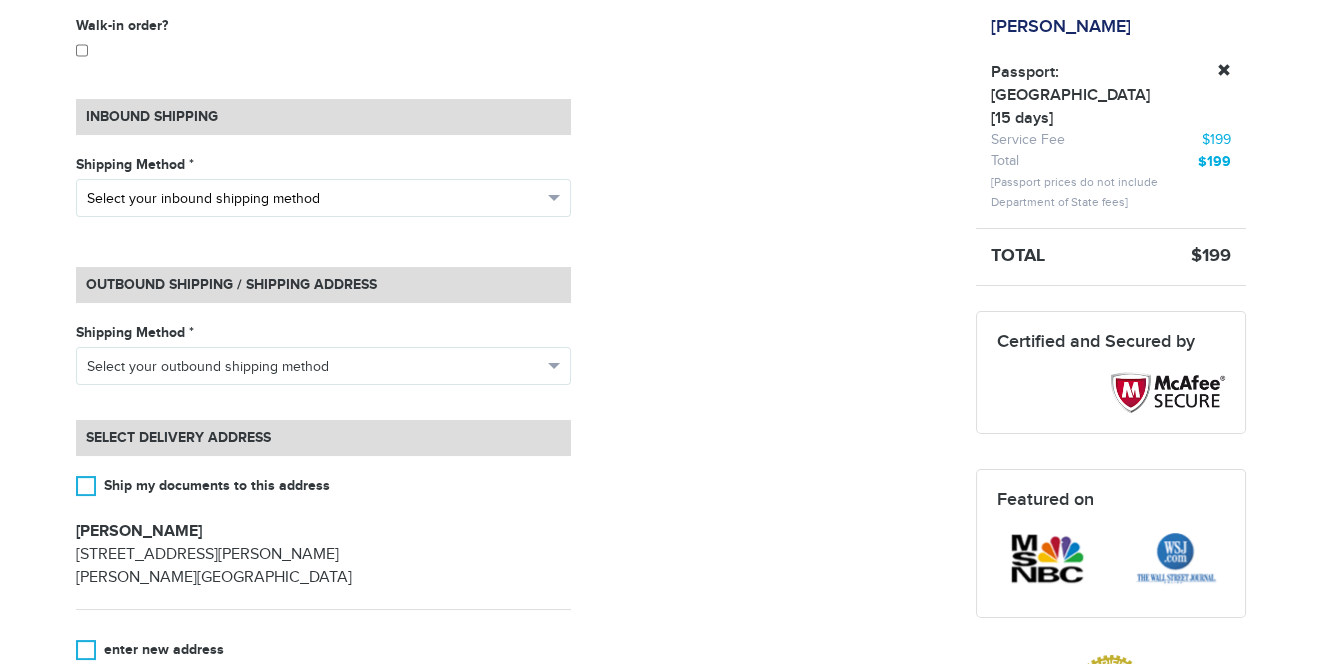 click on "Select your inbound shipping method" at bounding box center (314, 199) 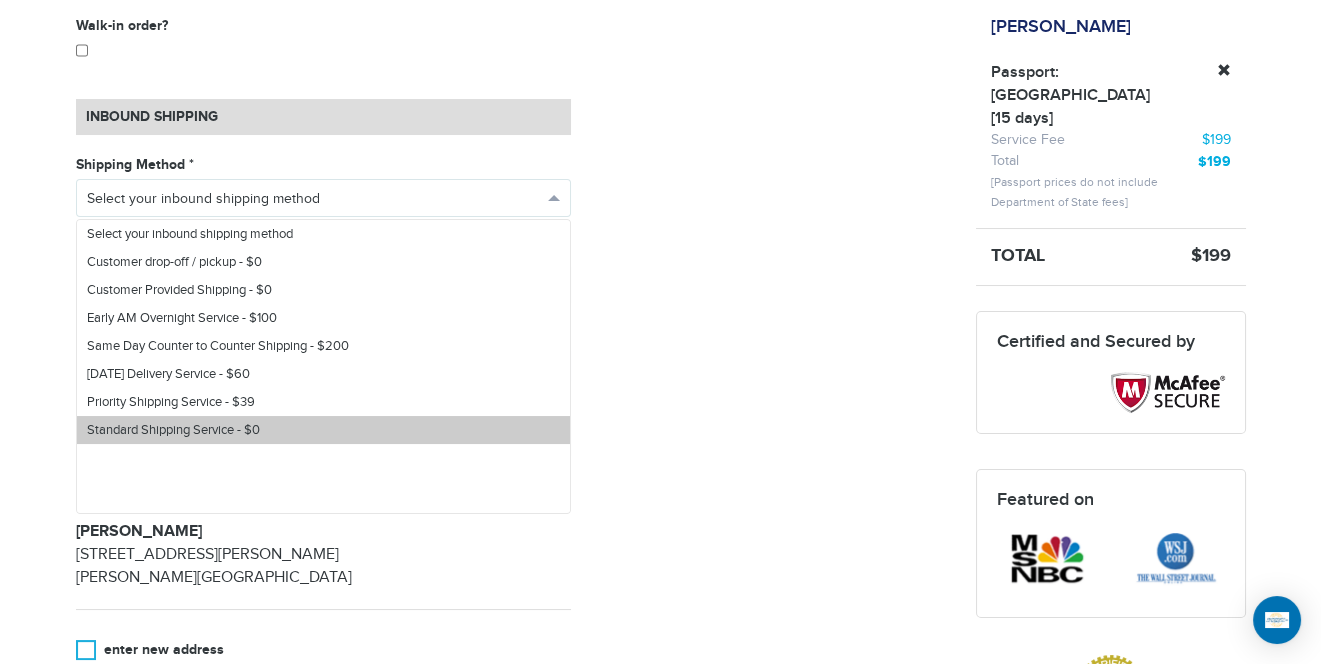 click on "Standard Shipping Service - $0" at bounding box center [323, 430] 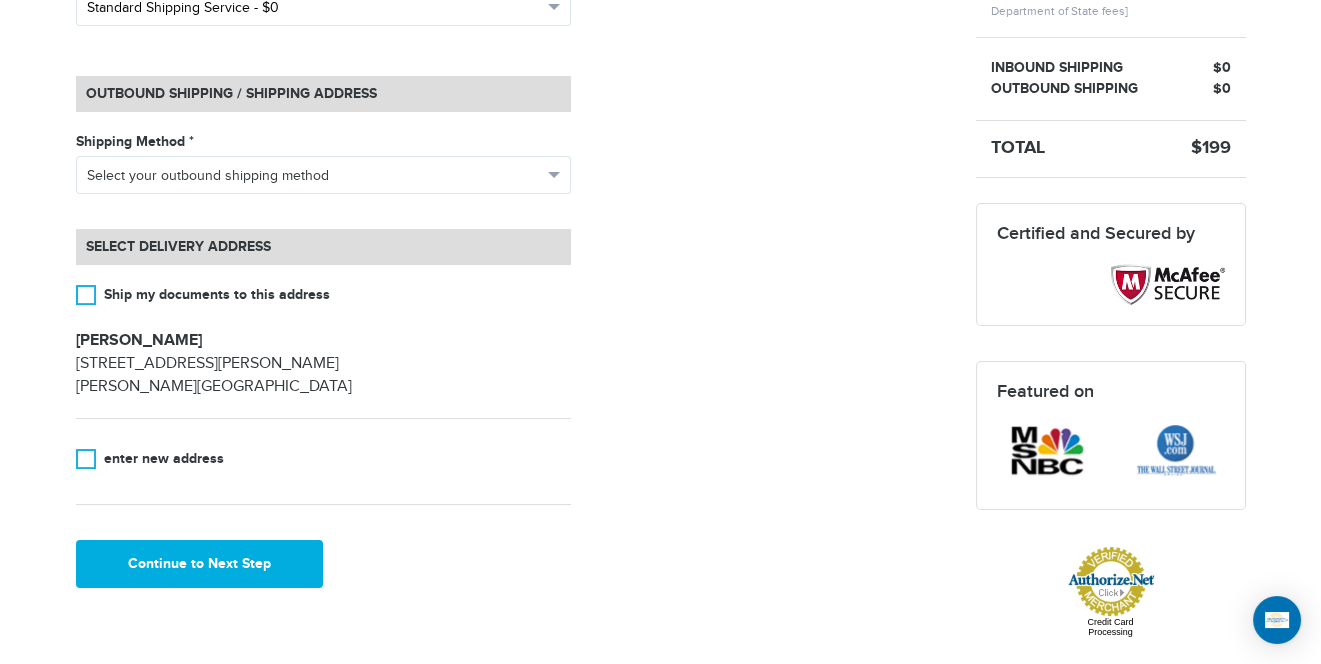 scroll, scrollTop: 638, scrollLeft: 0, axis: vertical 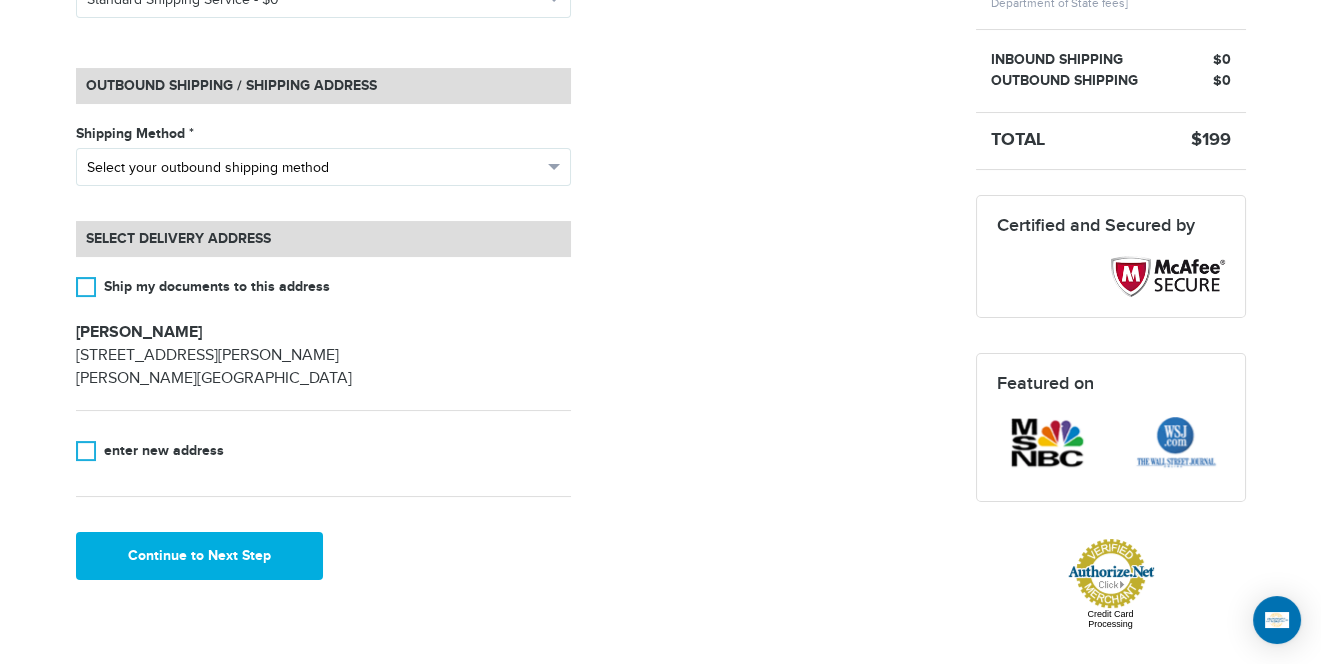 click on "Select your outbound shipping method" at bounding box center [314, 168] 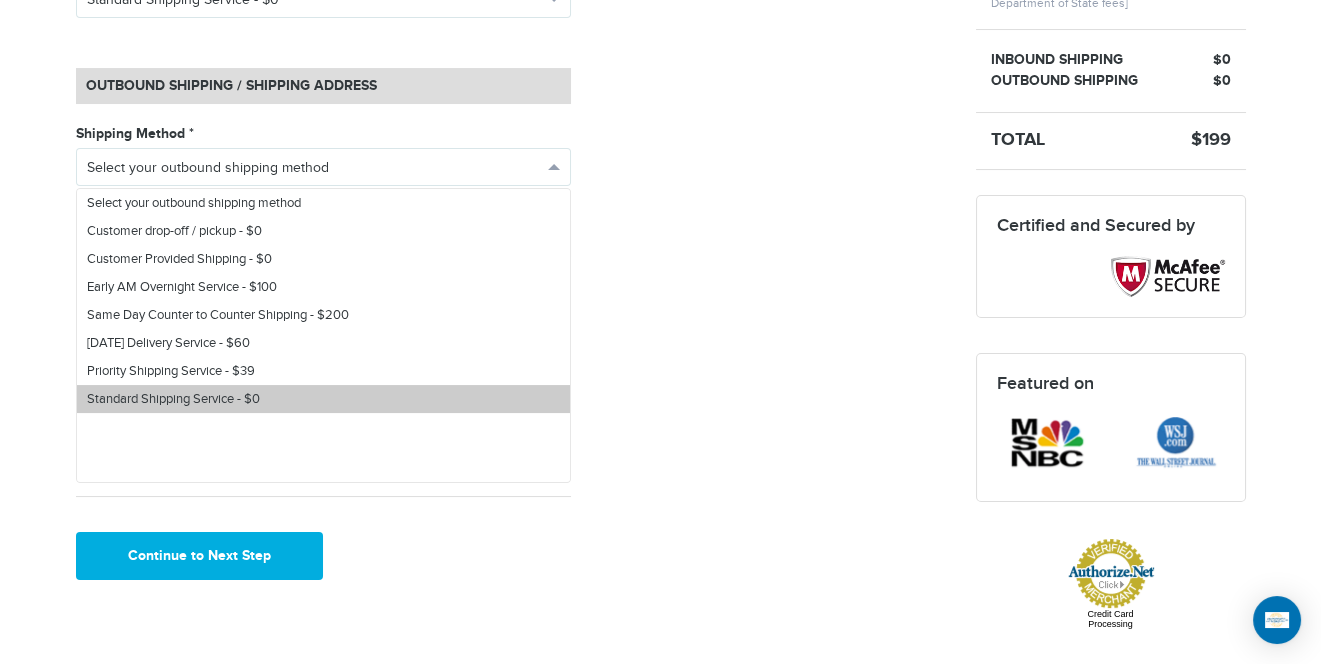 click on "Standard Shipping Service - $0" at bounding box center [323, 399] 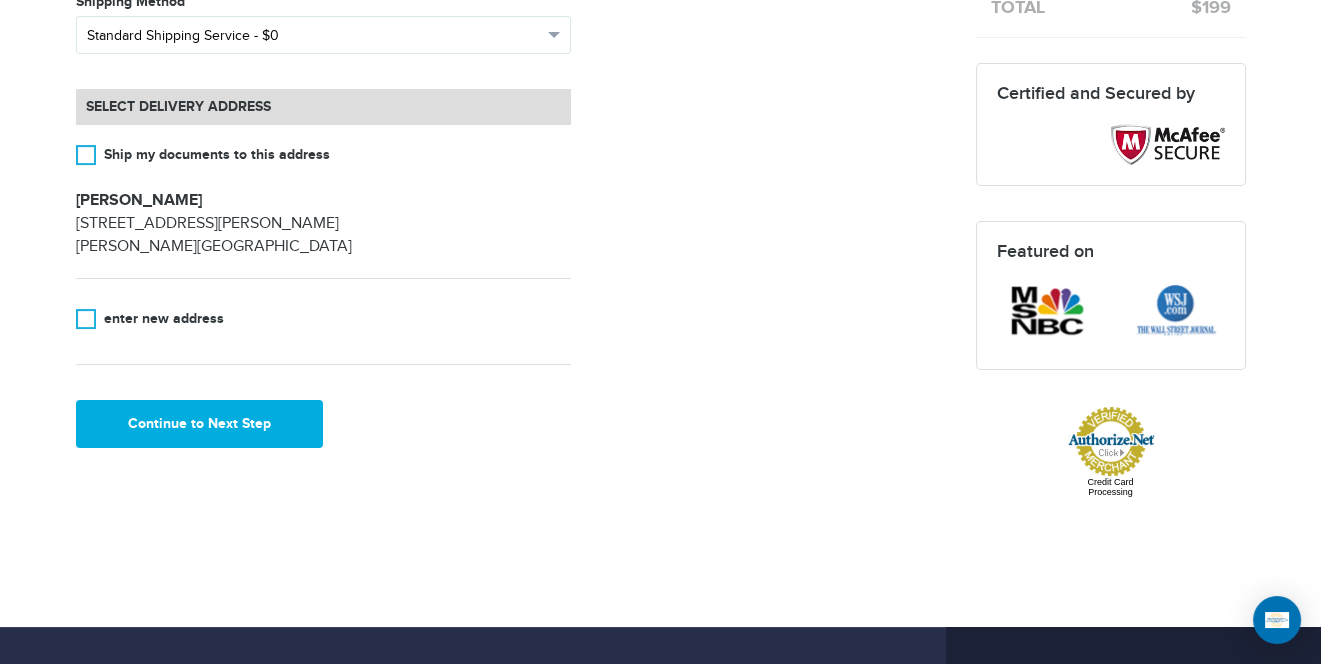 scroll, scrollTop: 770, scrollLeft: 0, axis: vertical 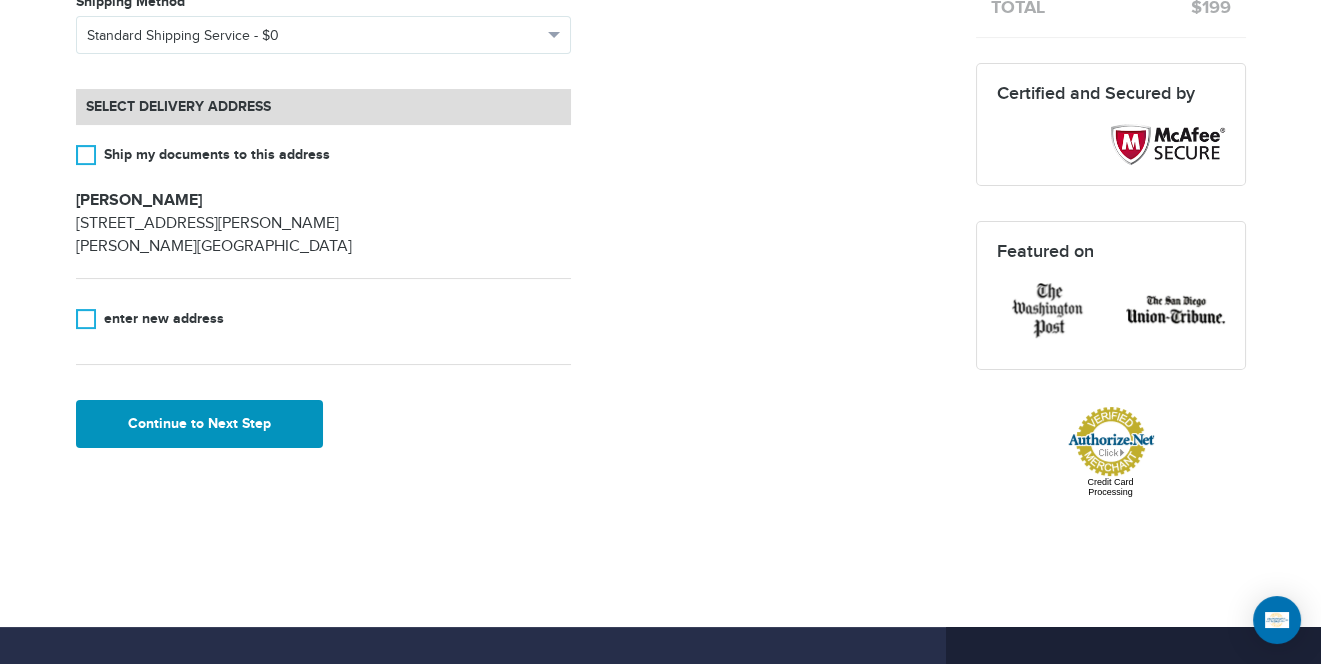 click on "Continue to Next Step" at bounding box center (200, 424) 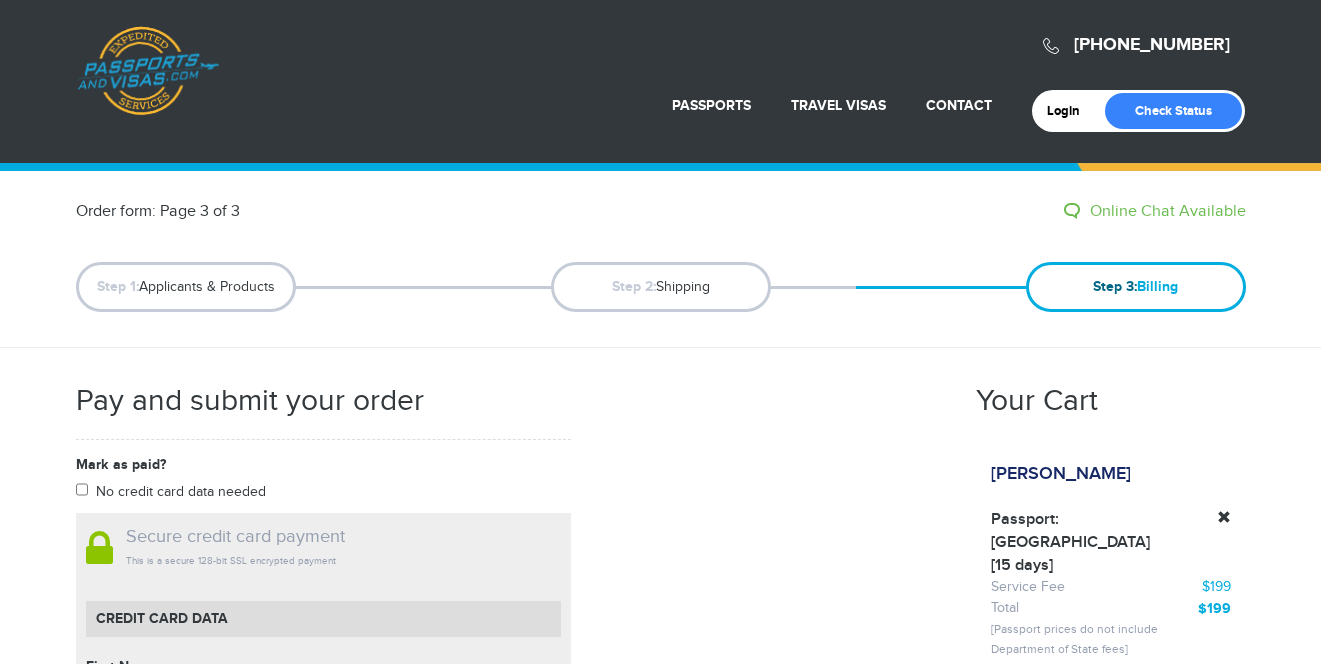 scroll, scrollTop: 0, scrollLeft: 0, axis: both 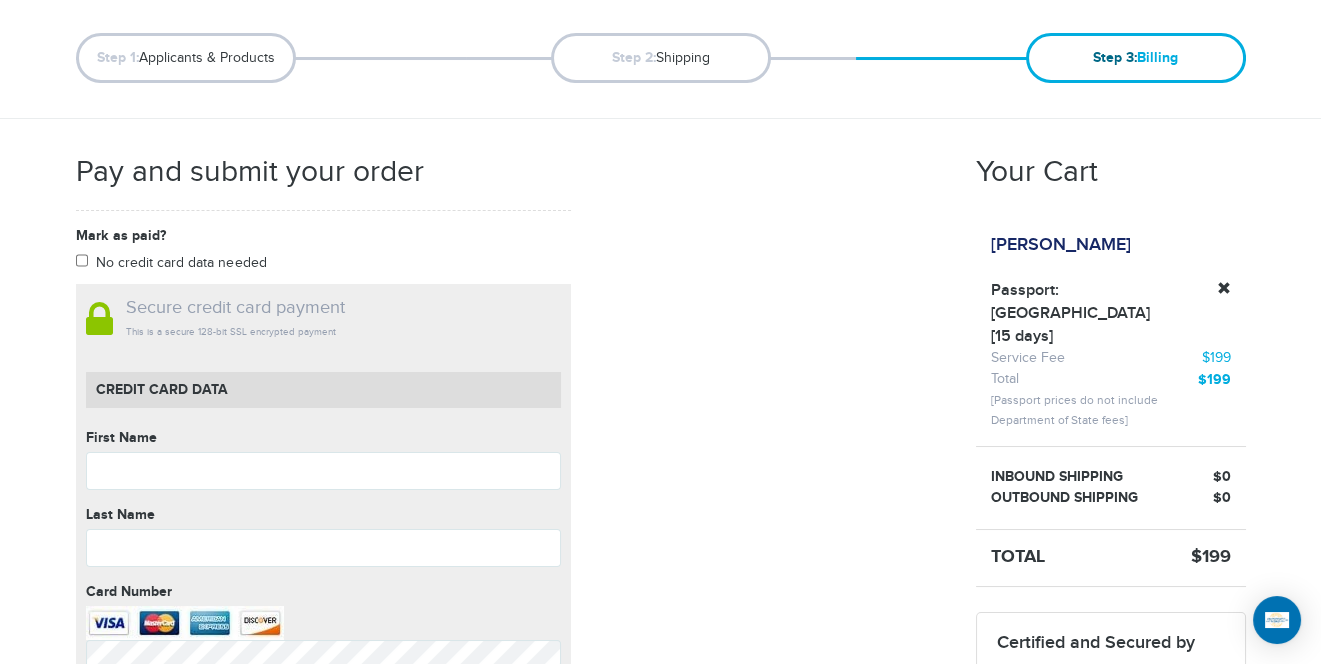click on "Mark as paid?
No credit card data needed
Amount
*
Comment for manual payment
Secure credit card payment This is a secure 128-bit SSL encrypted payment
Credit Card data
First Name
First Name cannot be empty
Last Name
Last Name cannot be empty
Card Number
Card Number cannot be empty
Expiry Month
Select Month   Select Month January February March" at bounding box center [323, 676] 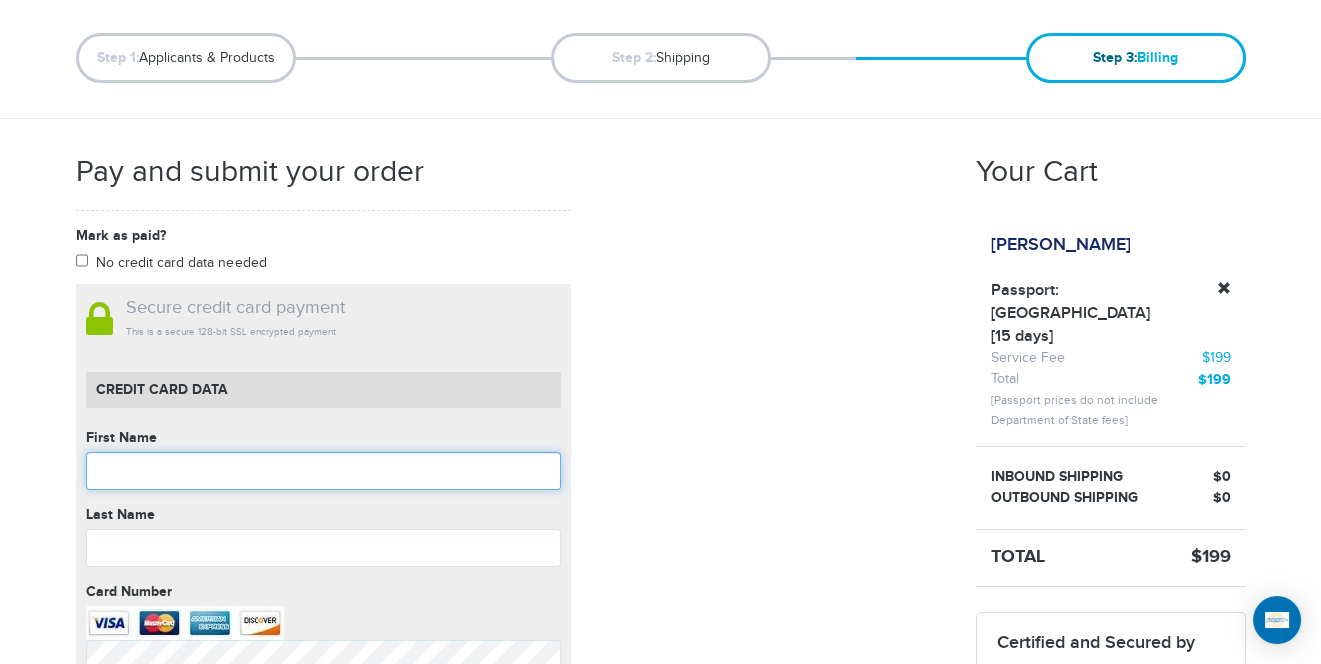 click at bounding box center [323, 471] 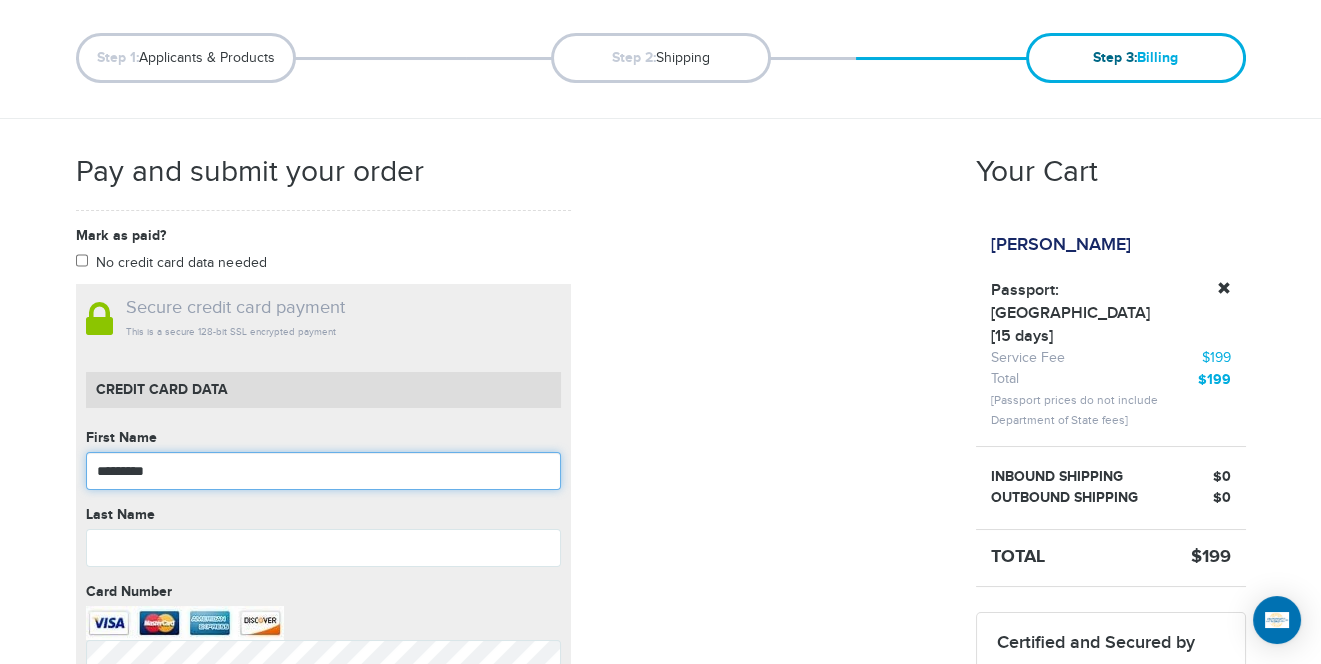 type on "*********" 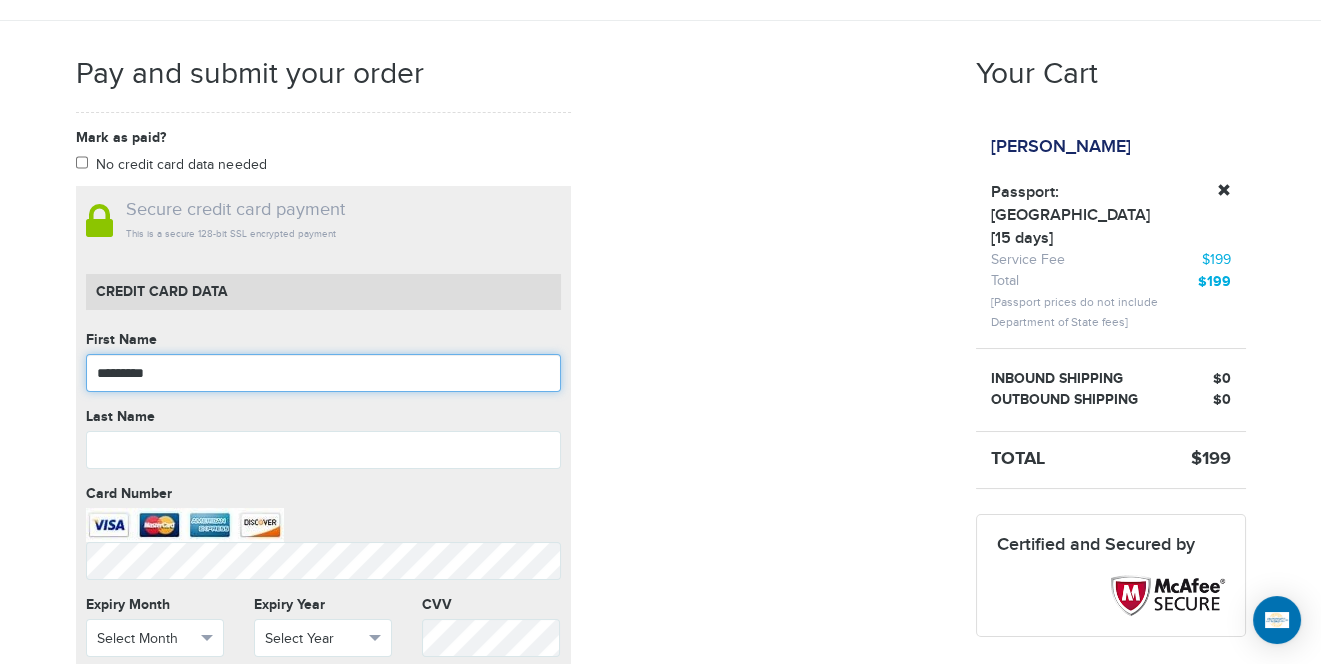 scroll, scrollTop: 320, scrollLeft: 0, axis: vertical 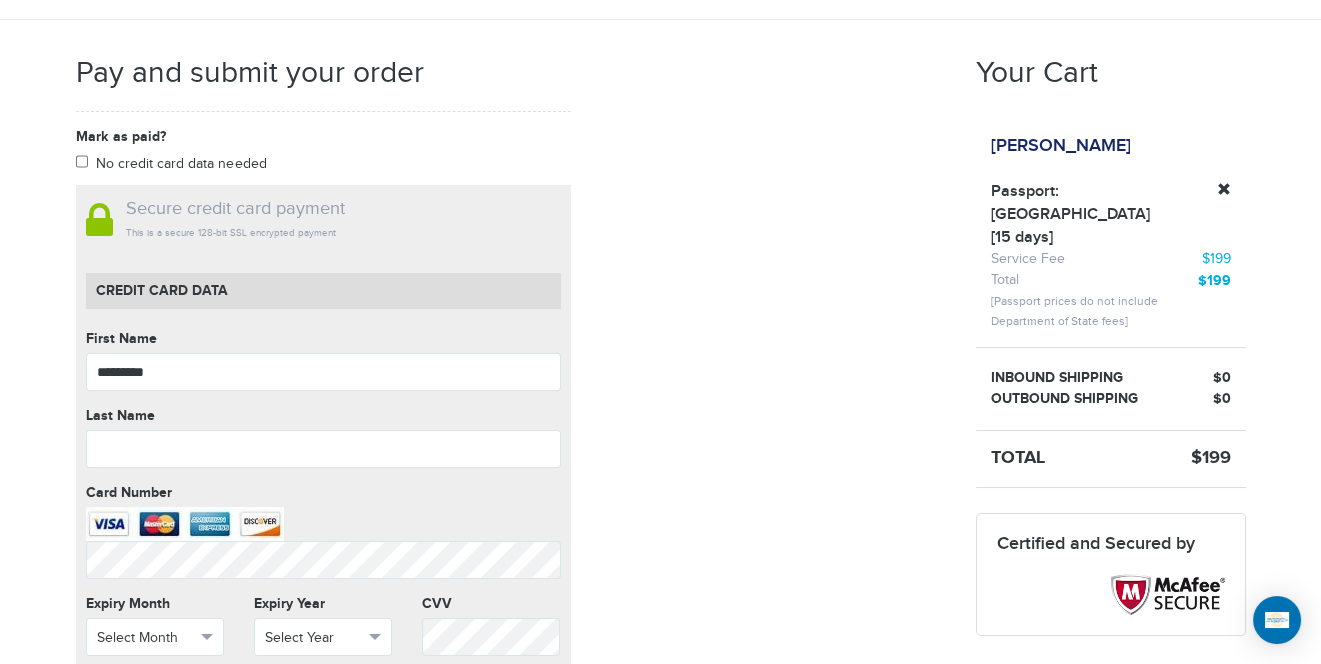click on "[PERSON_NAME]" at bounding box center (1061, 146) 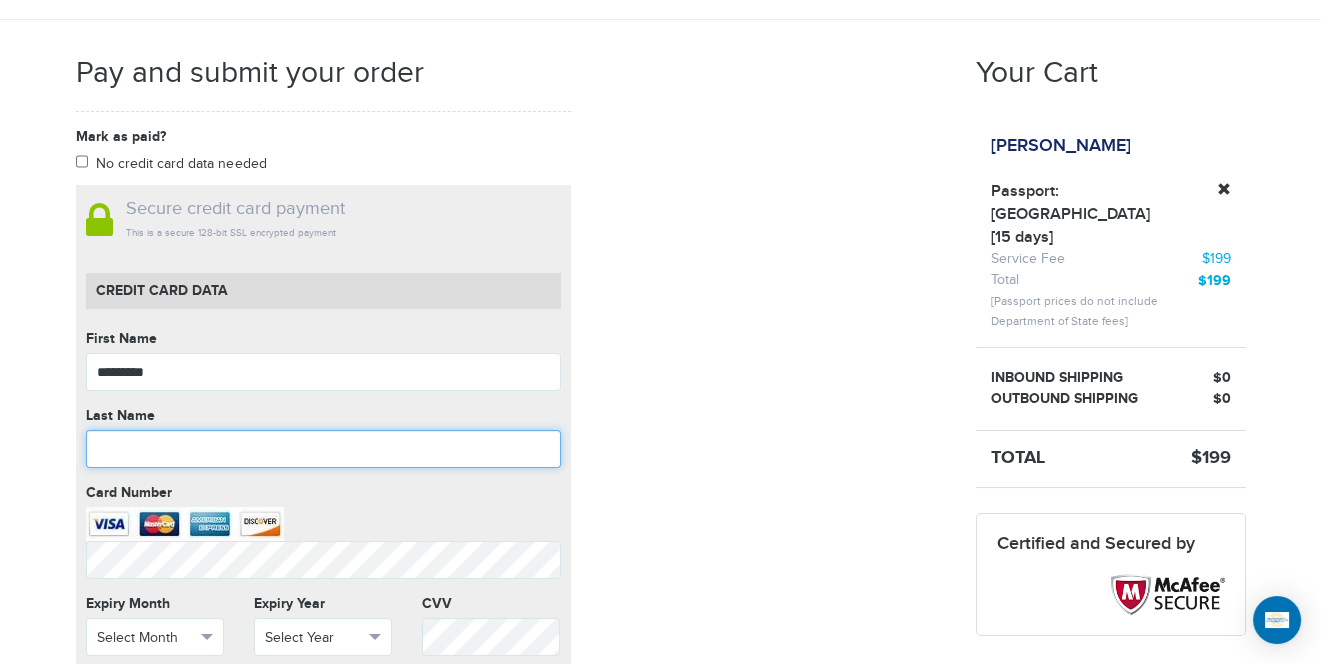 paste on "********" 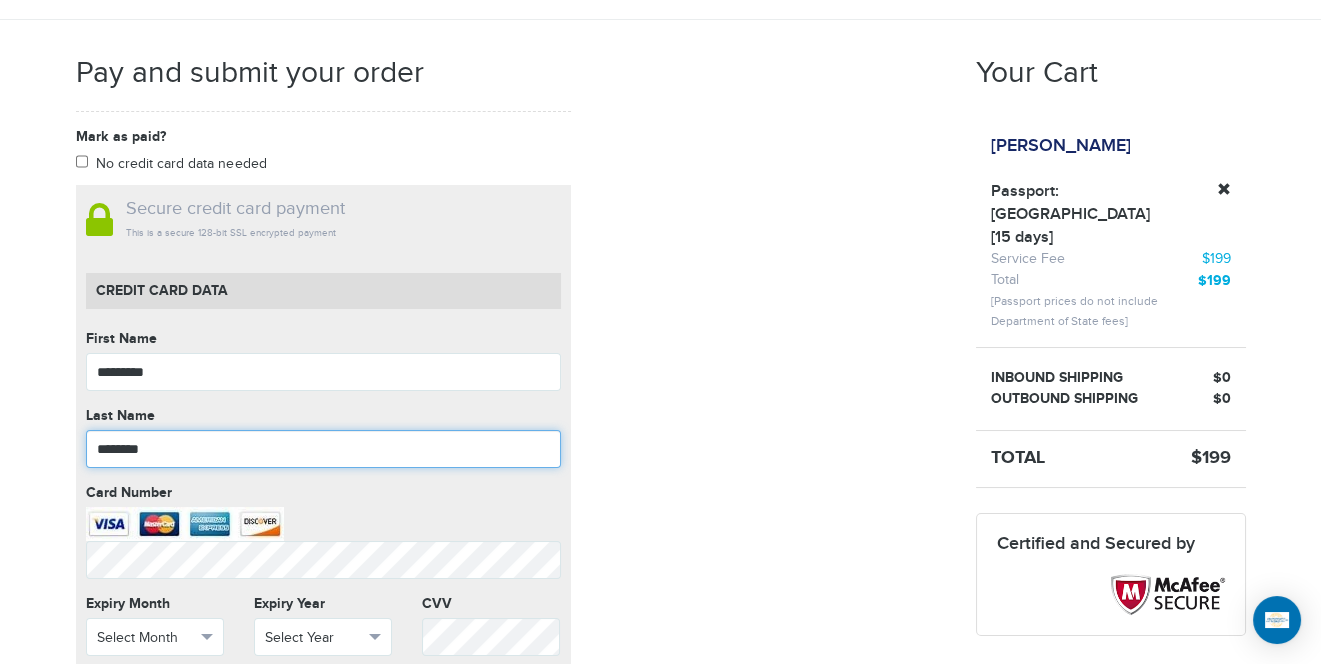 click on "********" at bounding box center (323, 449) 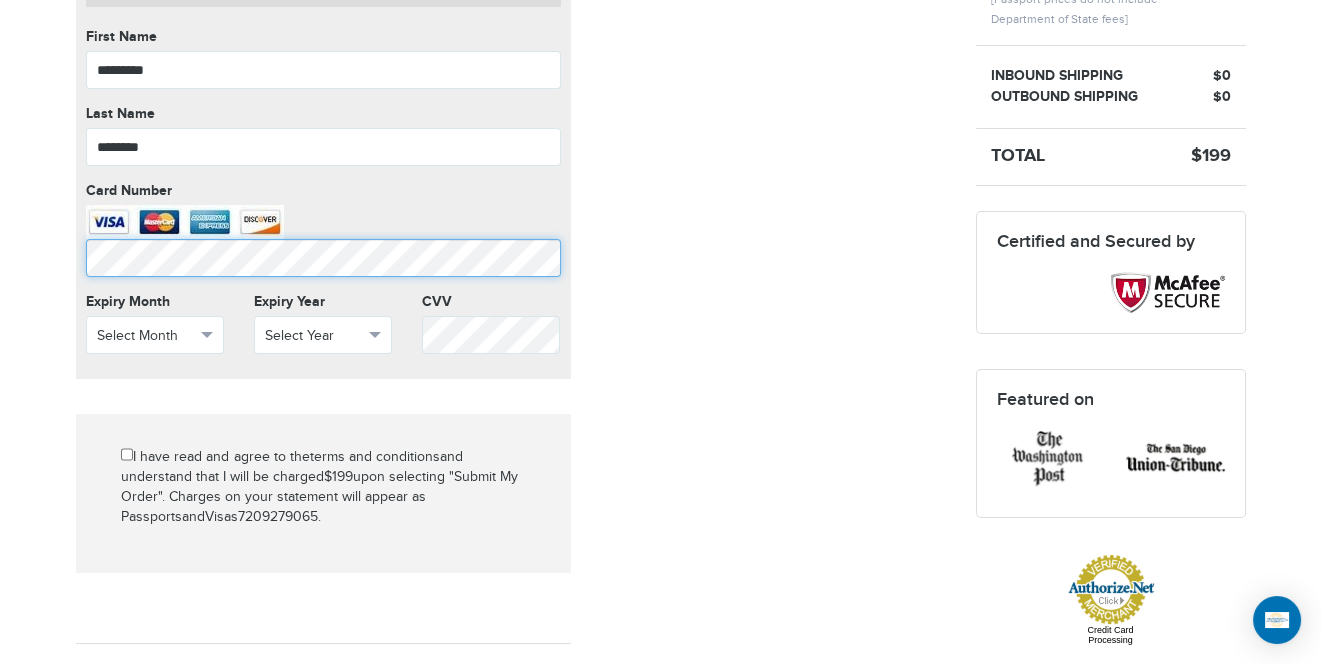 scroll, scrollTop: 623, scrollLeft: 0, axis: vertical 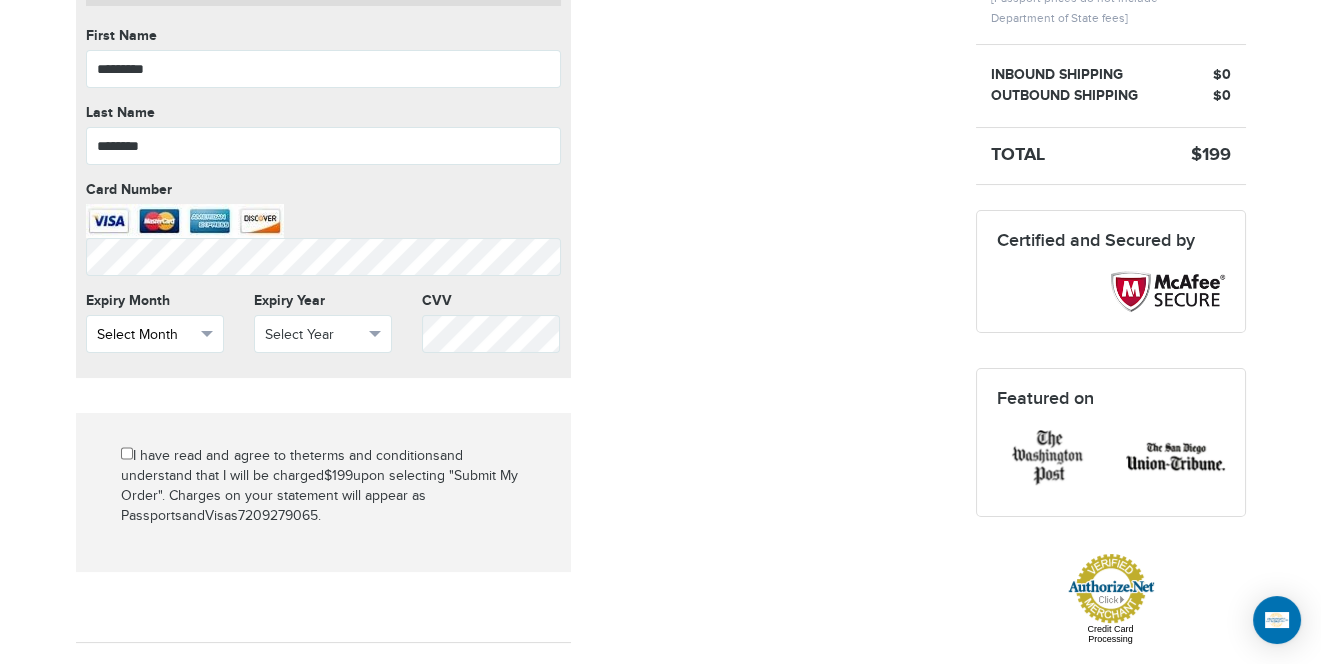 click on "Select Month" at bounding box center (146, 335) 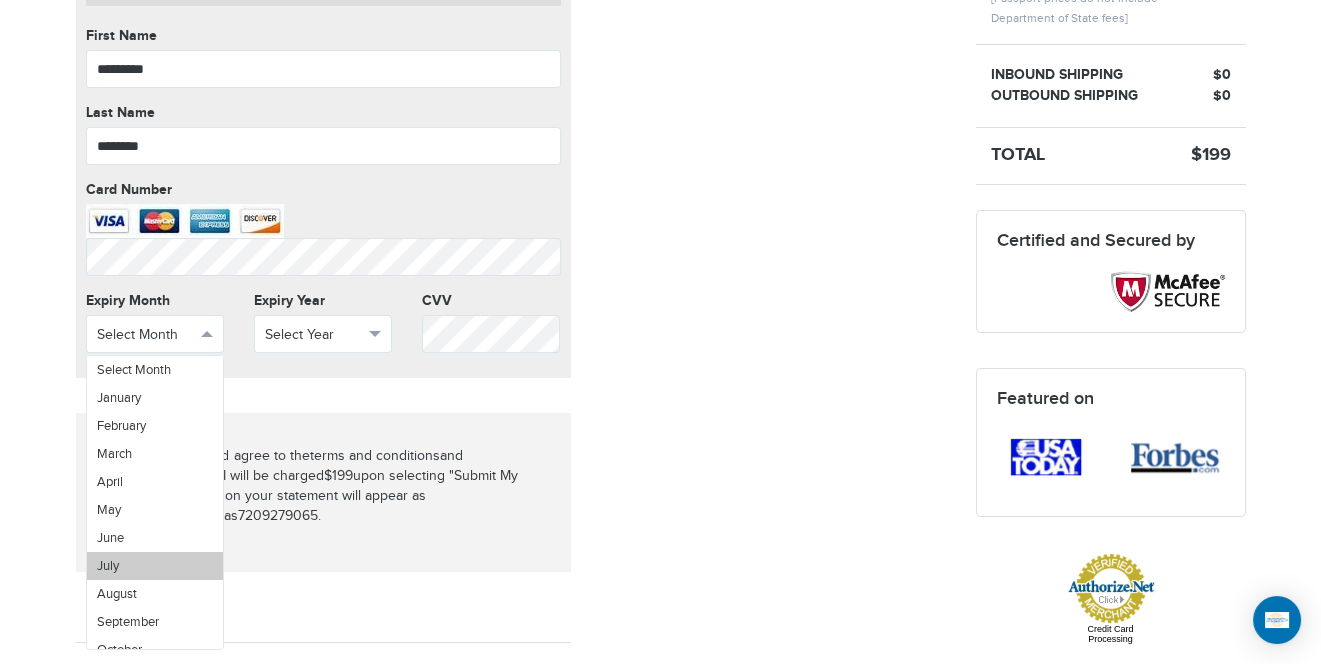 click on "July" at bounding box center [155, 566] 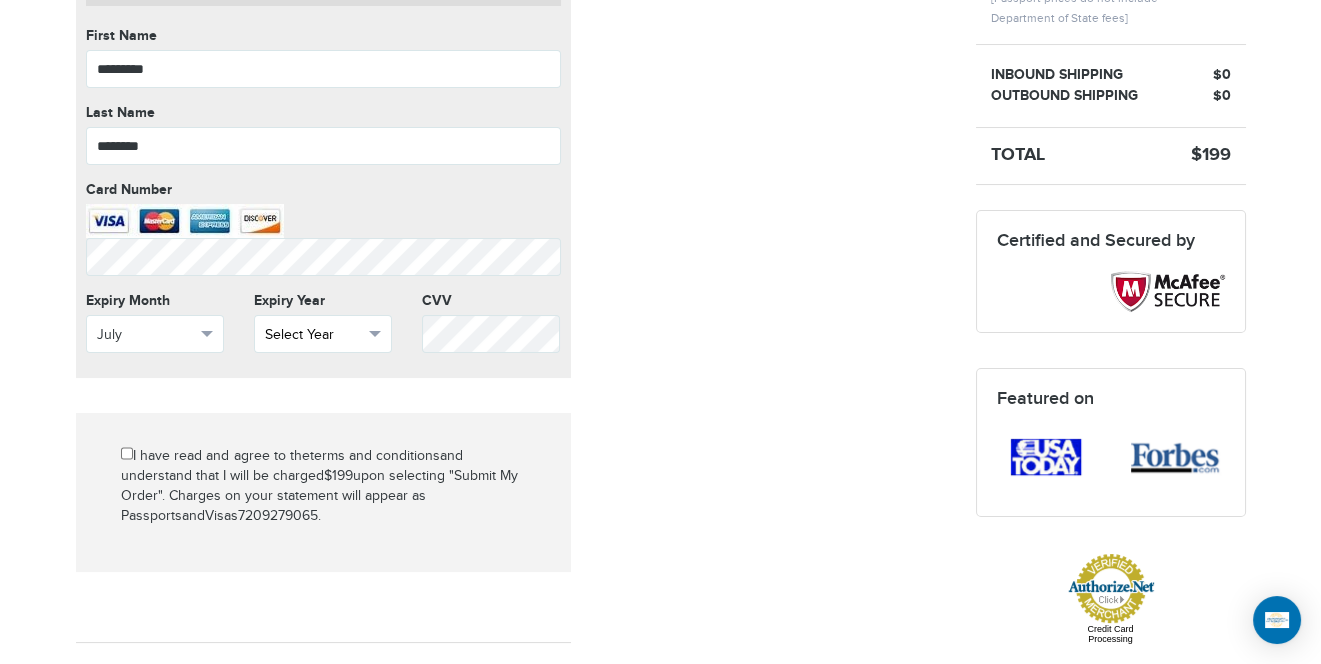 click on "Select Year" at bounding box center [314, 335] 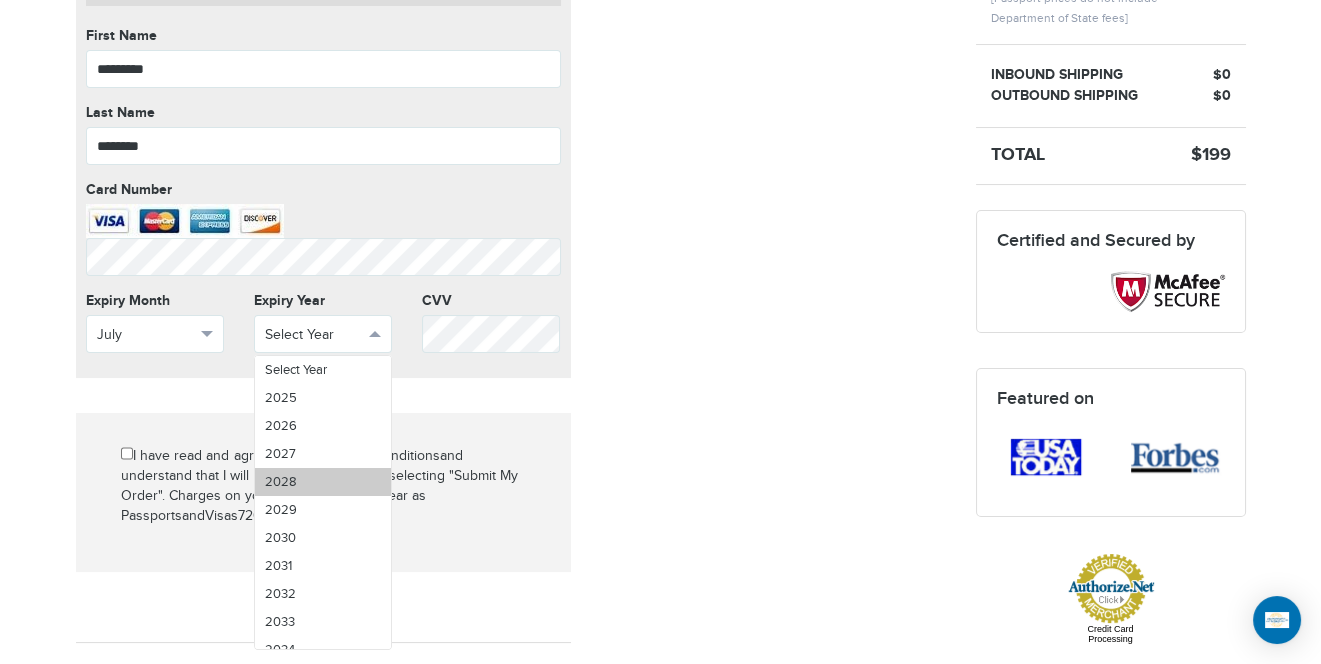 click on "2028" at bounding box center [281, 482] 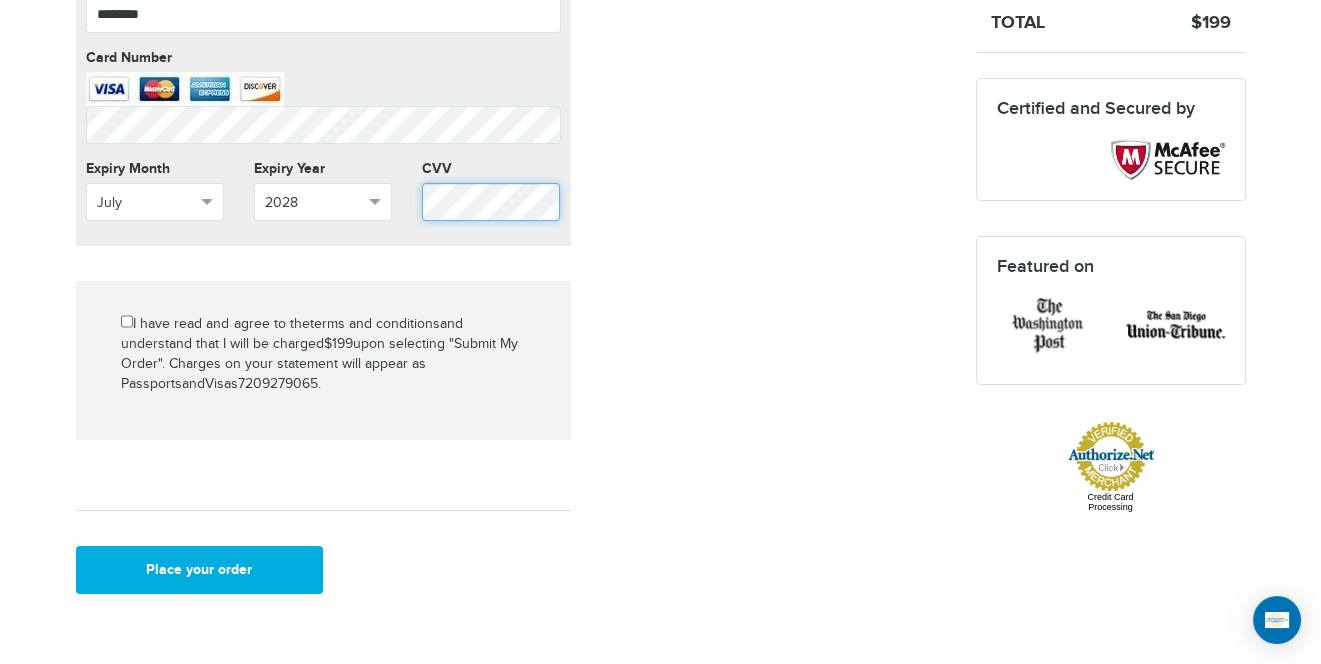scroll, scrollTop: 798, scrollLeft: 0, axis: vertical 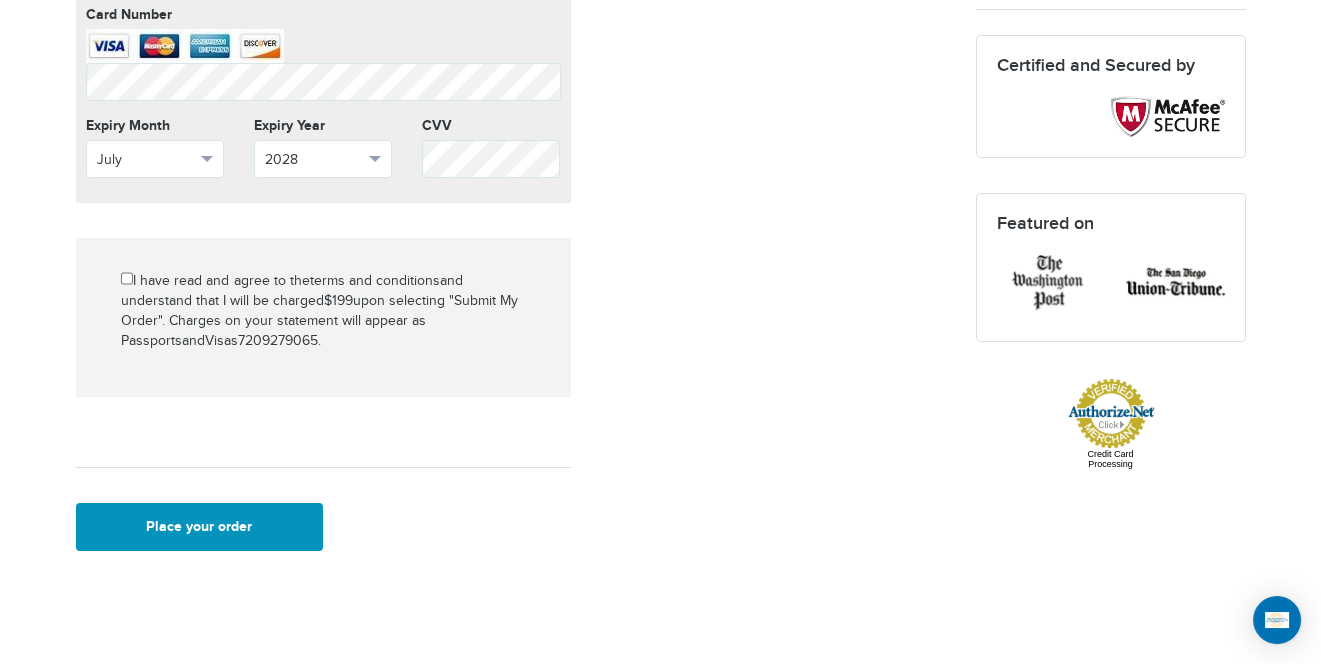 click on "Place your order" at bounding box center (200, 527) 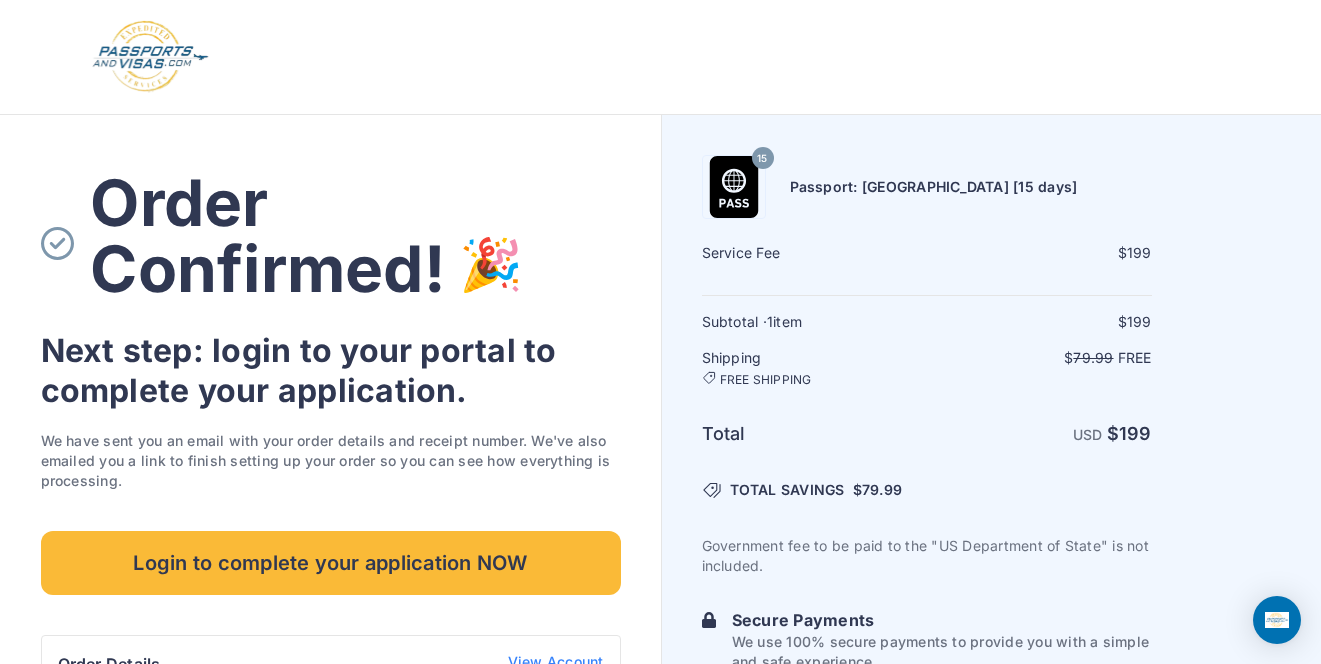 scroll, scrollTop: 0, scrollLeft: 0, axis: both 